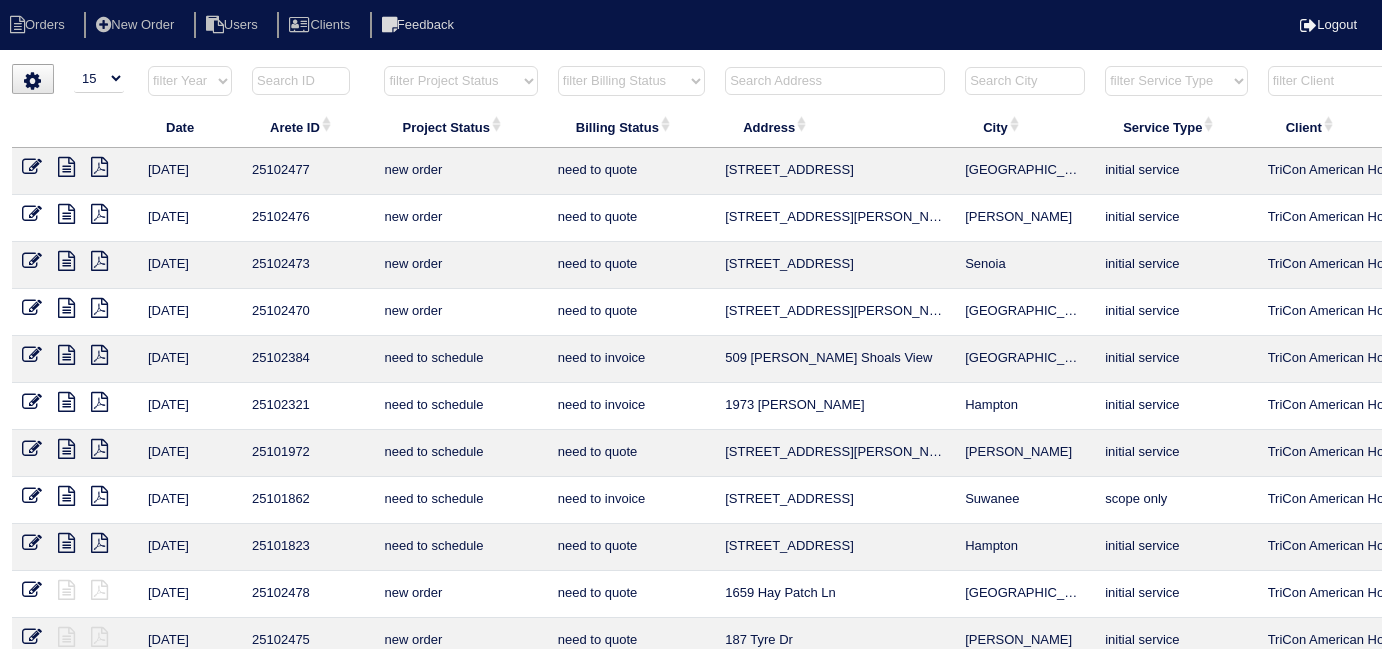 select on "15" 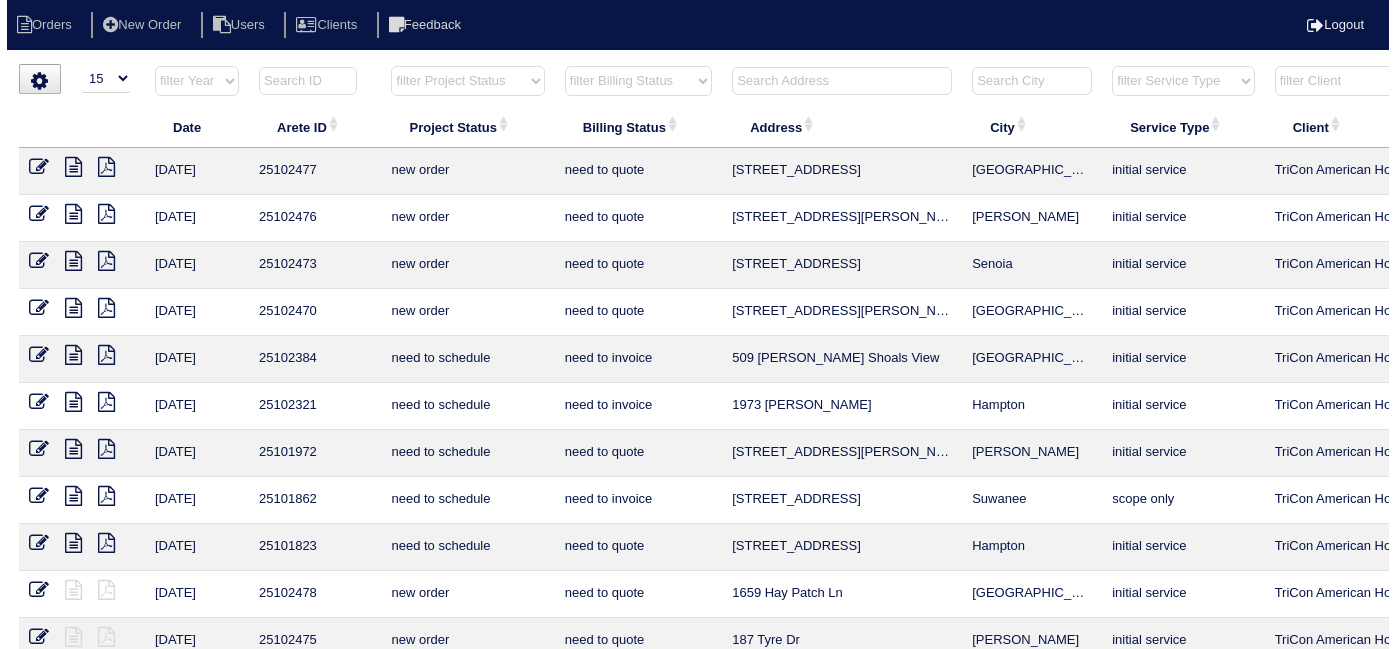 scroll, scrollTop: 0, scrollLeft: 0, axis: both 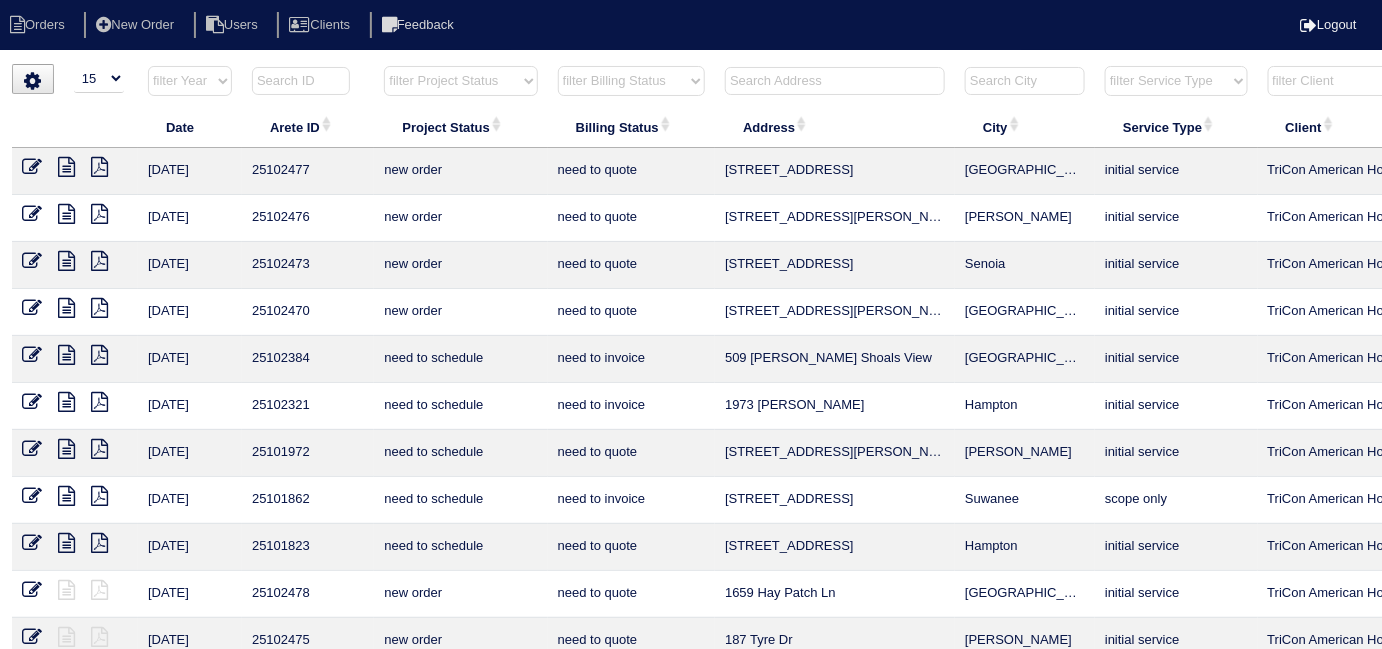 click at bounding box center (835, 81) 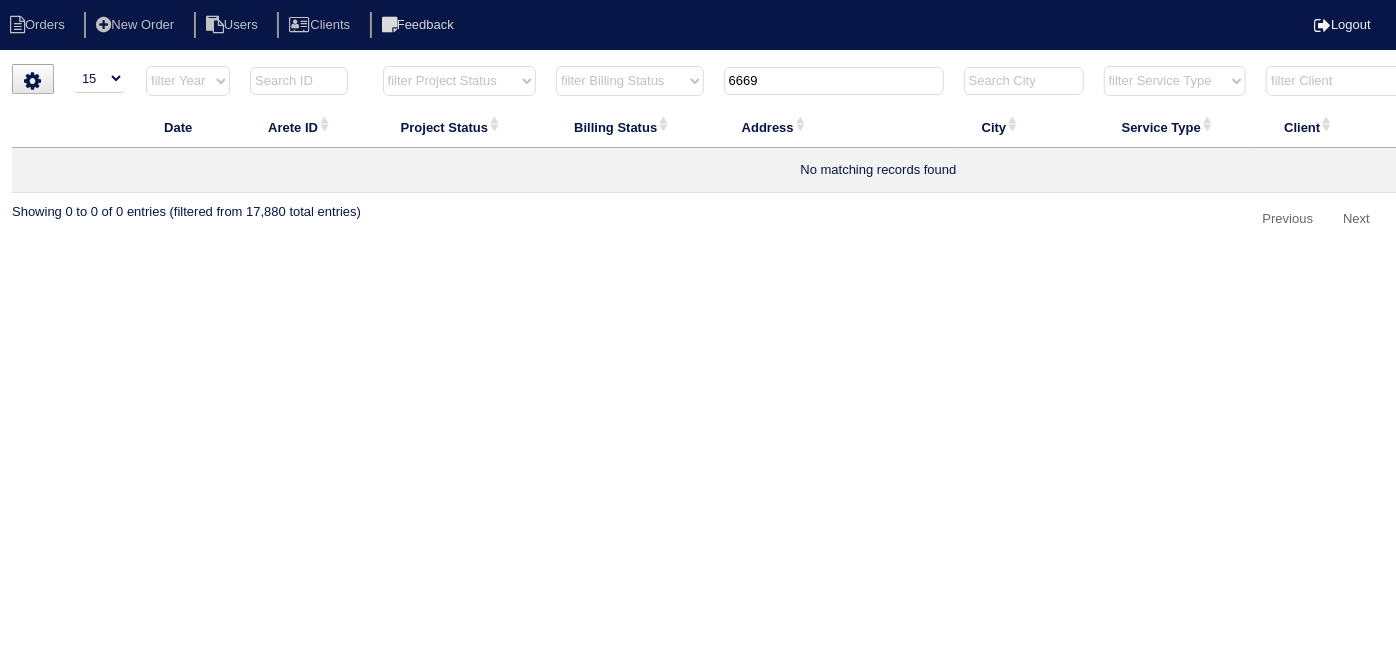 drag, startPoint x: 800, startPoint y: 85, endPoint x: 568, endPoint y: 67, distance: 232.69724 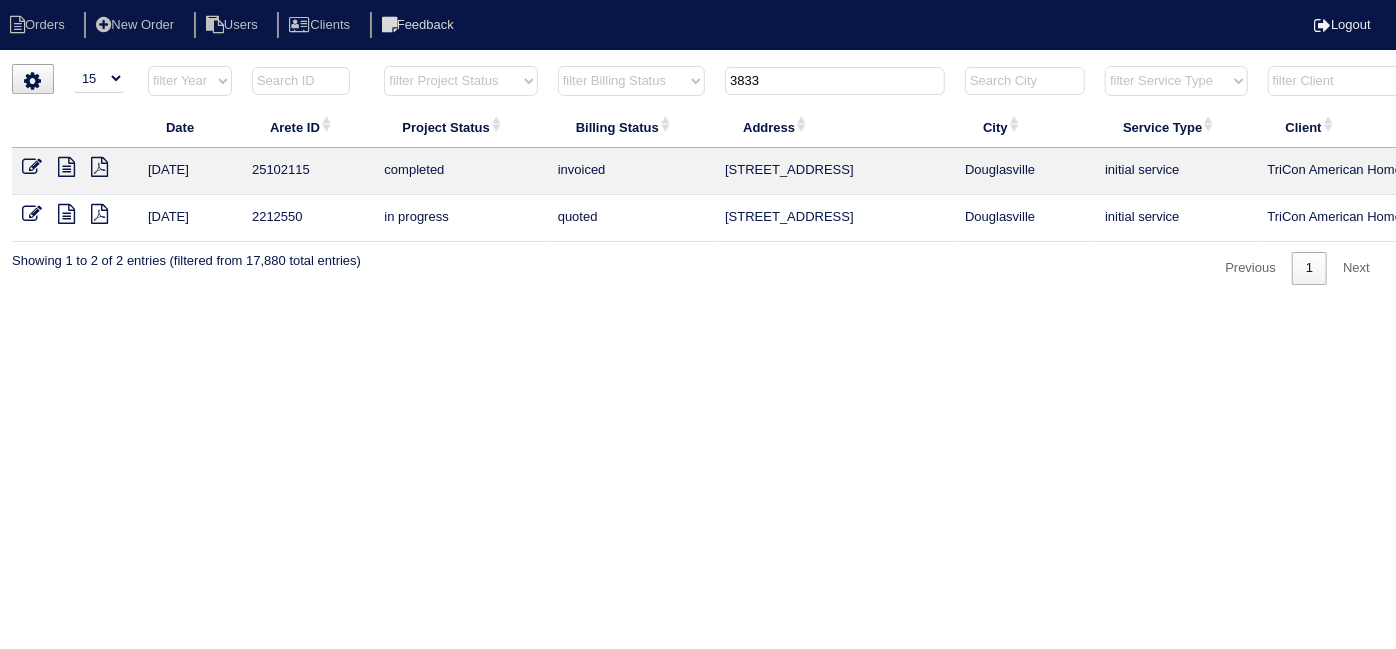 drag, startPoint x: 770, startPoint y: 76, endPoint x: 450, endPoint y: 46, distance: 321.40317 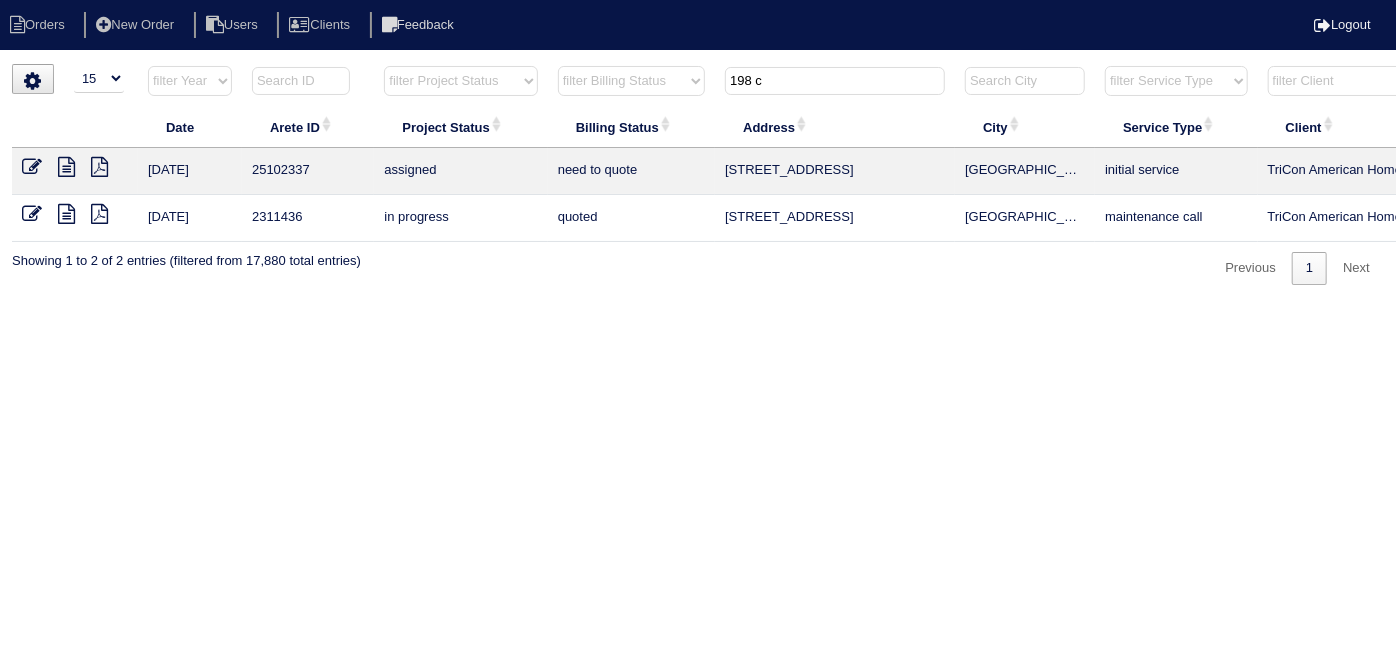 drag, startPoint x: 801, startPoint y: 88, endPoint x: 581, endPoint y: 48, distance: 223.6068 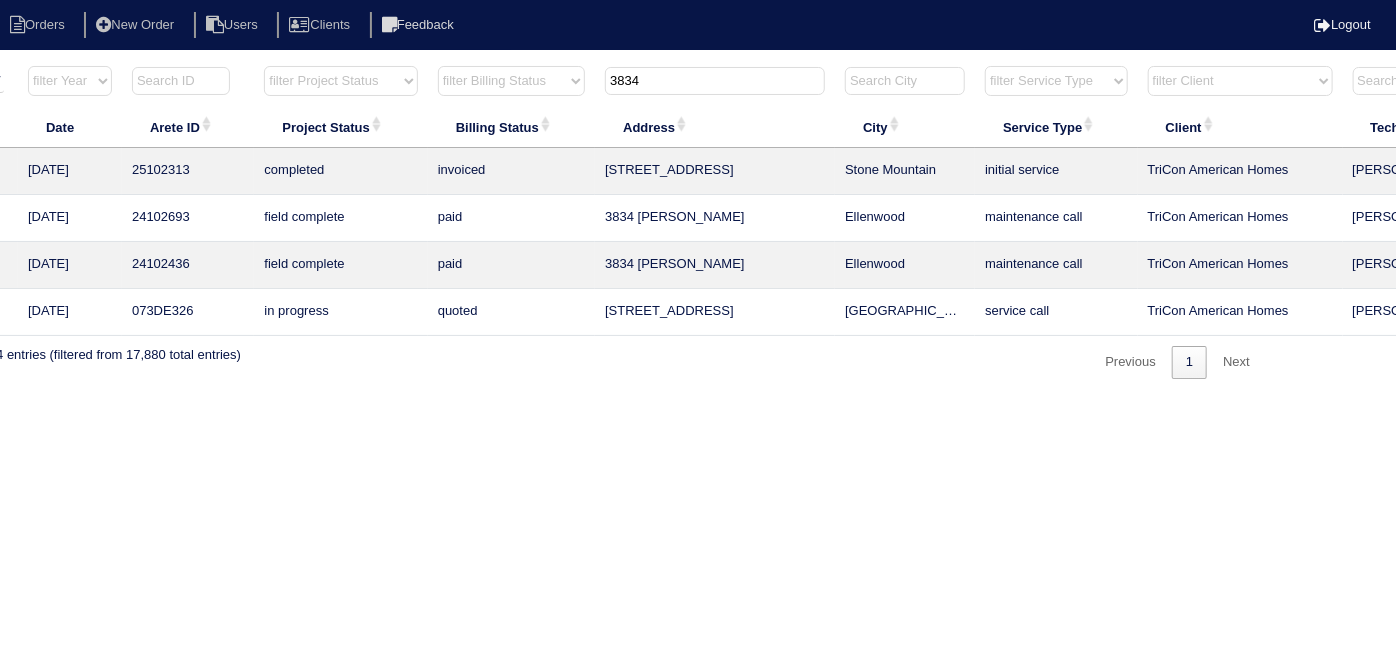 scroll, scrollTop: 0, scrollLeft: 348, axis: horizontal 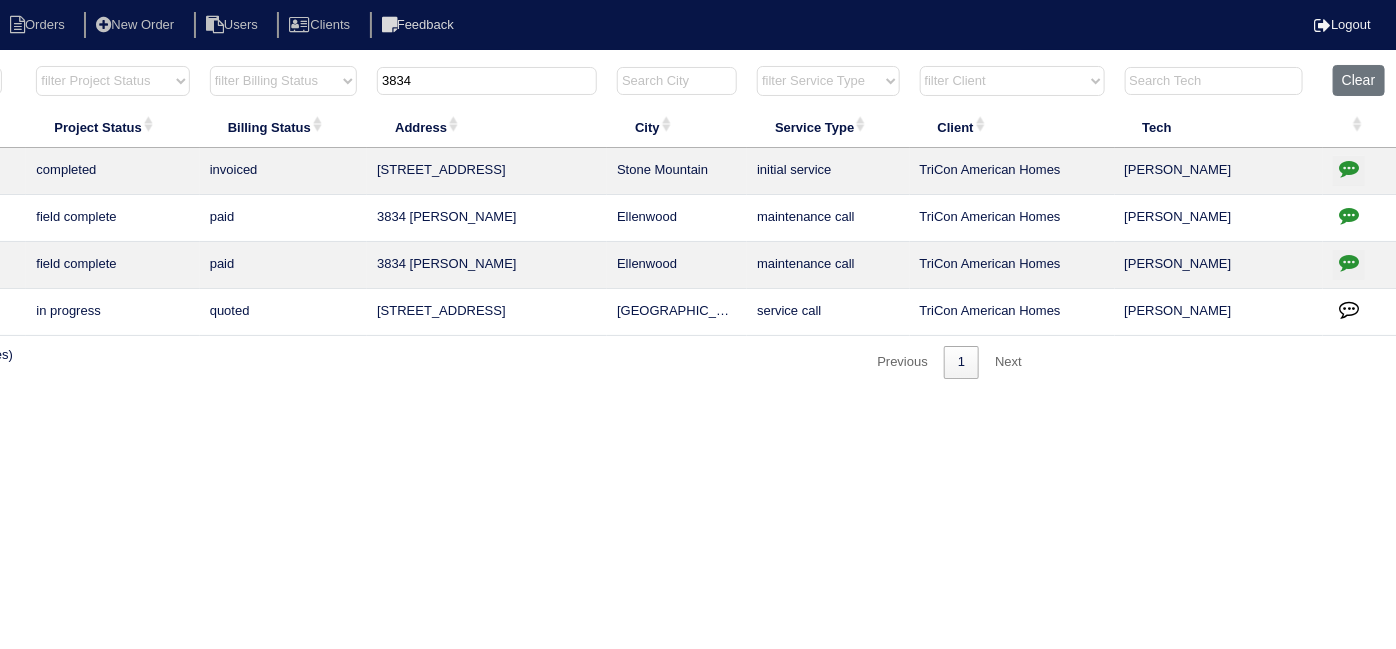 type on "3834" 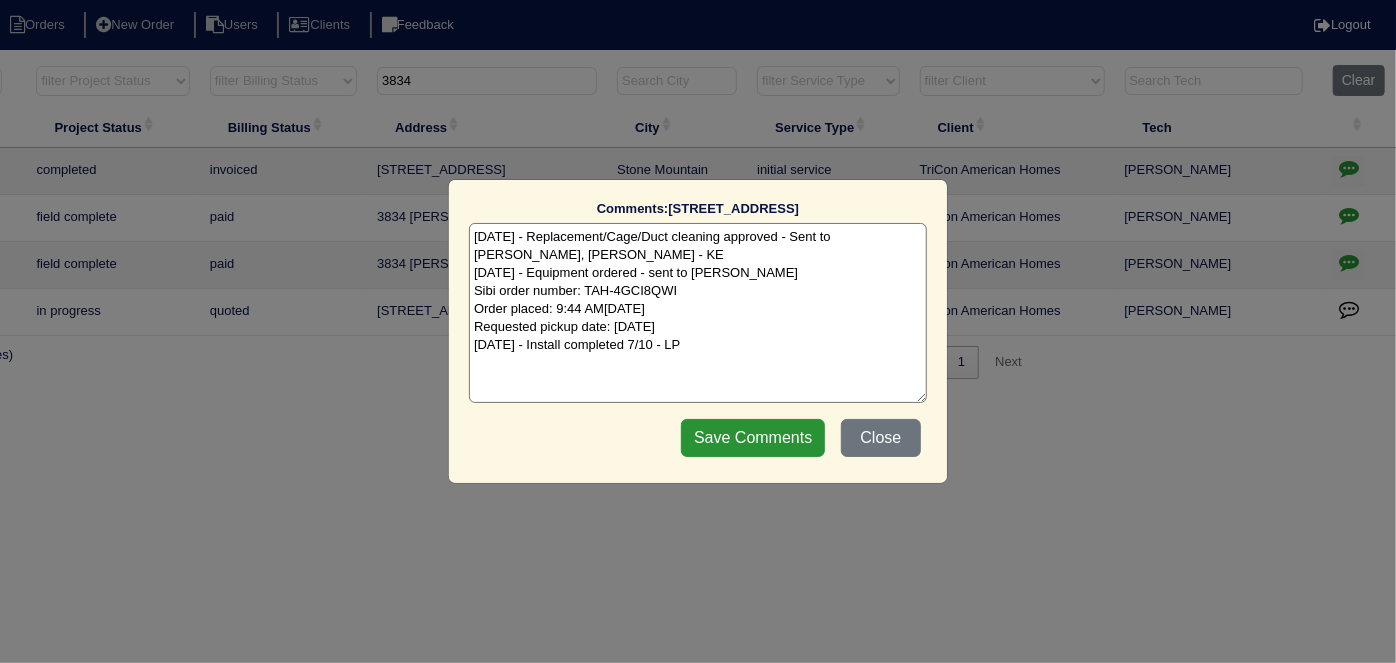 click on "7/9/25 - Replacement/Cage/Duct cleaning approved - Sent to Dan, Payton, Reeca - KE
7/9/25 - Equipment ordered - sent to Goldie - rk
Sibi order number: TAH-4GCI8QWI
Order placed: 9:44 AM, July 9, 2025
Requested pickup date: July 9, 2025
7/10/25 - Install completed 7/10 - LP" at bounding box center [698, 313] 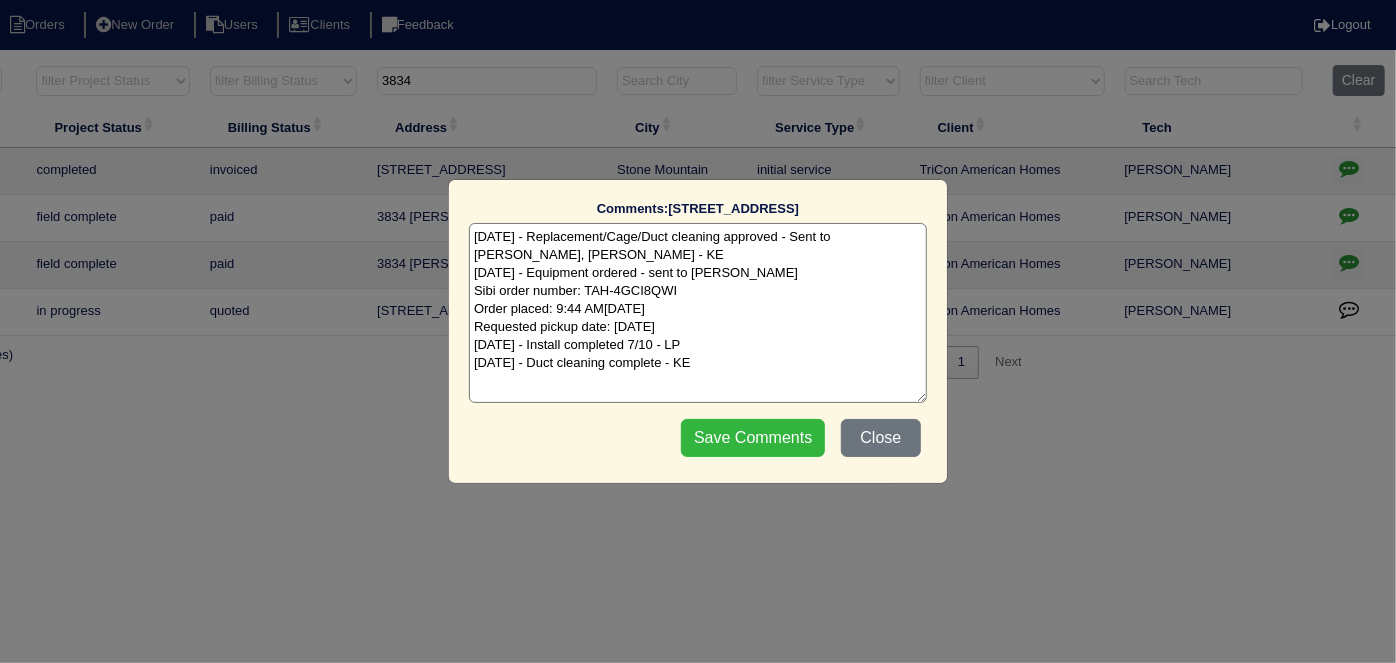 type on "7/9/25 - Replacement/Cage/Duct cleaning approved - Sent to Dan, Payton, Reeca - KE
7/9/25 - Equipment ordered - sent to Goldie - rk
Sibi order number: TAH-4GCI8QWI
Order placed: 9:44 AM, July 9, 2025
Requested pickup date: July 9, 2025
7/10/25 - Install completed 7/10 - LP
7/10/25 - Duct cleaning complete - KE" 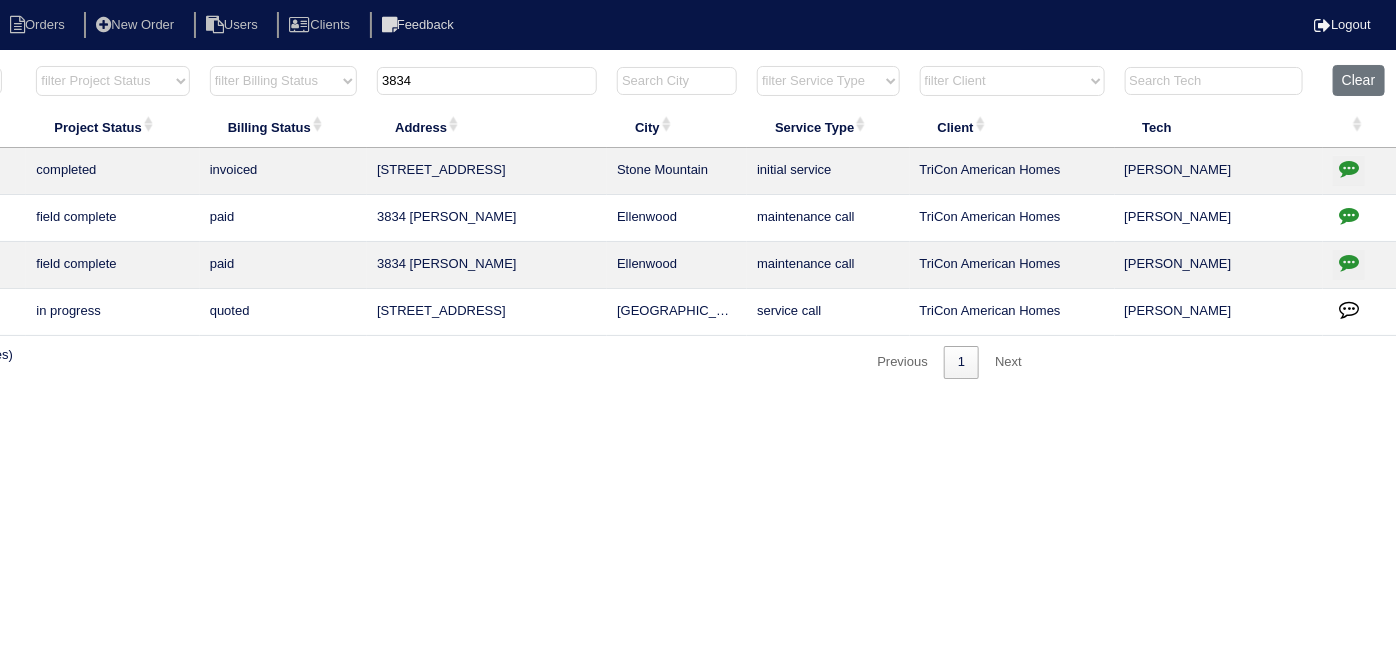 drag, startPoint x: 498, startPoint y: 88, endPoint x: 144, endPoint y: 9, distance: 362.7079 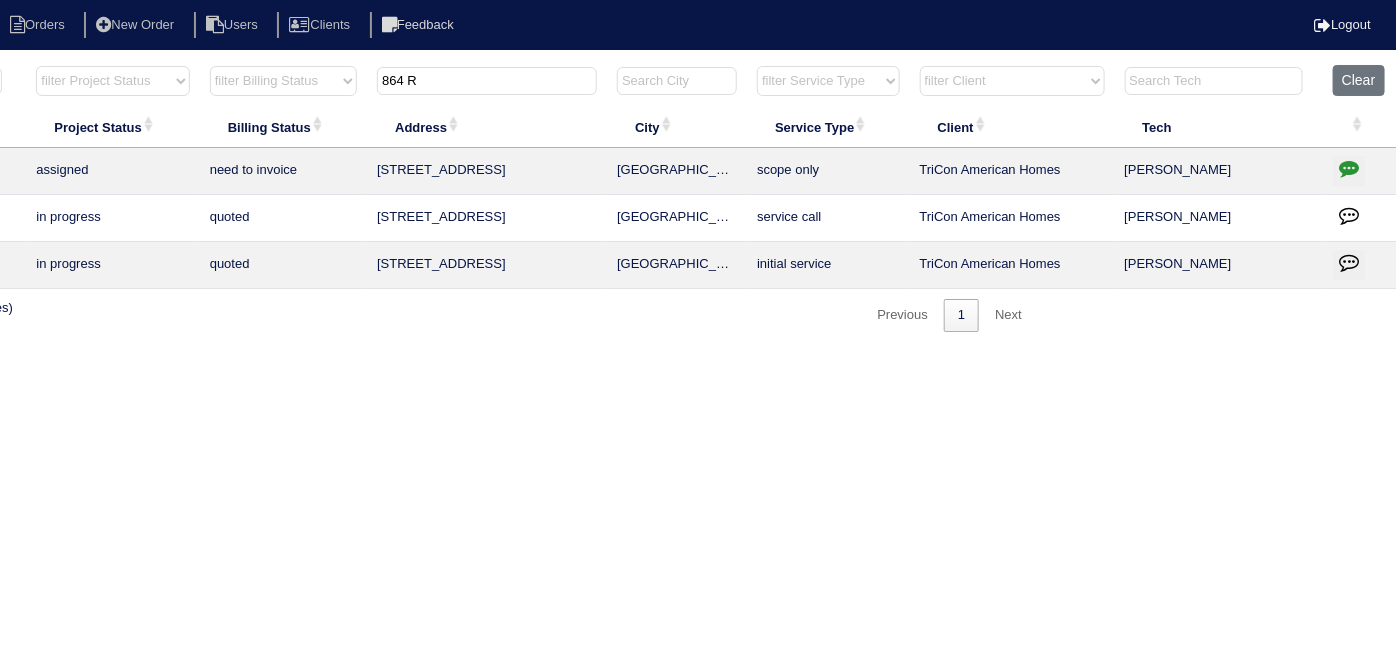 type on "864 R" 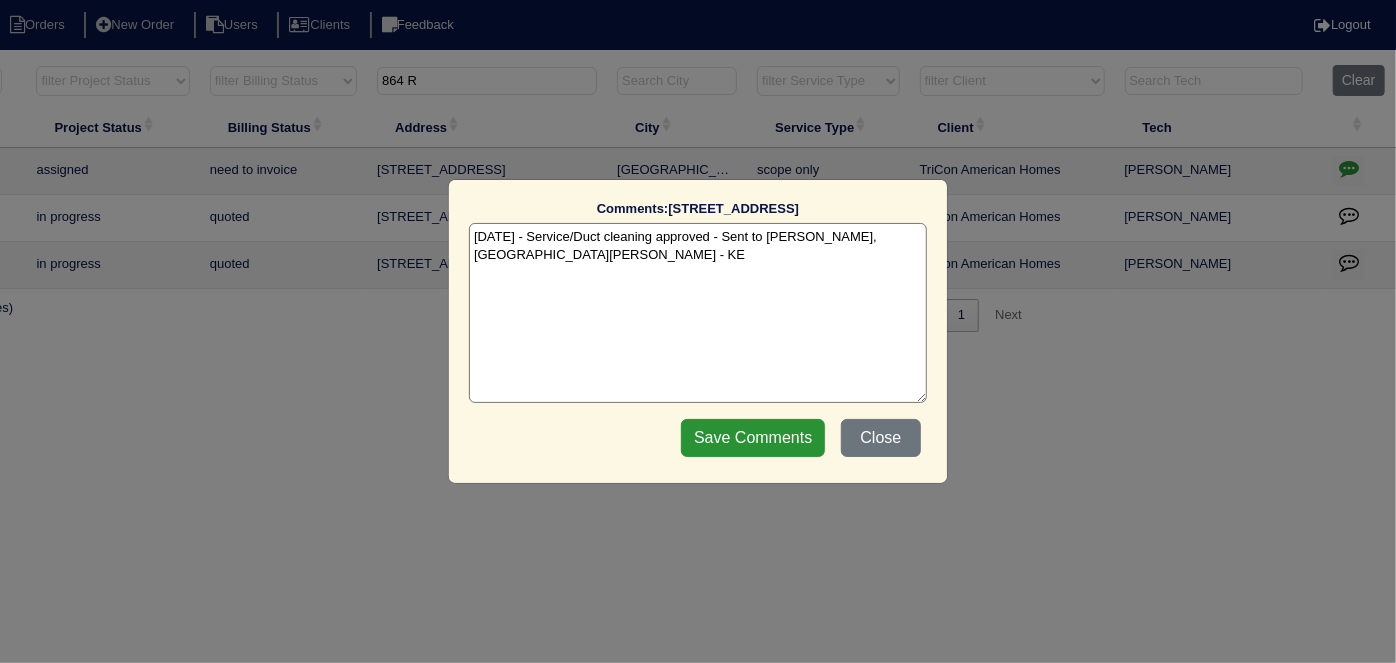 click on "7/9/25 - Service/Duct cleaning approved - Sent to Dan, Payton, Reeca - KE" at bounding box center (698, 313) 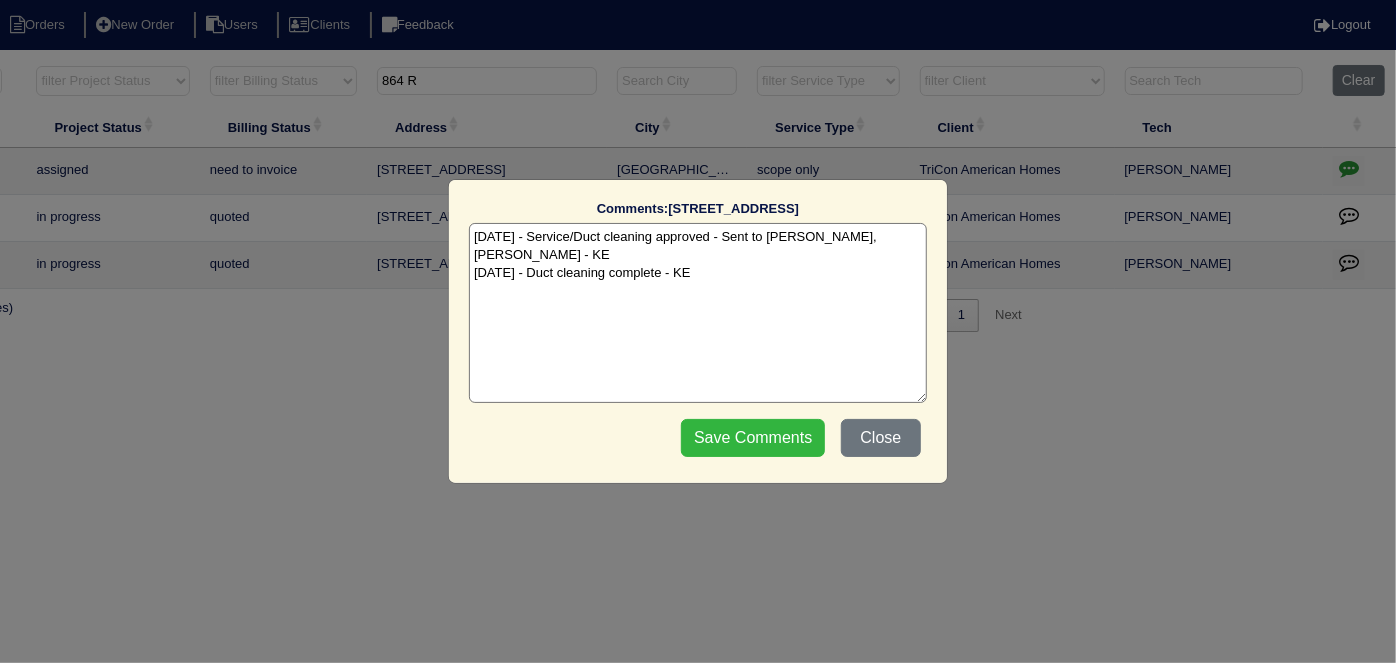type on "7/9/25 - Service/Duct cleaning approved - Sent to Dan, Payton, Reeca - KE
7/10/25 - Duct cleaning complete - KE" 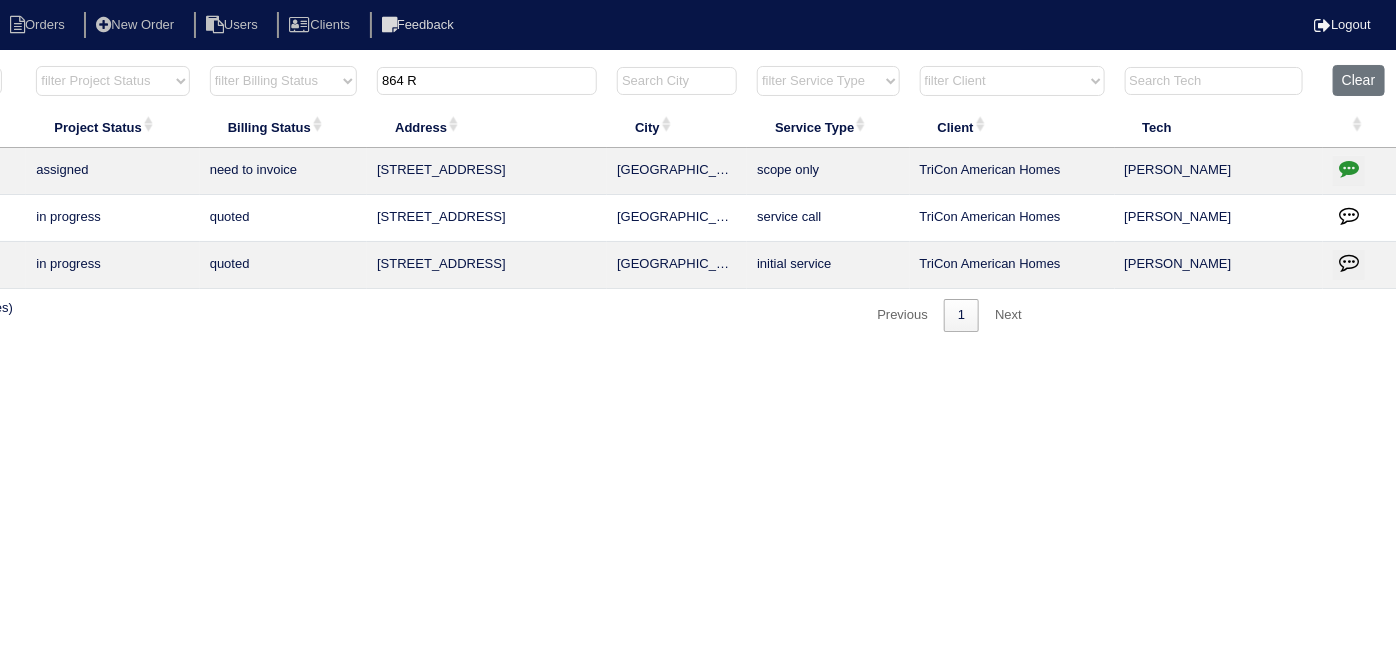 drag, startPoint x: 464, startPoint y: 70, endPoint x: 309, endPoint y: 67, distance: 155.02902 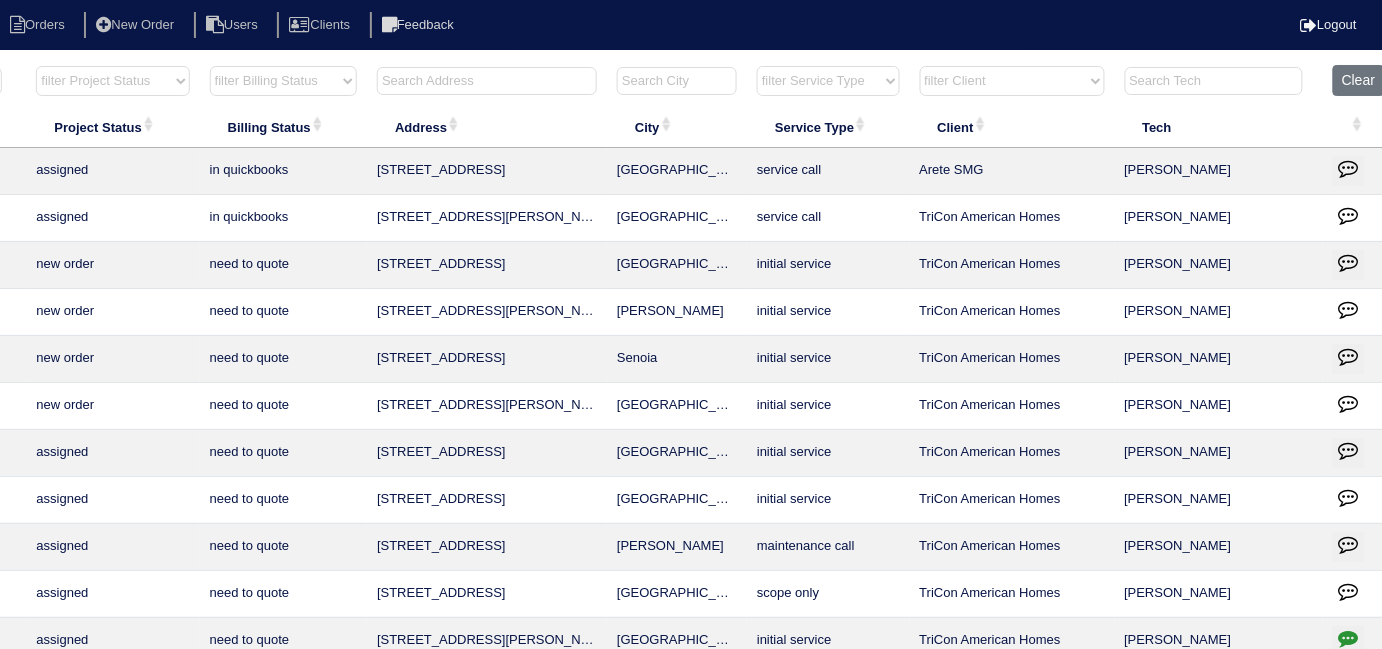 click at bounding box center (487, 81) 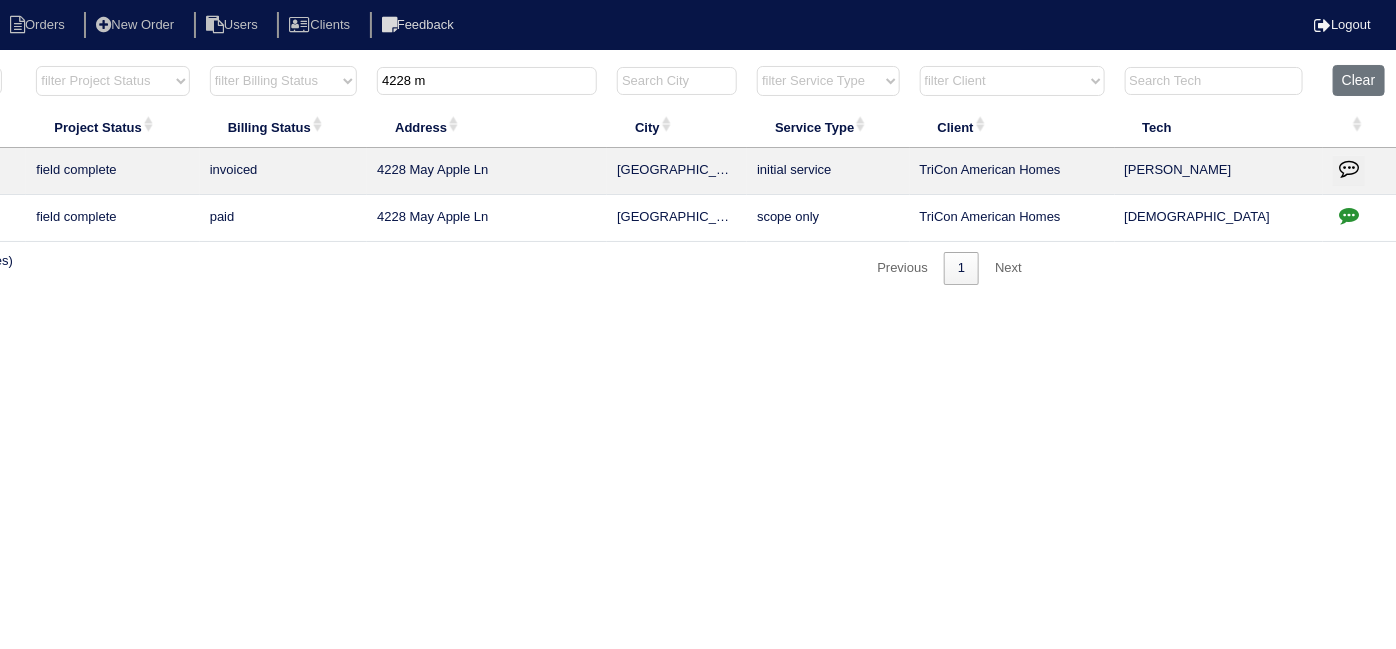 drag, startPoint x: 469, startPoint y: 85, endPoint x: 399, endPoint y: 78, distance: 70.34913 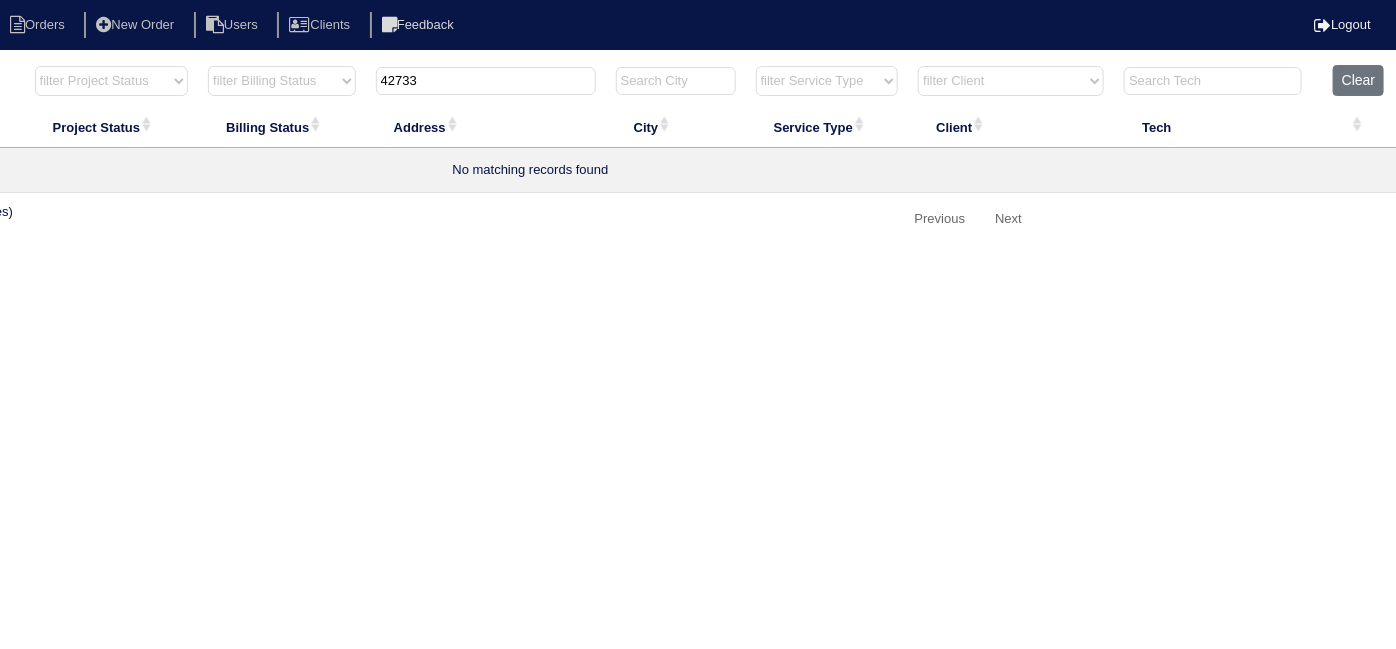 drag, startPoint x: 434, startPoint y: 88, endPoint x: 197, endPoint y: 59, distance: 238.76767 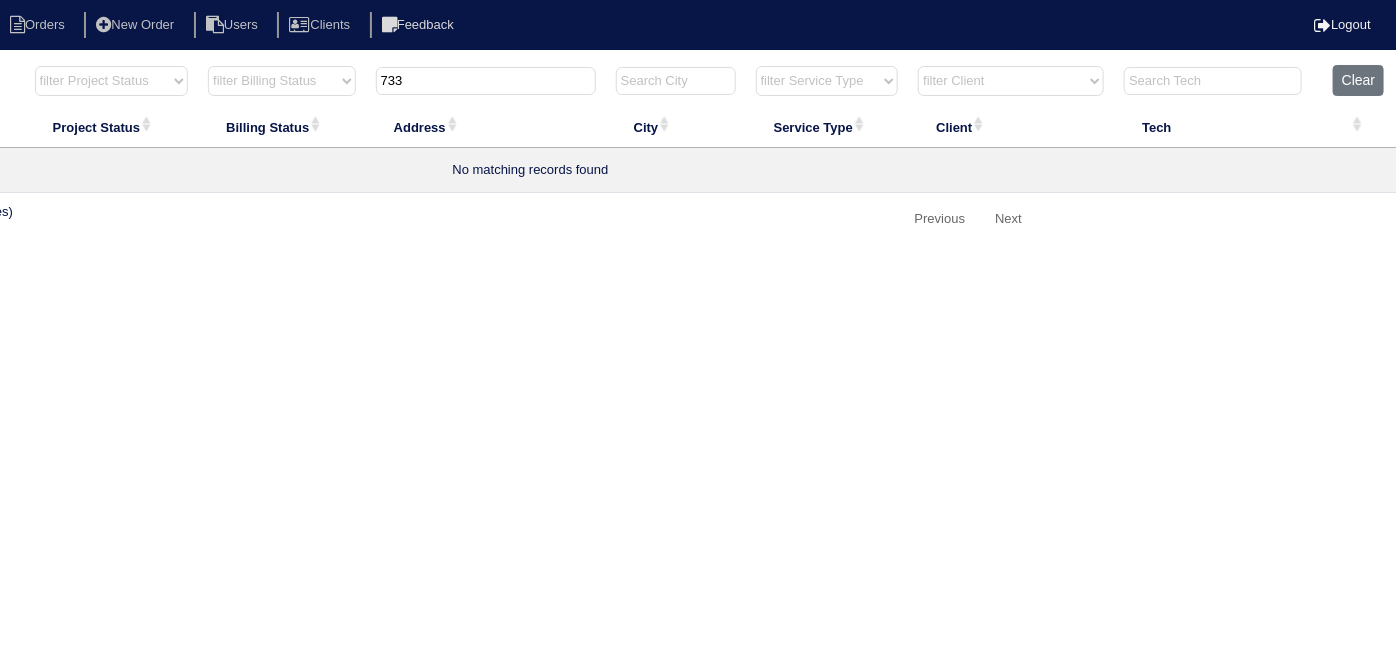 type on "733" 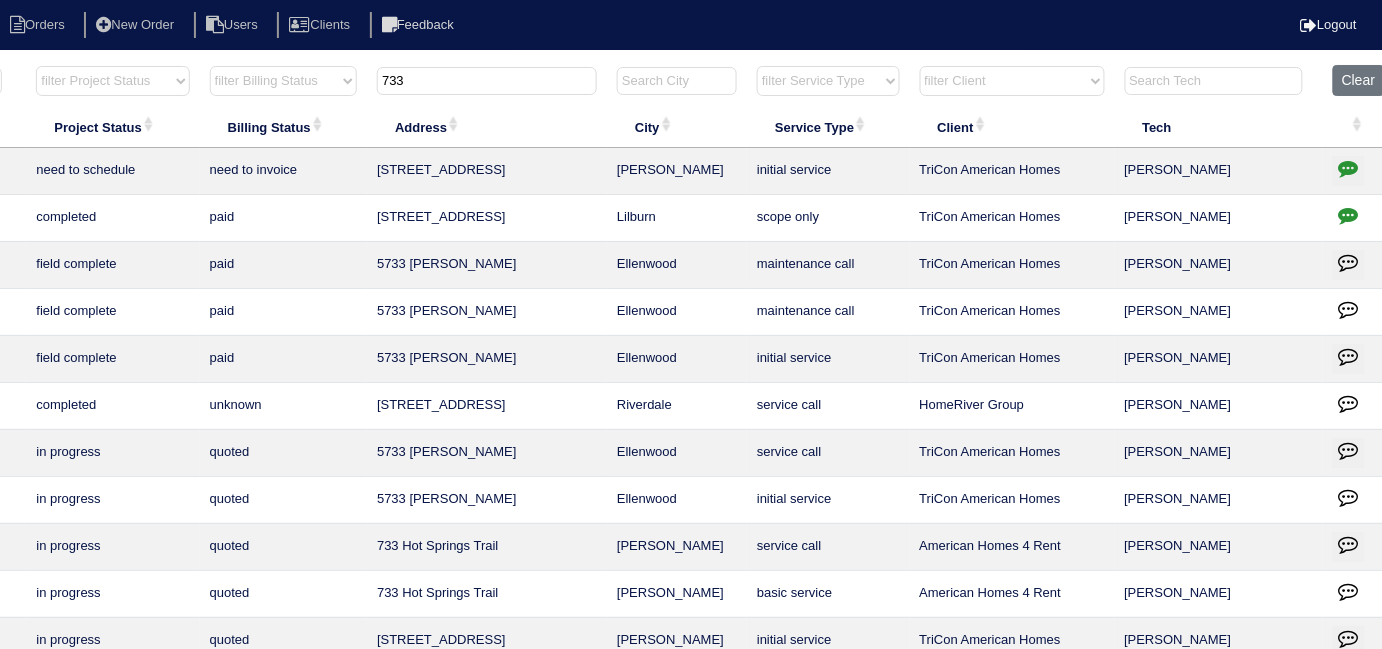 drag, startPoint x: 478, startPoint y: 78, endPoint x: 158, endPoint y: 0, distance: 329.36908 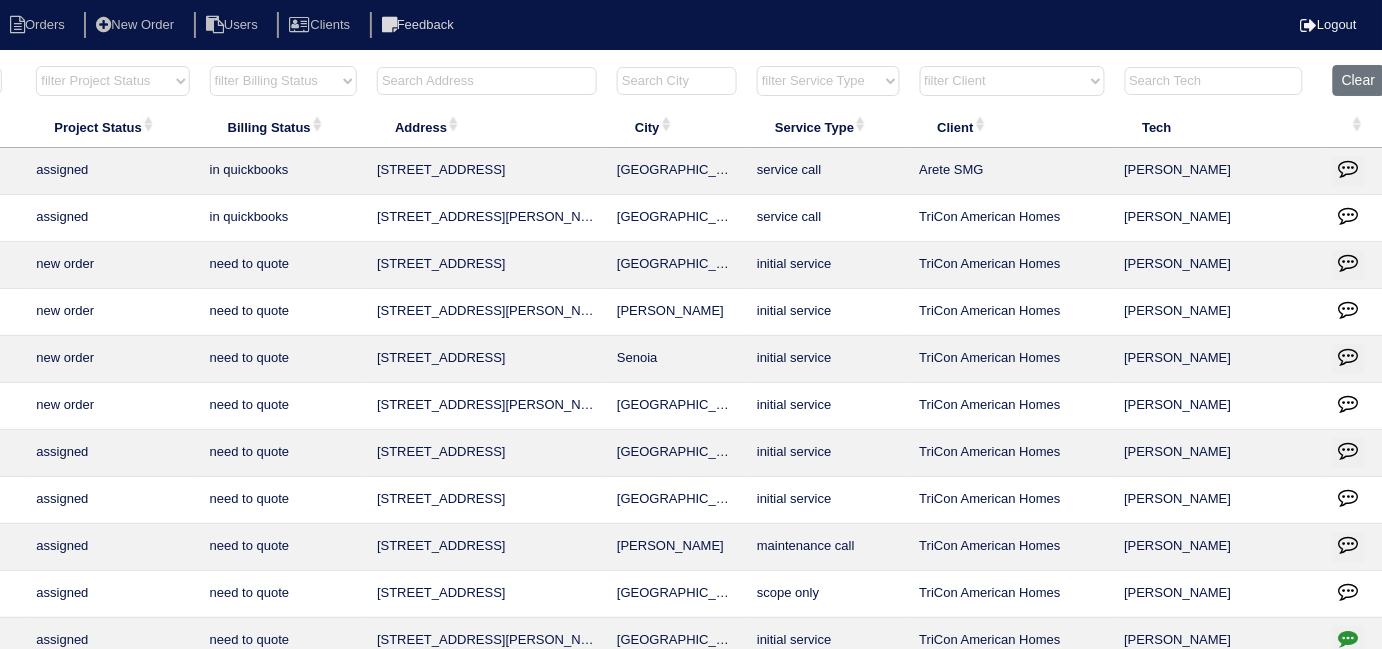 click at bounding box center (487, 81) 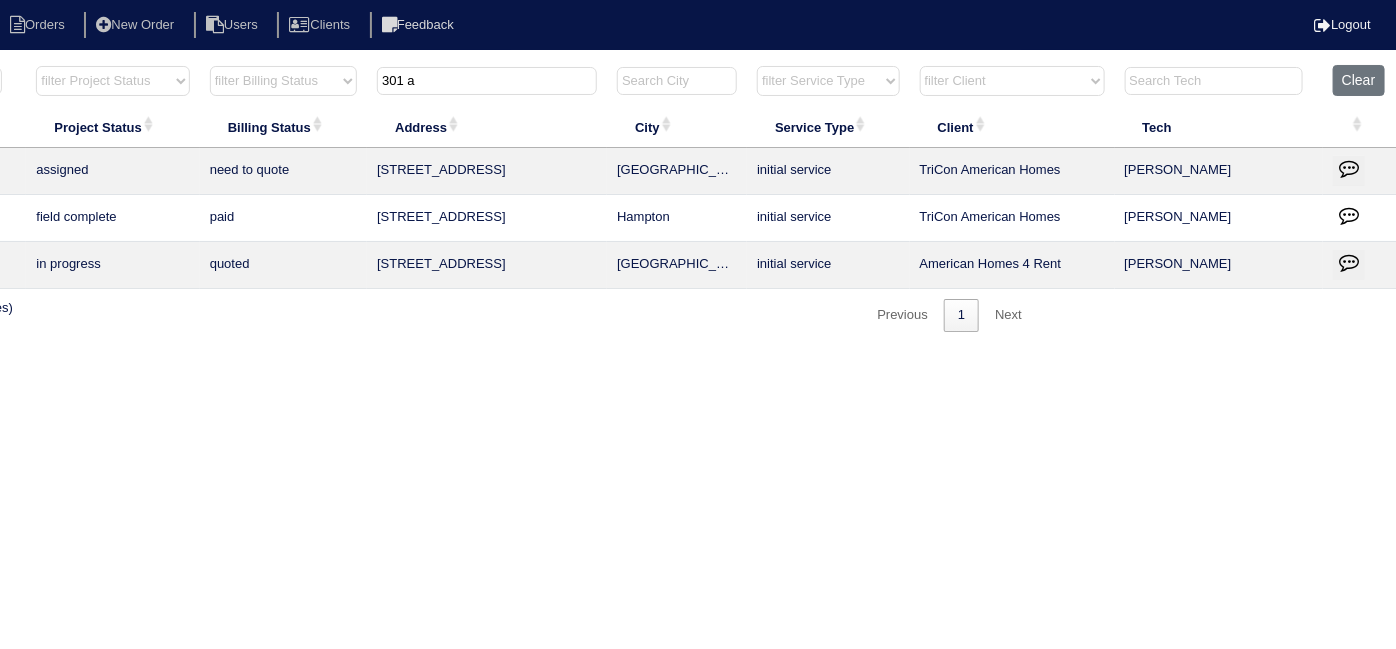 scroll, scrollTop: 0, scrollLeft: 0, axis: both 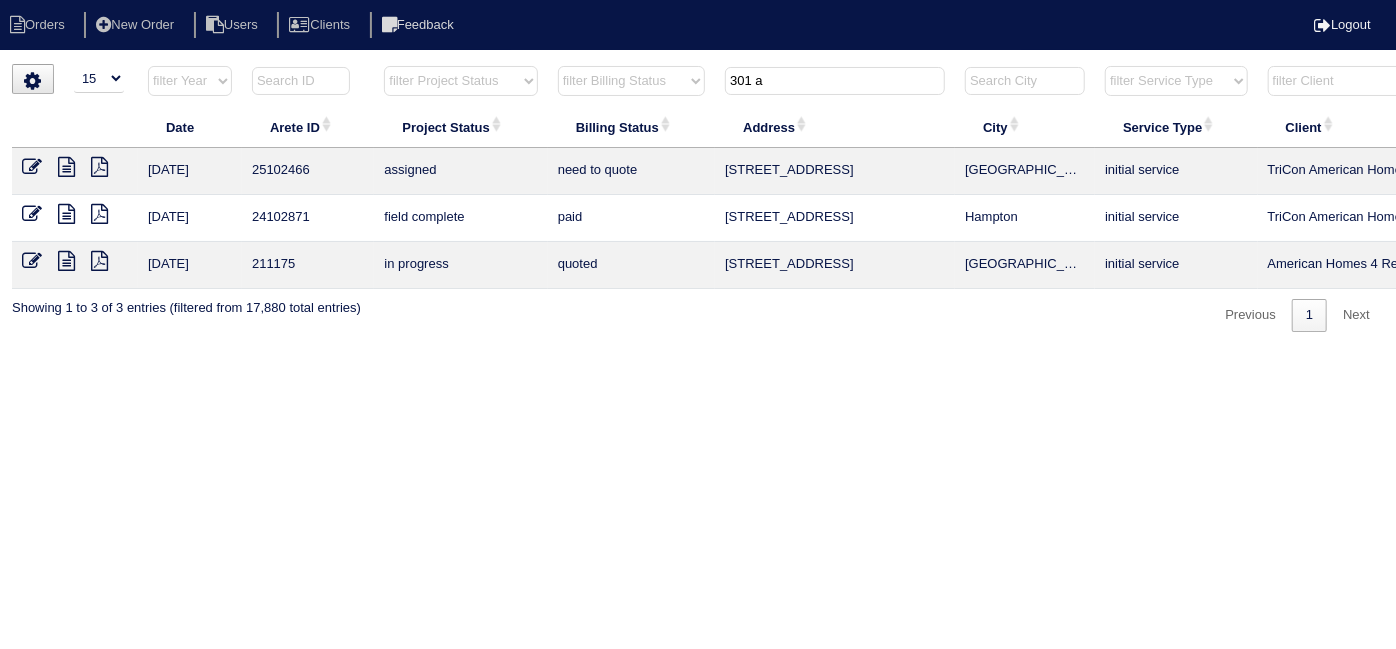 type on "301 a" 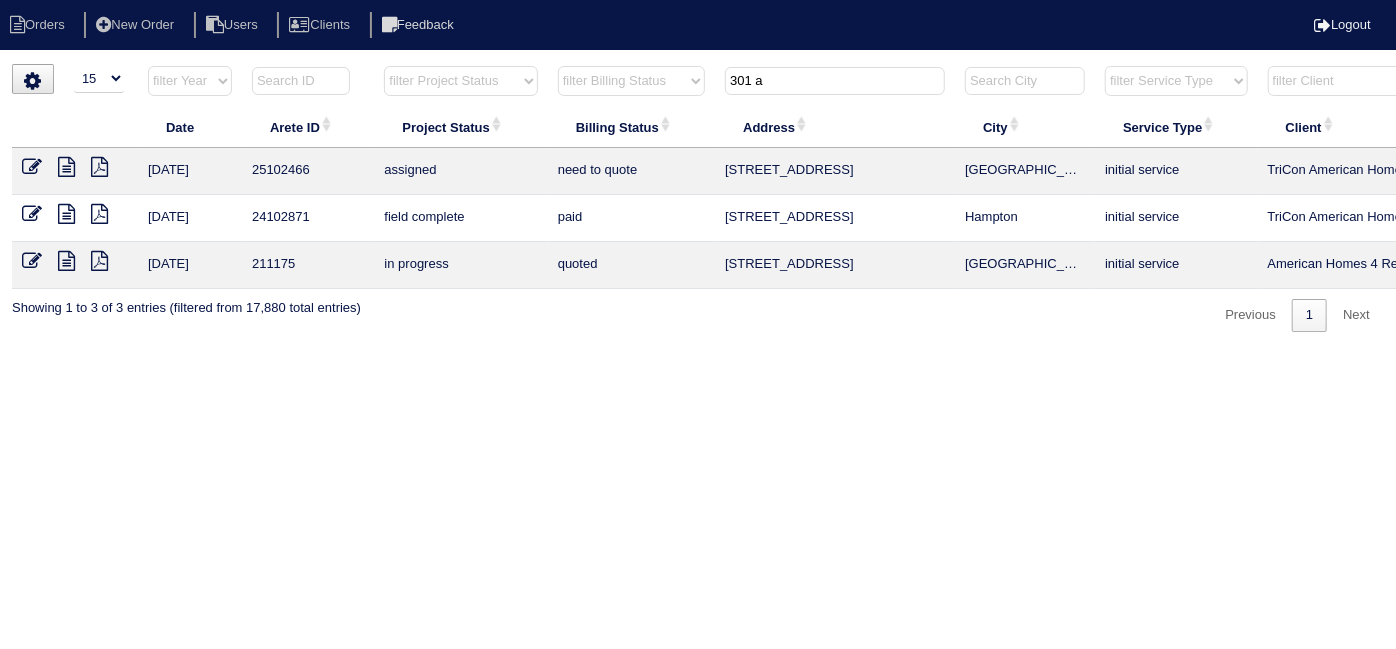 click at bounding box center [32, 167] 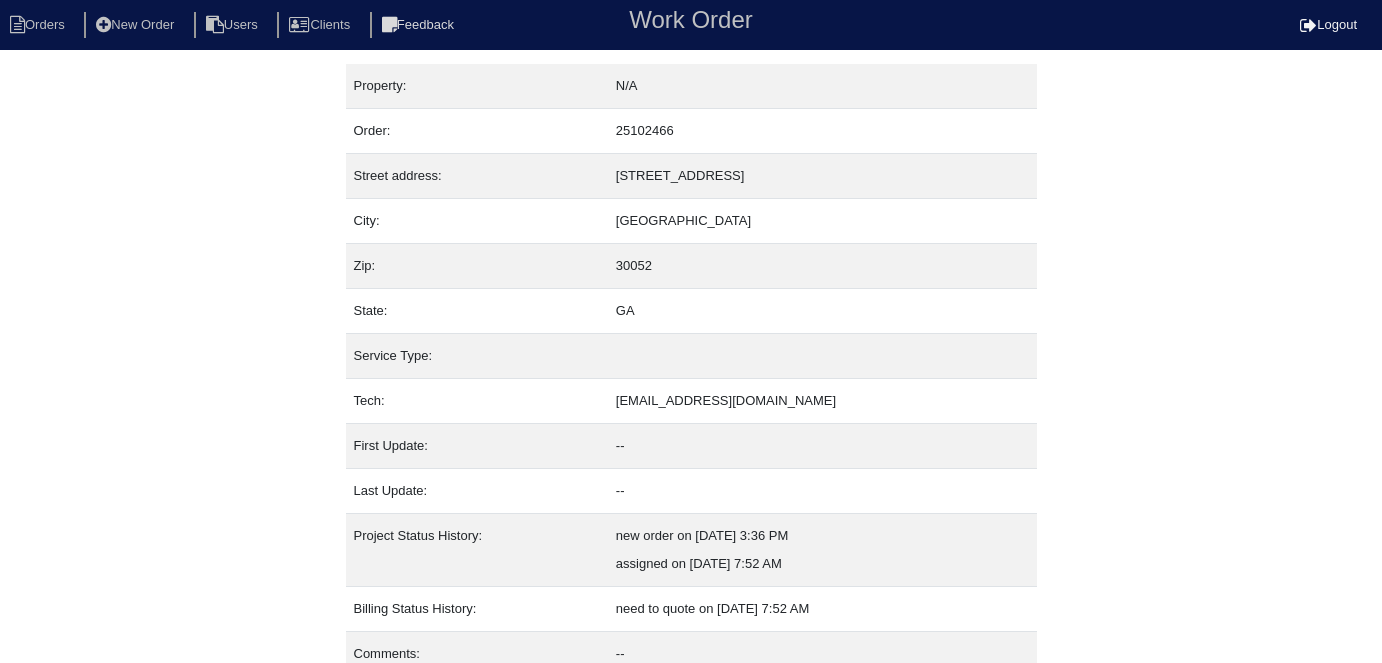 scroll, scrollTop: 0, scrollLeft: 0, axis: both 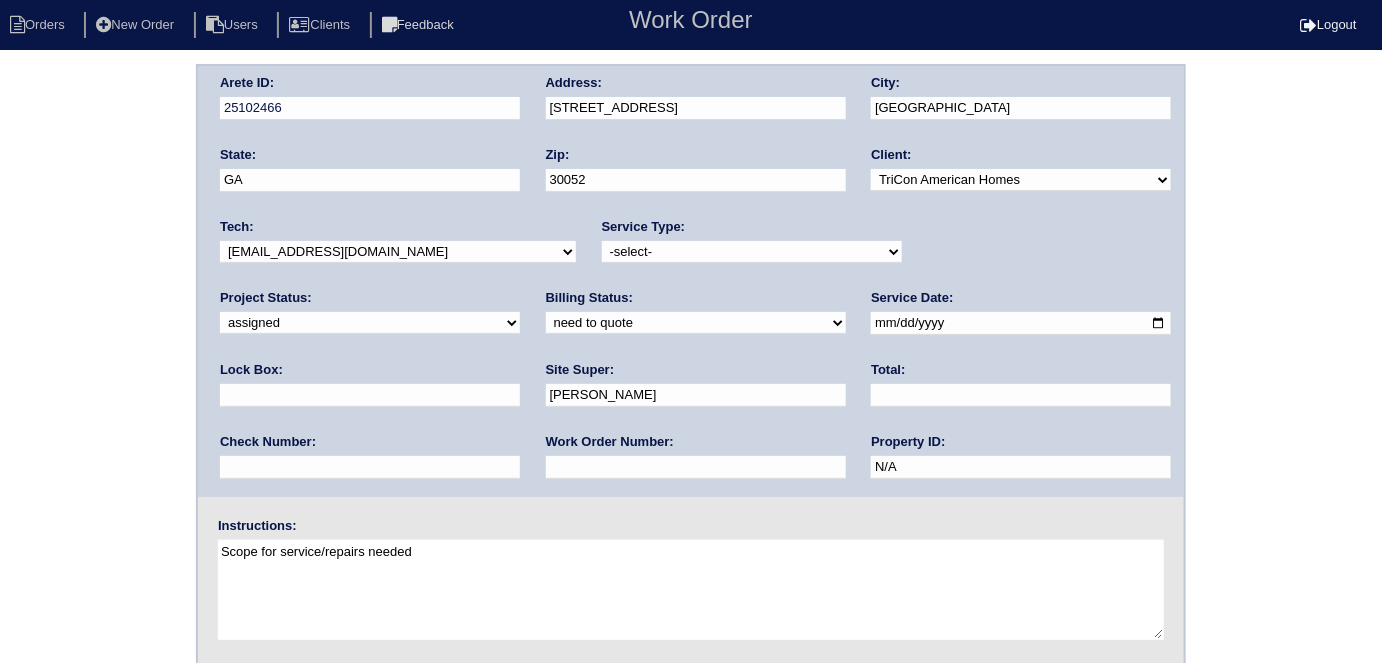 click on "-select-
initial service
basic service
maintenance call
replacement scope
service call
scope only" at bounding box center (752, 252) 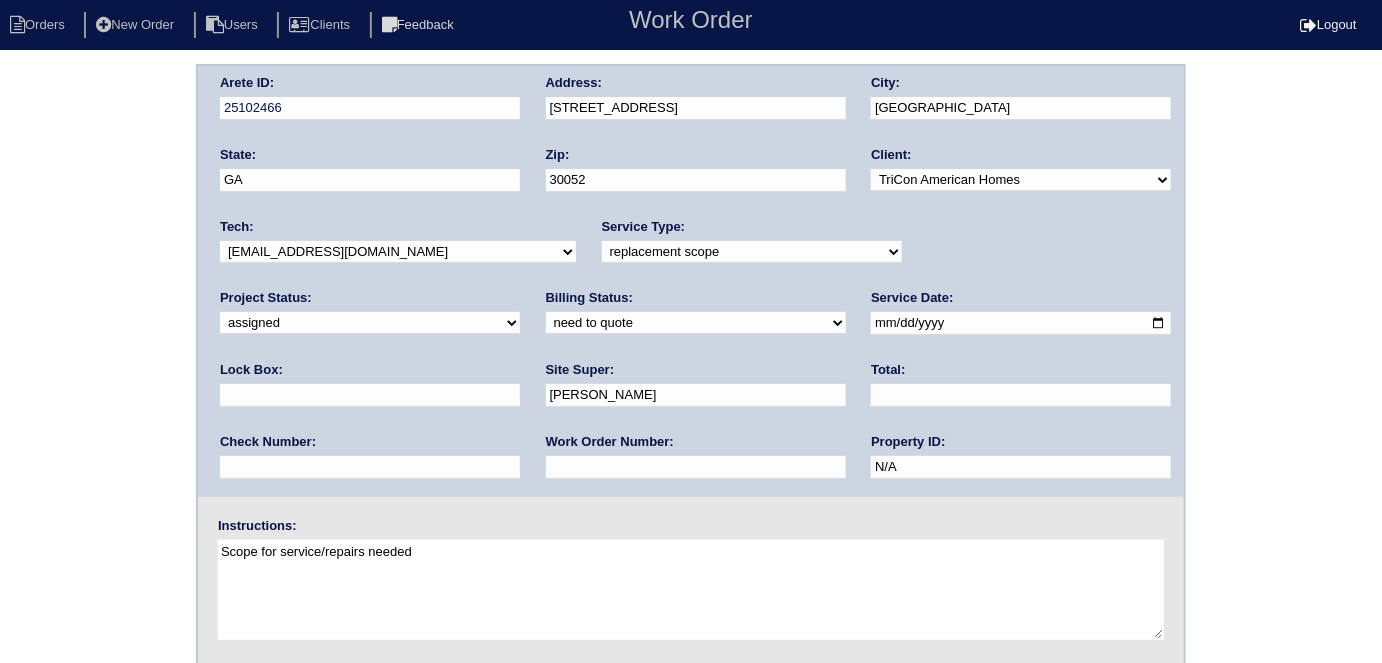 click on "-select-
initial service
basic service
maintenance call
replacement scope
service call
scope only" at bounding box center [752, 252] 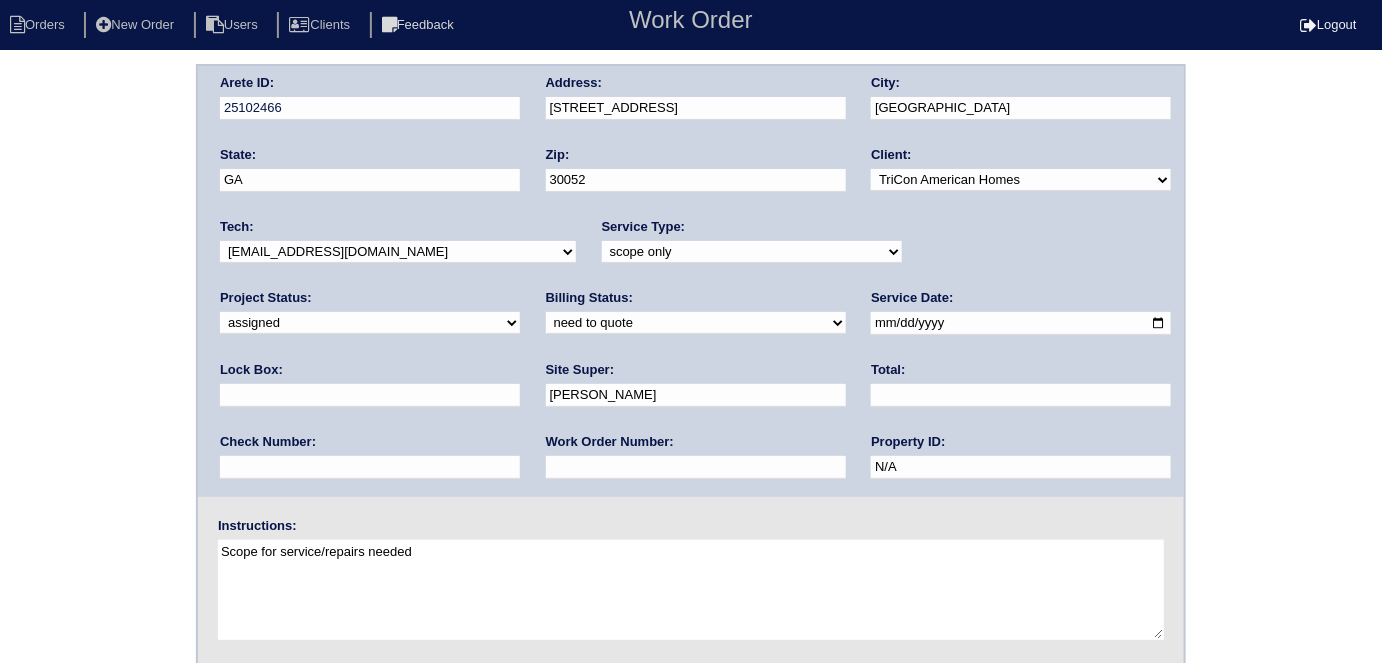 click on "Arete ID:
25102466
Address:
301 Arbor place
City:
Loganville
State:
GA
Zip:
30052
Client:
-select-
TriCon American Homes
American Homes 4 Rent
First Key Homes
Zillow
The Renovation Company
On The Level Development Group
Shepard Exposition Group
Sylvan Homes
Pathway Construction
Arete Personal
Arete SMG
Tiber Capital
Tiber Realty
Divvy
Rave
Stine Construction
Alan Luther
HomeRiver Group
Test Client
Rasmus Real Estate
Padly
Buffalo Homes
Phillip Brothers
Maymont Homes
Tech:" at bounding box center [691, 468] 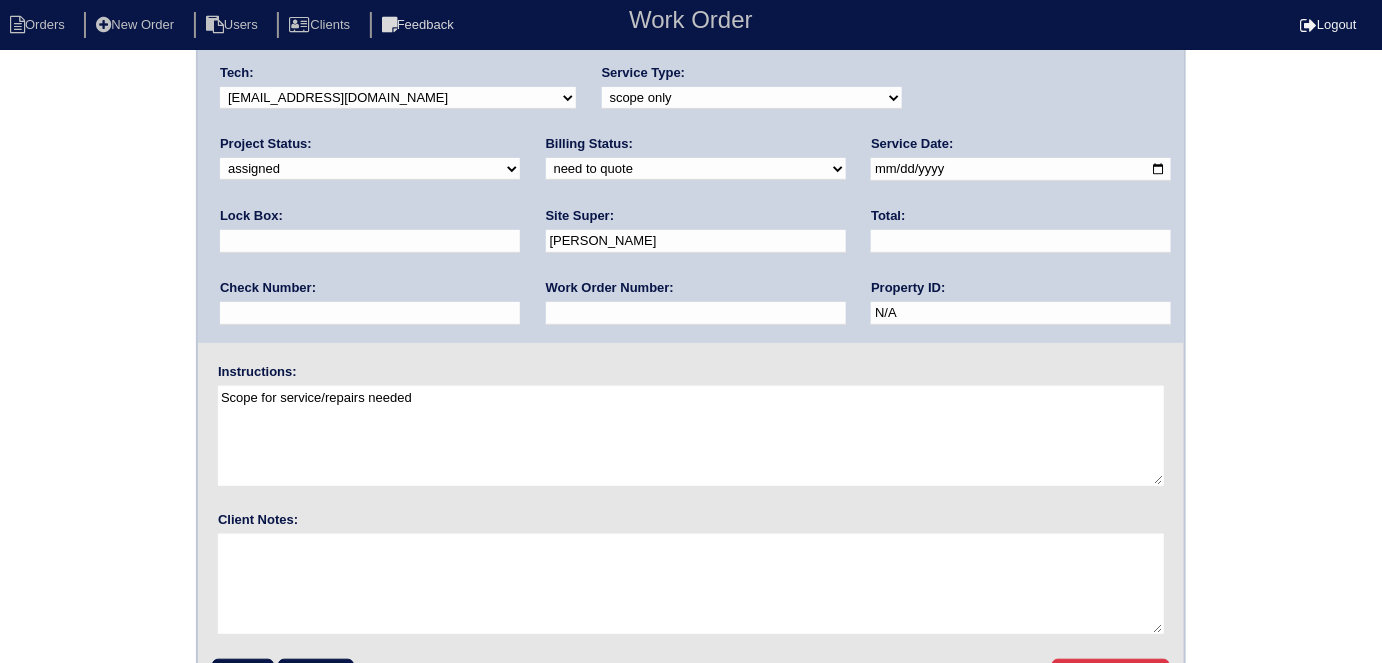 scroll, scrollTop: 205, scrollLeft: 0, axis: vertical 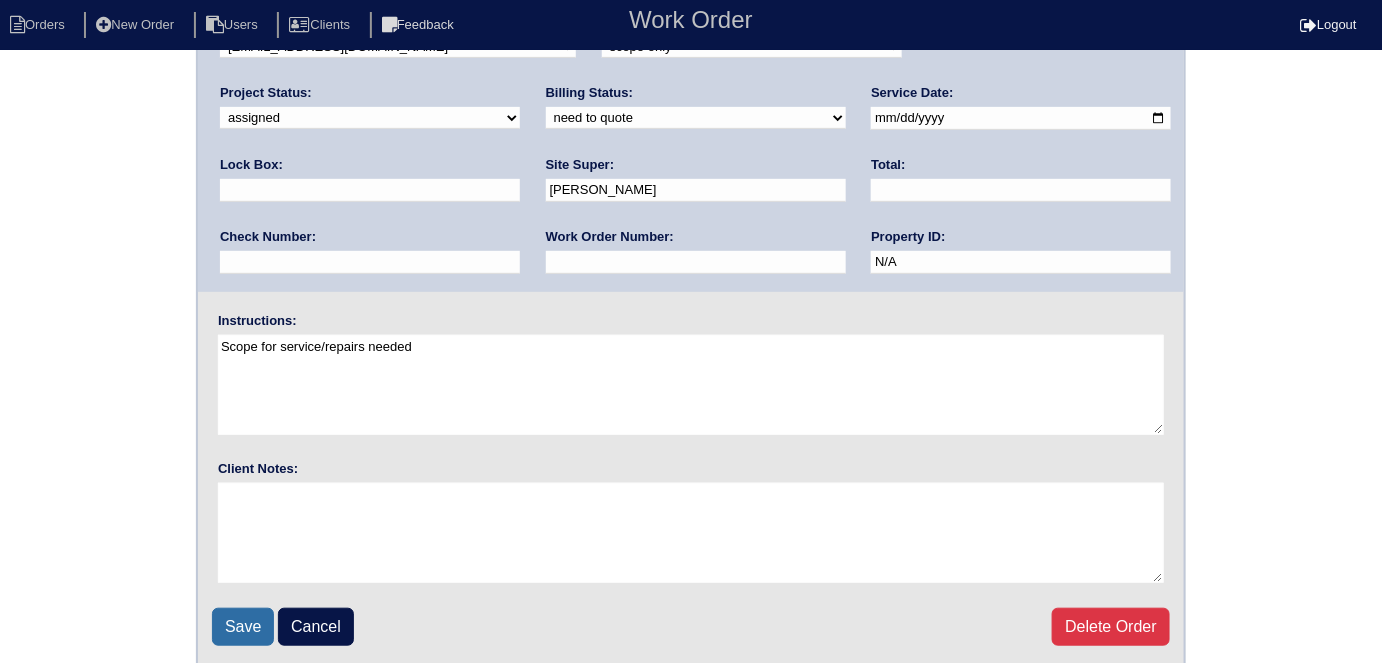 click on "Save" at bounding box center (243, 627) 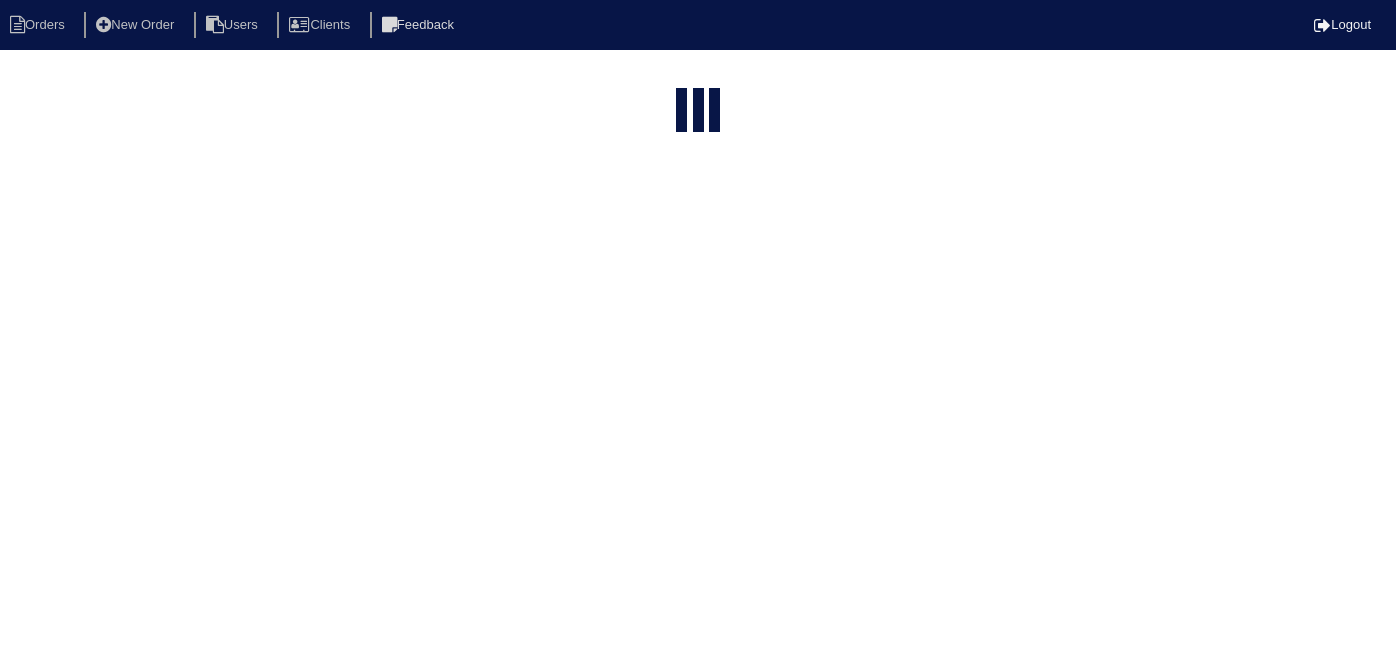 select on "15" 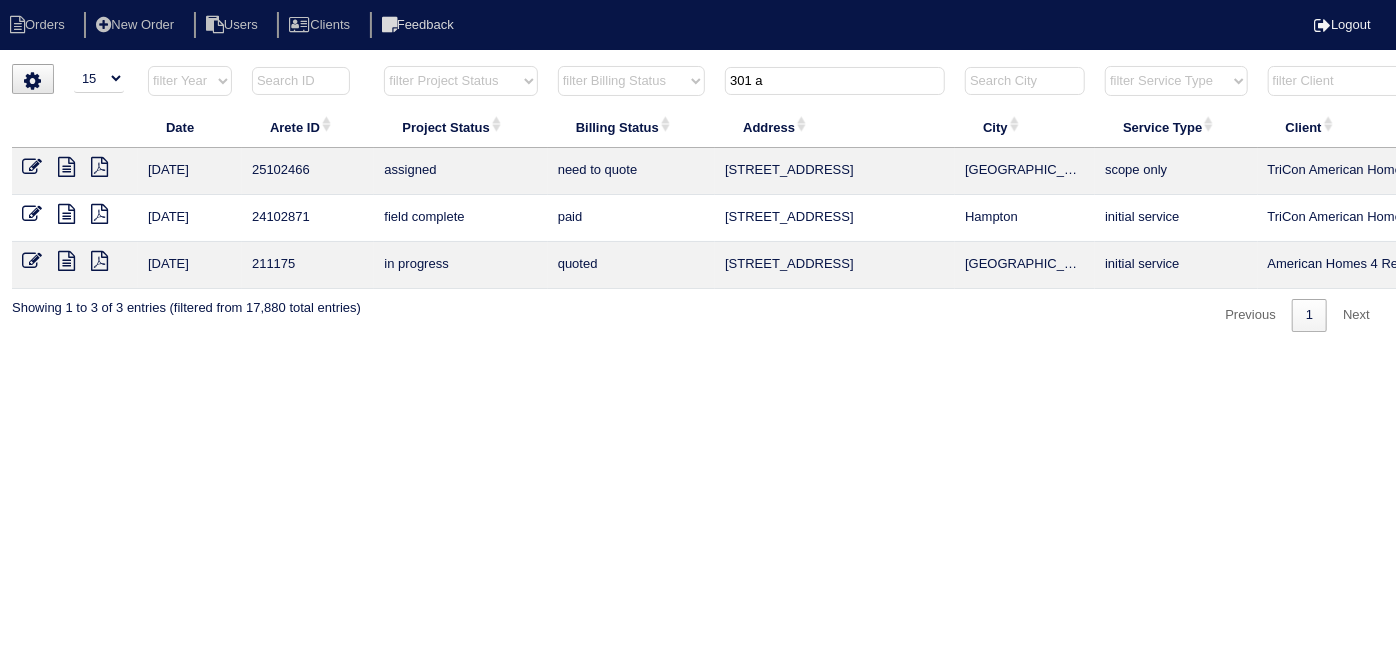 drag, startPoint x: 784, startPoint y: 81, endPoint x: 616, endPoint y: 36, distance: 173.9224 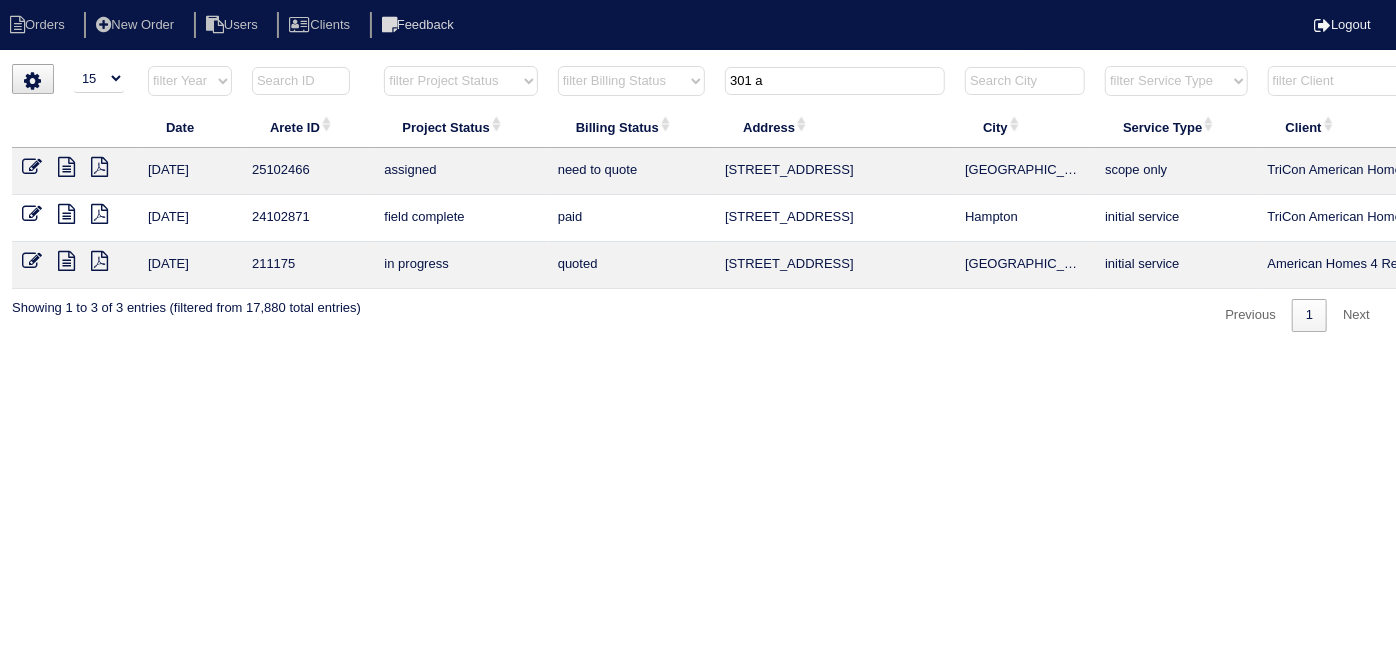 click on "Orders
New Order
Users
Clients
Feedback
Logout
Orders
New Order
Users
Clients
Message is blank.  Please add text or cancel.
Send Feedback
Cancel" at bounding box center (698, 176) 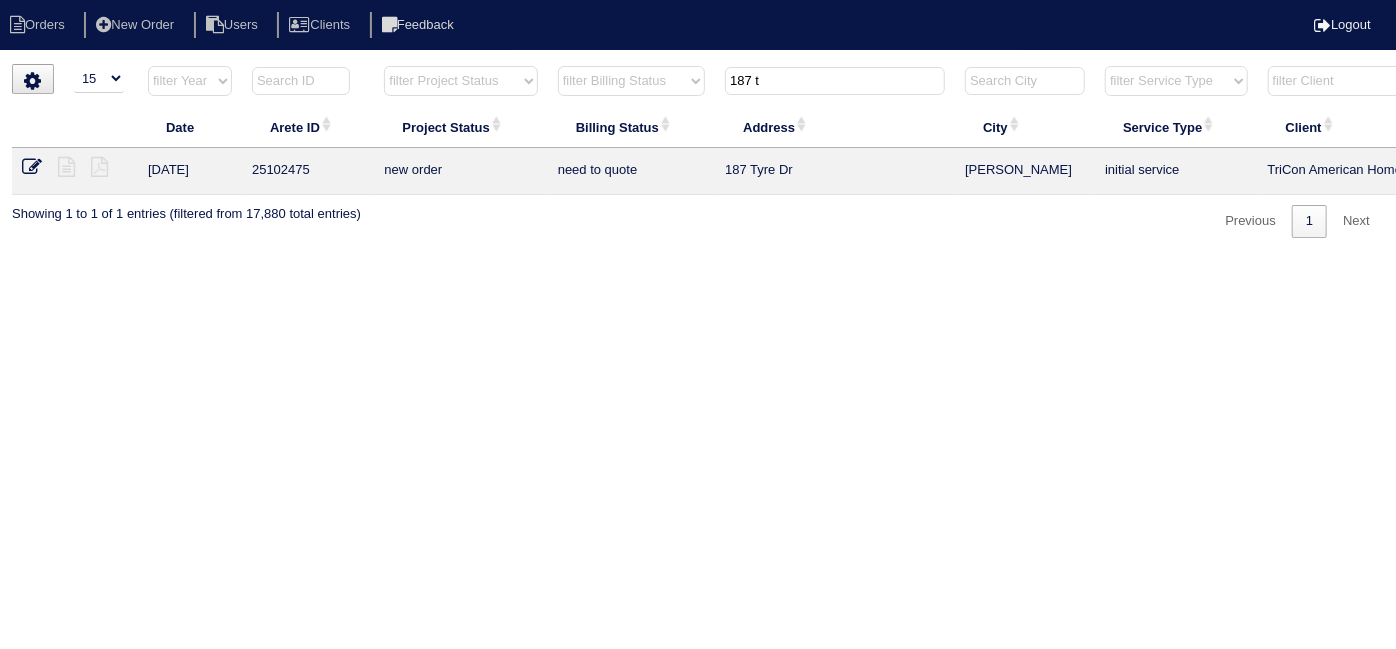 drag, startPoint x: 785, startPoint y: 83, endPoint x: 668, endPoint y: 86, distance: 117.03845 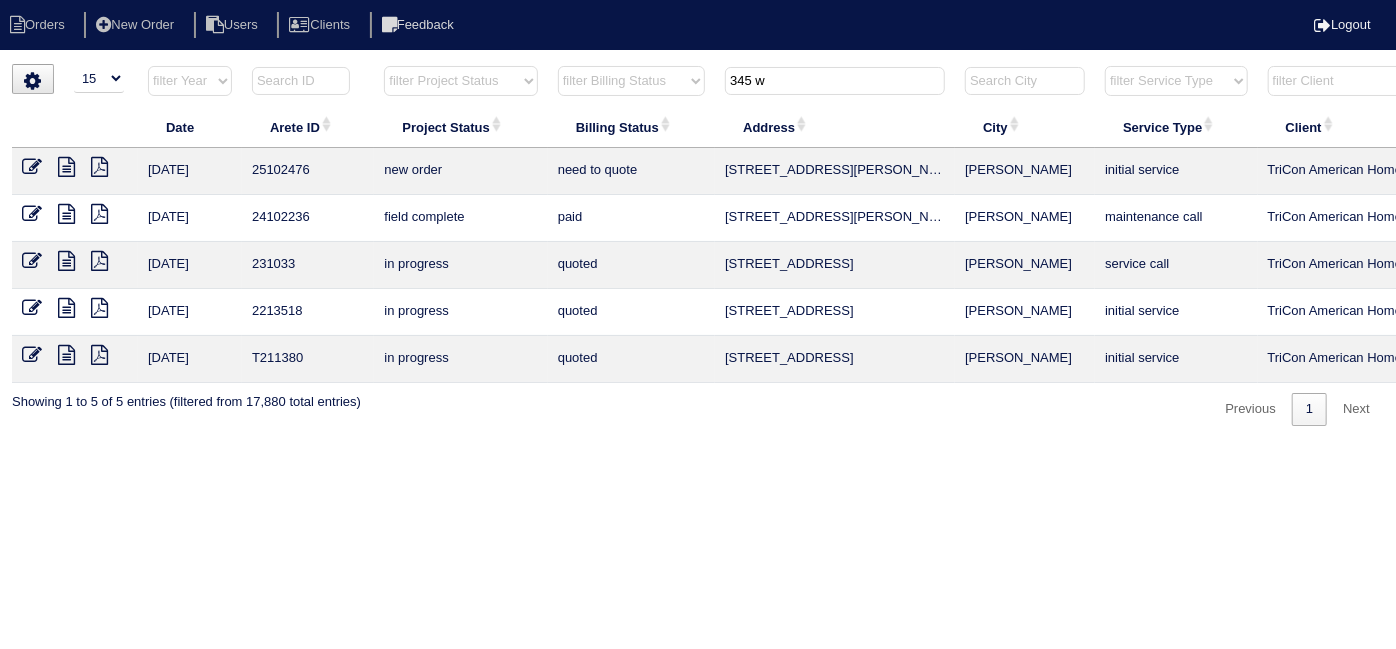 drag, startPoint x: 797, startPoint y: 85, endPoint x: 639, endPoint y: 78, distance: 158.15498 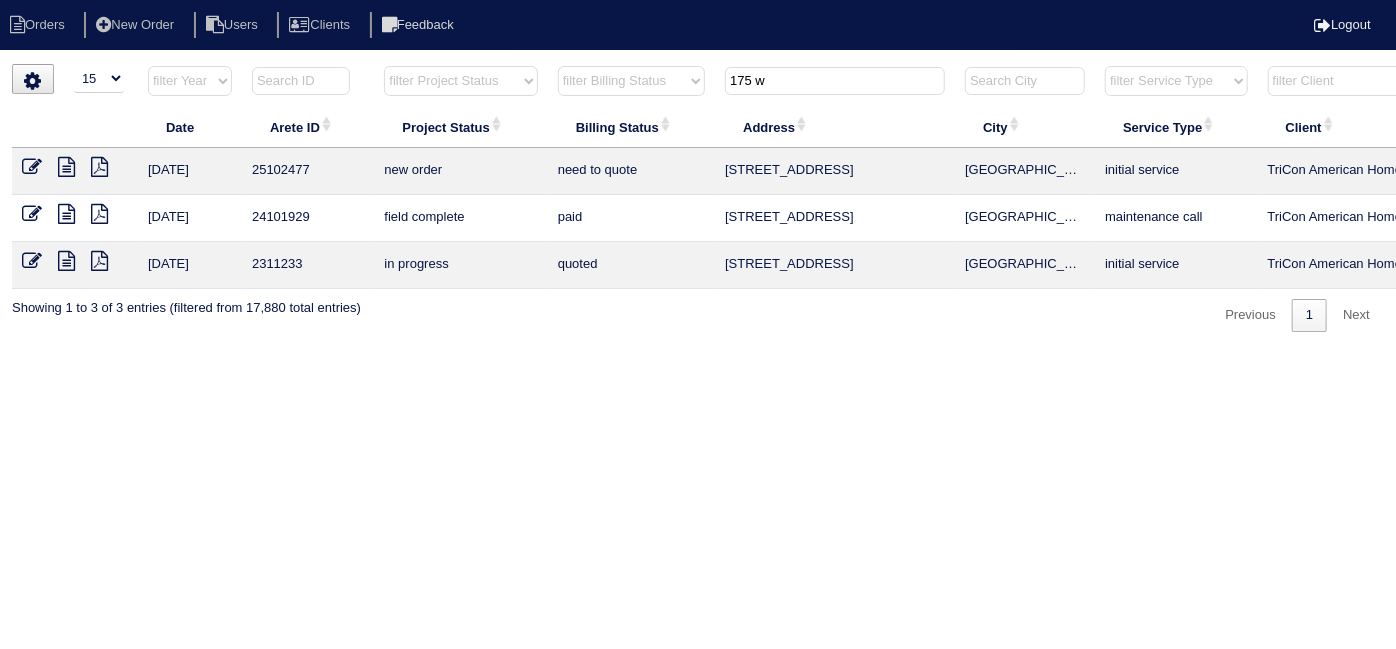 drag, startPoint x: 808, startPoint y: 85, endPoint x: 541, endPoint y: 75, distance: 267.1872 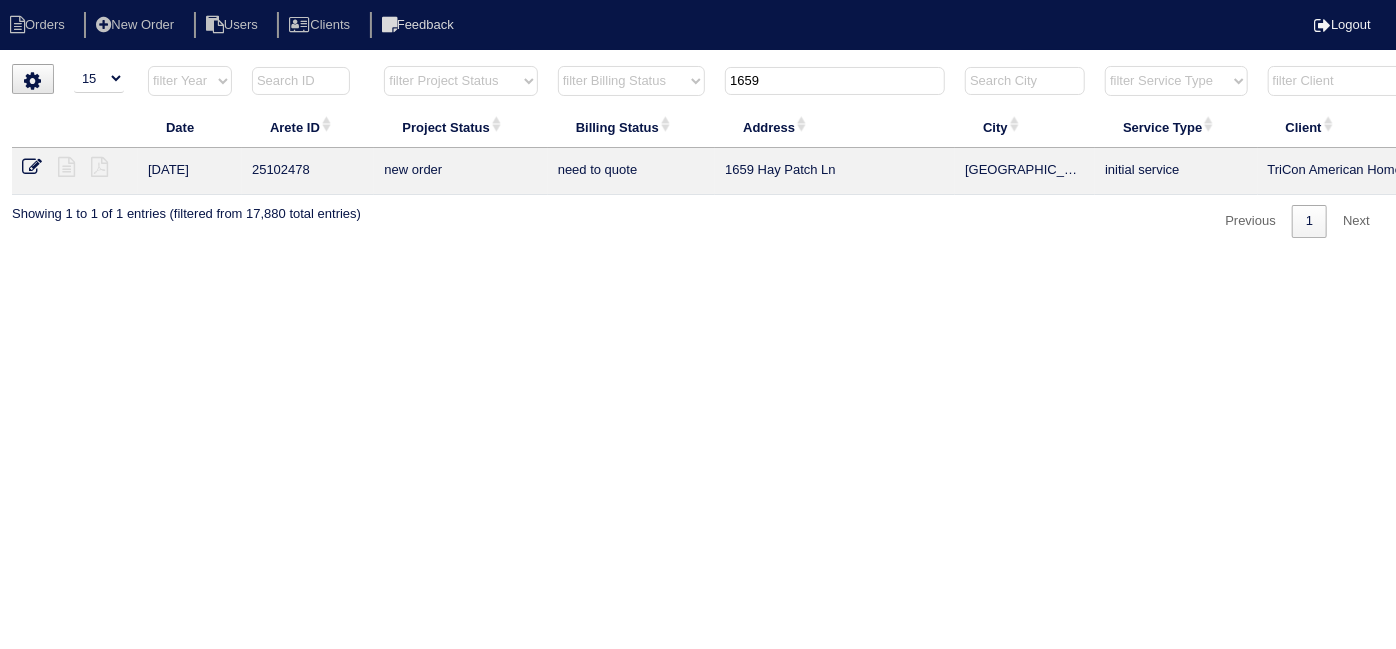 type on "1659" 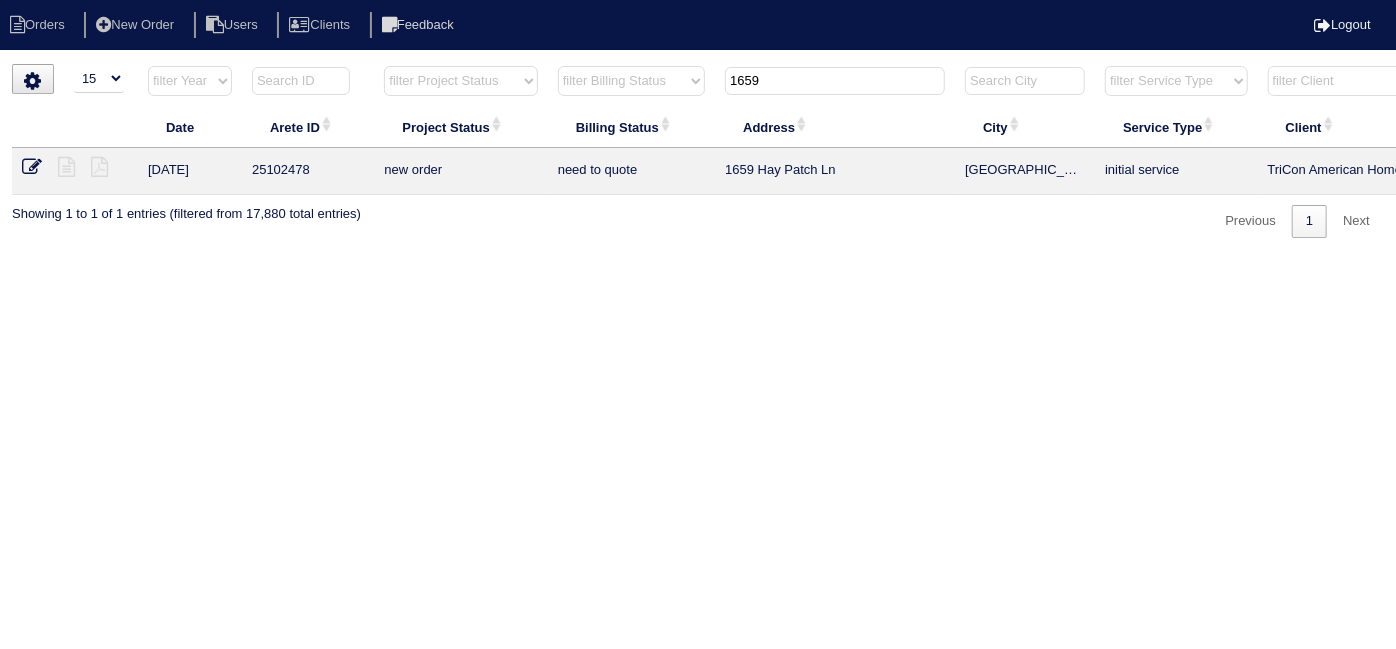 drag, startPoint x: 807, startPoint y: 83, endPoint x: 694, endPoint y: 79, distance: 113.07078 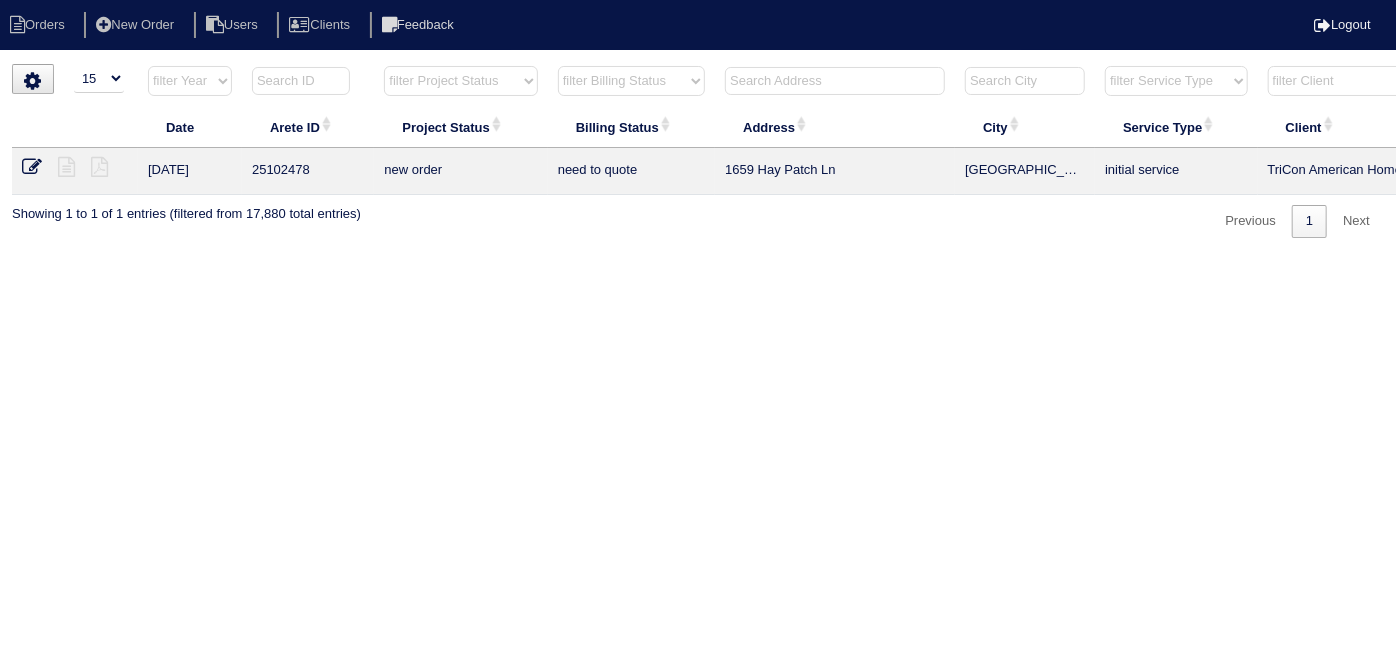 type 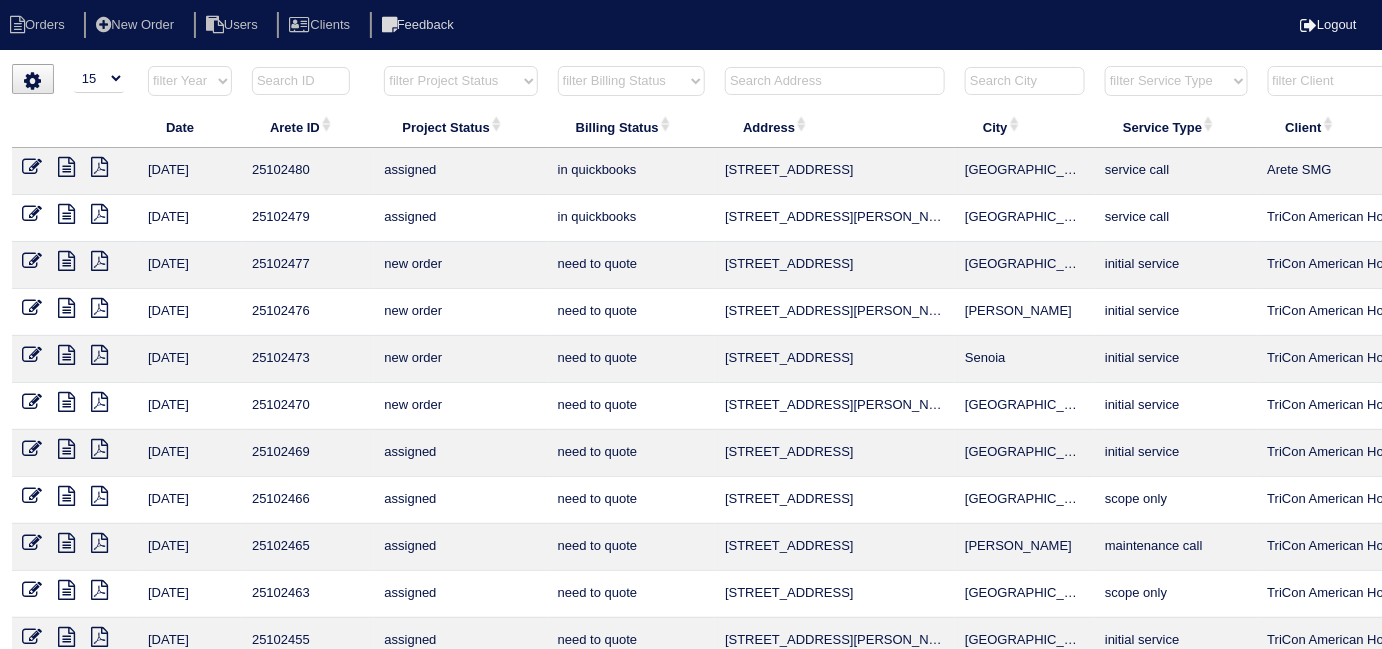 click on "filter Billing Status -- Any Billing Status --  need to quote  quoted  need to invoice  invoiced  paid  warranty  purchase order needed  unknown  in quickbooks" at bounding box center [631, 81] 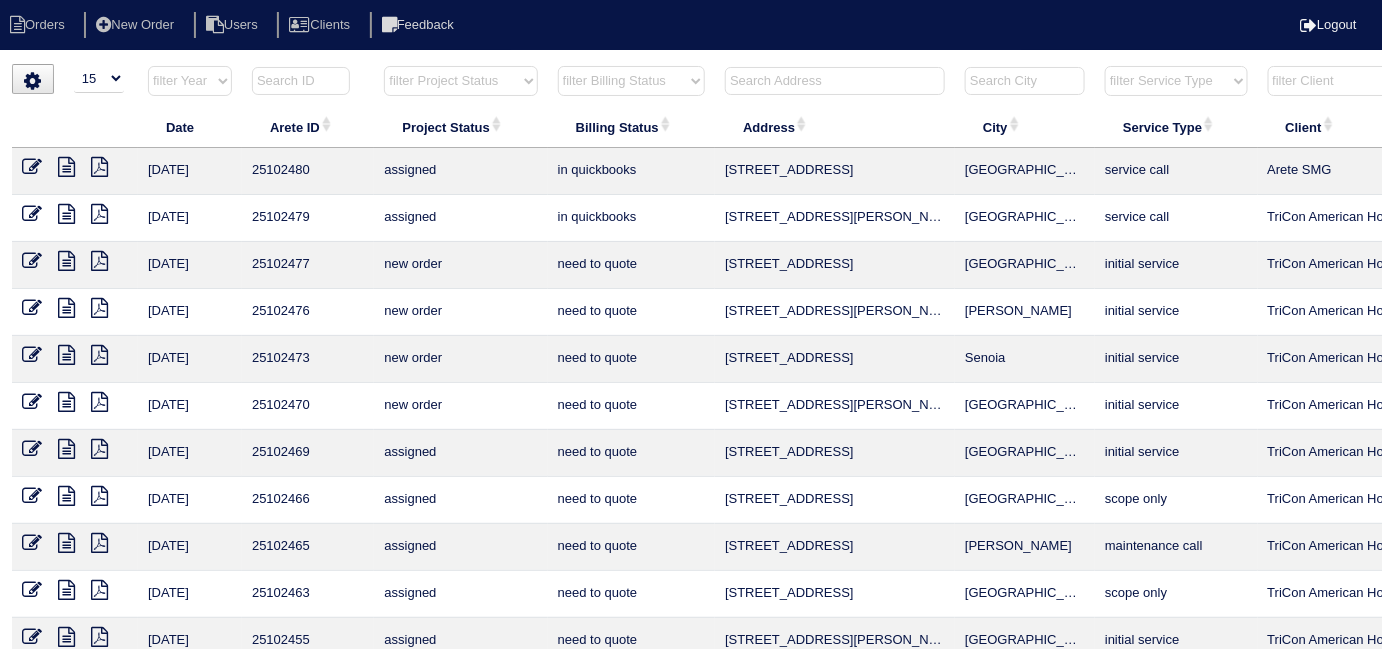 select on "in quickbooks" 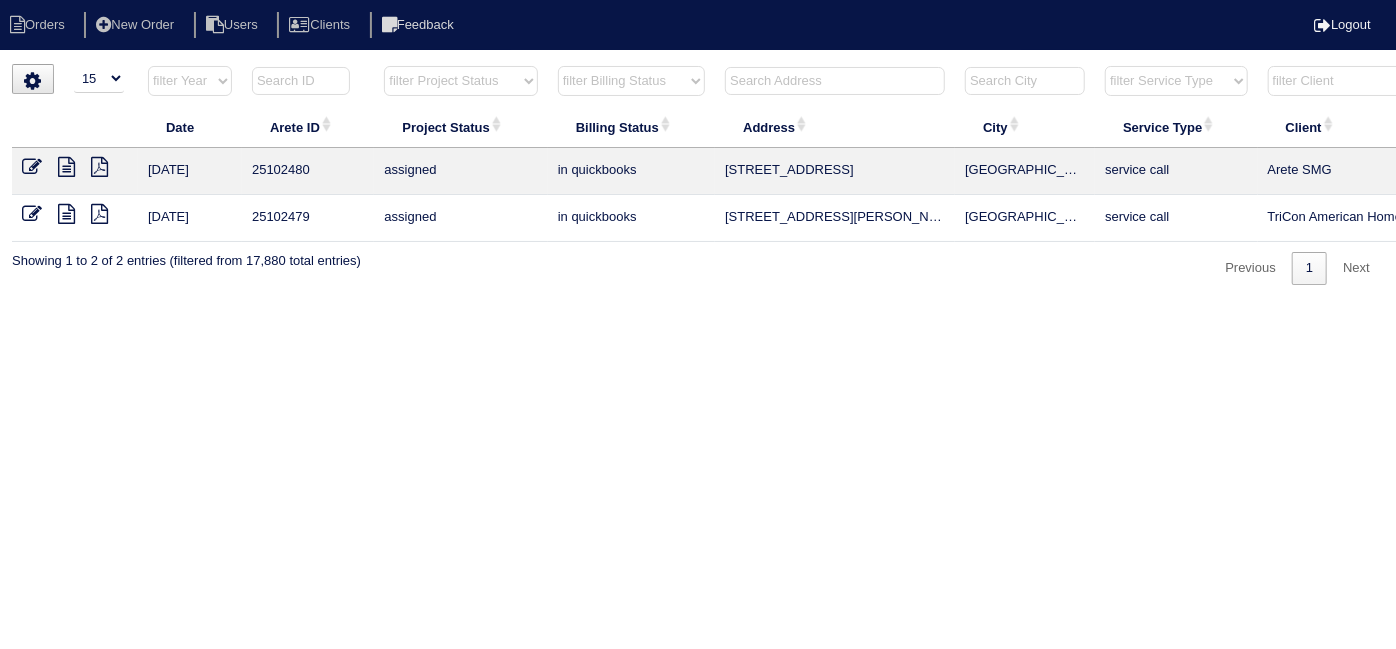 click at bounding box center (32, 214) 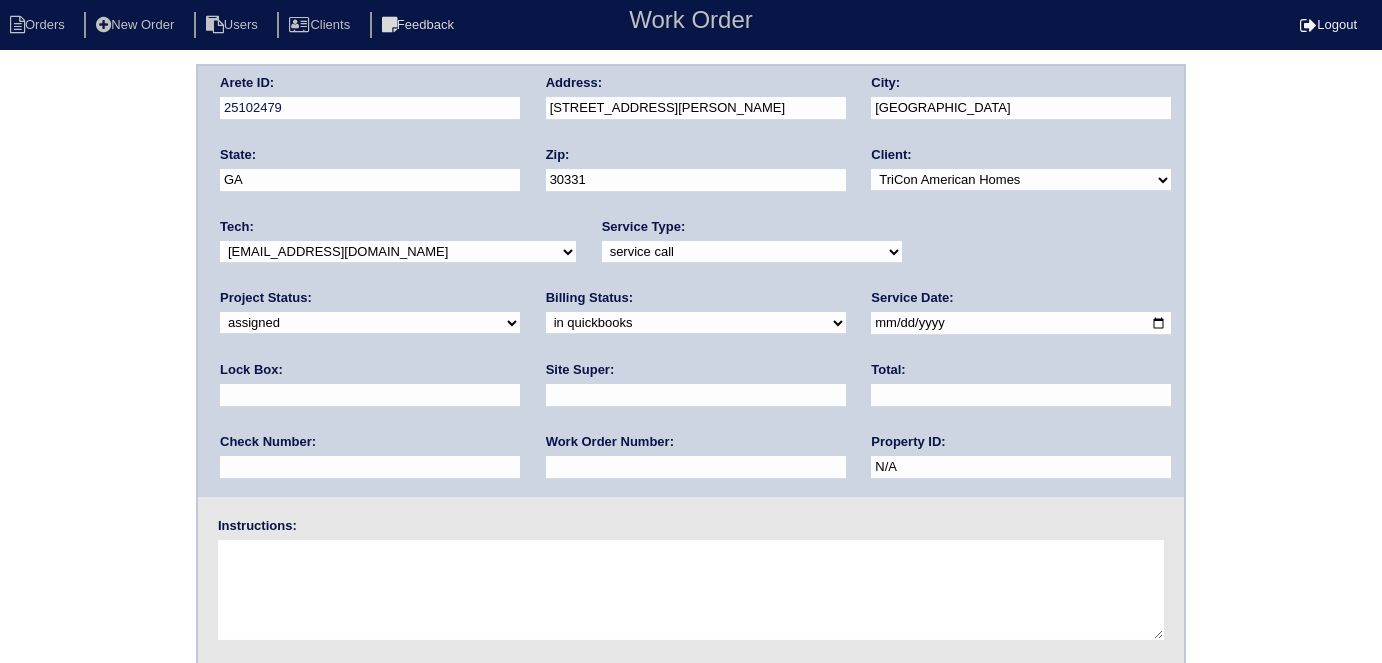 scroll, scrollTop: 0, scrollLeft: 0, axis: both 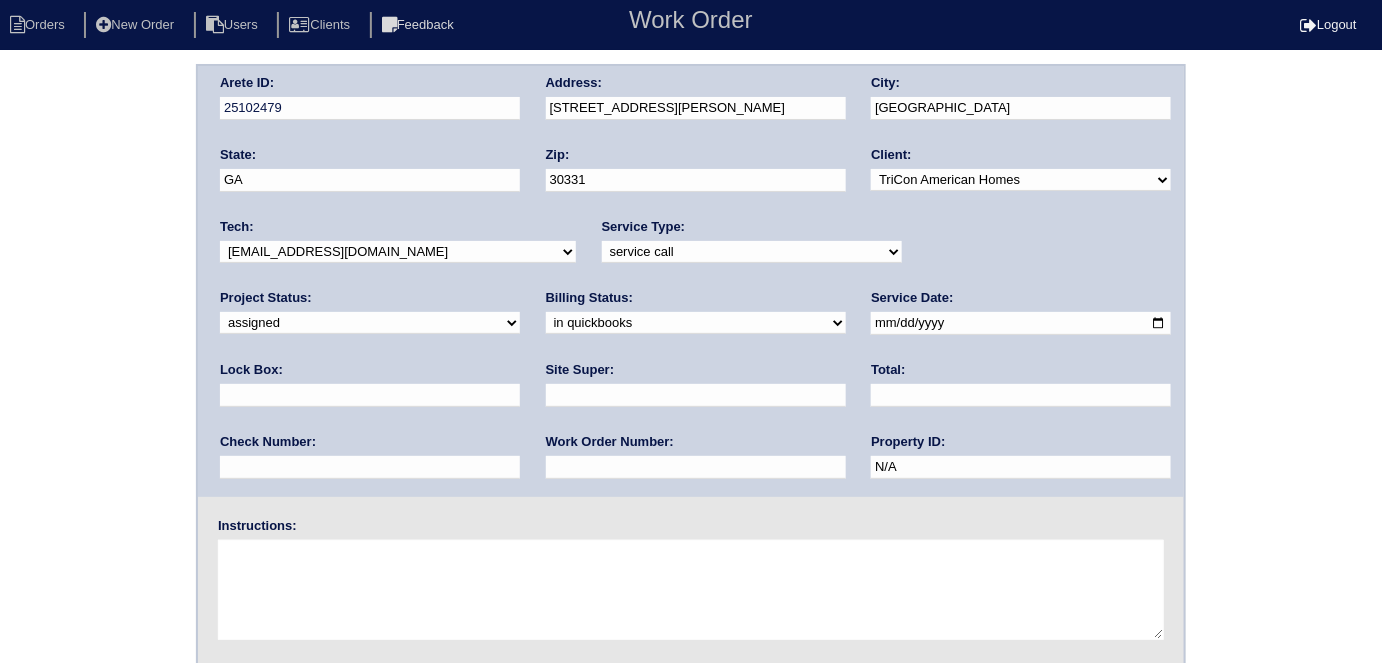 click on "need to quote
quoted
need to invoice
invoiced
paid
warranty
purchase order needed
unknown
in quickbooks" at bounding box center (696, 323) 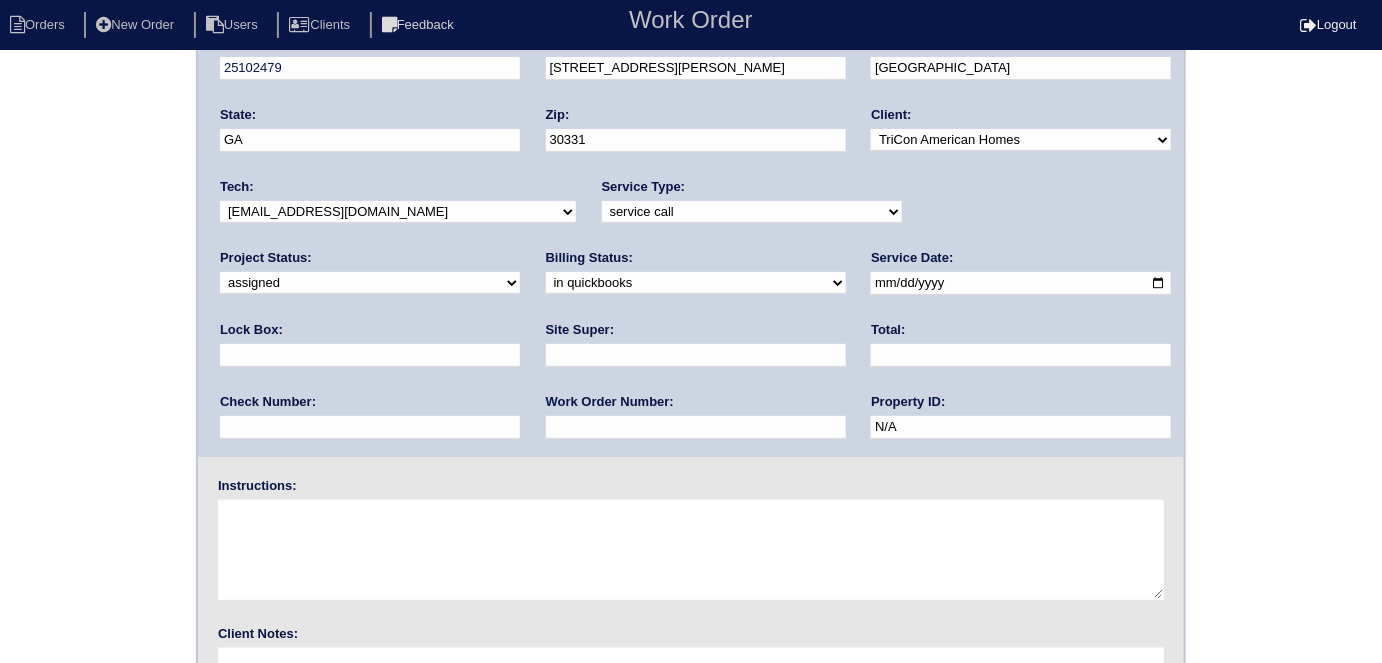 scroll, scrollTop: 205, scrollLeft: 0, axis: vertical 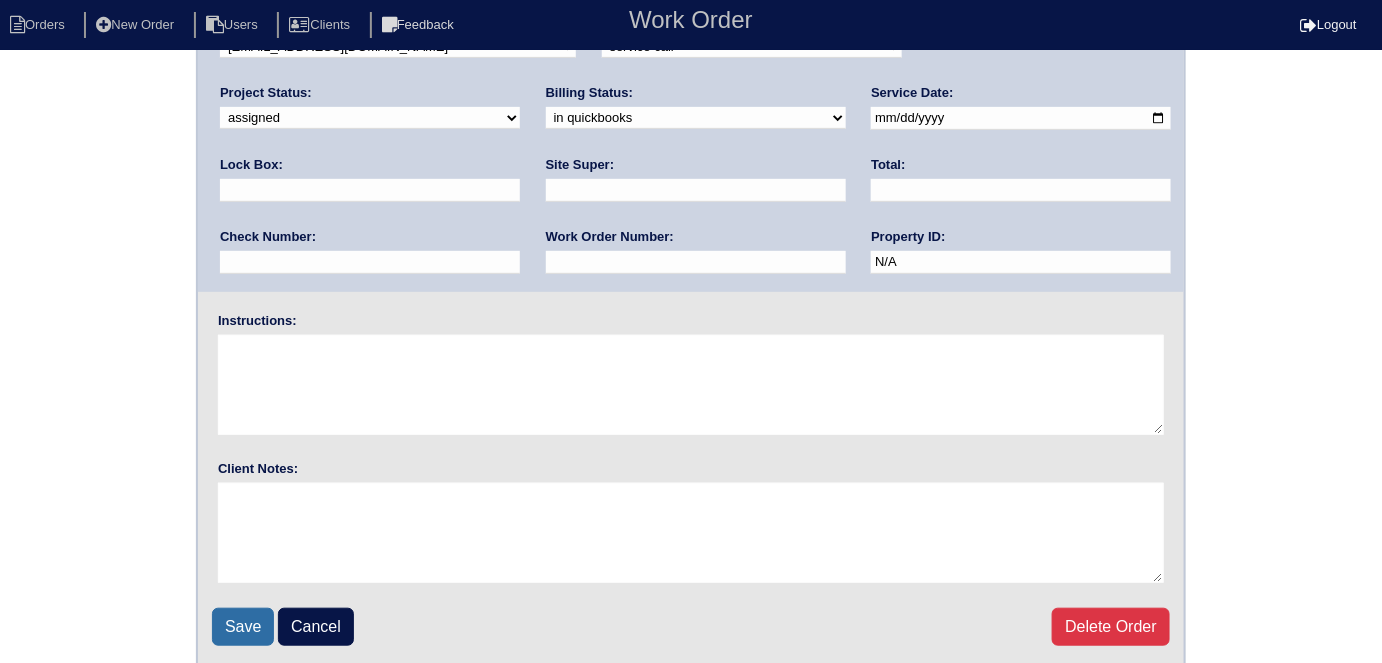 drag, startPoint x: 241, startPoint y: 624, endPoint x: 881, endPoint y: 557, distance: 643.4975 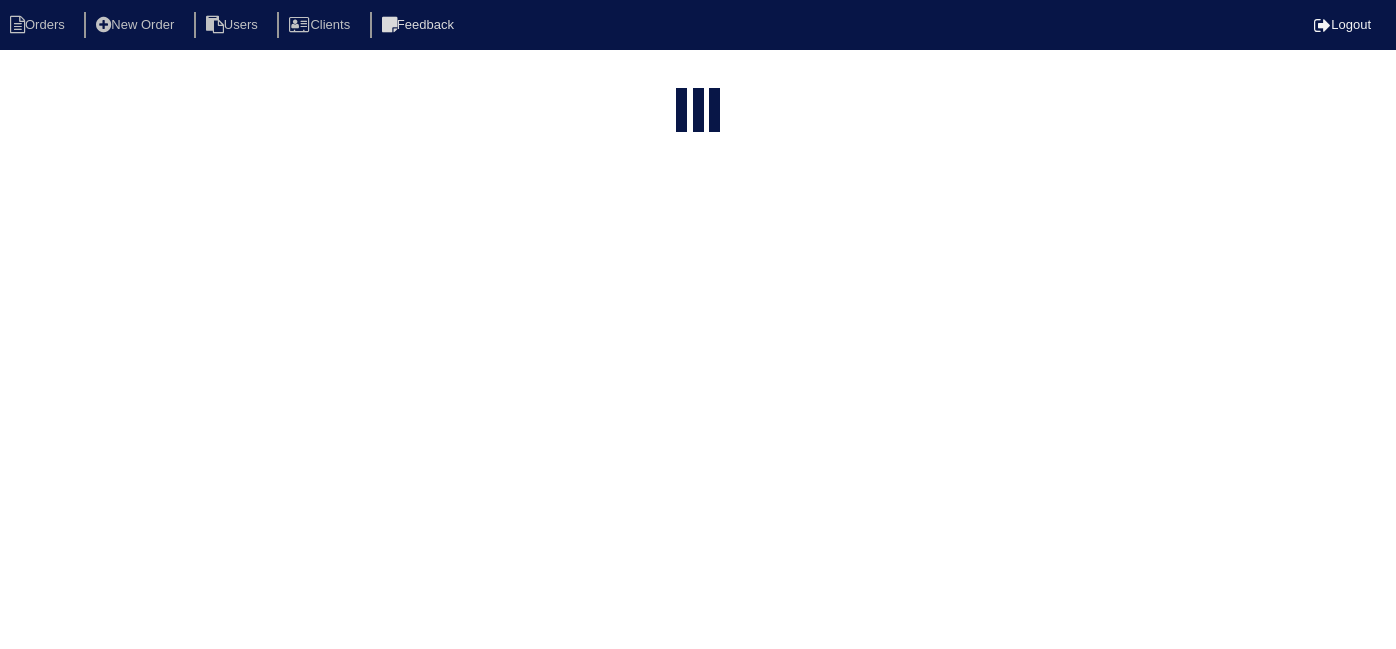 select on "15" 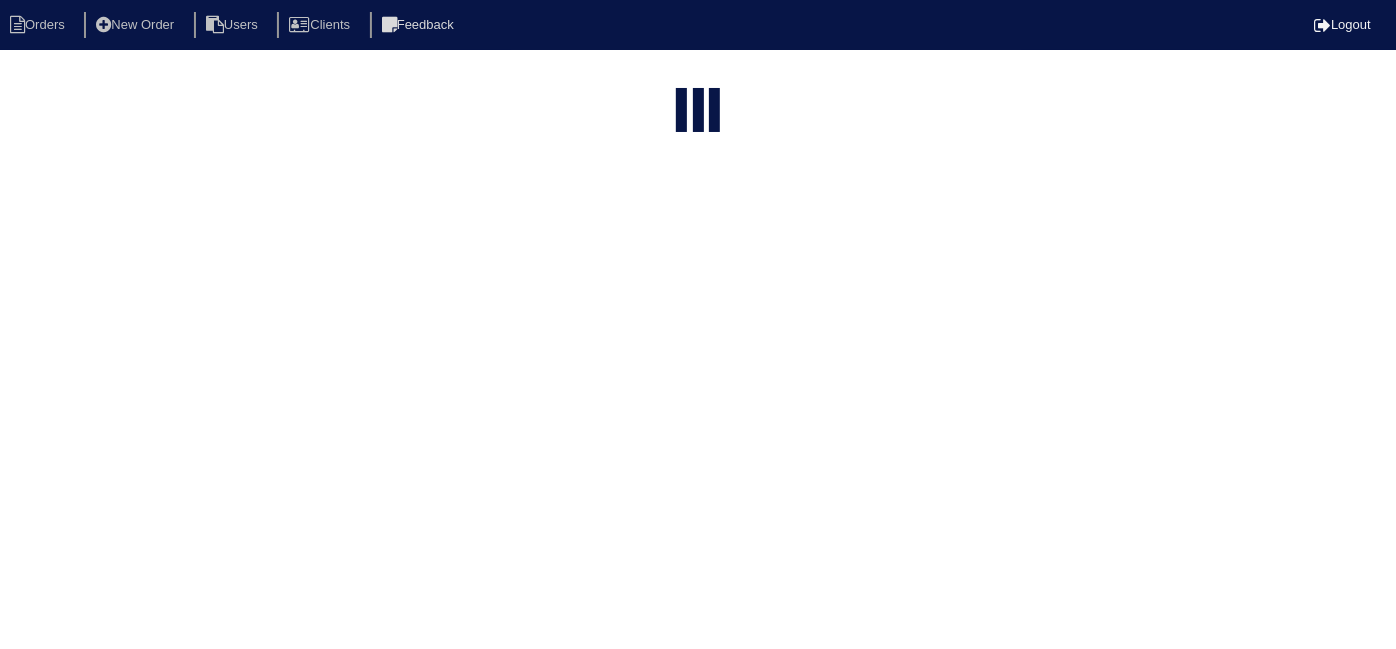 select on "in quickbooks" 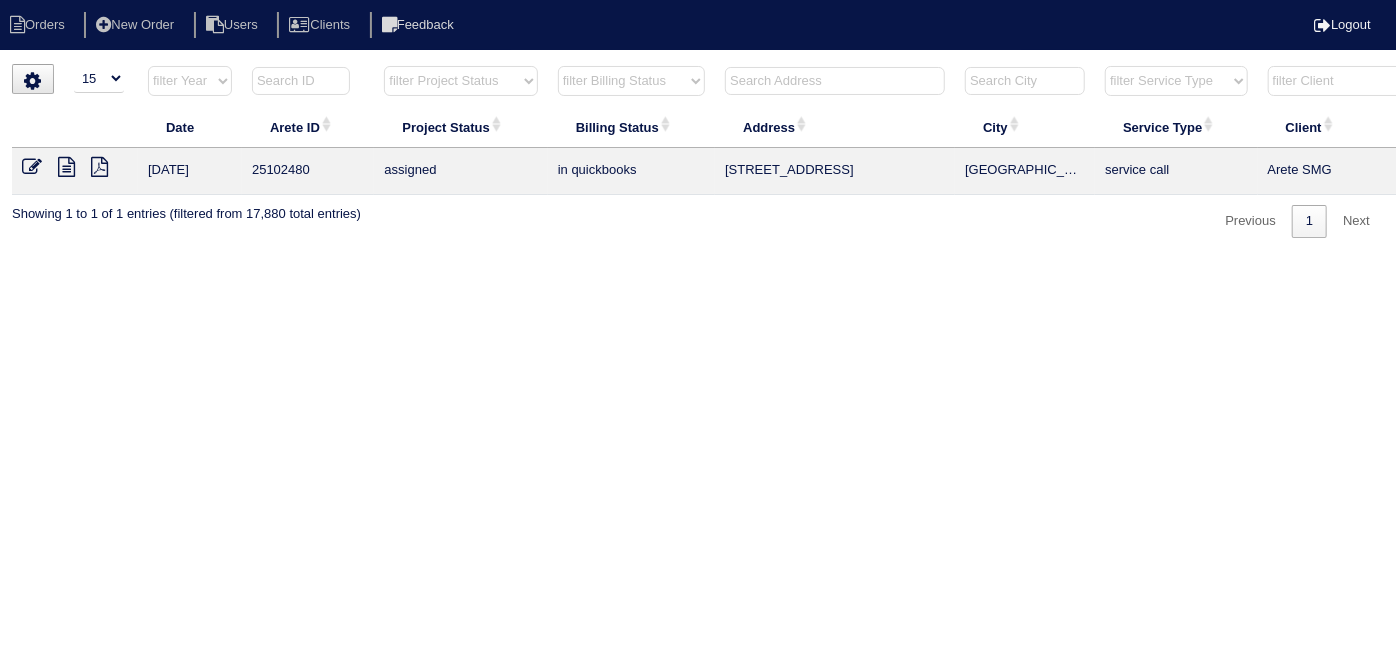 click on "filter Billing Status -- Any Billing Status --  need to quote  quoted  need to invoice  invoiced  paid  warranty  purchase order needed  unknown  in quickbooks" at bounding box center [631, 81] 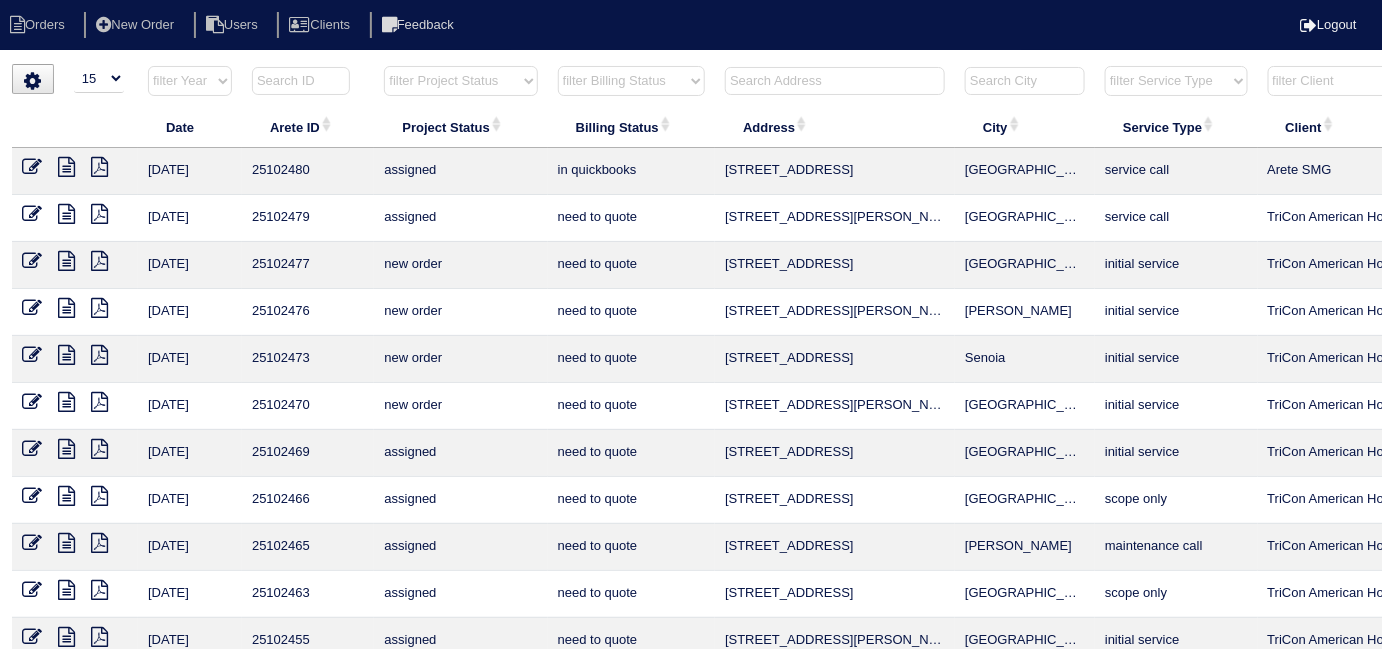 click at bounding box center (835, 81) 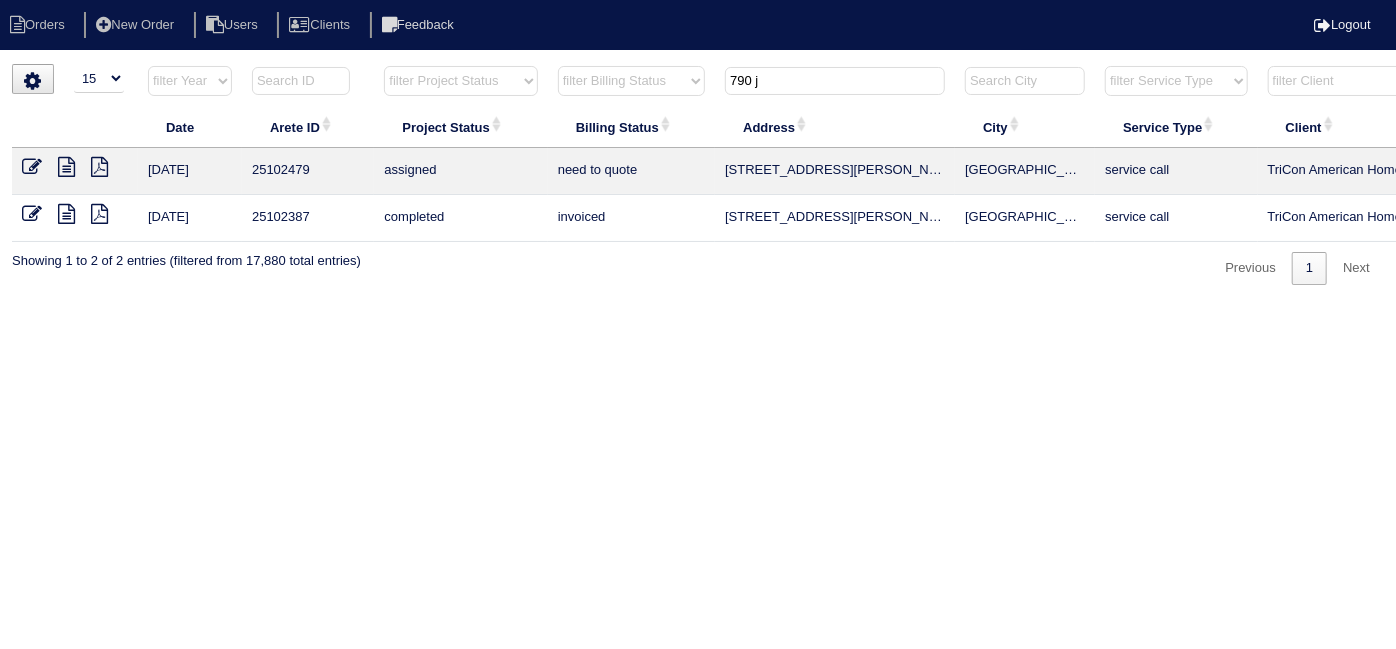 type on "790 j" 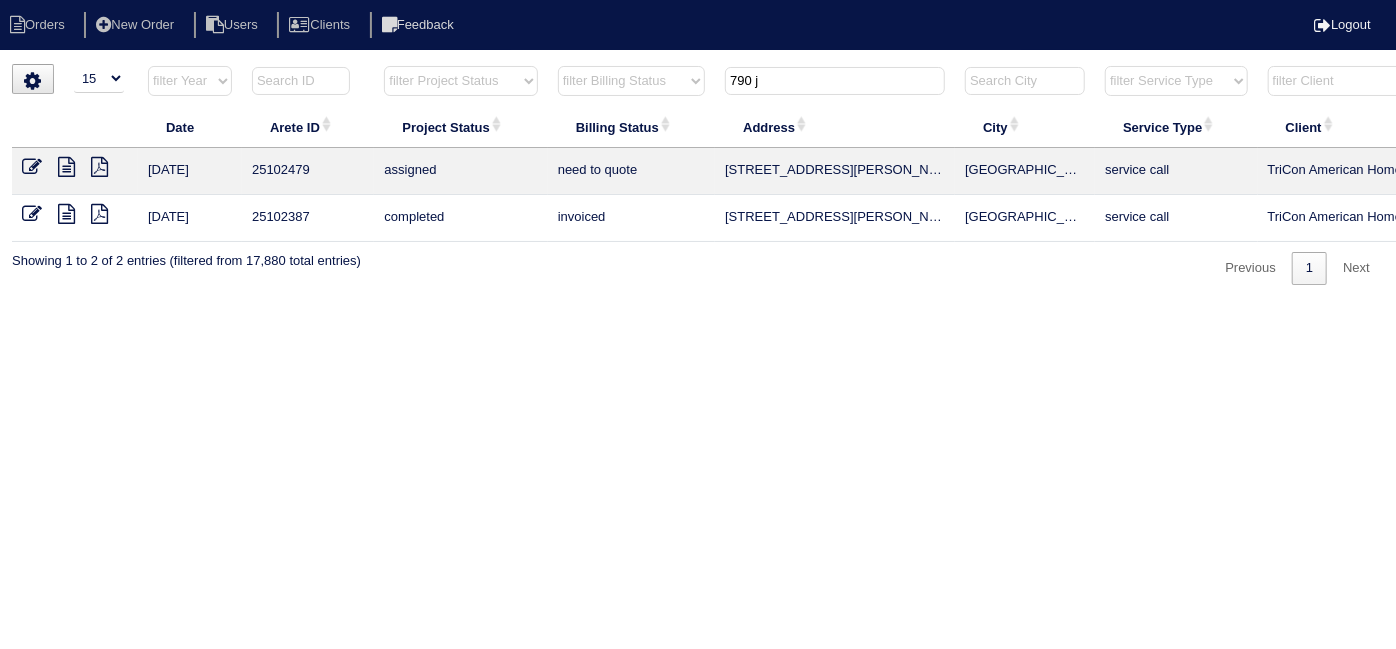 drag, startPoint x: 791, startPoint y: 75, endPoint x: 598, endPoint y: 67, distance: 193.16573 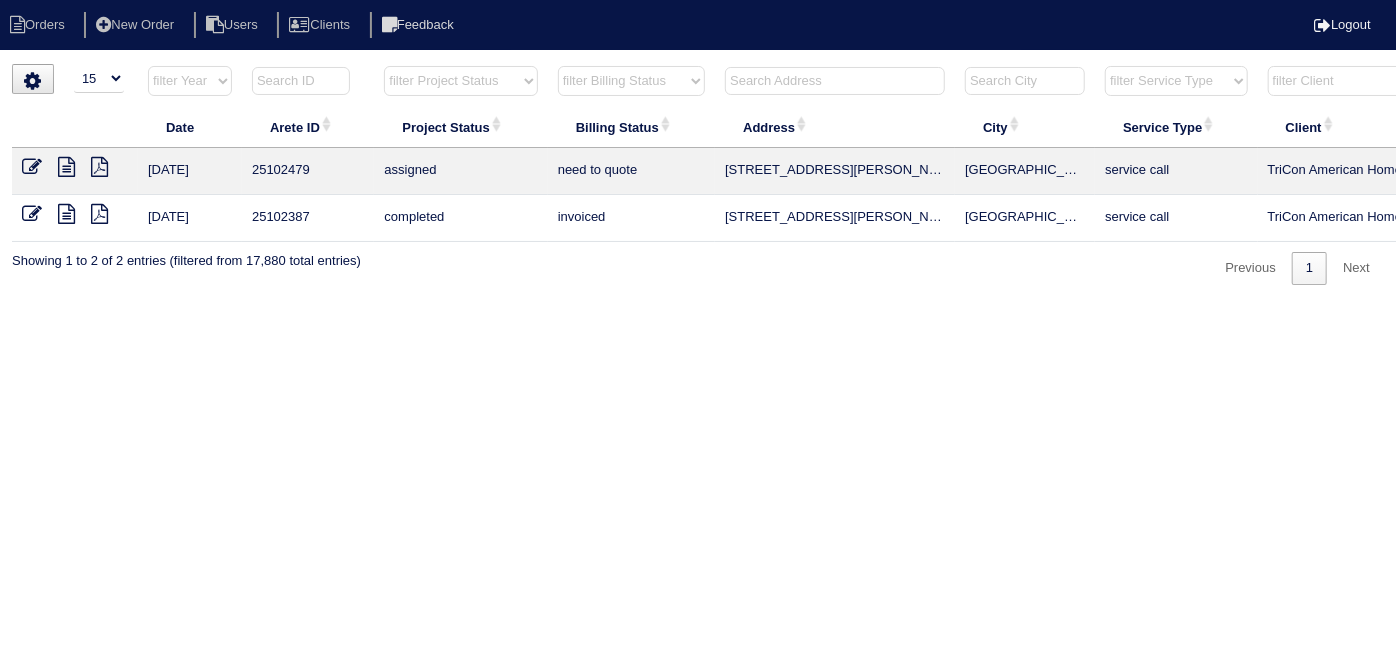 type 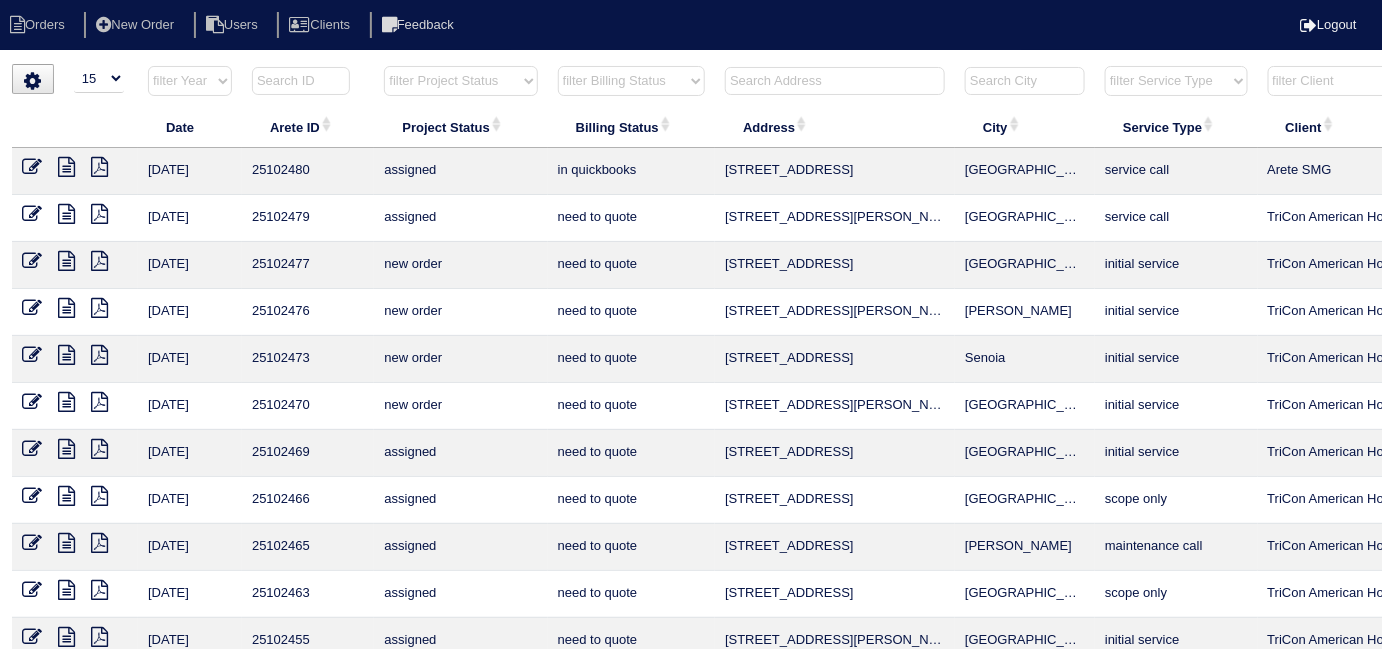 click on "filter Billing Status -- Any Billing Status --  need to quote  quoted  need to invoice  invoiced  paid  warranty  purchase order needed  unknown  in quickbooks" at bounding box center (631, 81) 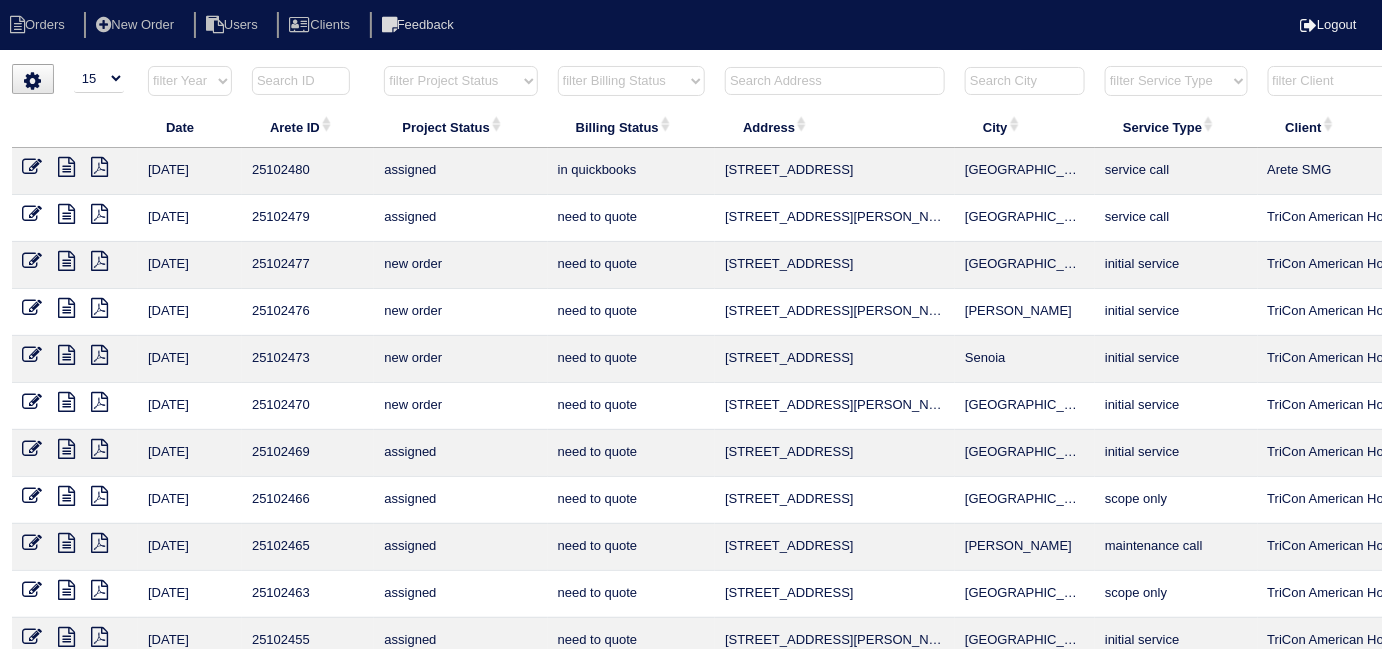 select on "in quickbooks" 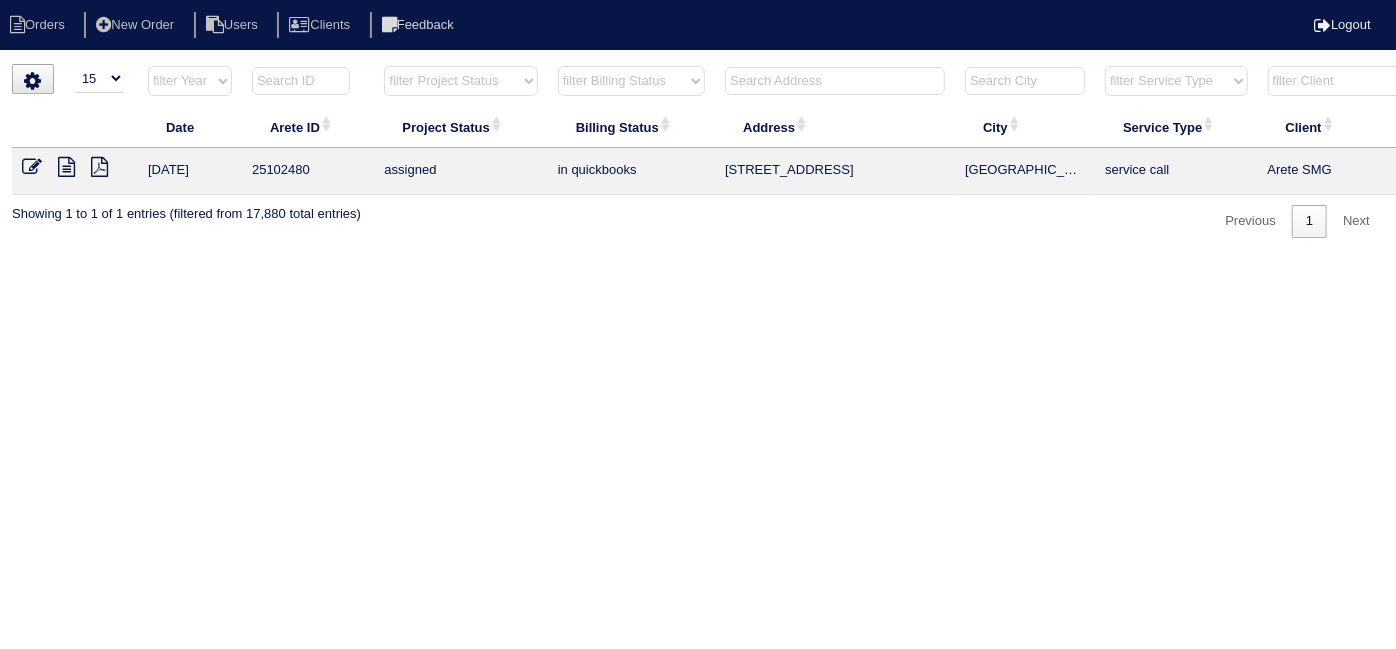 click on "Orders
New Order
Users
Clients
Feedback
Logout
Orders
New Order
Users
Clients
Message is blank.  Please add text or cancel.
Send Feedback
Cancel" at bounding box center [698, 129] 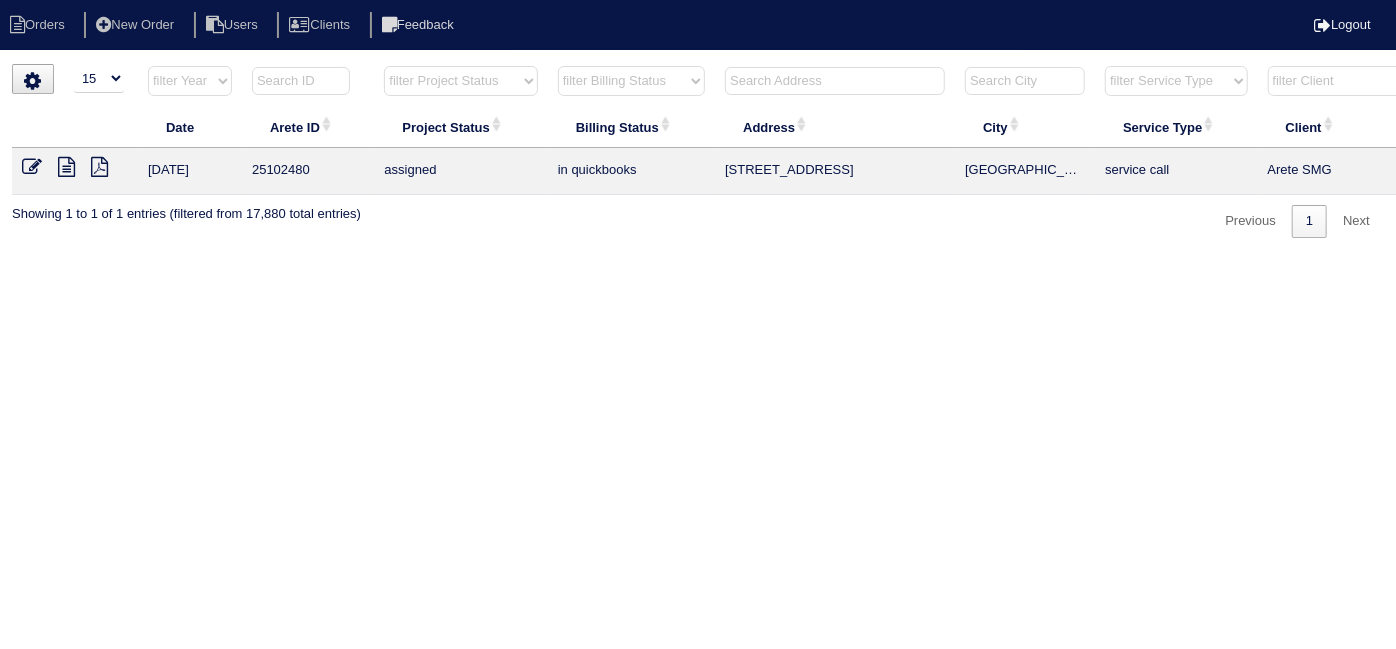 click at bounding box center [32, 167] 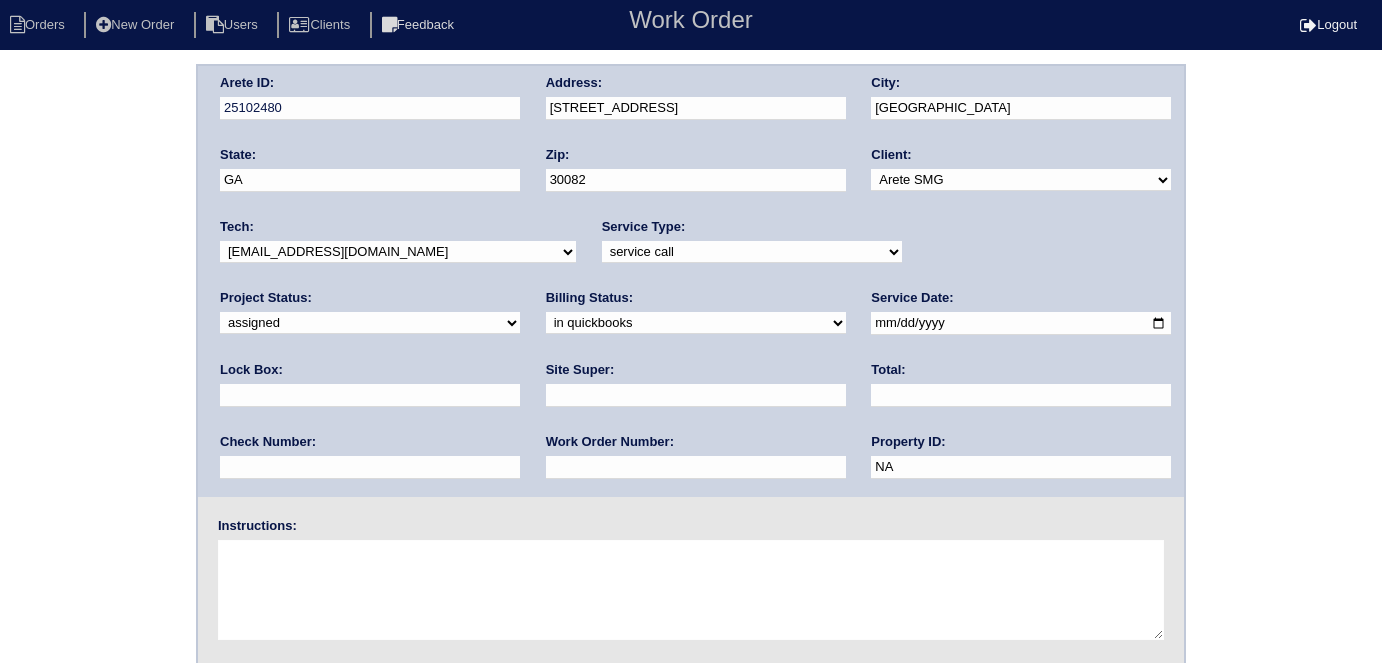 scroll, scrollTop: 0, scrollLeft: 0, axis: both 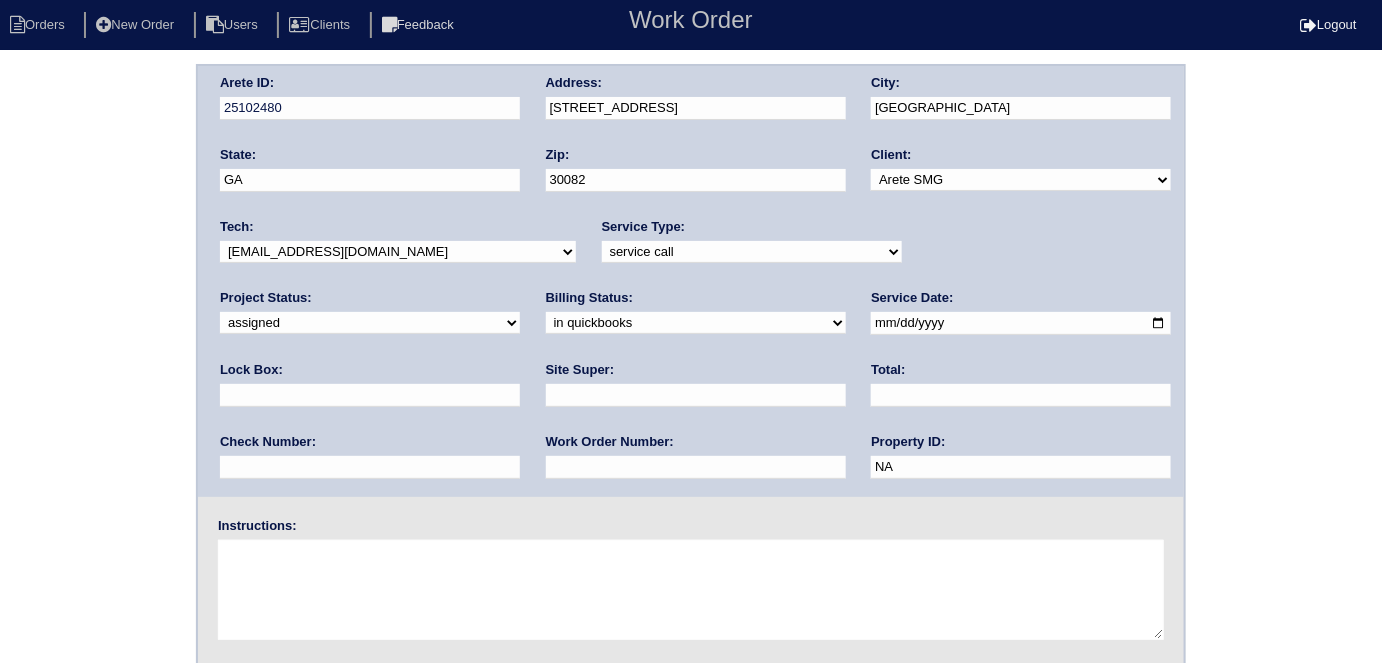 click on "need to quote
quoted
need to invoice
invoiced
paid
warranty
purchase order needed
unknown
in quickbooks" at bounding box center (696, 323) 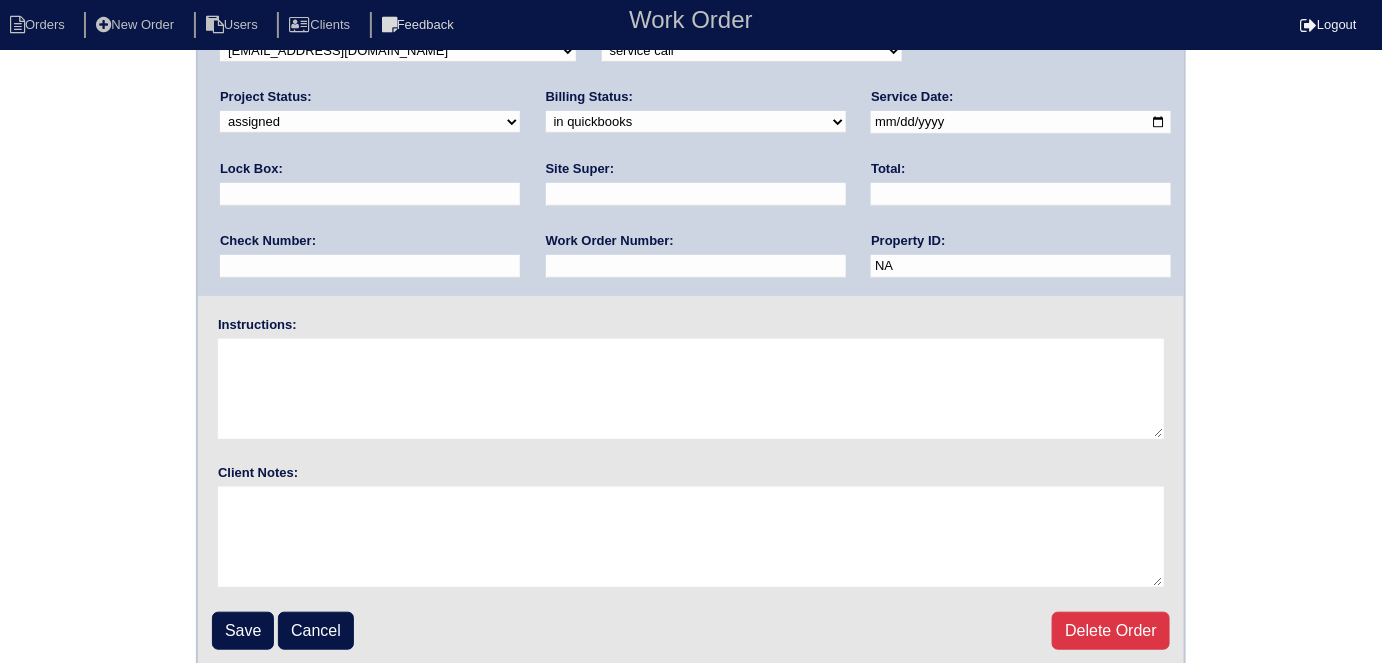 scroll, scrollTop: 205, scrollLeft: 0, axis: vertical 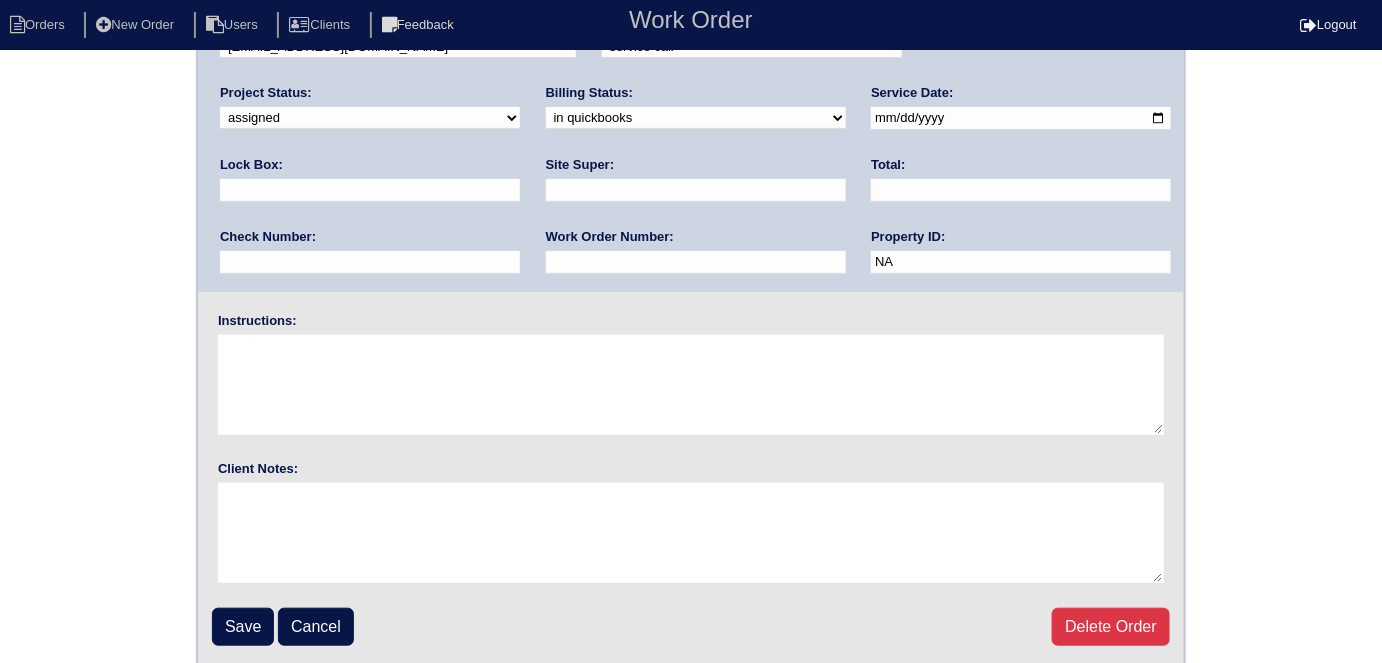 drag, startPoint x: 253, startPoint y: 622, endPoint x: 284, endPoint y: 572, distance: 58.830265 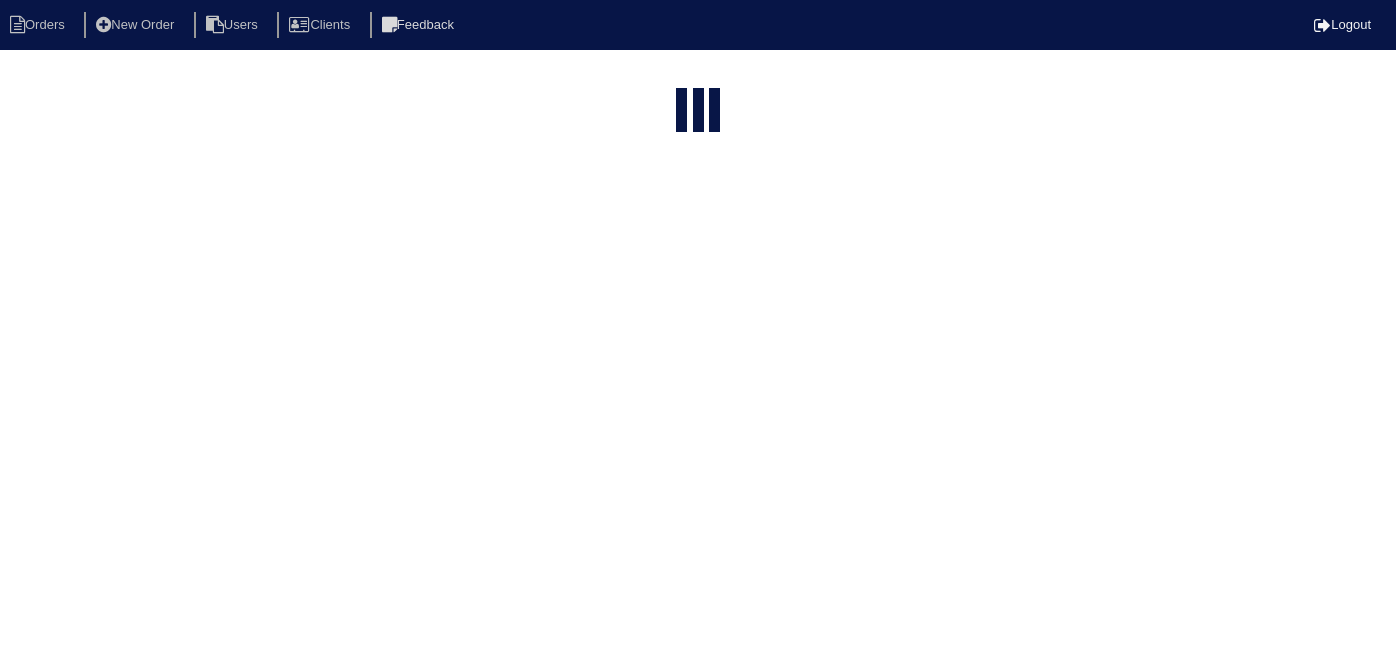 select on "15" 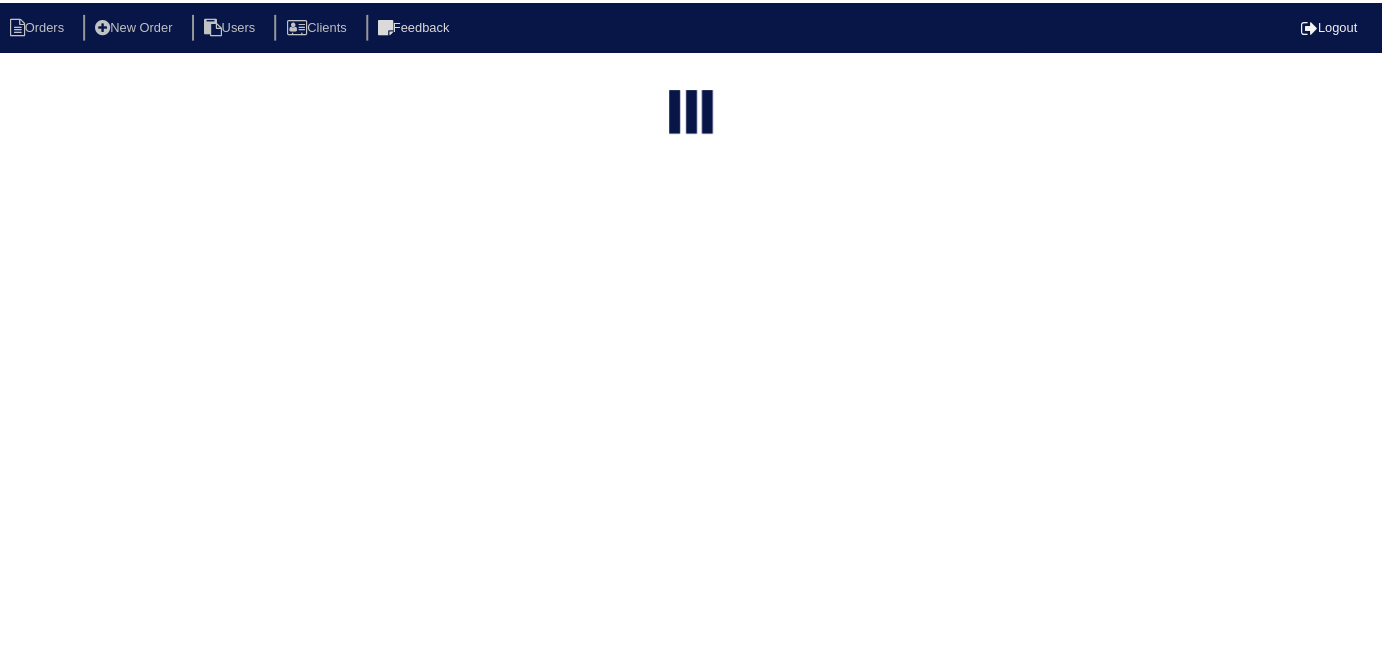 scroll, scrollTop: 0, scrollLeft: 0, axis: both 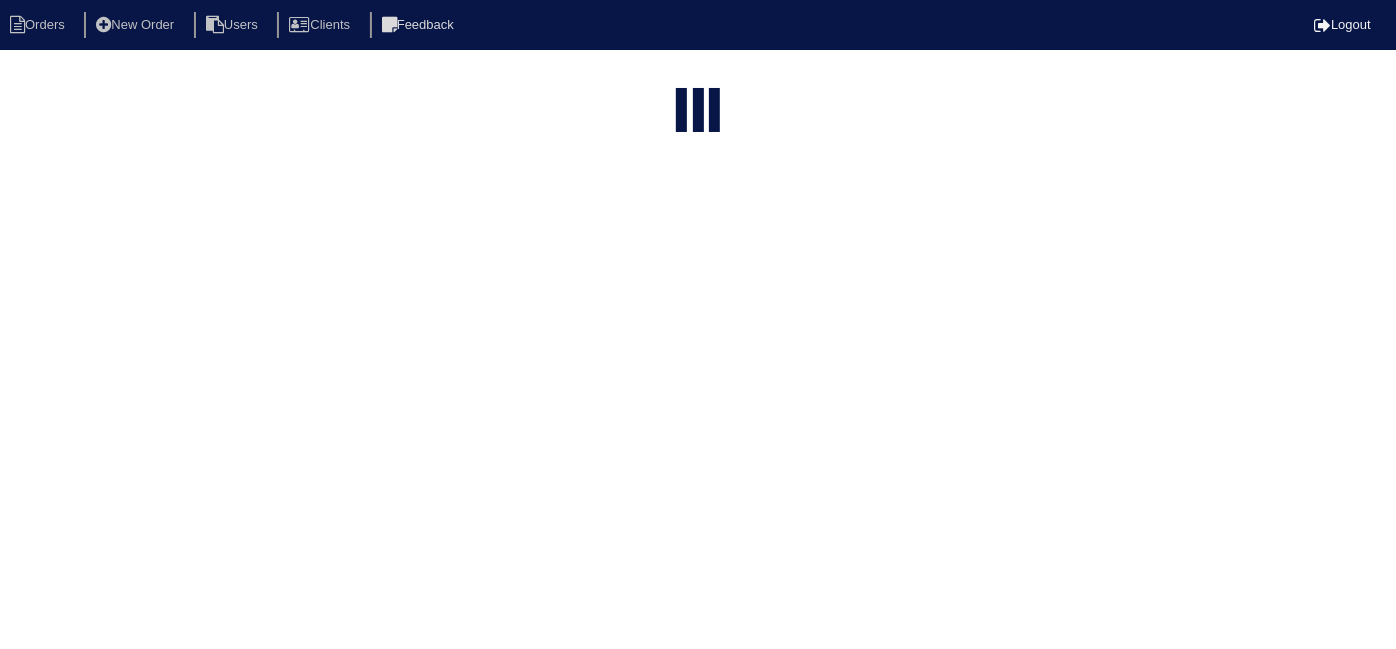 select on "in quickbooks" 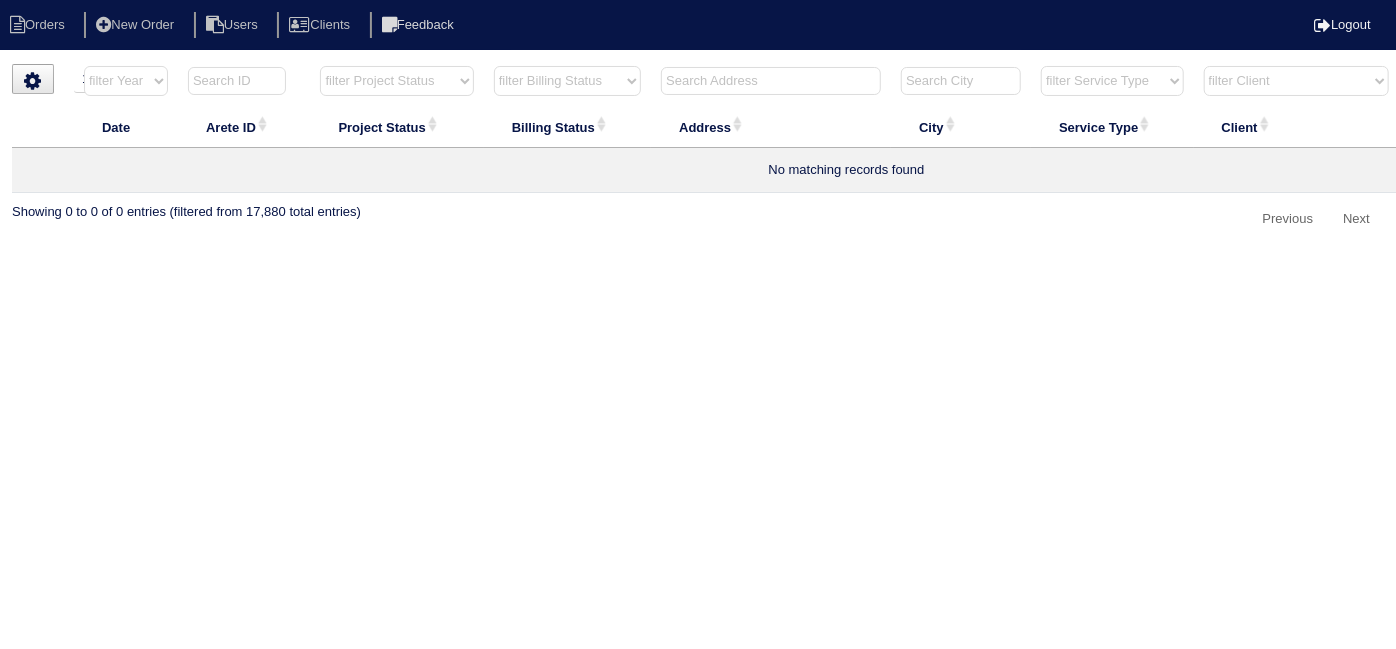 click on "filter Billing Status -- Any Billing Status --  need to quote  quoted  need to invoice  invoiced  paid  warranty  purchase order needed  unknown  in quickbooks" at bounding box center [567, 81] 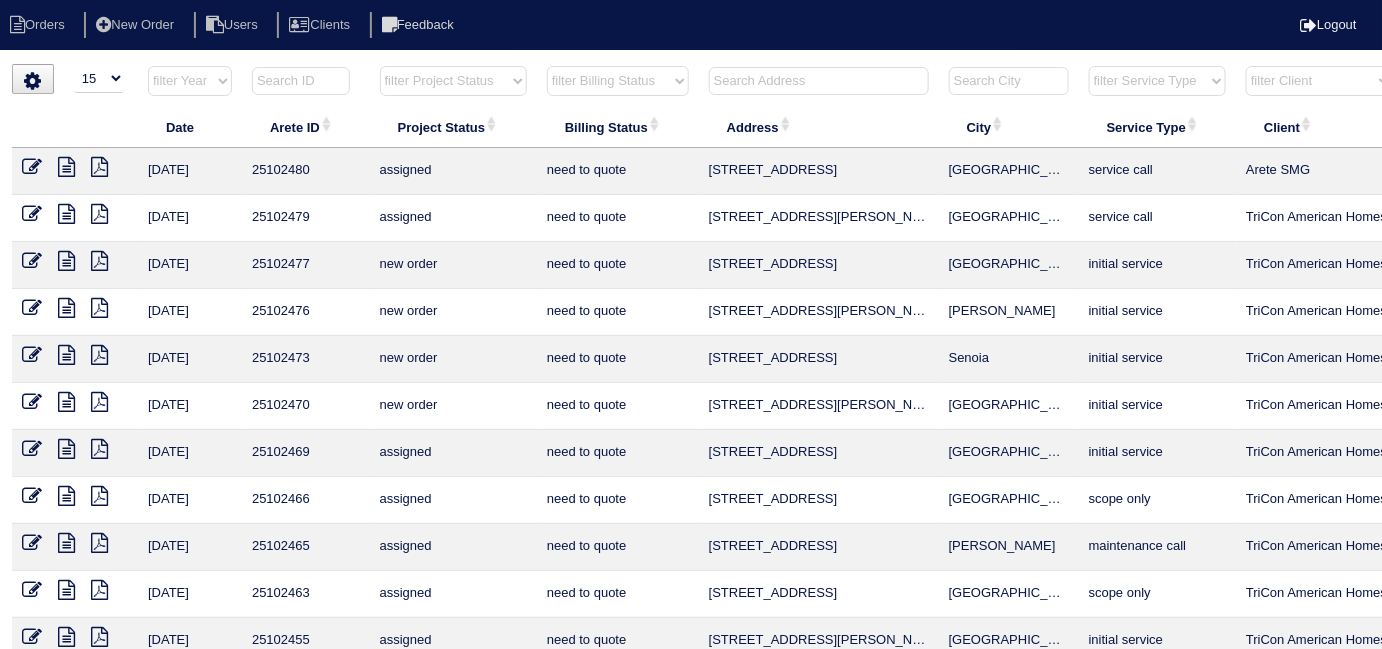 click at bounding box center (819, 81) 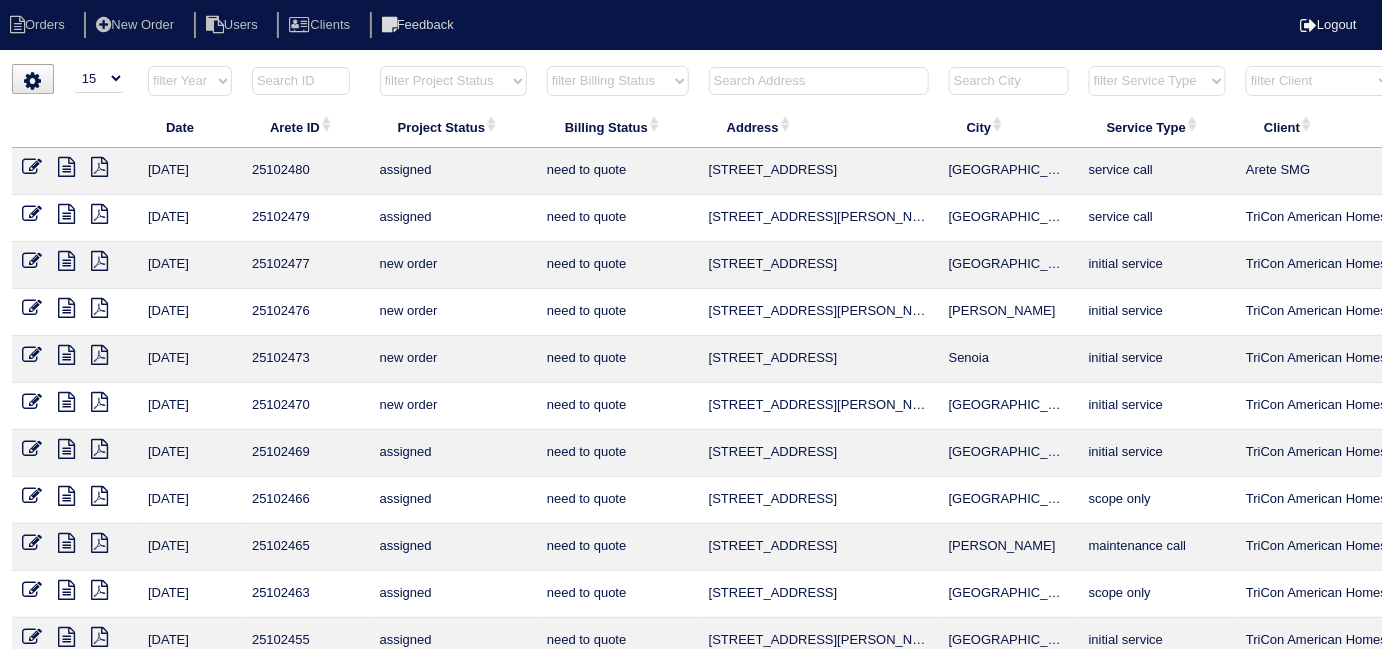 click at bounding box center (819, 81) 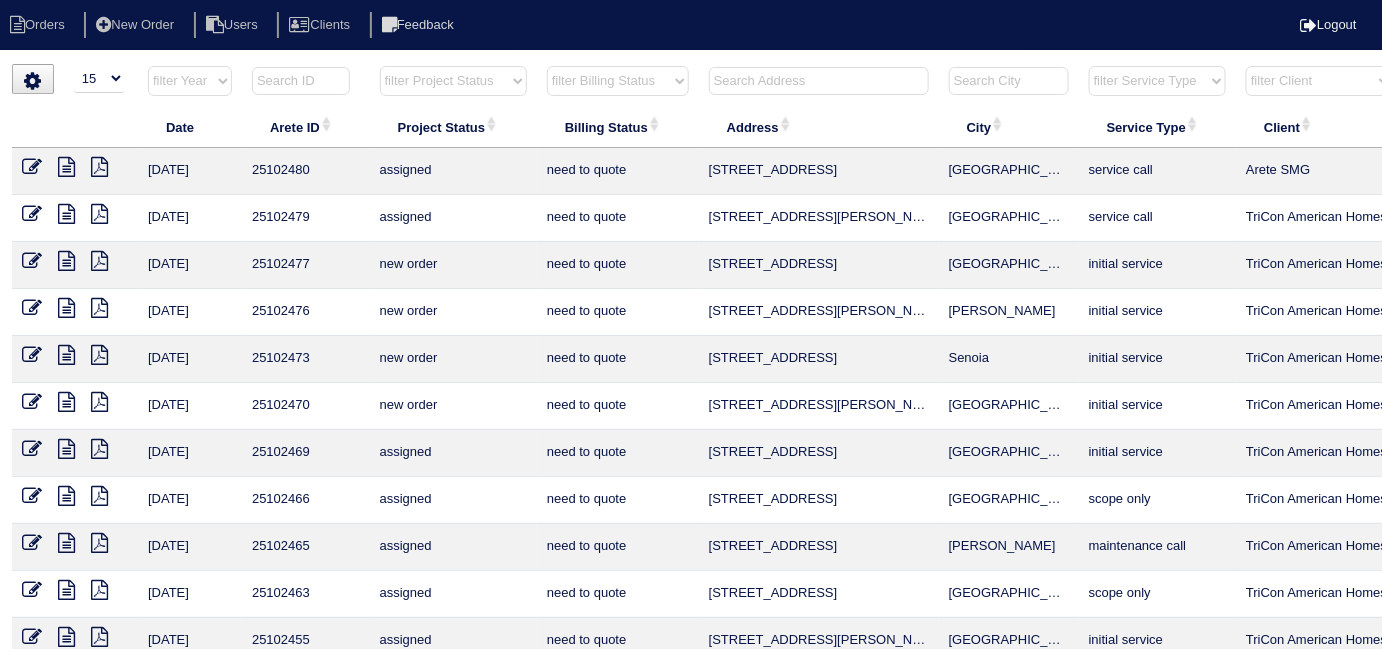 click at bounding box center [66, 214] 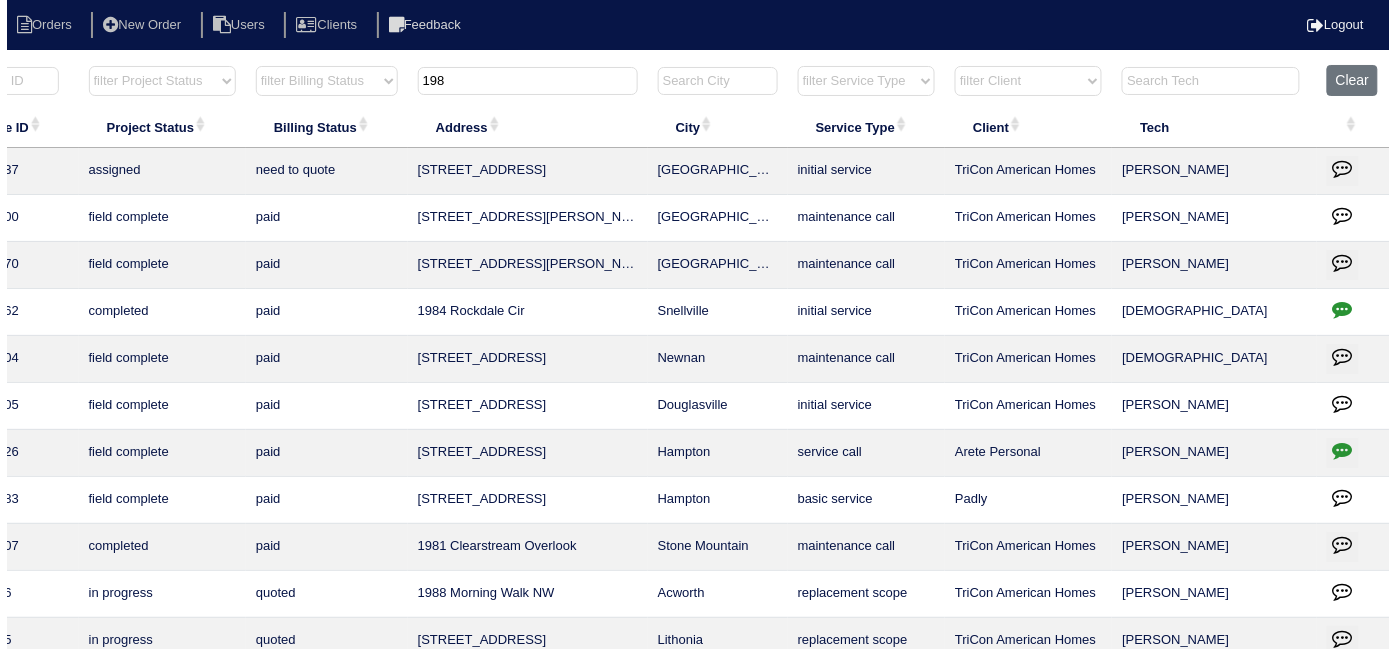 scroll, scrollTop: 0, scrollLeft: 0, axis: both 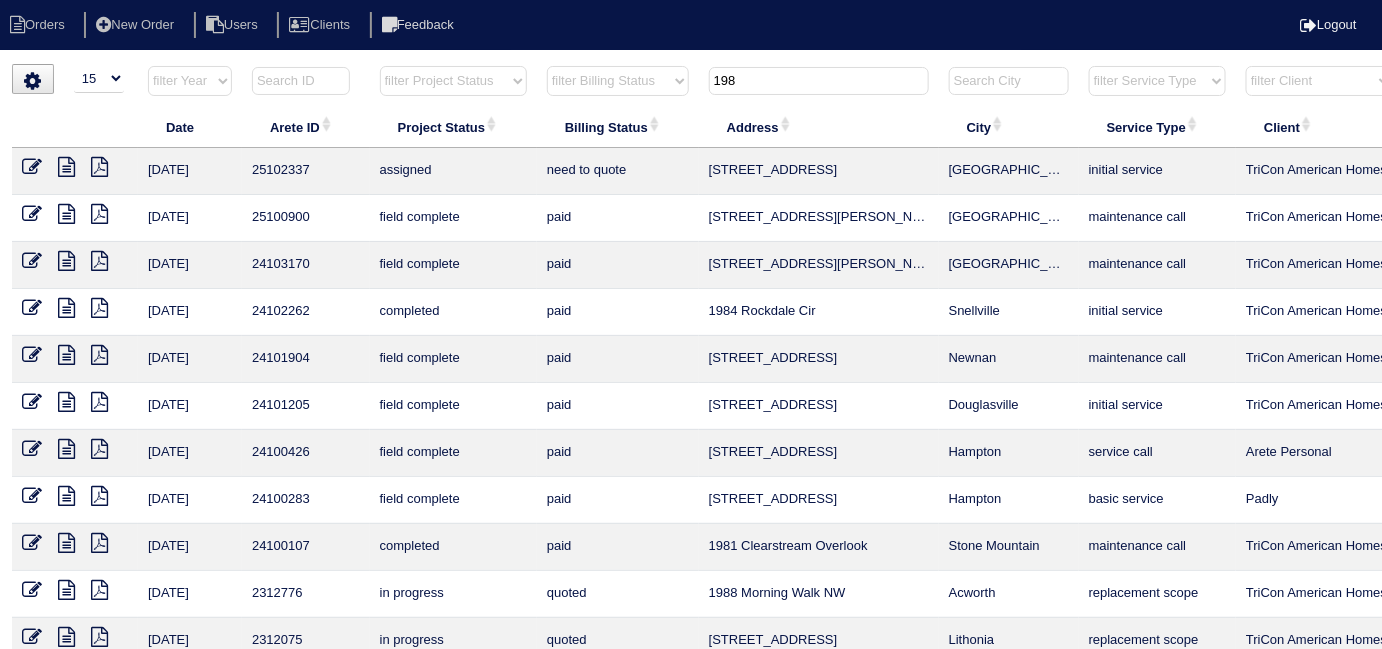 drag, startPoint x: 760, startPoint y: 77, endPoint x: 658, endPoint y: 64, distance: 102.825096 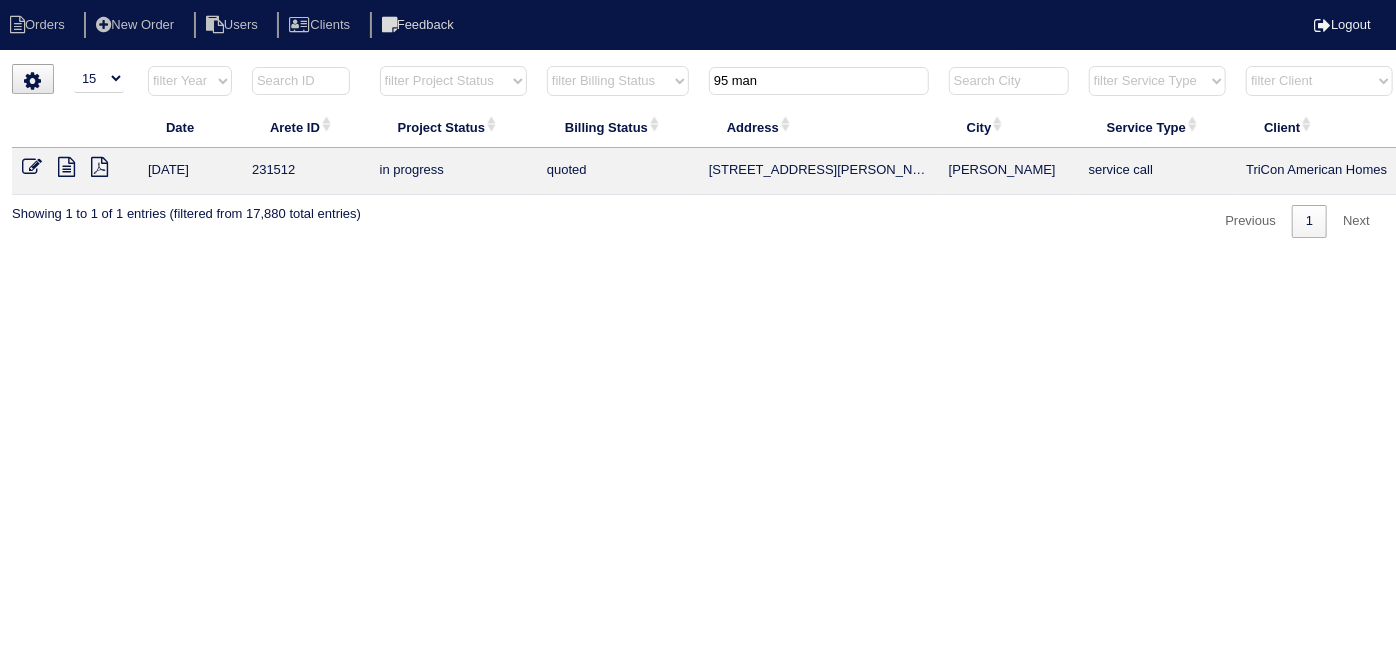 type on "95 man" 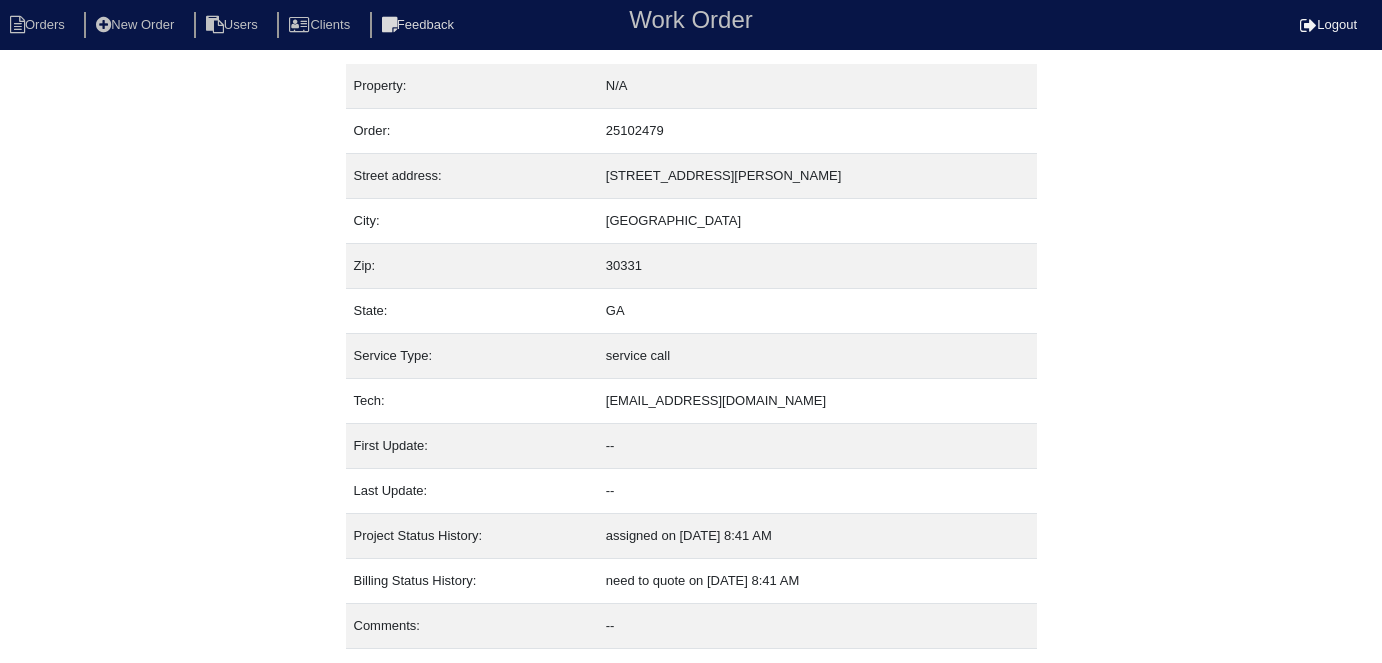 scroll, scrollTop: 0, scrollLeft: 0, axis: both 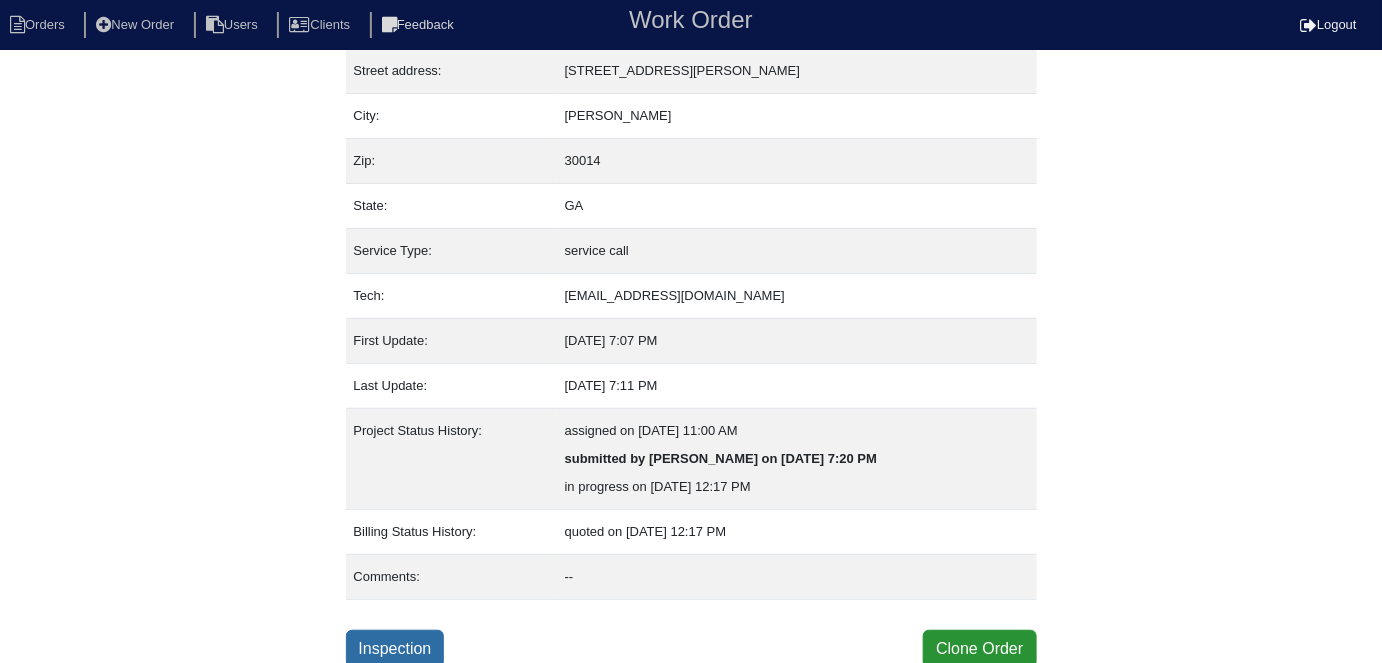 click on "Inspection" at bounding box center (395, 649) 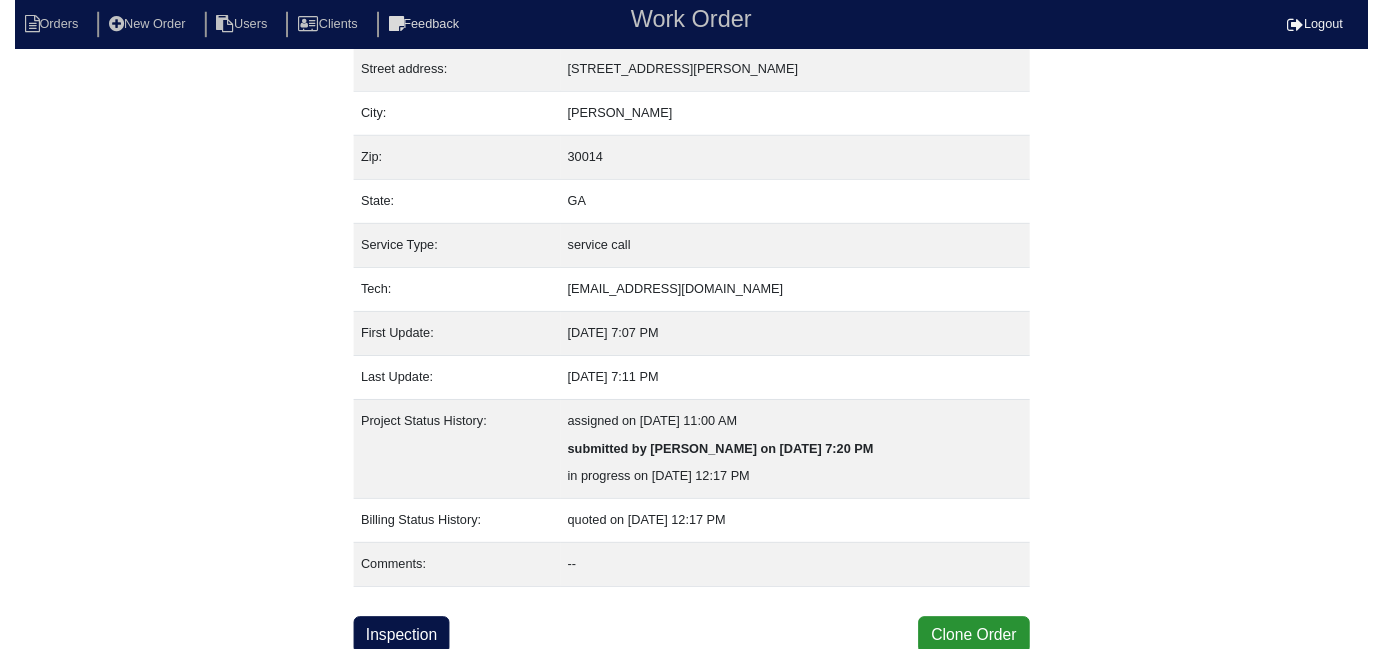 scroll, scrollTop: 0, scrollLeft: 0, axis: both 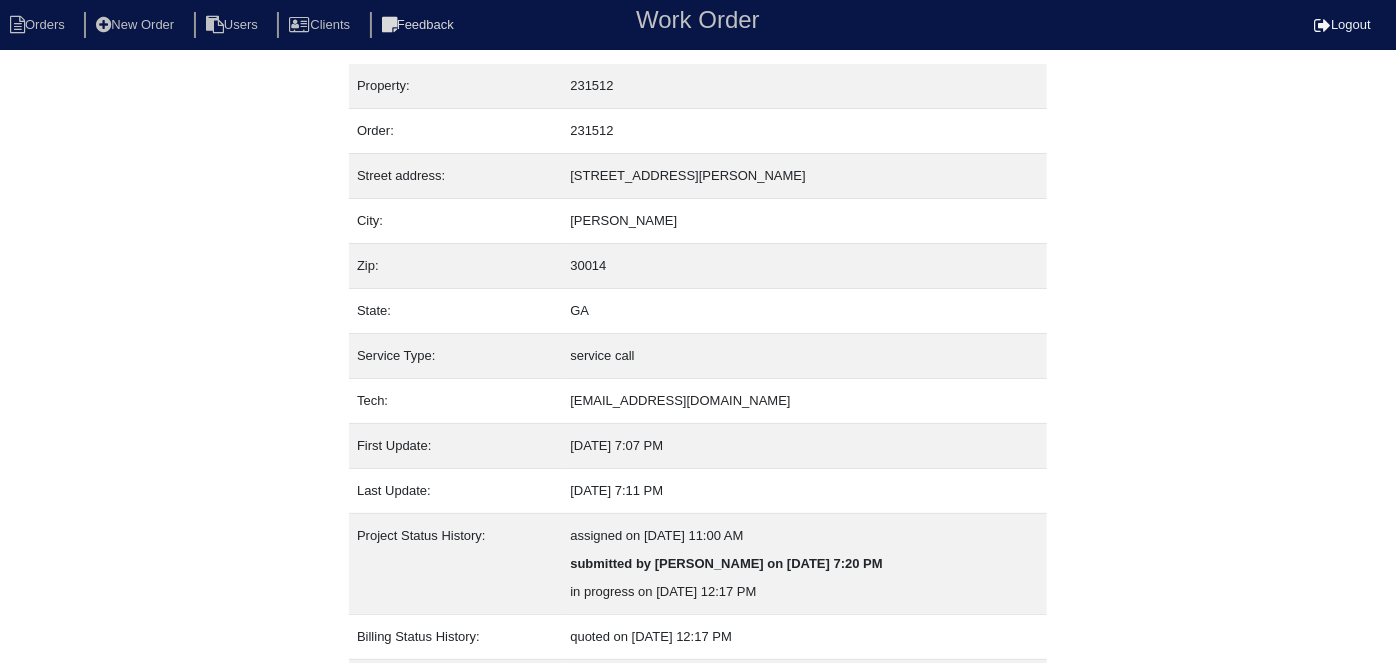 select on "0" 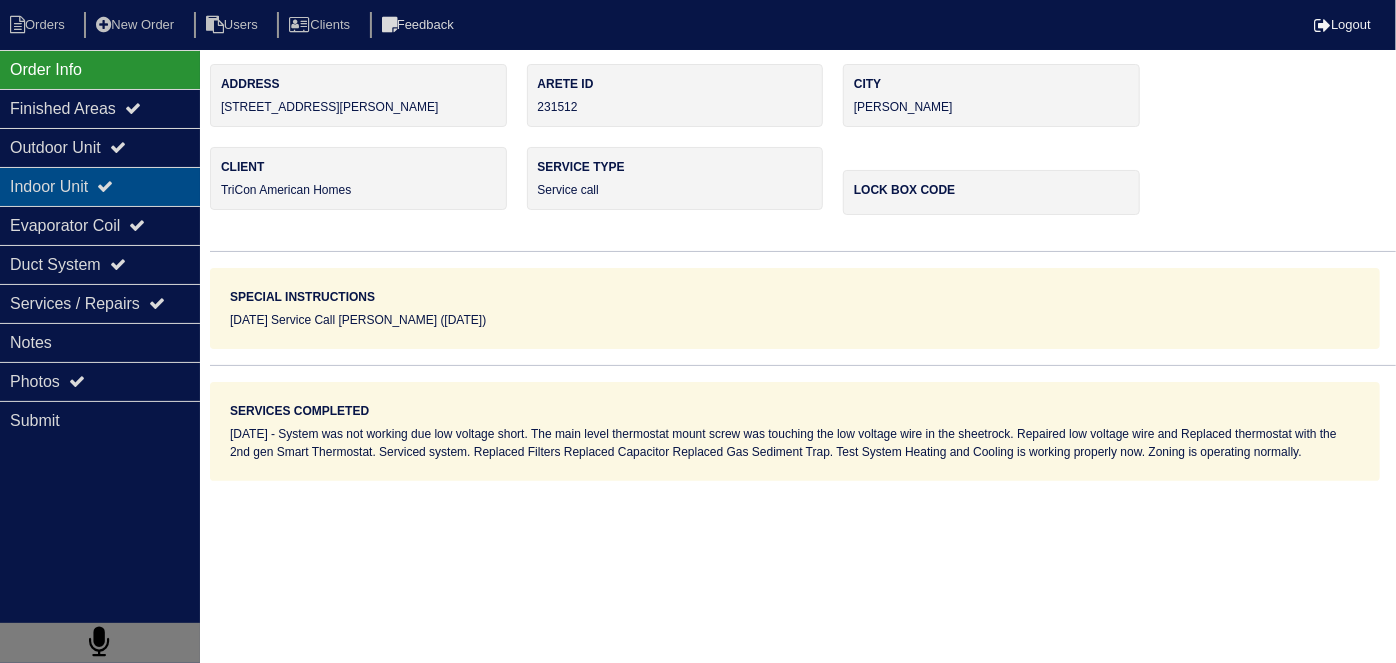 click on "Indoor Unit" at bounding box center [100, 186] 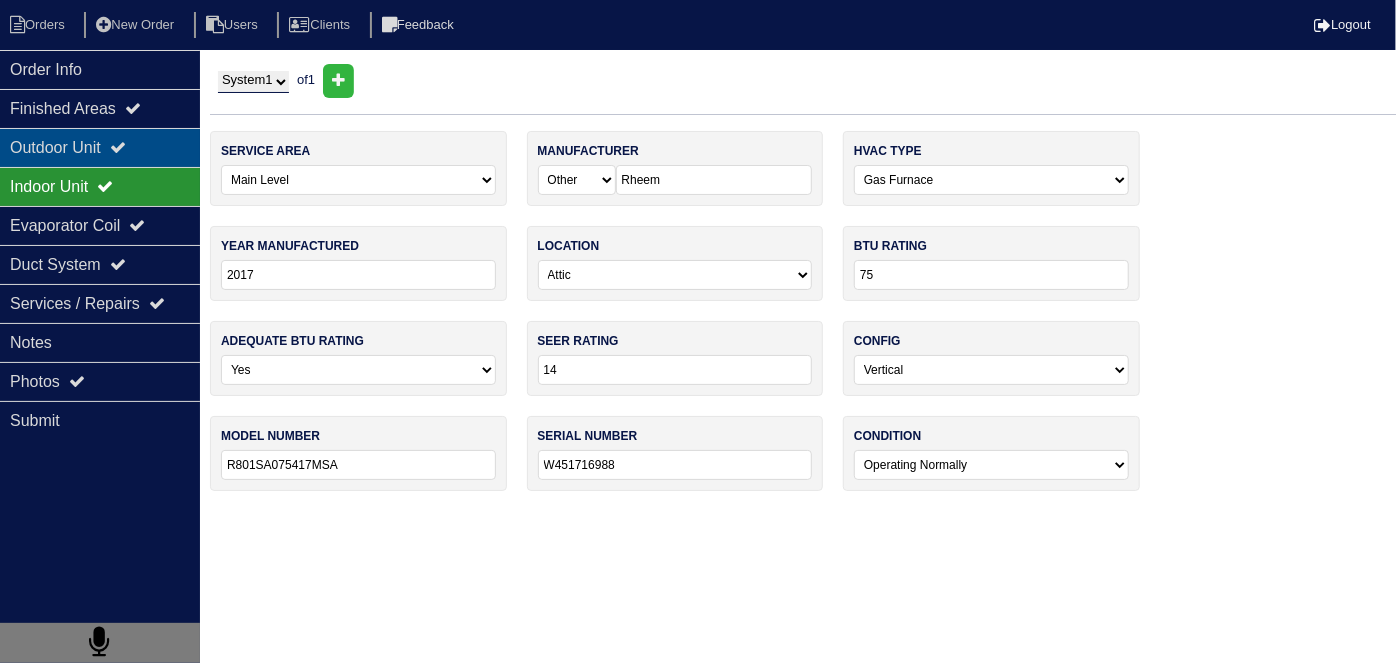 click on "Outdoor Unit" at bounding box center [100, 147] 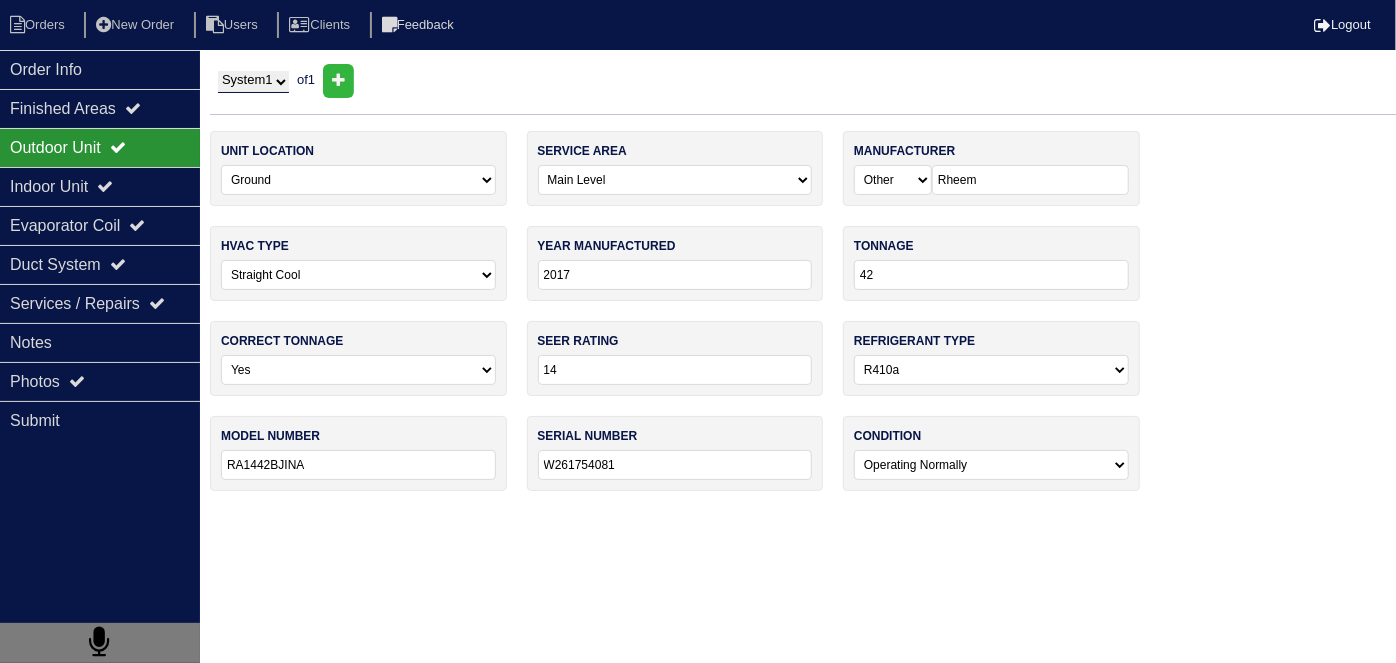 type on "2- 14x25 Filters
2- 20x25 Filters
1- 45/5 Capacitor
1- 6" Gas Nipple
1- Smart Thermostat
1- 5 Amp Fuse" 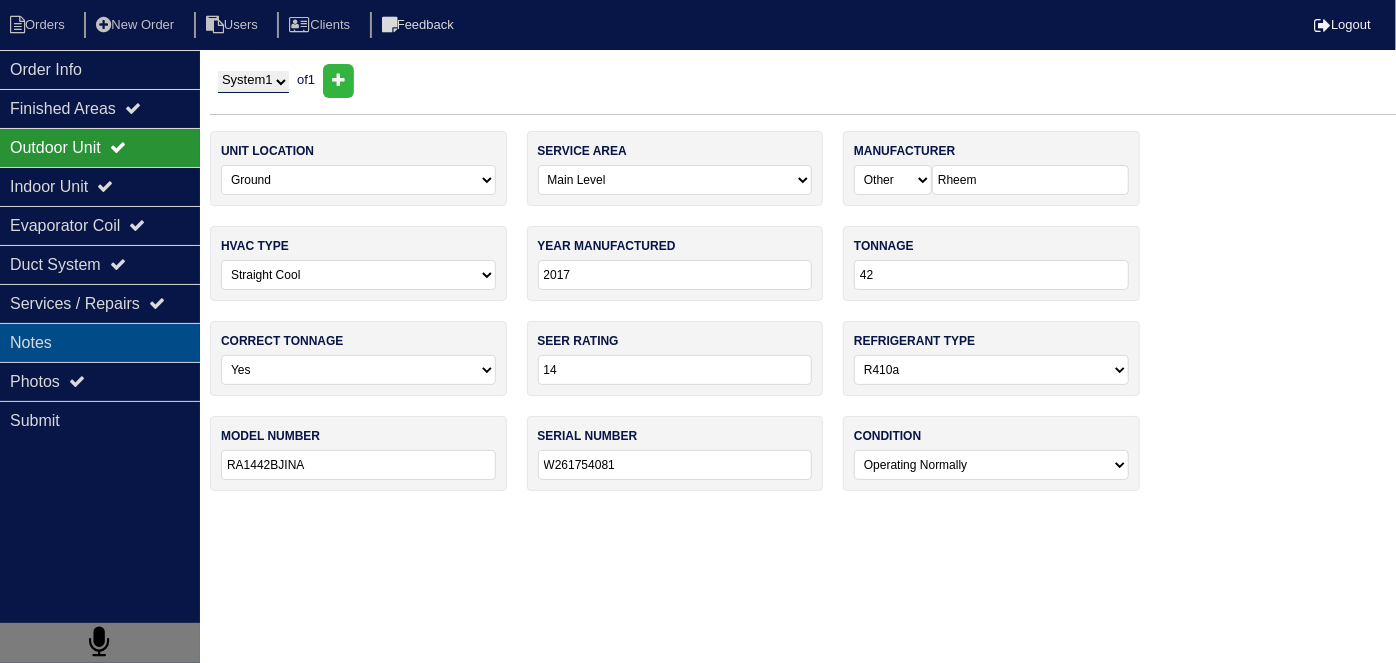 click on "Notes" at bounding box center [100, 342] 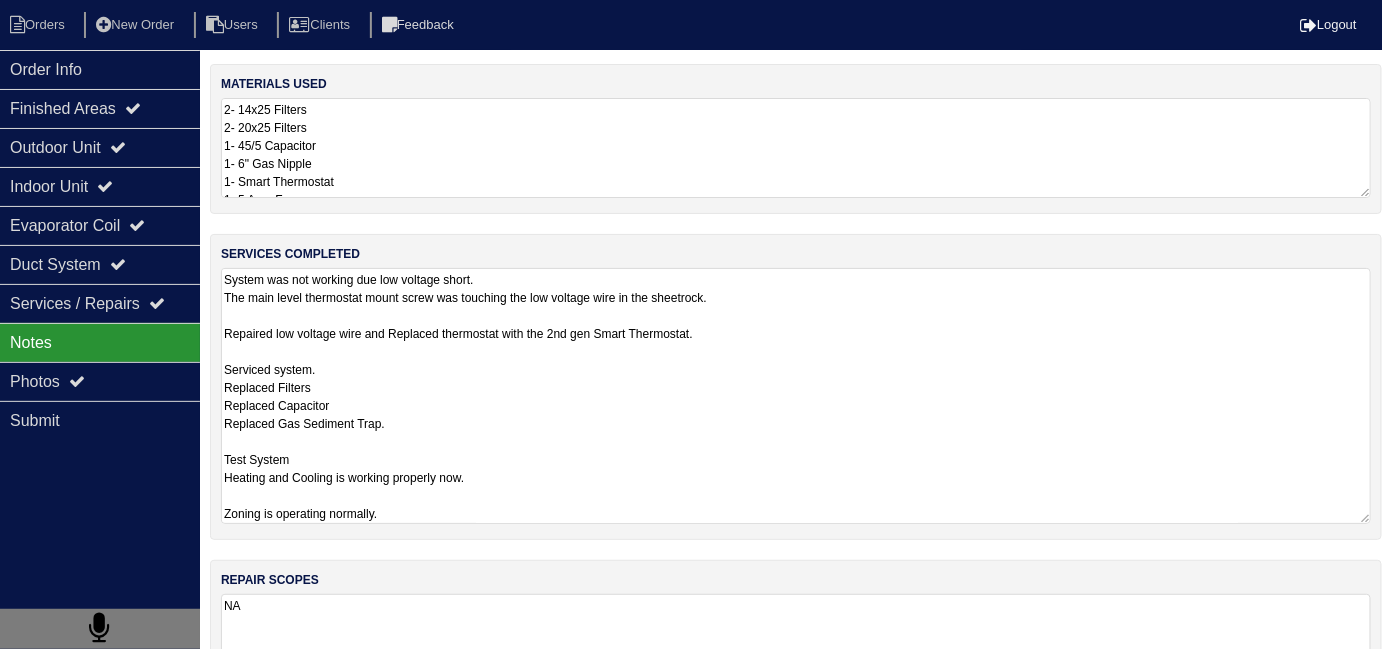 click on "System was not working due low voltage short.
The main level thermostat mount screw was touching the low voltage wire in the sheetrock.
Repaired low voltage wire and Replaced thermostat with the 2nd gen Smart Thermostat.
Serviced system.
Replaced Filters
Replaced Capacitor
Replaced Gas Sediment Trap.
Test System
Heating and Cooling is working properly now.
Zoning is operating normally." at bounding box center (796, 396) 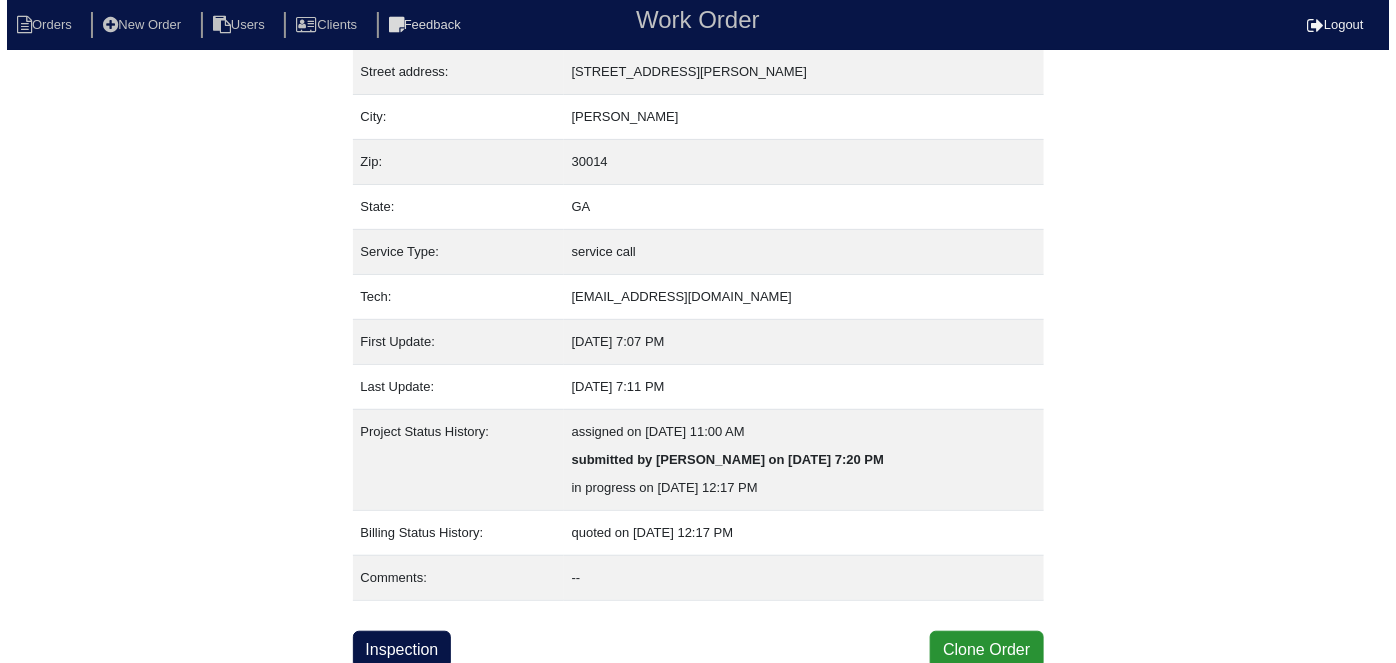 scroll, scrollTop: 105, scrollLeft: 0, axis: vertical 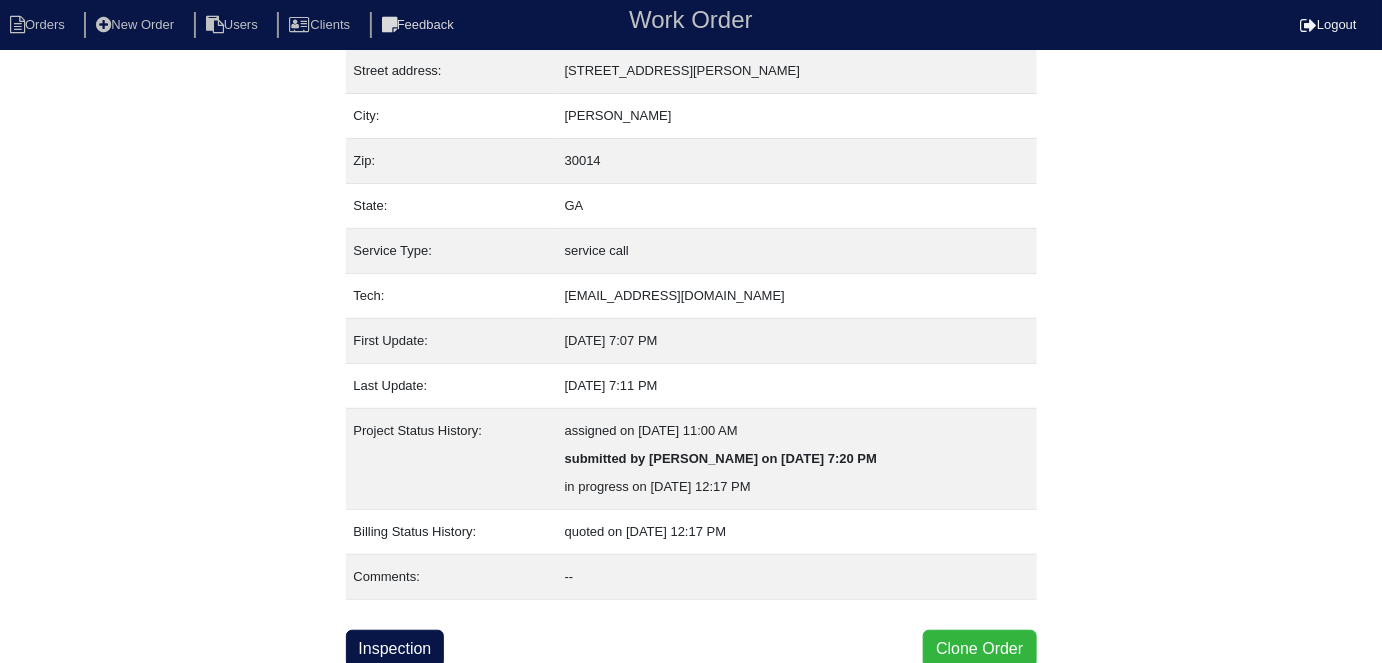 click on "Clone Order" at bounding box center (979, 649) 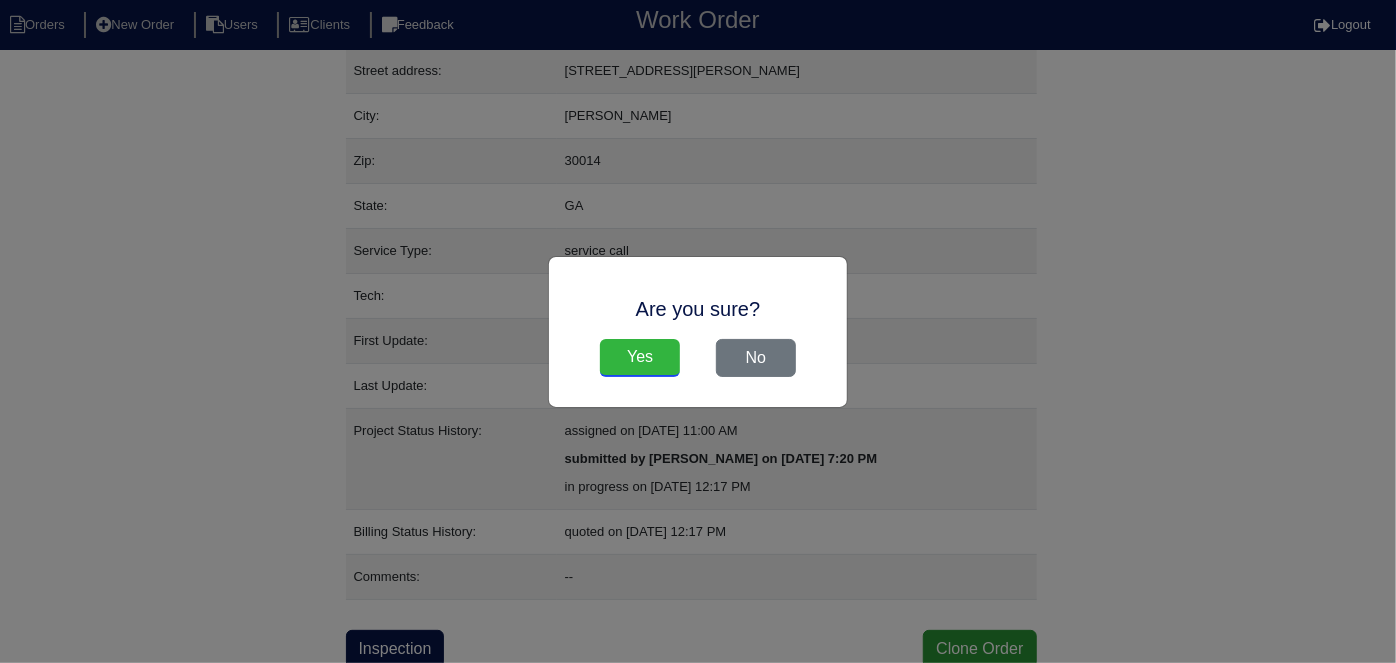 click on "Yes" at bounding box center (640, 358) 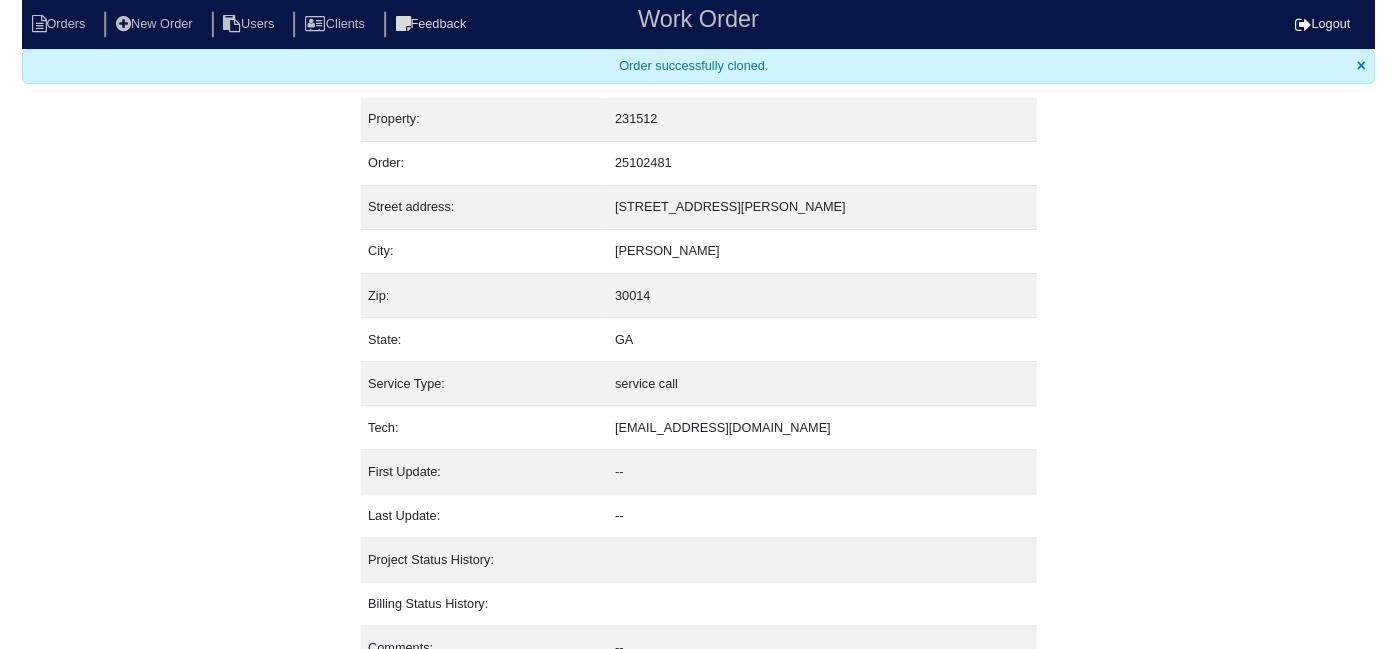 scroll, scrollTop: 0, scrollLeft: 0, axis: both 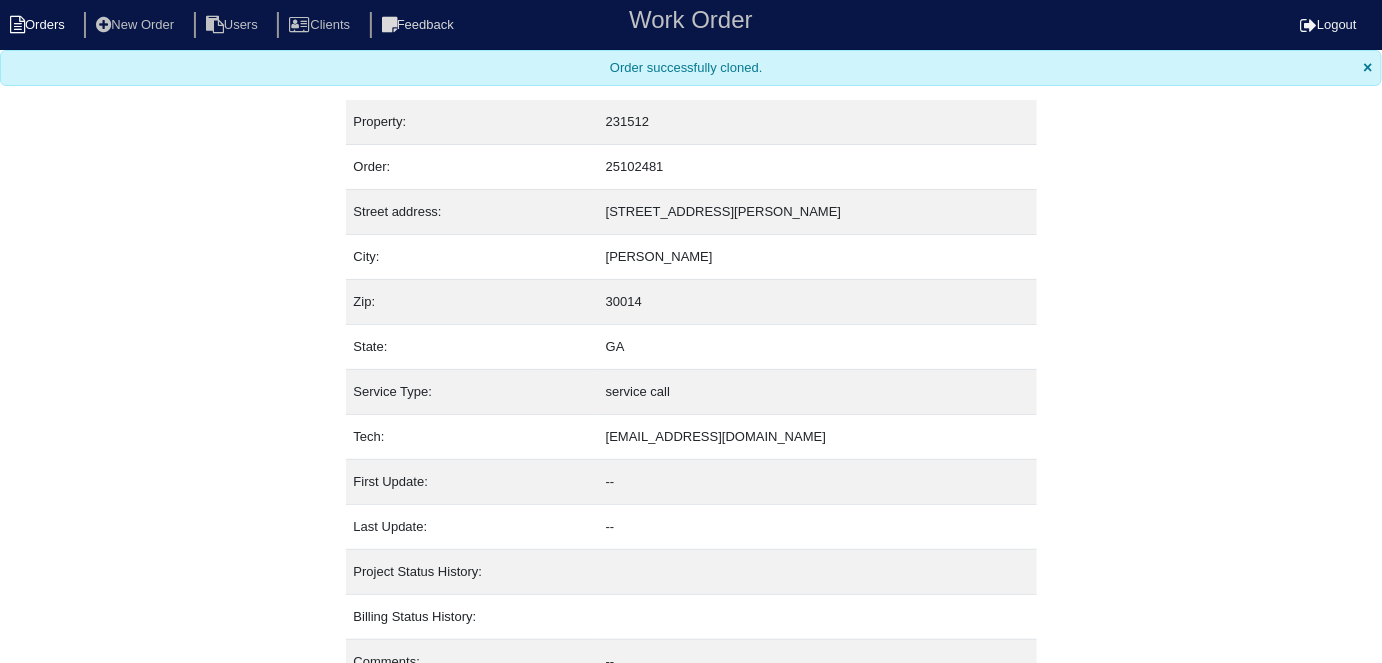 click on "Orders" at bounding box center (40, 25) 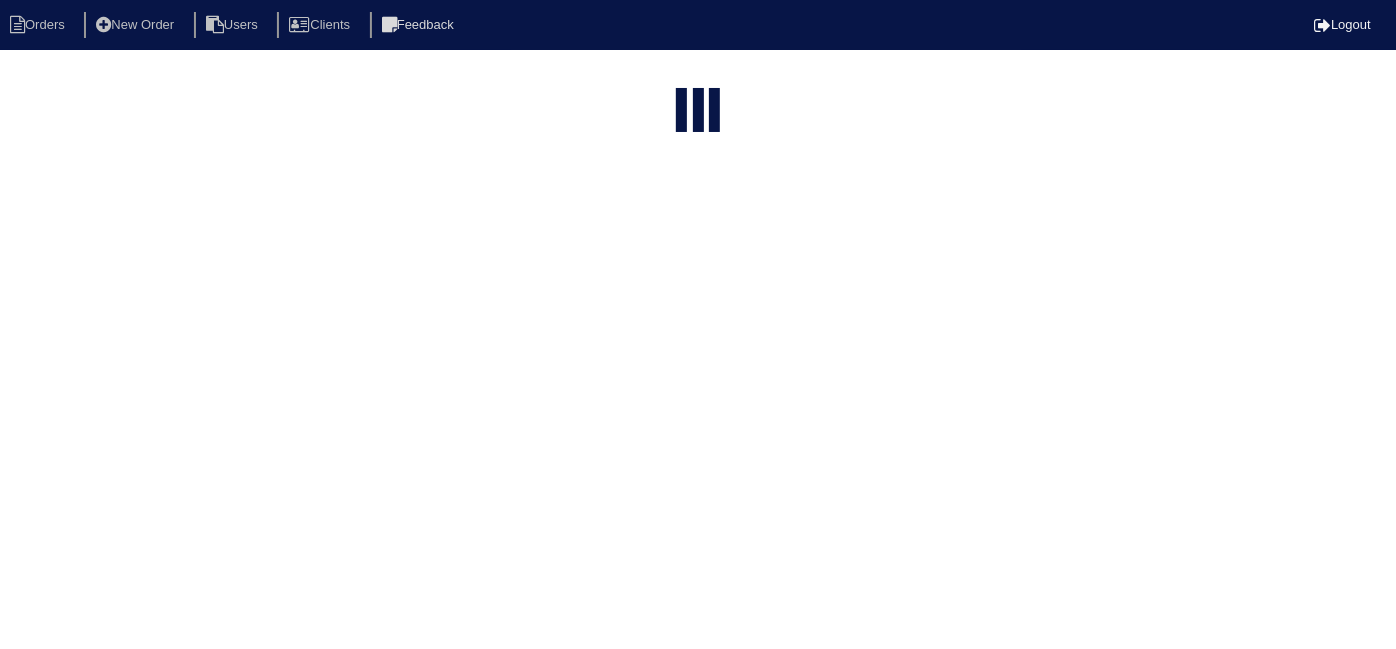 type on "95 man" 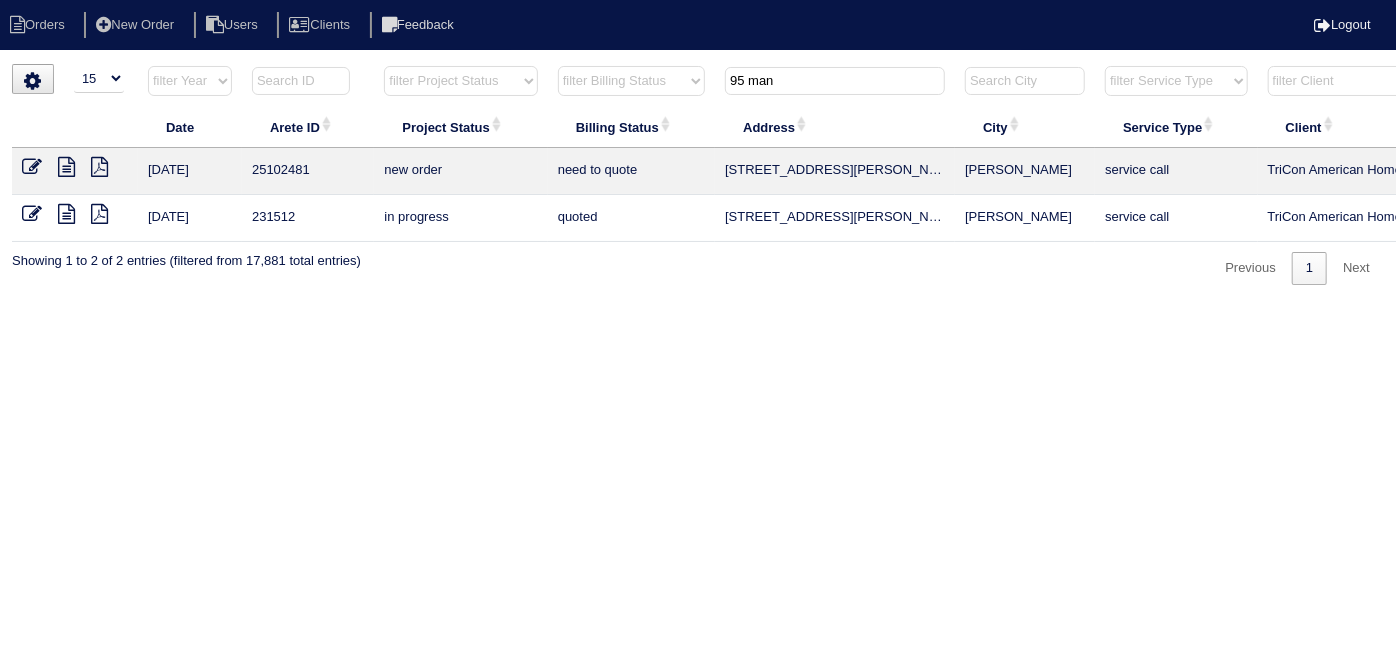 click at bounding box center (32, 167) 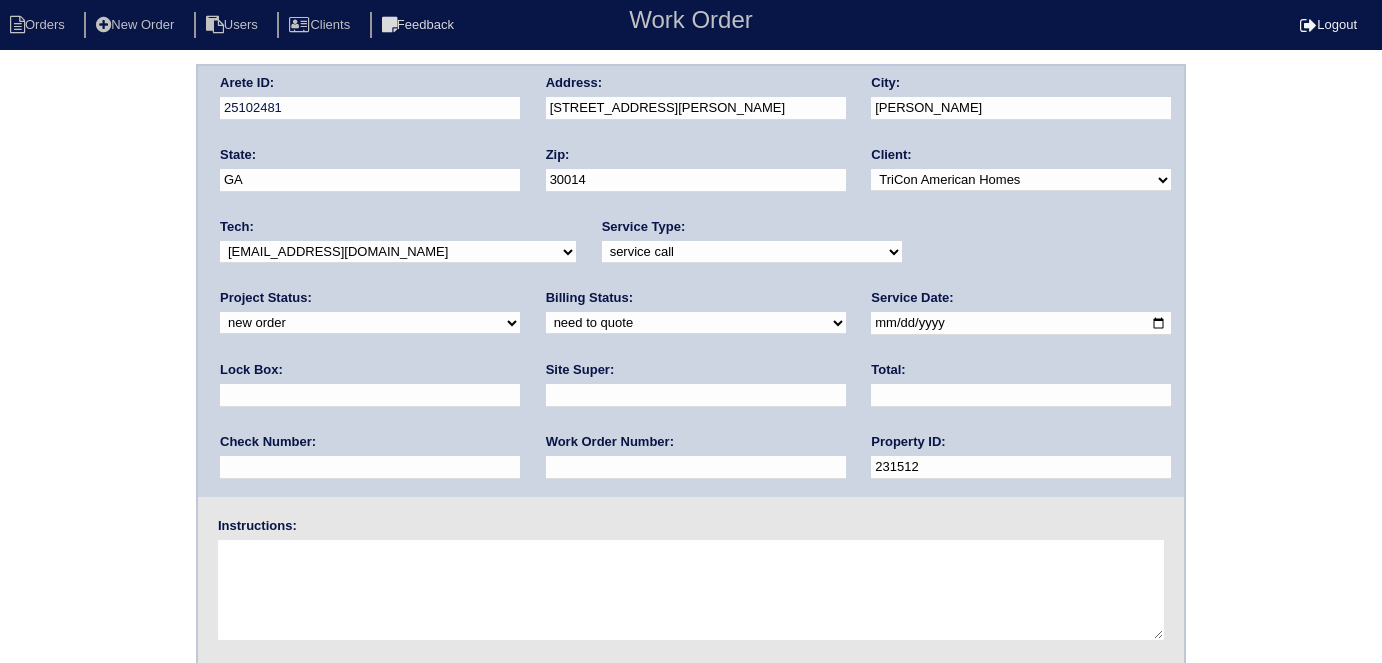 scroll, scrollTop: 0, scrollLeft: 0, axis: both 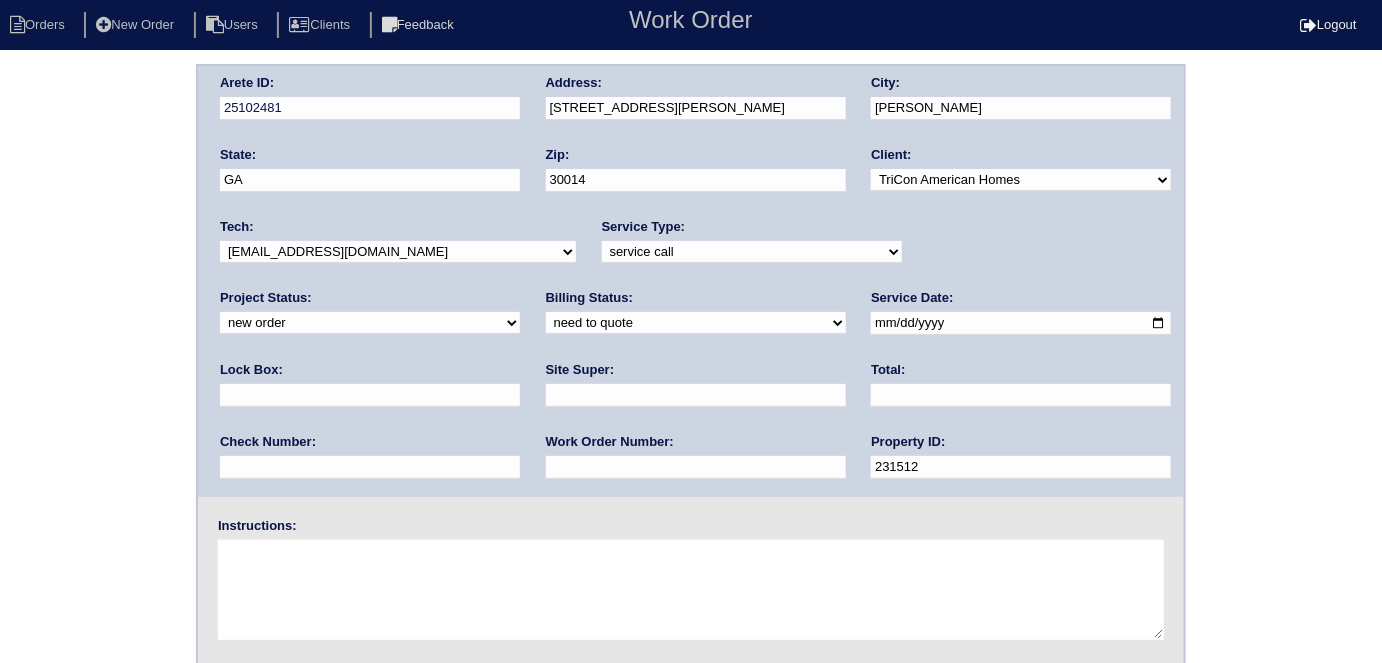 click on "-select-
initial service
basic service
maintenance call
replacement scope
service call
scope only" at bounding box center [752, 252] 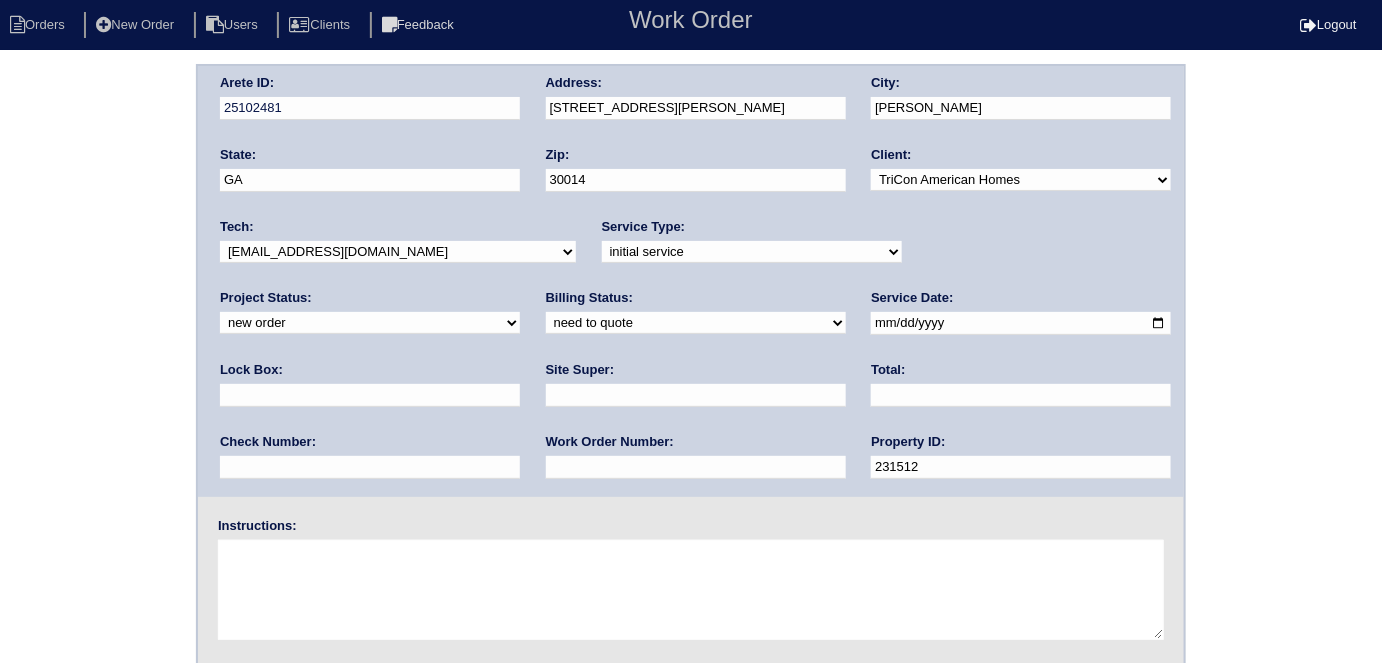 click at bounding box center [696, 467] 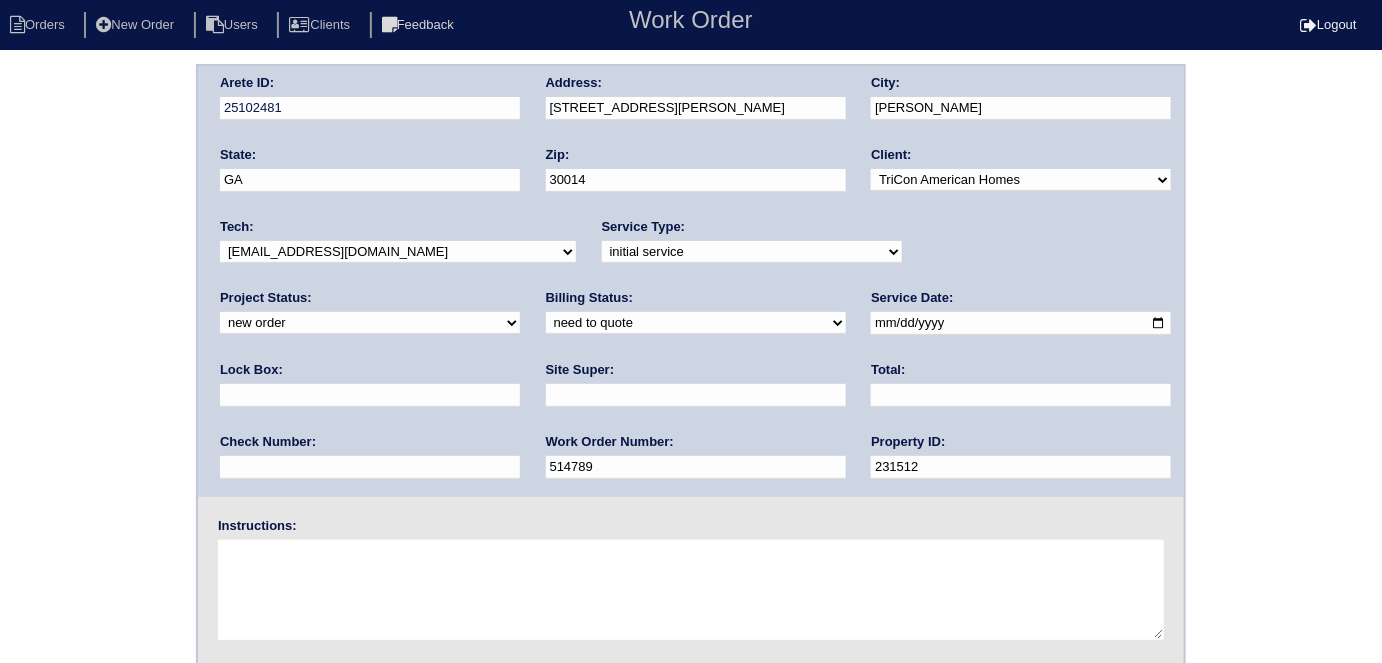 type on "514789" 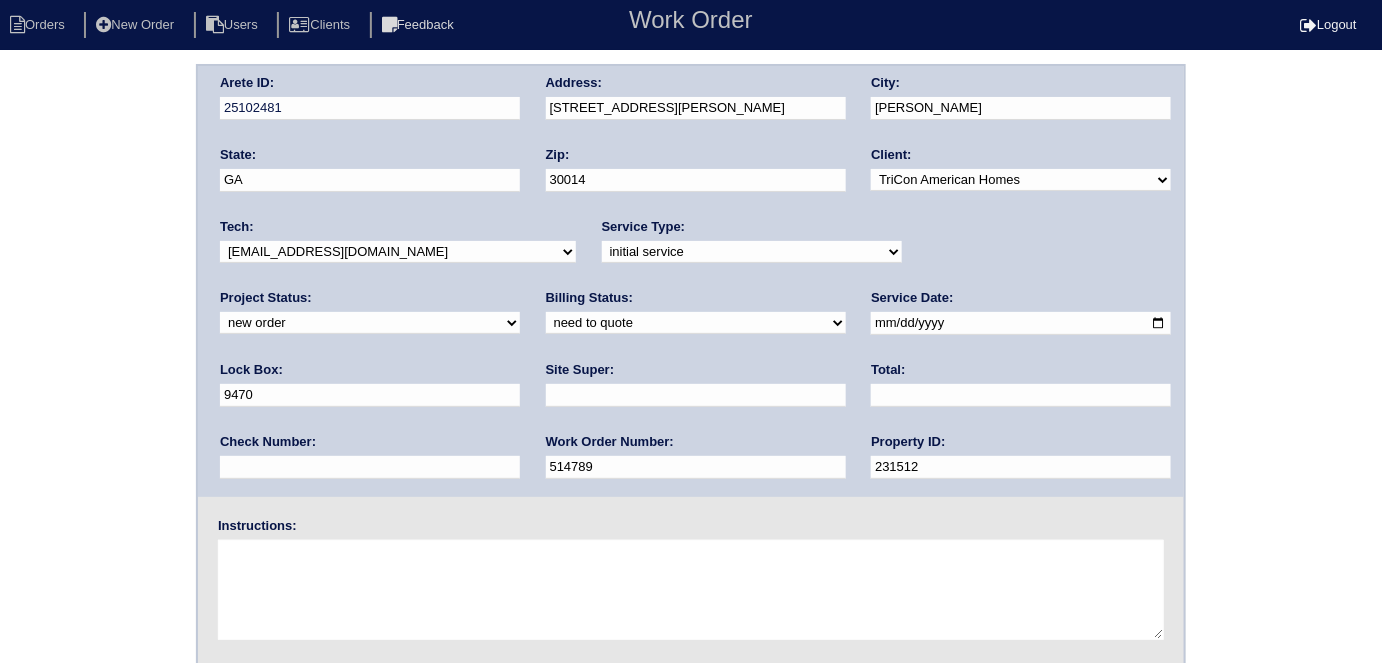click at bounding box center [696, 395] 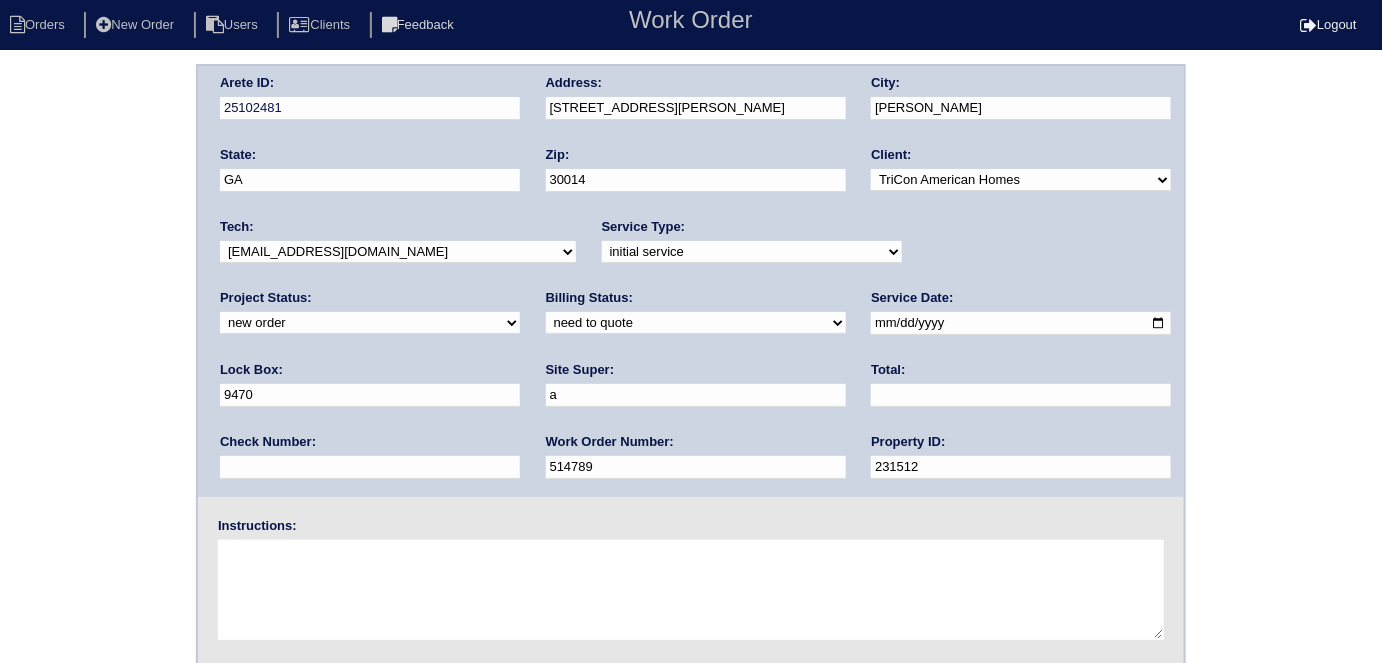 type on "Ackeem Cadet" 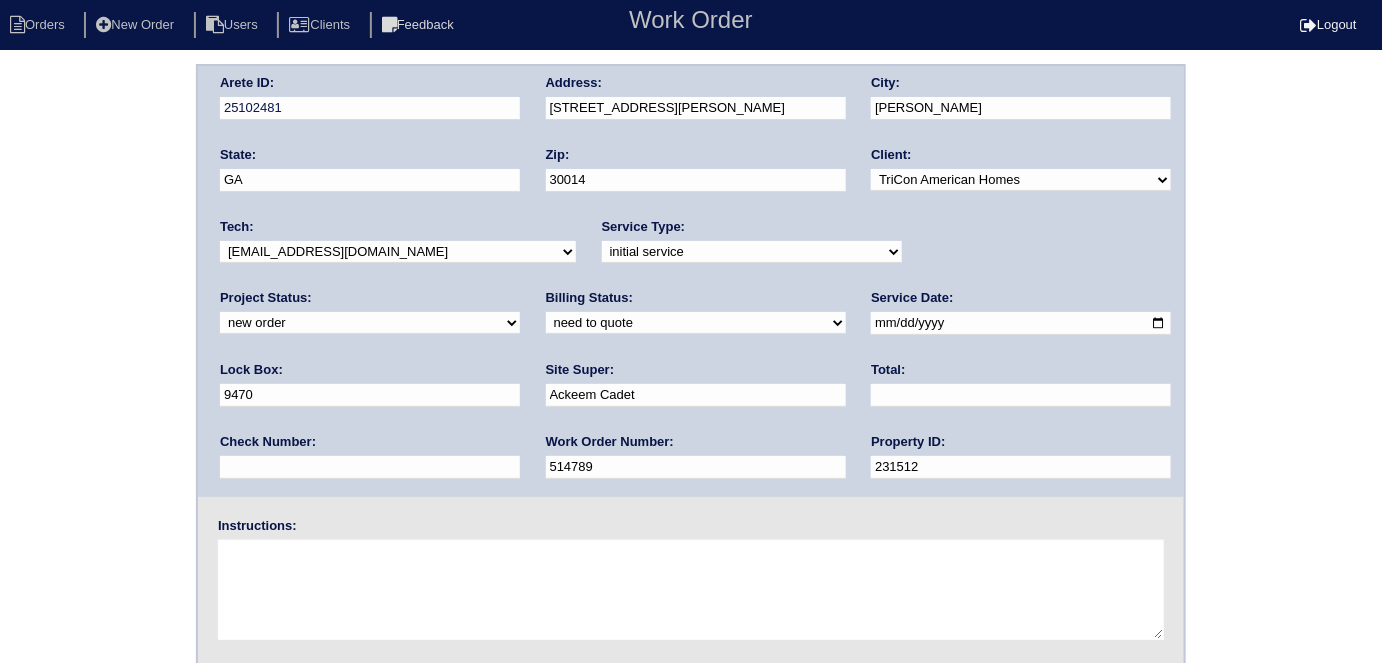 click at bounding box center (691, 590) 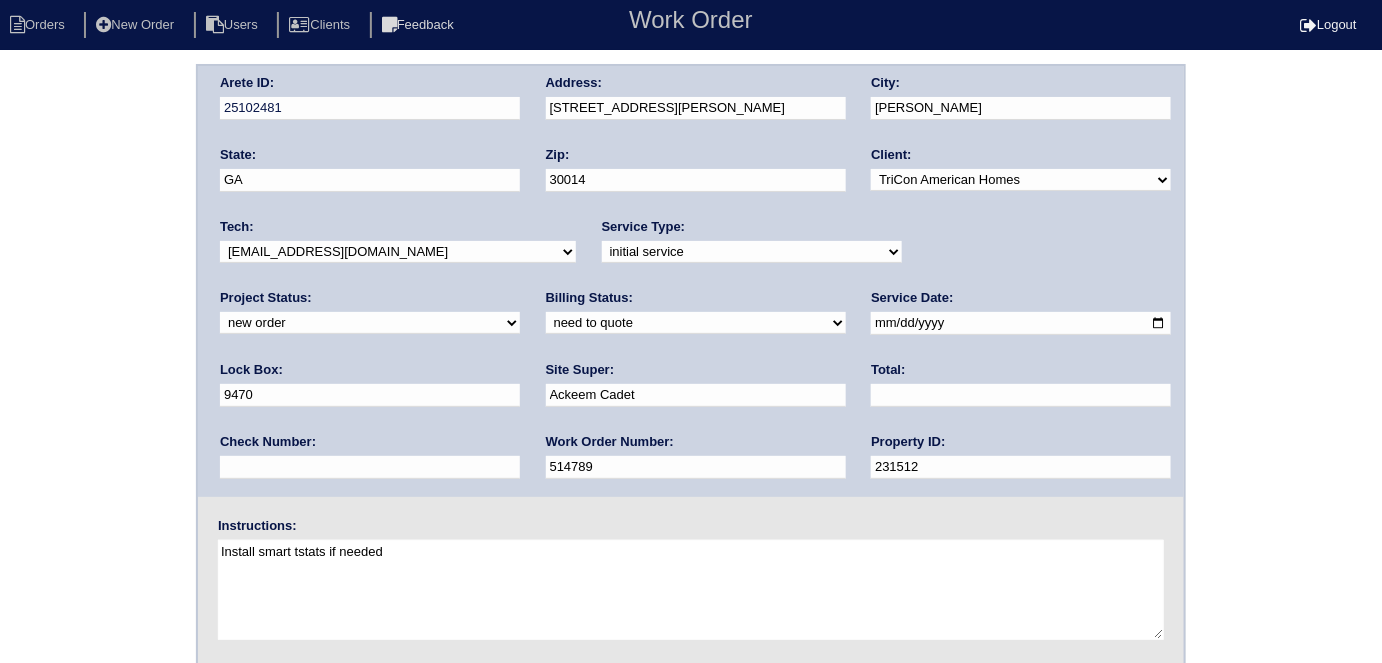 type on "Install smart tstats if needed" 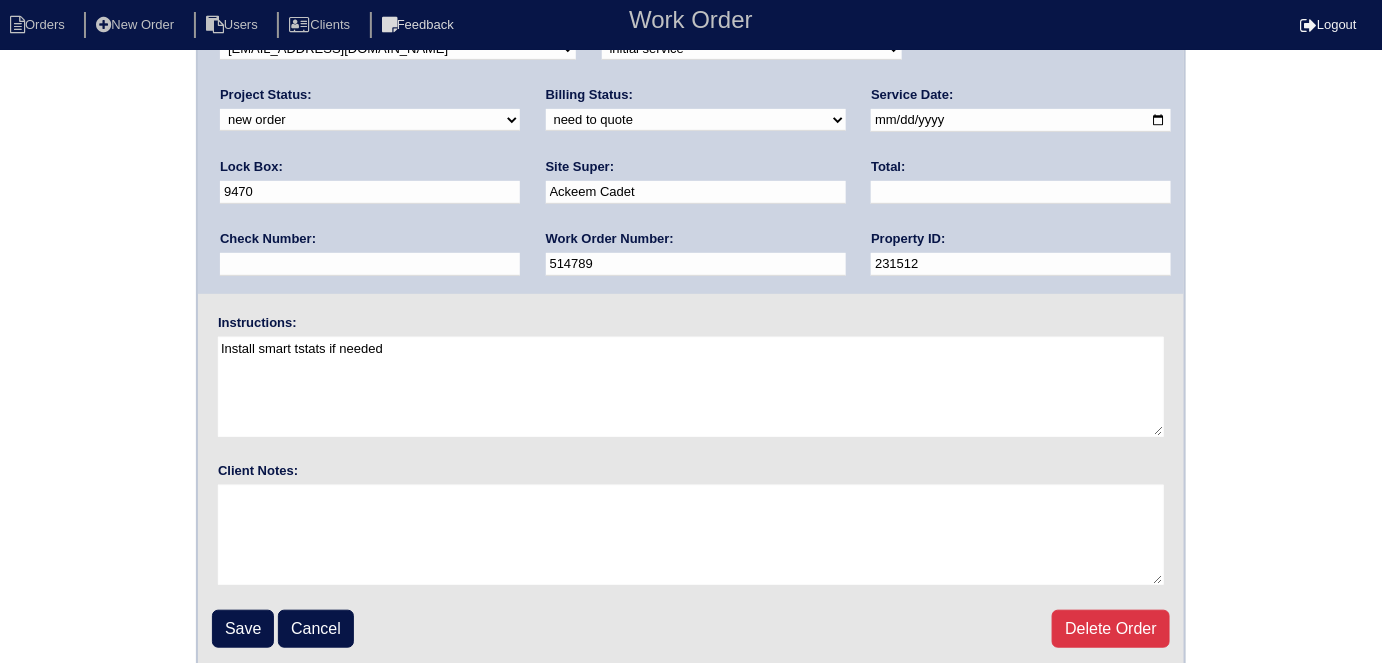 scroll, scrollTop: 205, scrollLeft: 0, axis: vertical 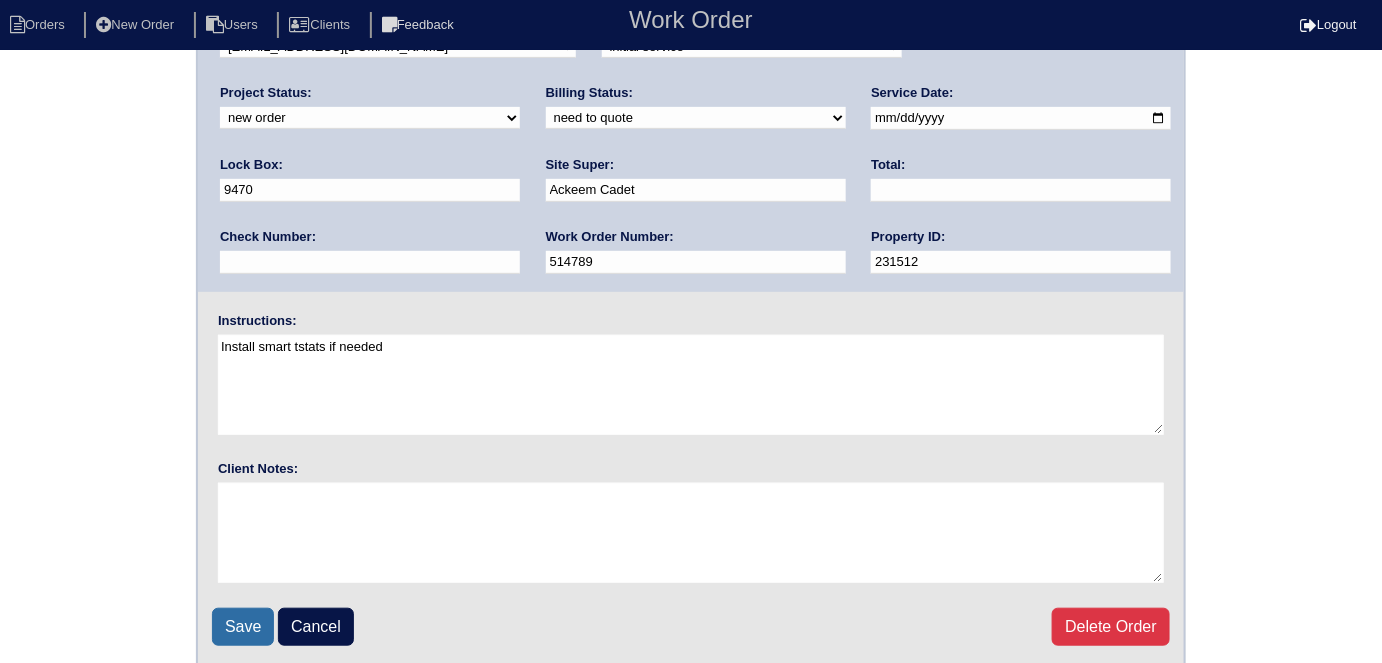 click on "Save" at bounding box center [243, 627] 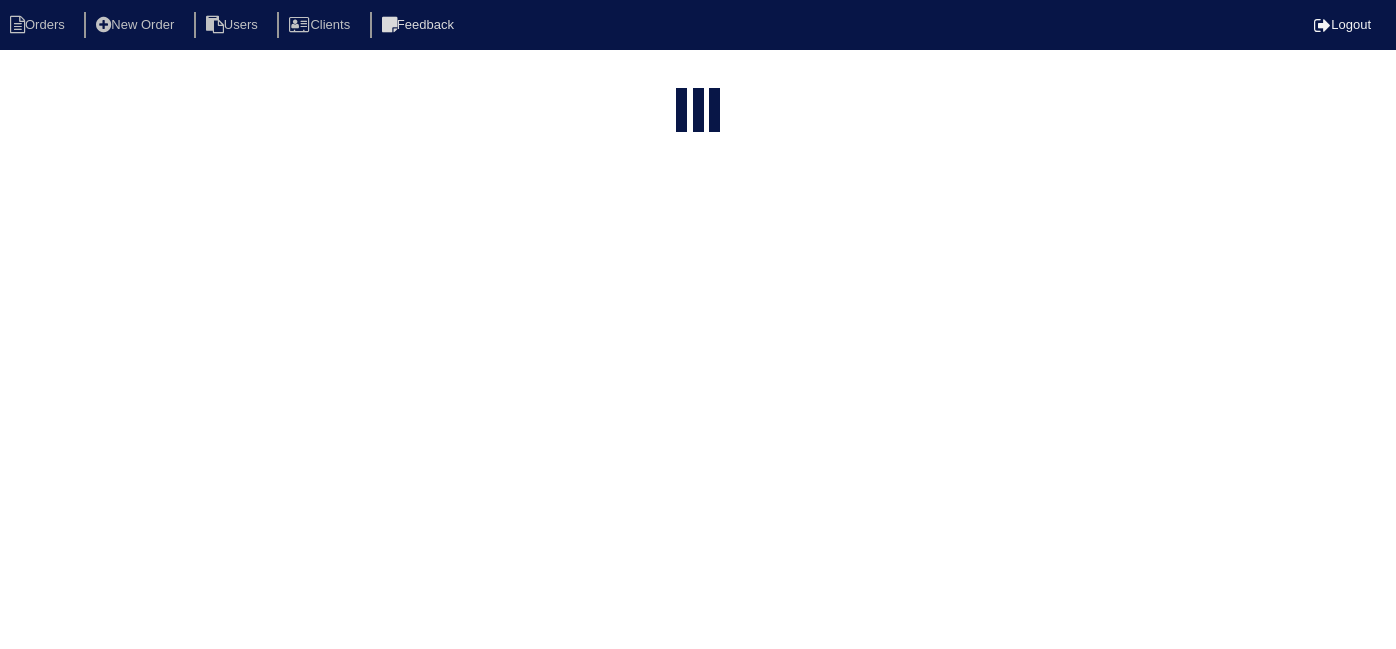 select on "15" 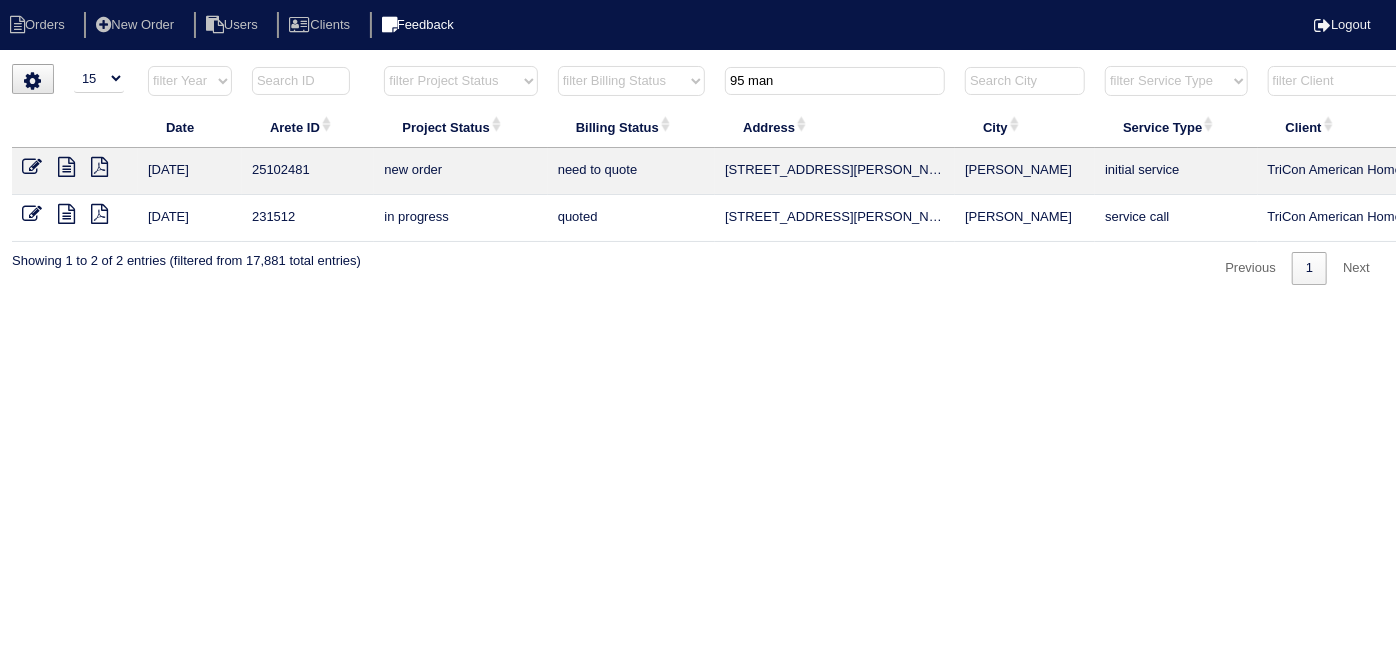 drag, startPoint x: 797, startPoint y: 72, endPoint x: 483, endPoint y: 30, distance: 316.79648 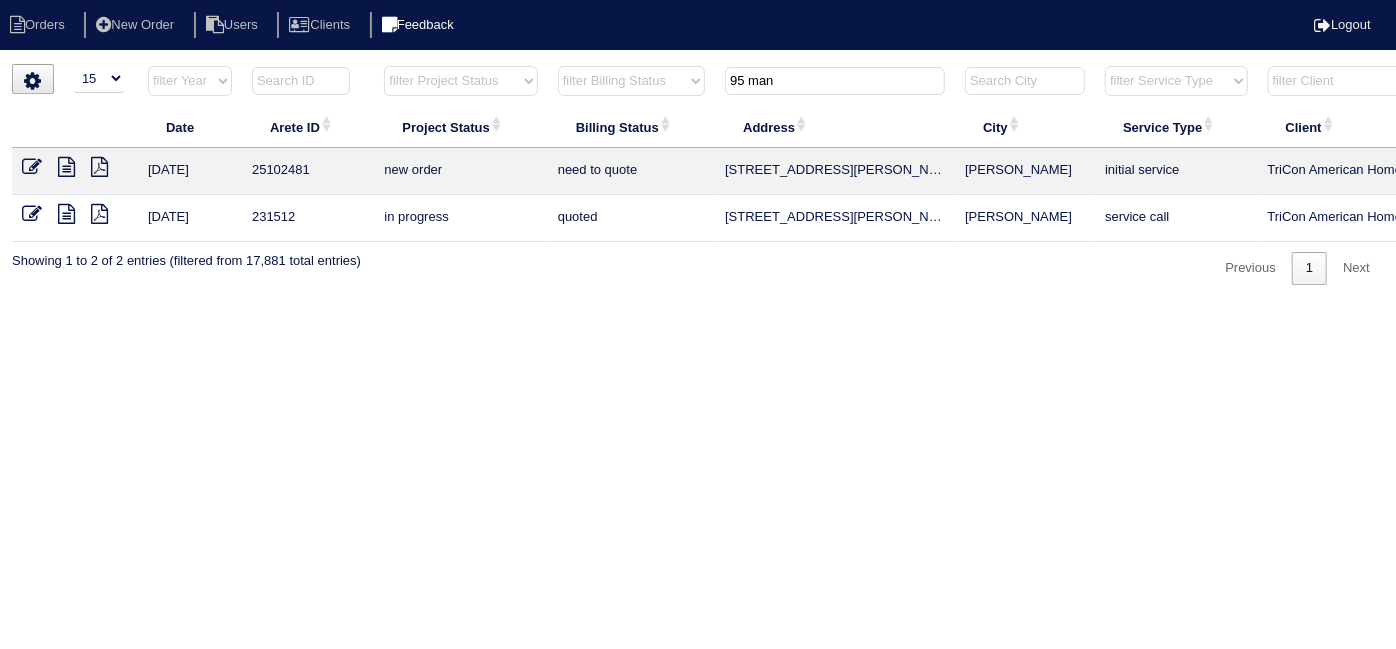 click on "Orders
New Order
Users
Clients
Feedback
Logout
Orders
New Order
Users
Clients
Message is blank.  Please add text or cancel.
Send Feedback
Cancel" at bounding box center [698, 174] 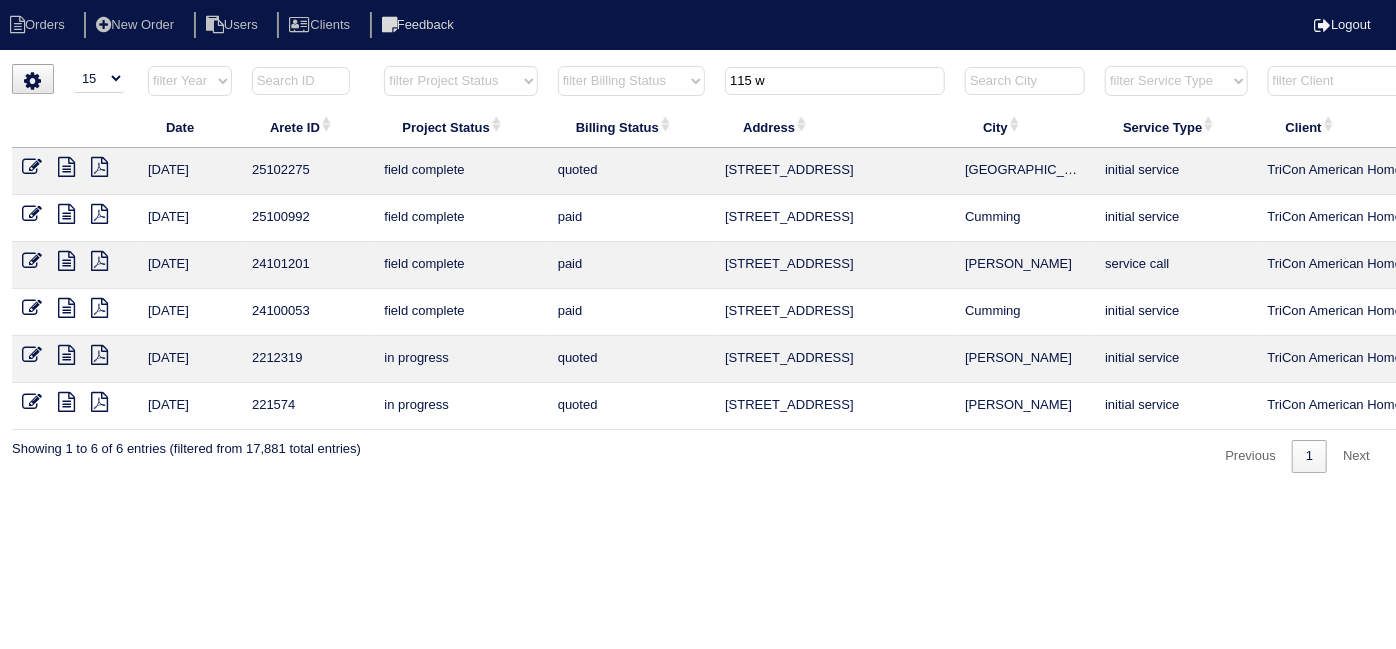 type on "115 w" 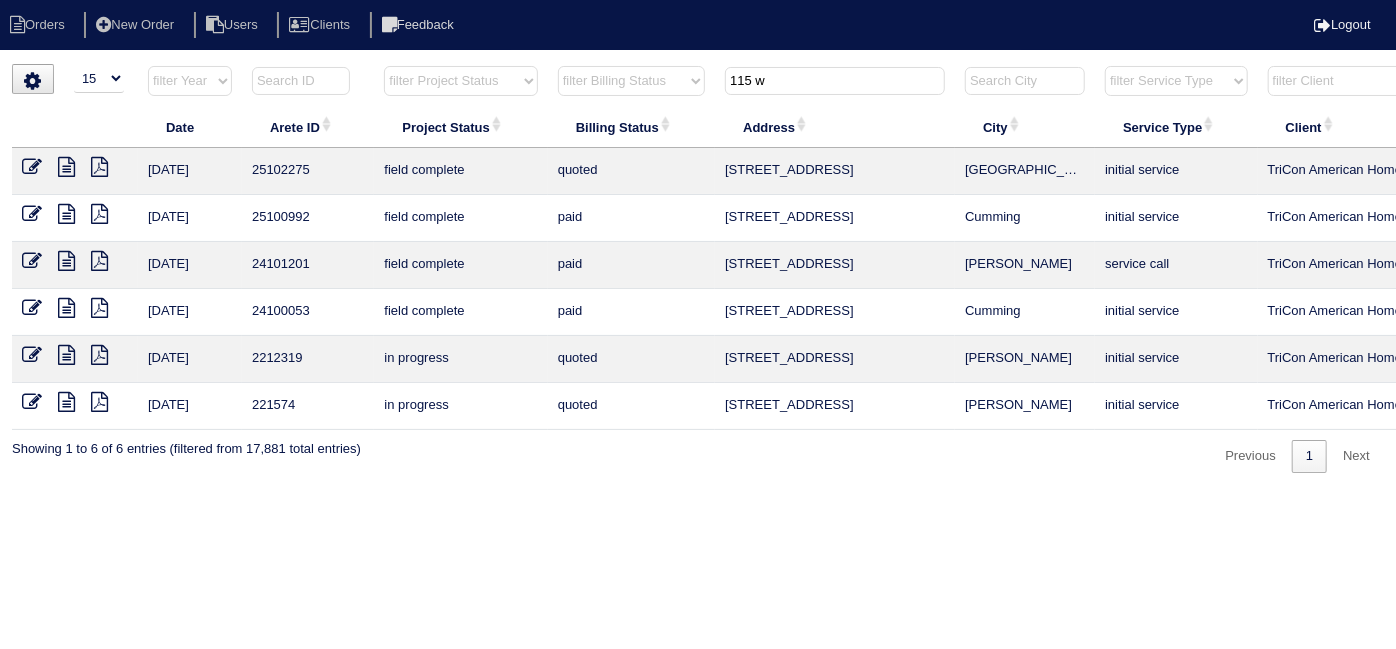 click at bounding box center [32, 167] 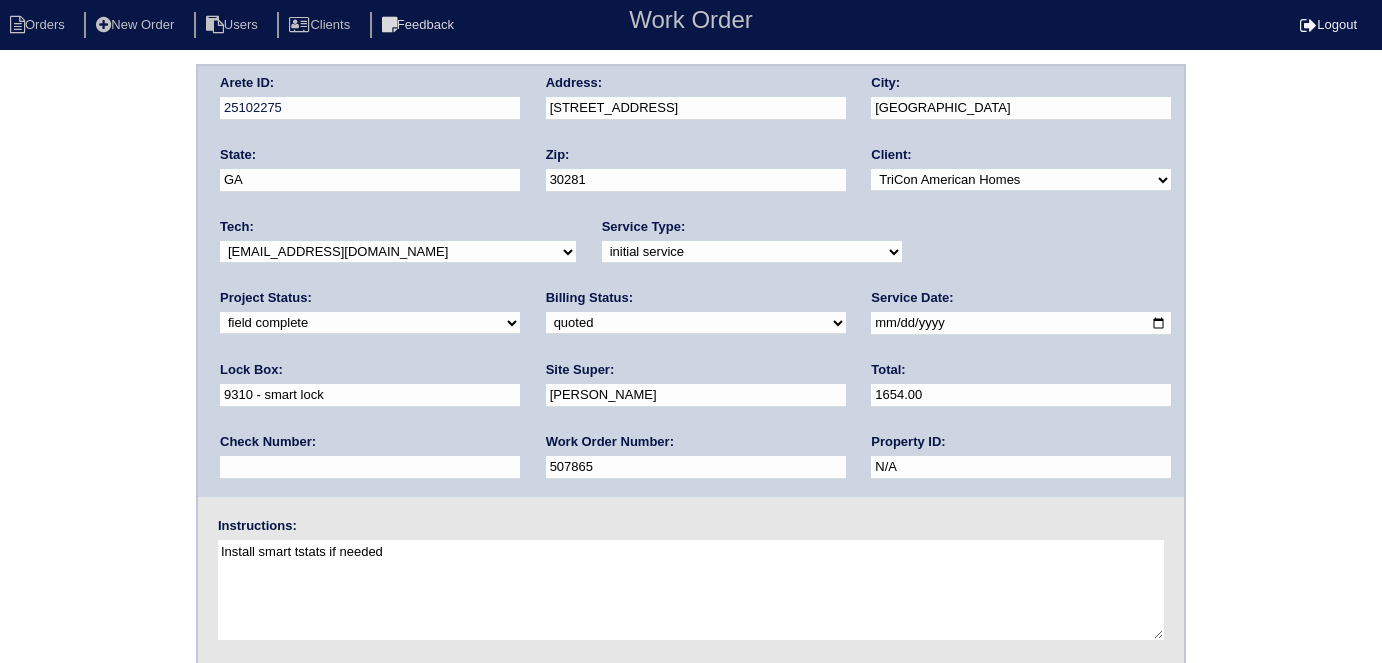 scroll, scrollTop: 0, scrollLeft: 0, axis: both 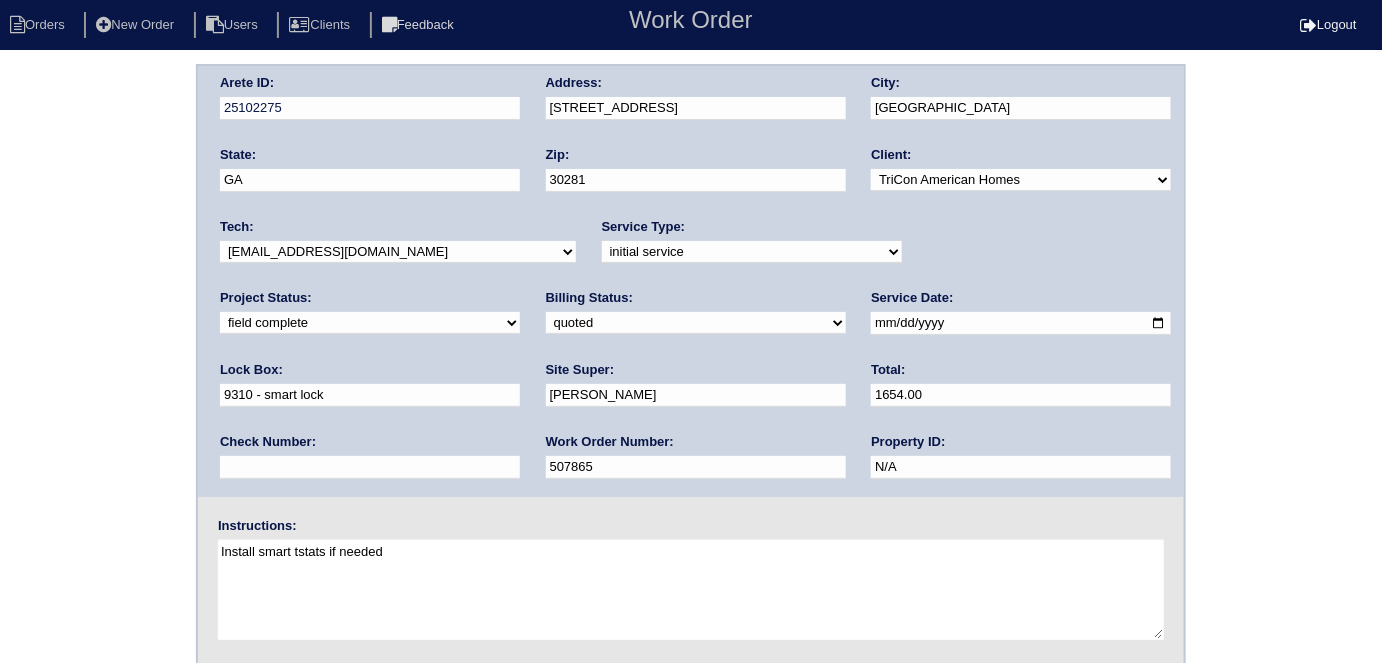 click on "need to quote
quoted
need to invoice
invoiced
paid
warranty
purchase order needed
unknown
in quickbooks" at bounding box center [696, 323] 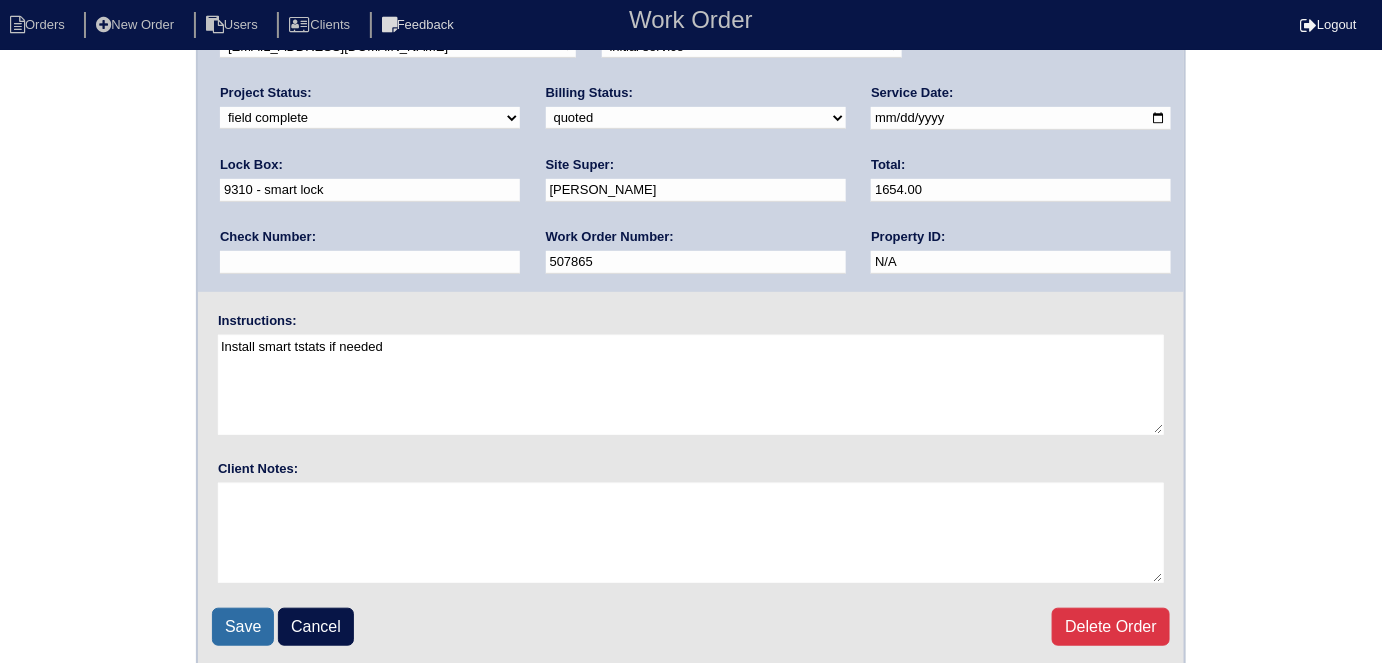 click on "Save" at bounding box center [243, 627] 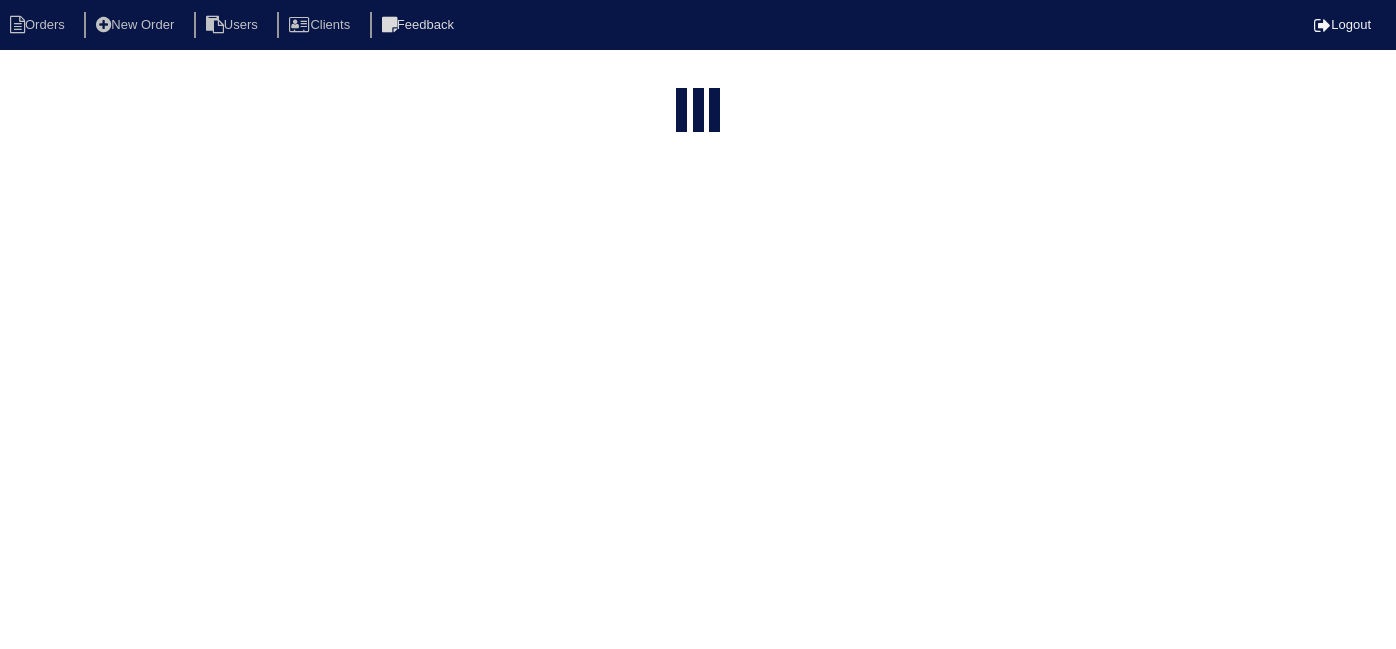 select on "15" 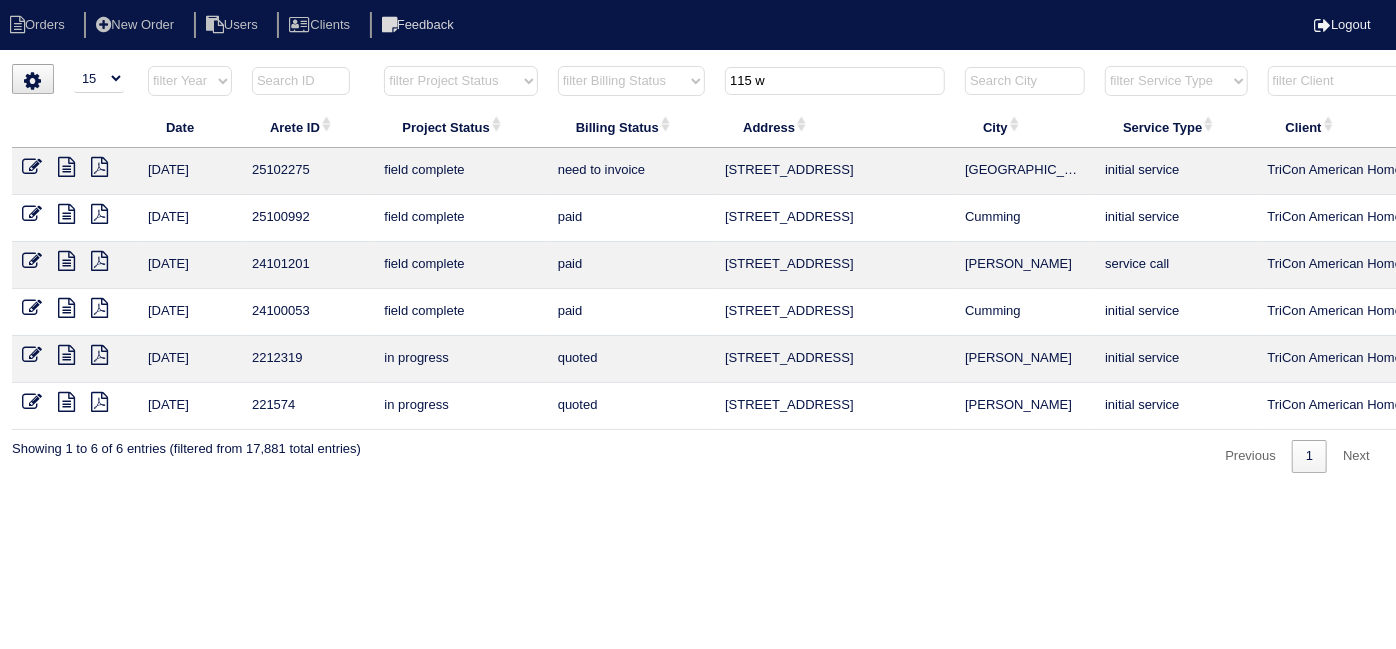 drag, startPoint x: 792, startPoint y: 84, endPoint x: 538, endPoint y: 10, distance: 264.56 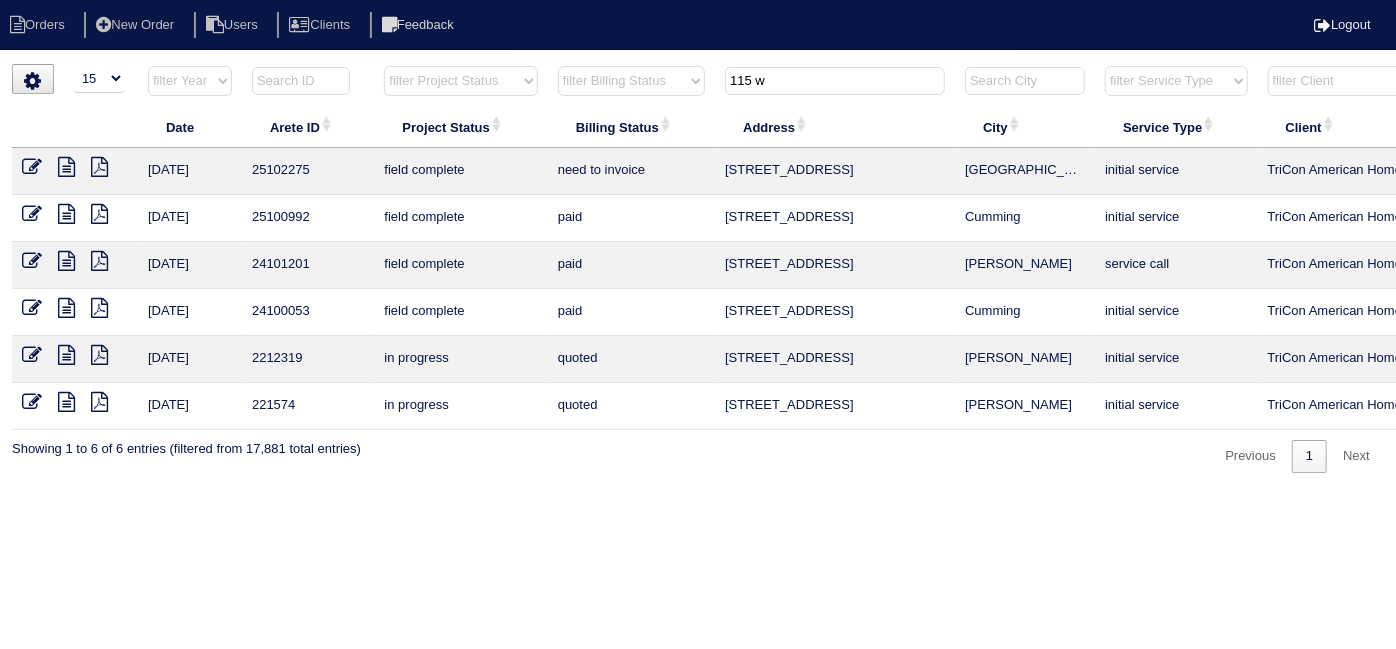 click on "Orders
New Order
Users
Clients
Feedback
Logout
Orders
New Order
Users
Clients
Message is blank.  Please add text or cancel.
Send Feedback
Cancel" at bounding box center [698, 268] 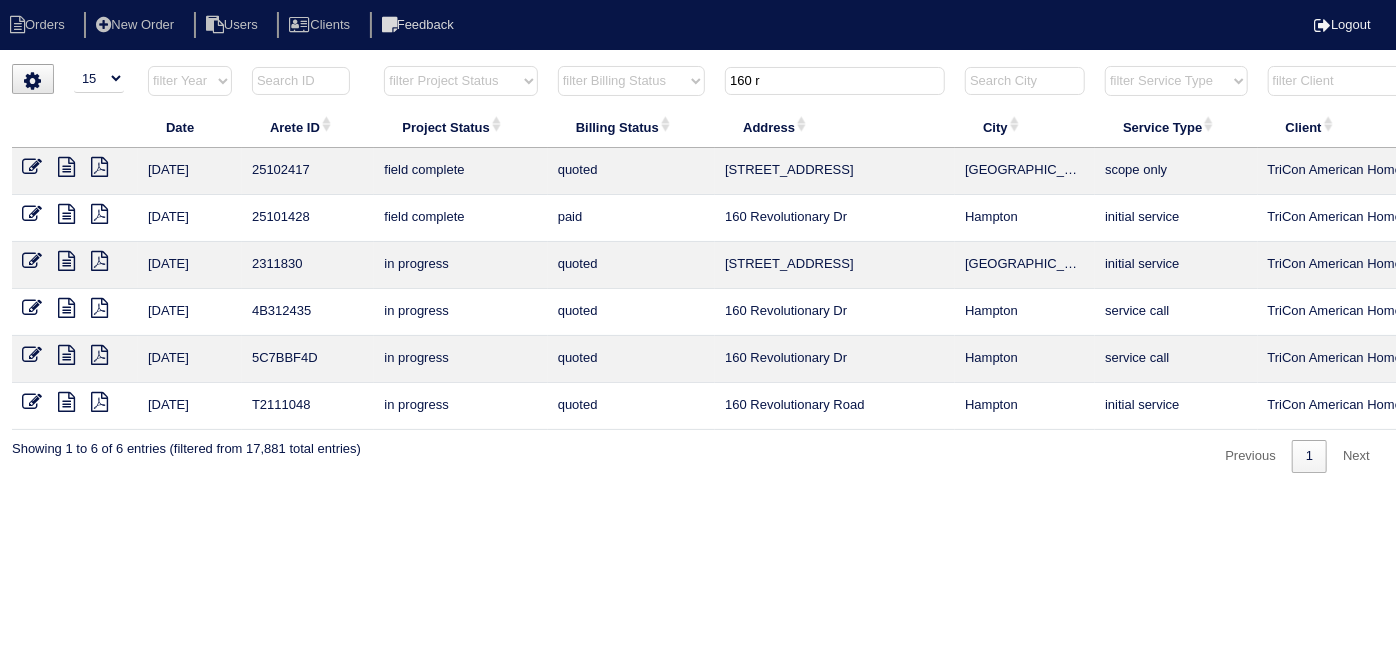 type on "160 r" 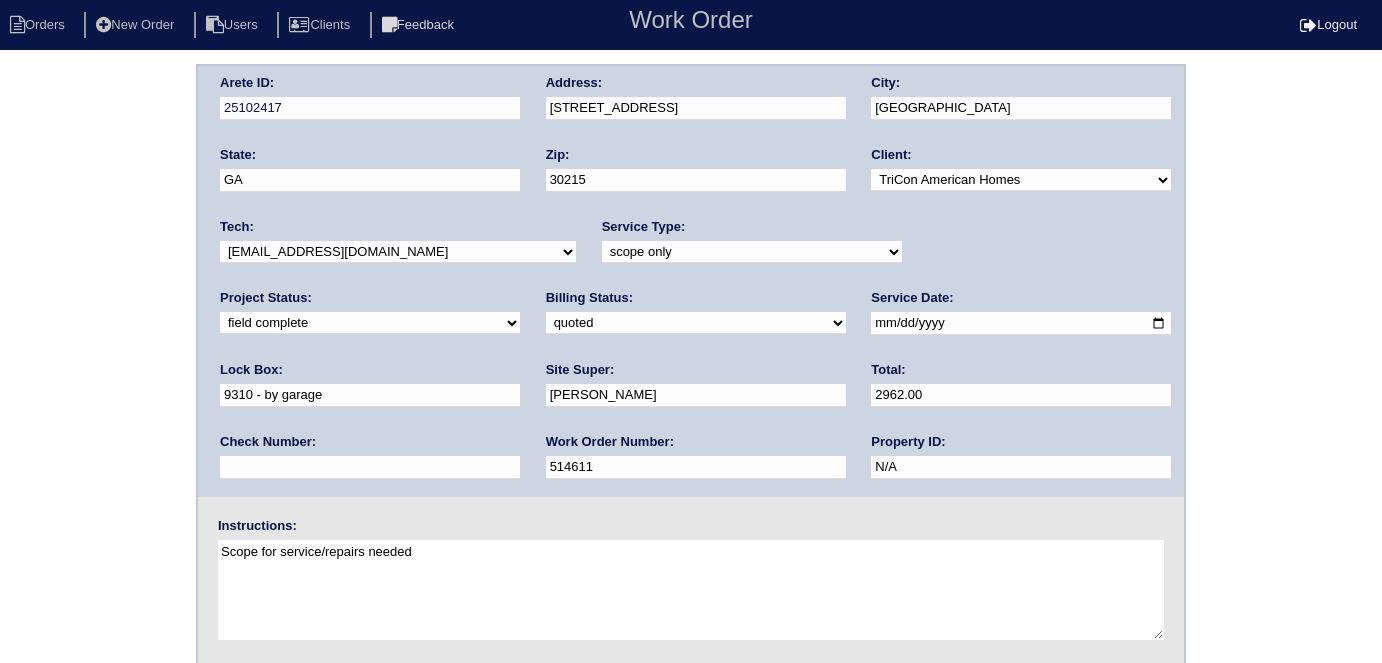 scroll, scrollTop: 0, scrollLeft: 0, axis: both 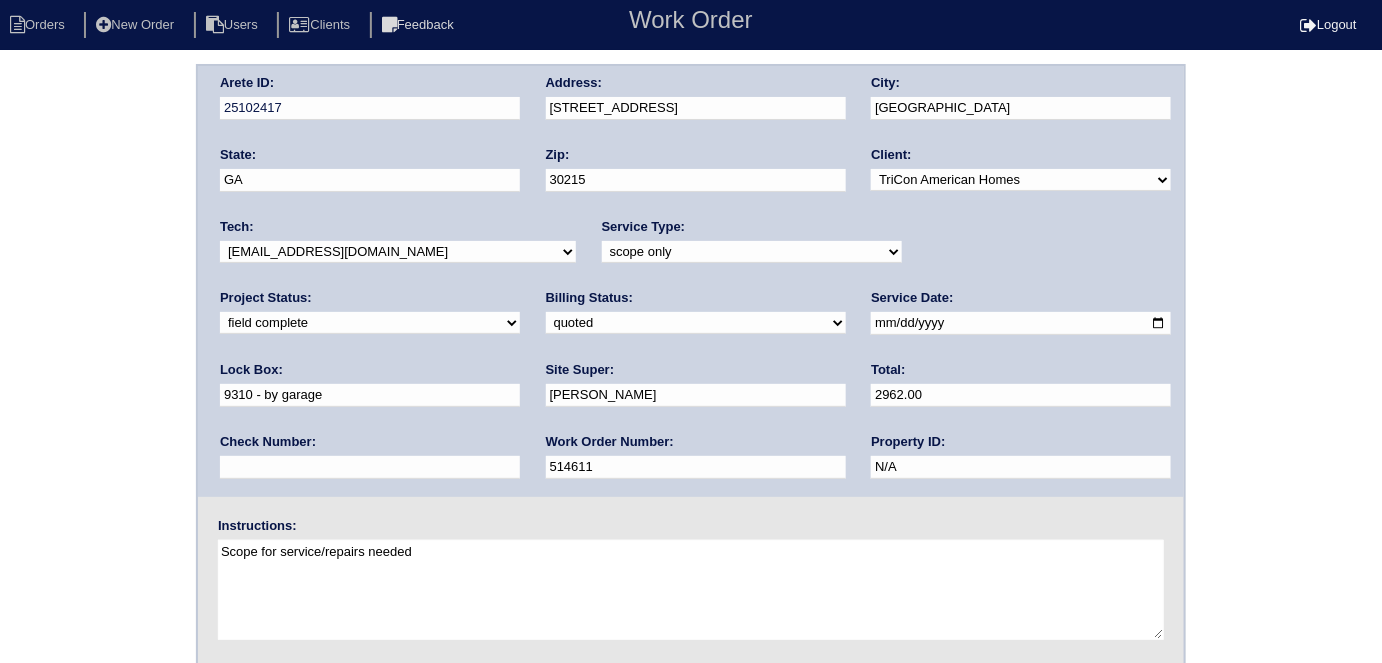 drag, startPoint x: 314, startPoint y: 318, endPoint x: 312, endPoint y: 329, distance: 11.18034 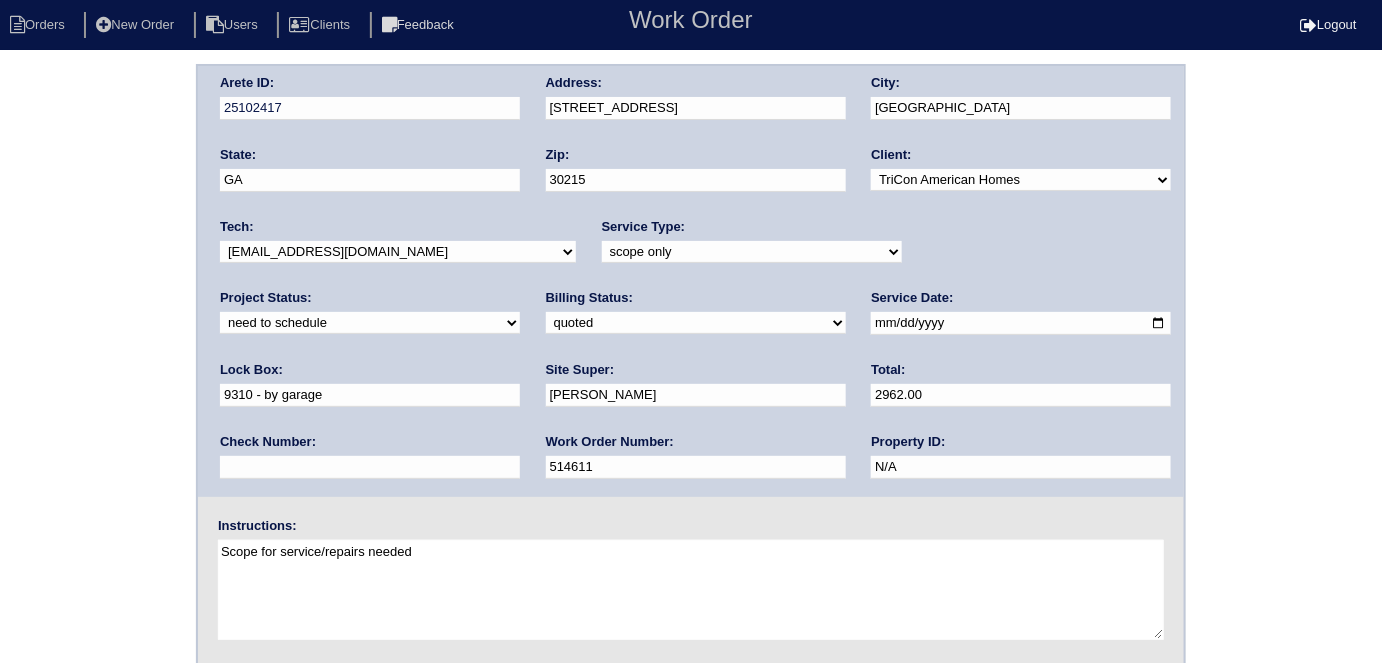 click on "2025-07-09" at bounding box center [1021, 323] 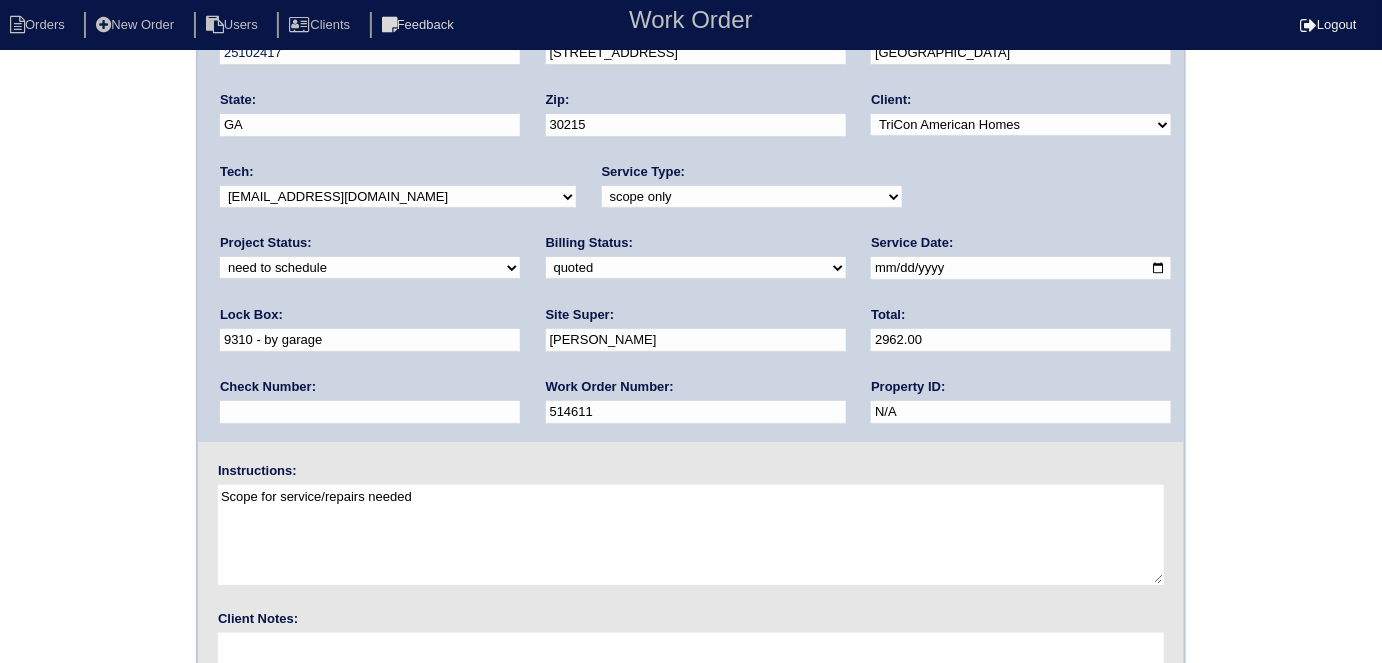 scroll, scrollTop: 205, scrollLeft: 0, axis: vertical 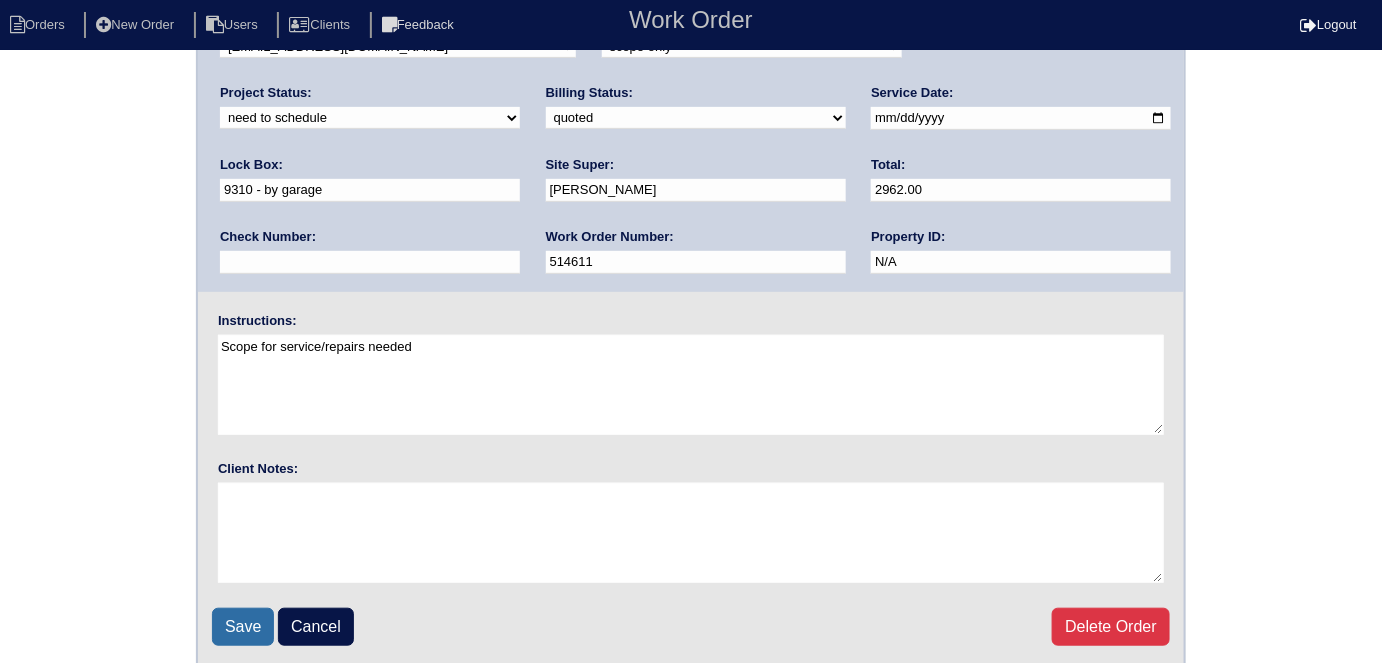 click on "Save" at bounding box center (243, 627) 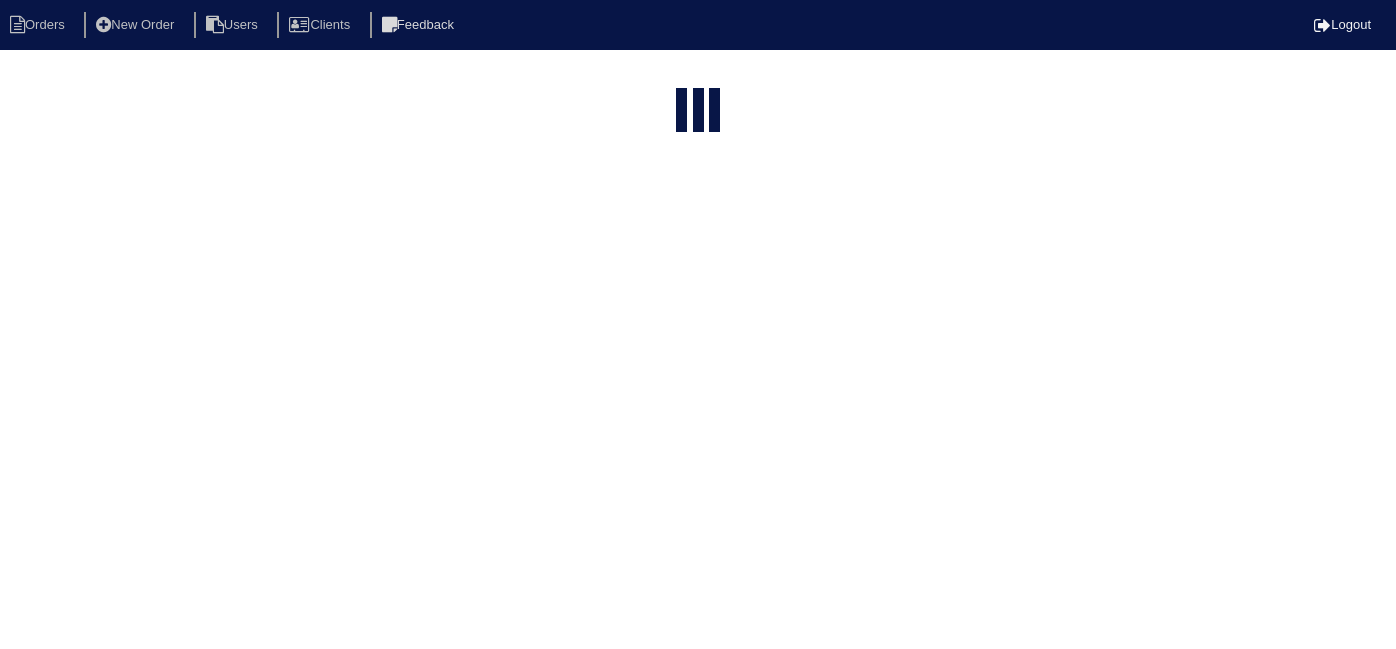 select on "15" 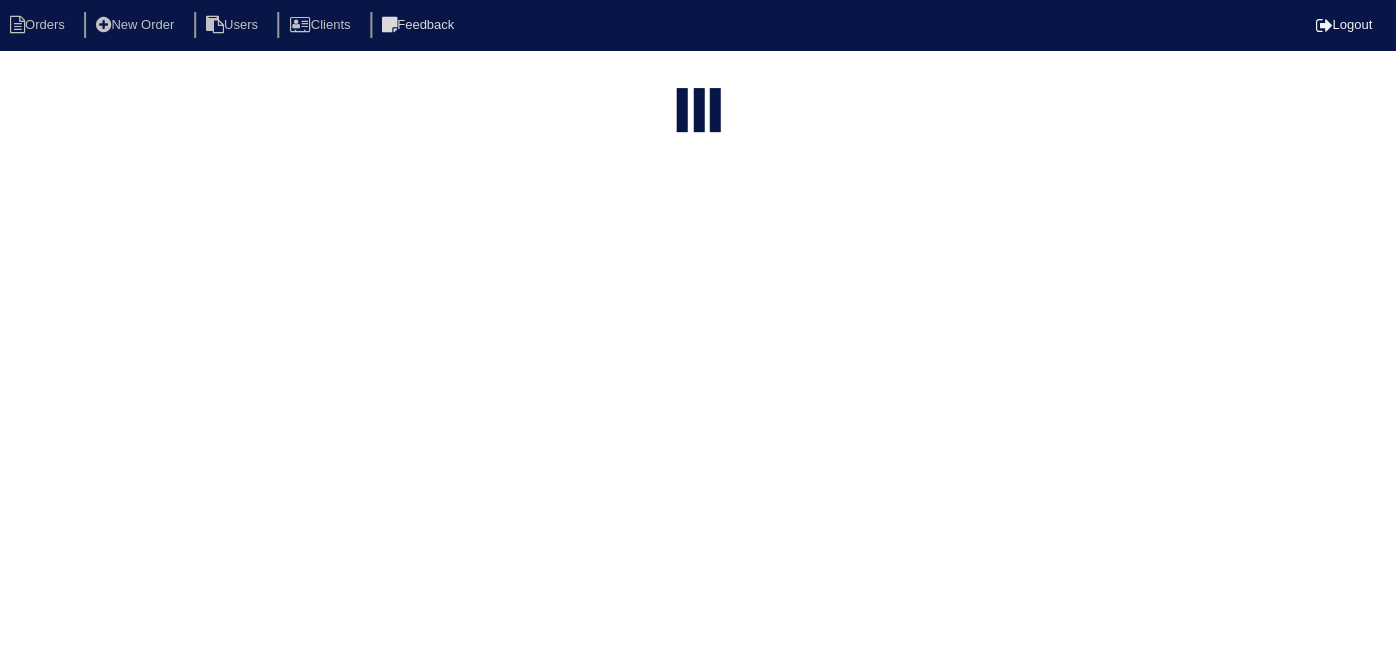 type on "160 r" 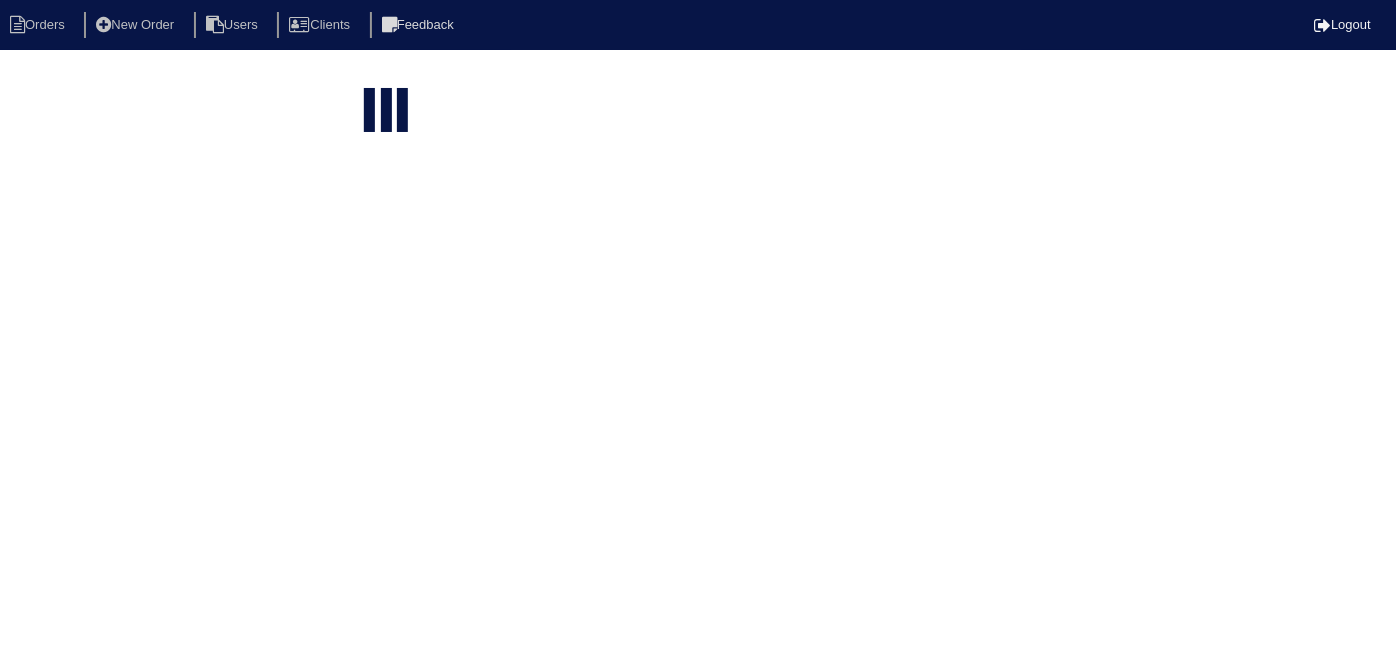 scroll, scrollTop: 0, scrollLeft: 348, axis: horizontal 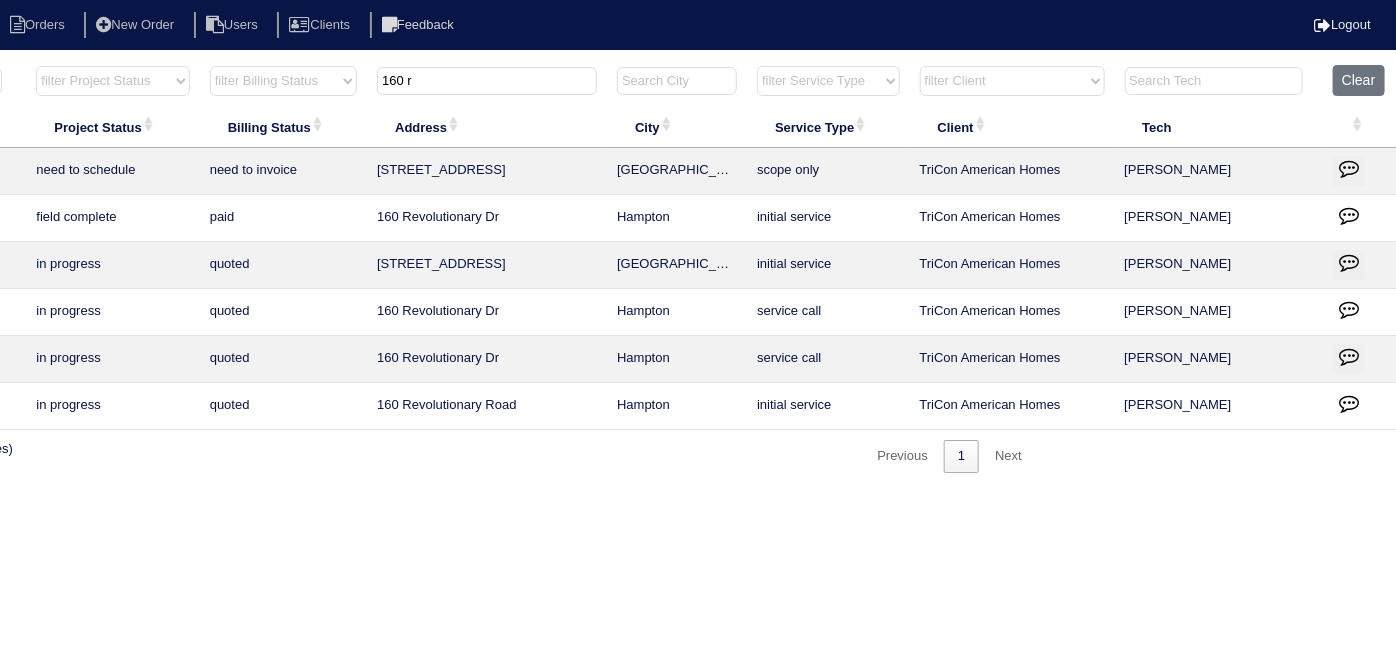 click at bounding box center (1349, 168) 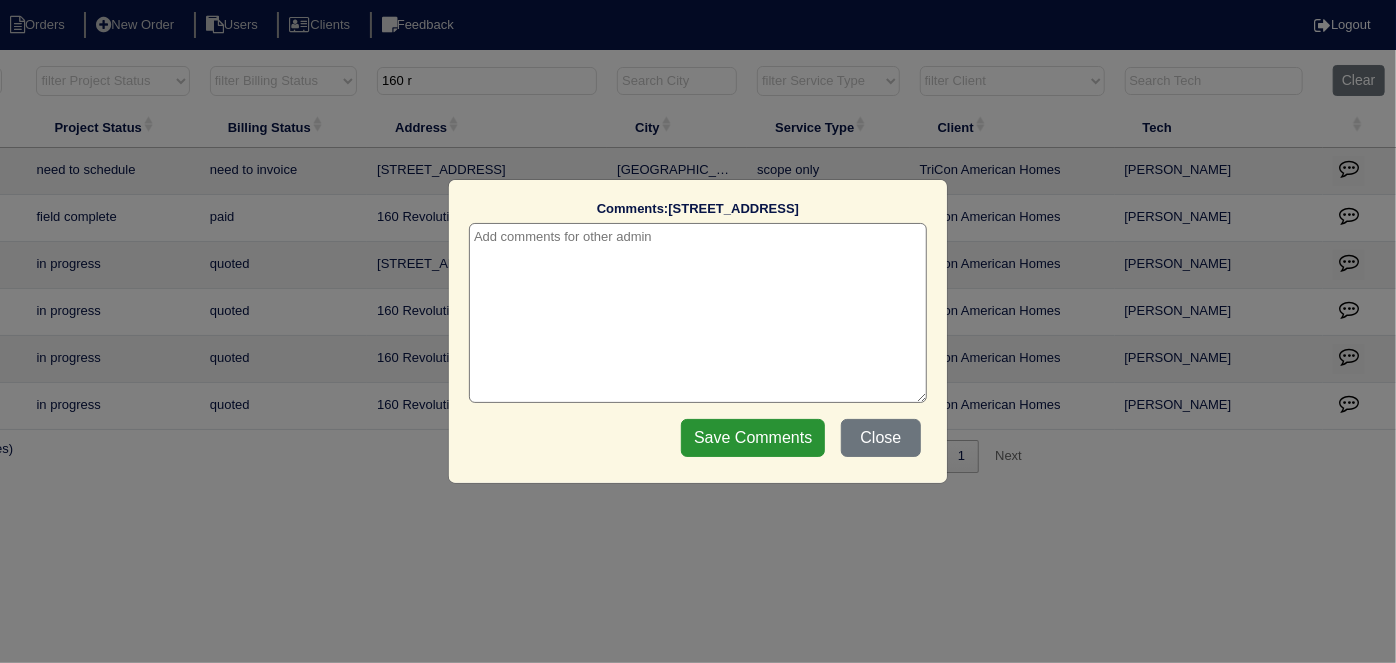 click at bounding box center [698, 313] 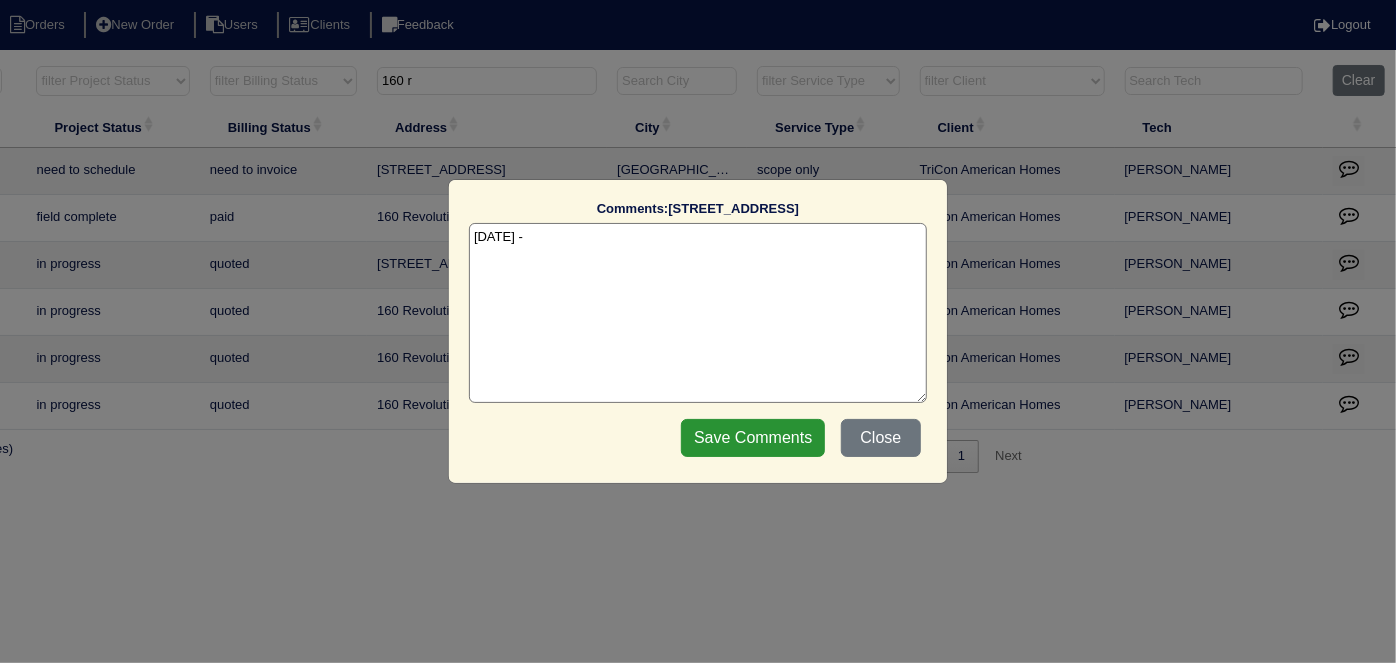 paste on "Service / Repairs x 2" 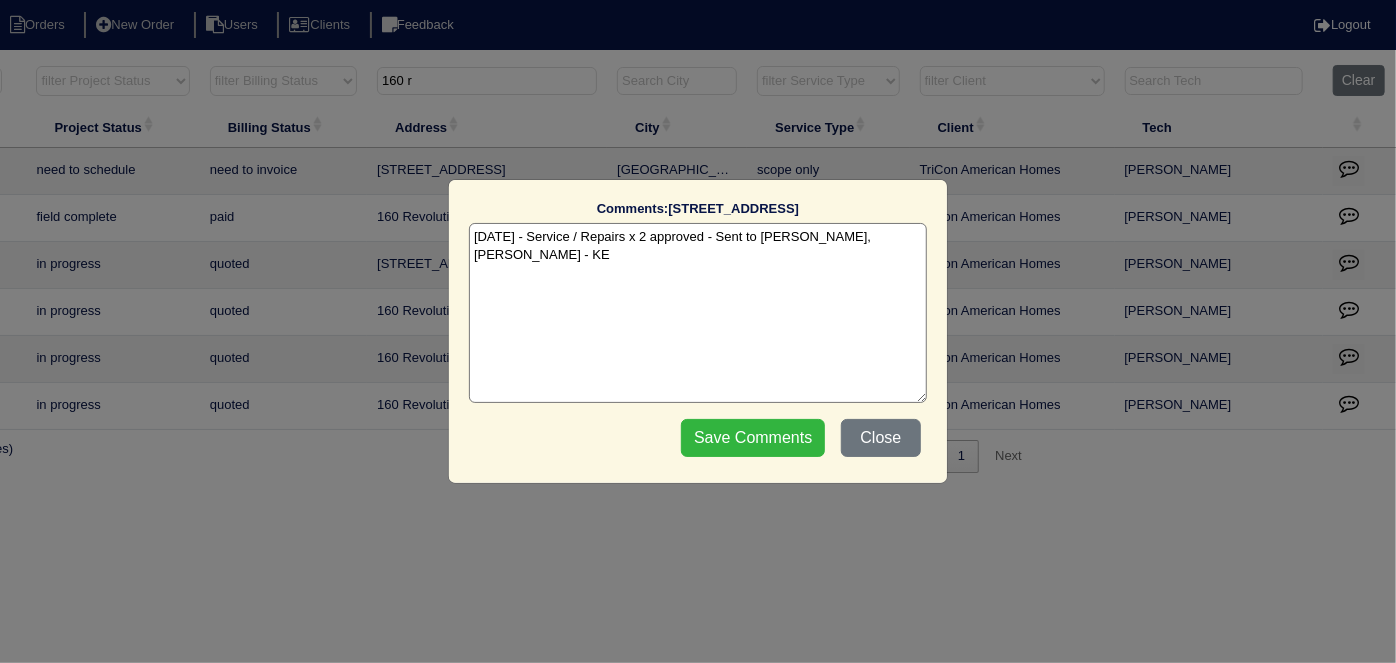 type on "7/11/25 - Service / Repairs x 2 approved - Sent to Dan, Payton - KE" 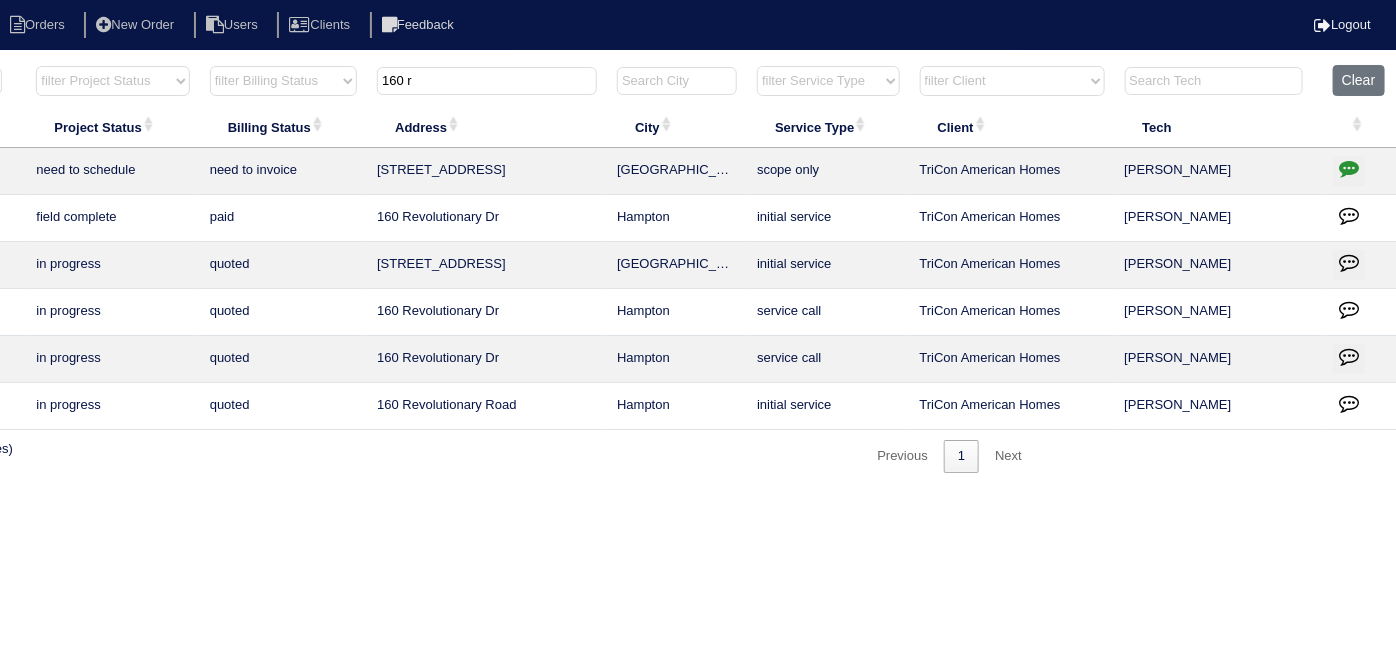 drag, startPoint x: 464, startPoint y: 71, endPoint x: 114, endPoint y: 9, distance: 355.449 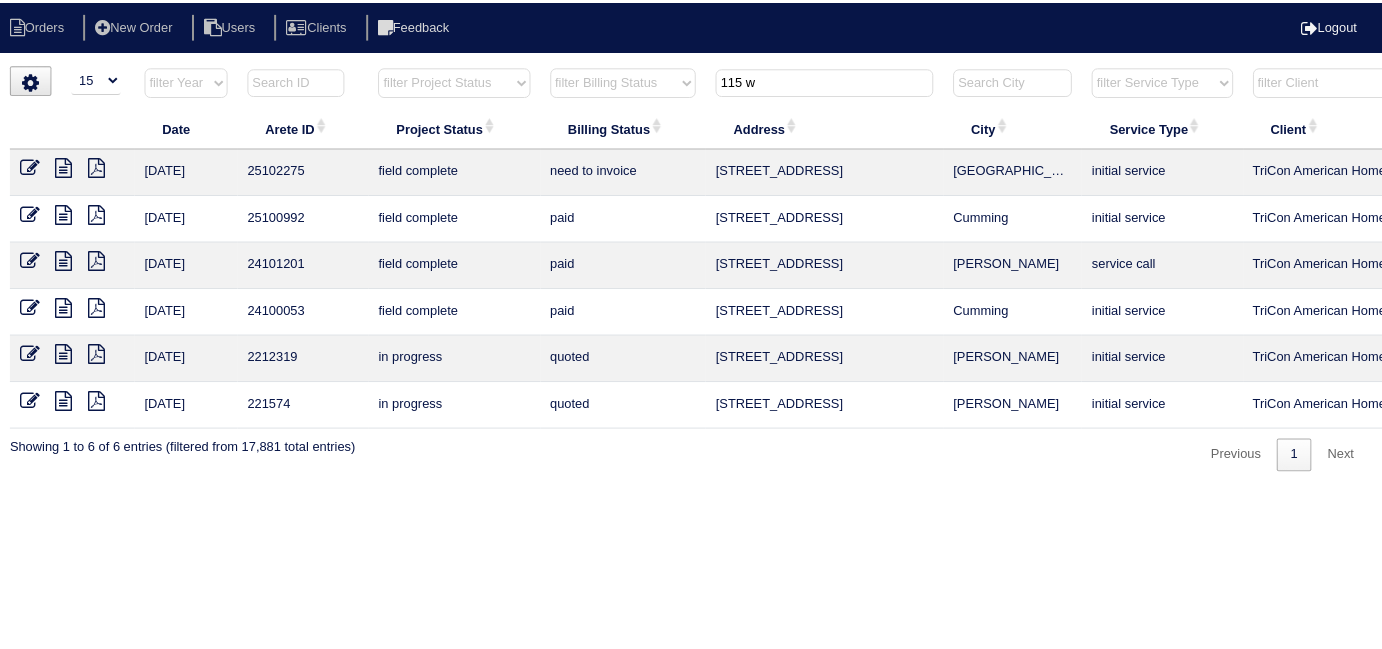 scroll, scrollTop: 0, scrollLeft: 0, axis: both 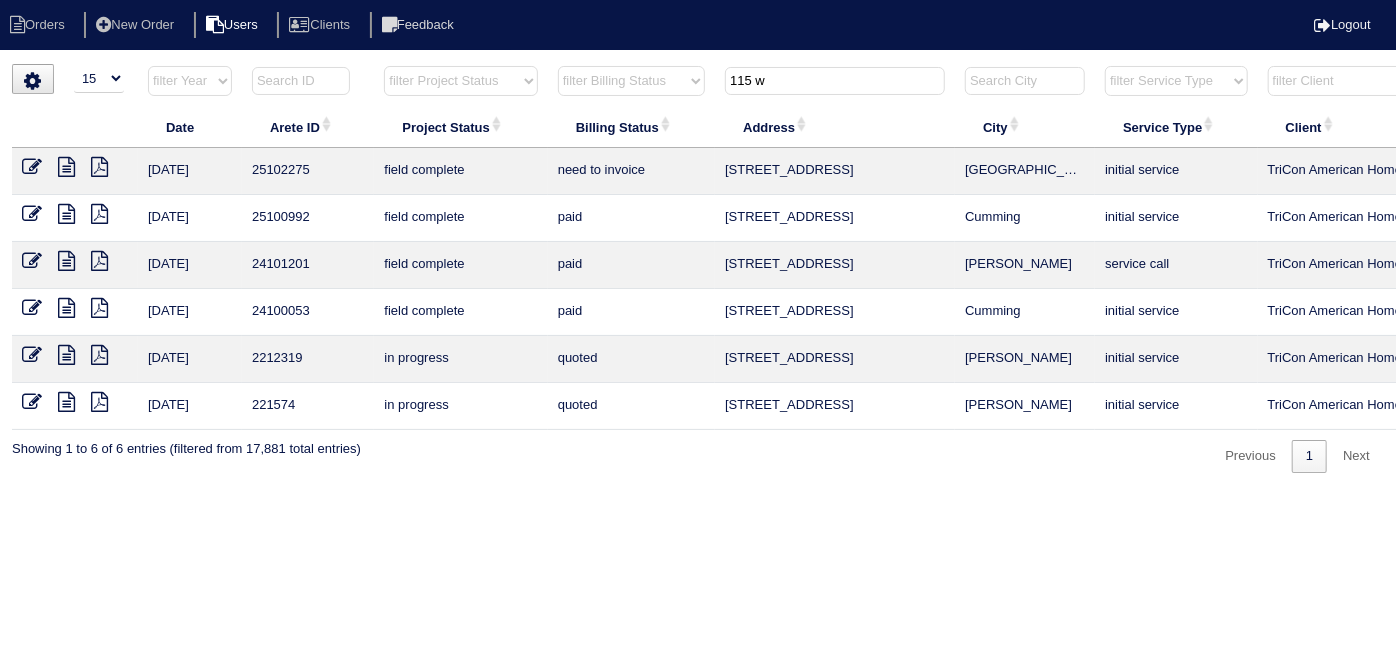 type on "115 w" 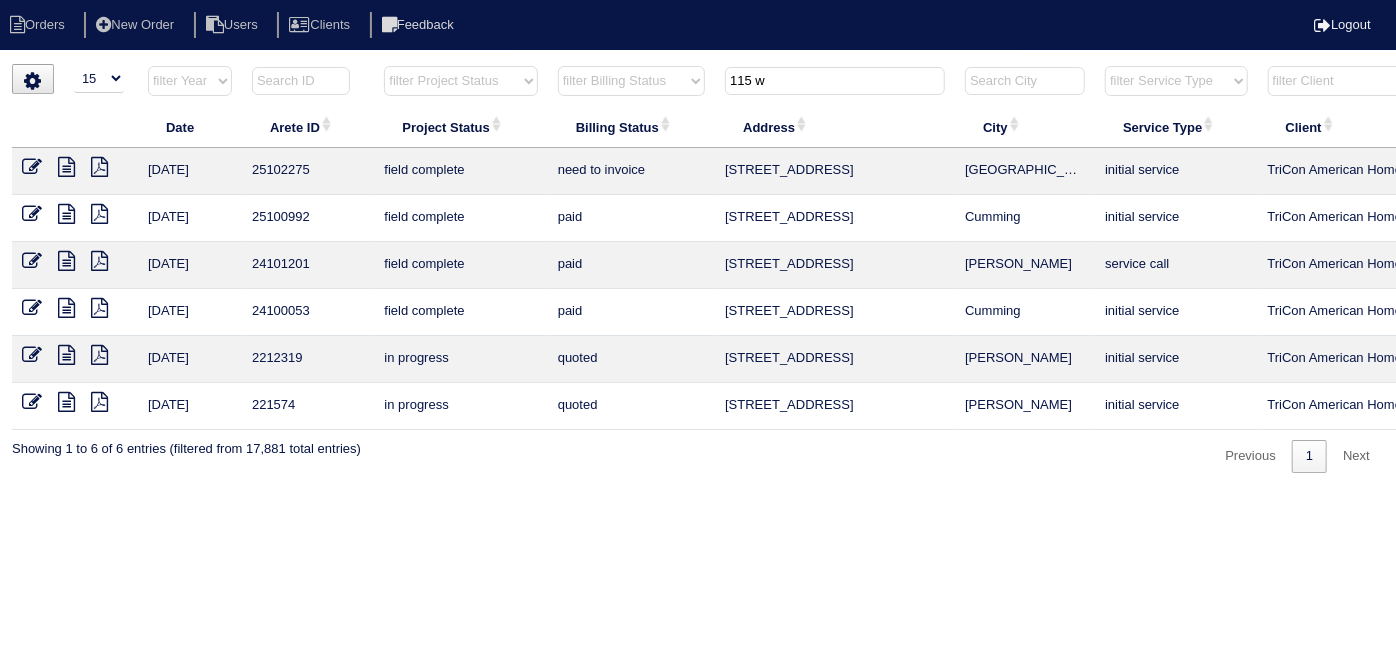 drag, startPoint x: 818, startPoint y: 84, endPoint x: 650, endPoint y: 72, distance: 168.42802 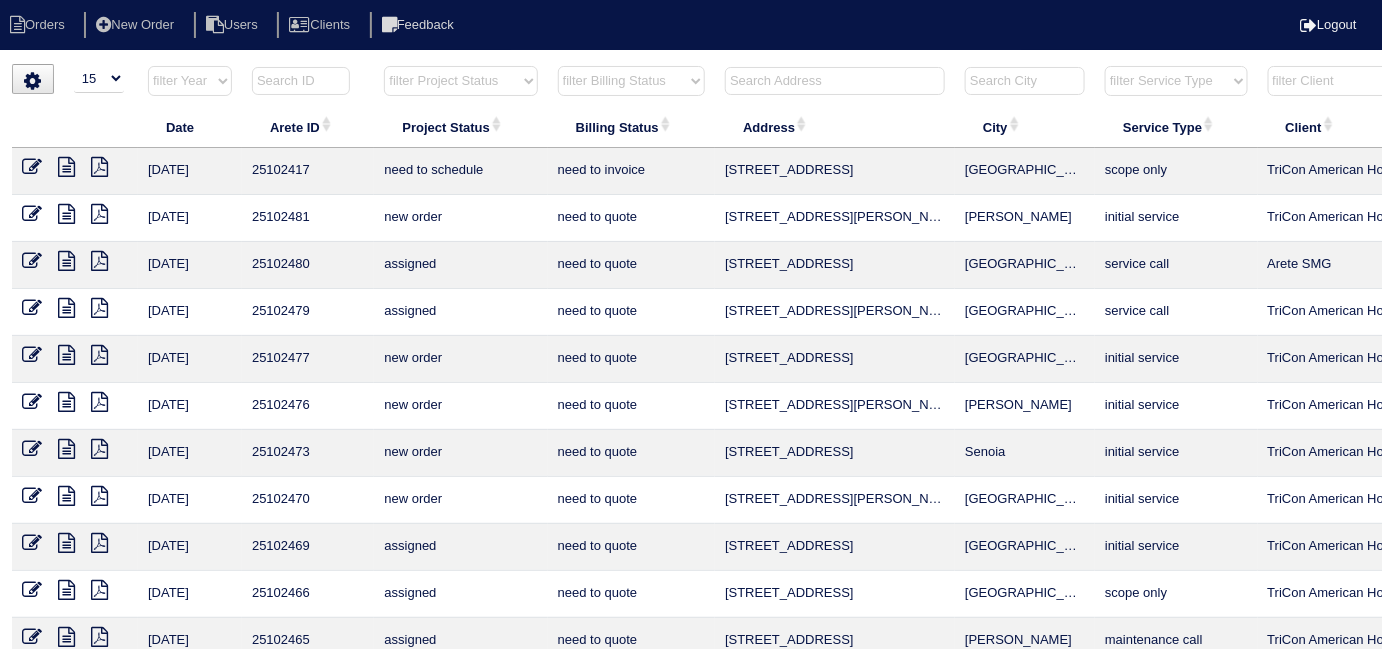 click at bounding box center [835, 81] 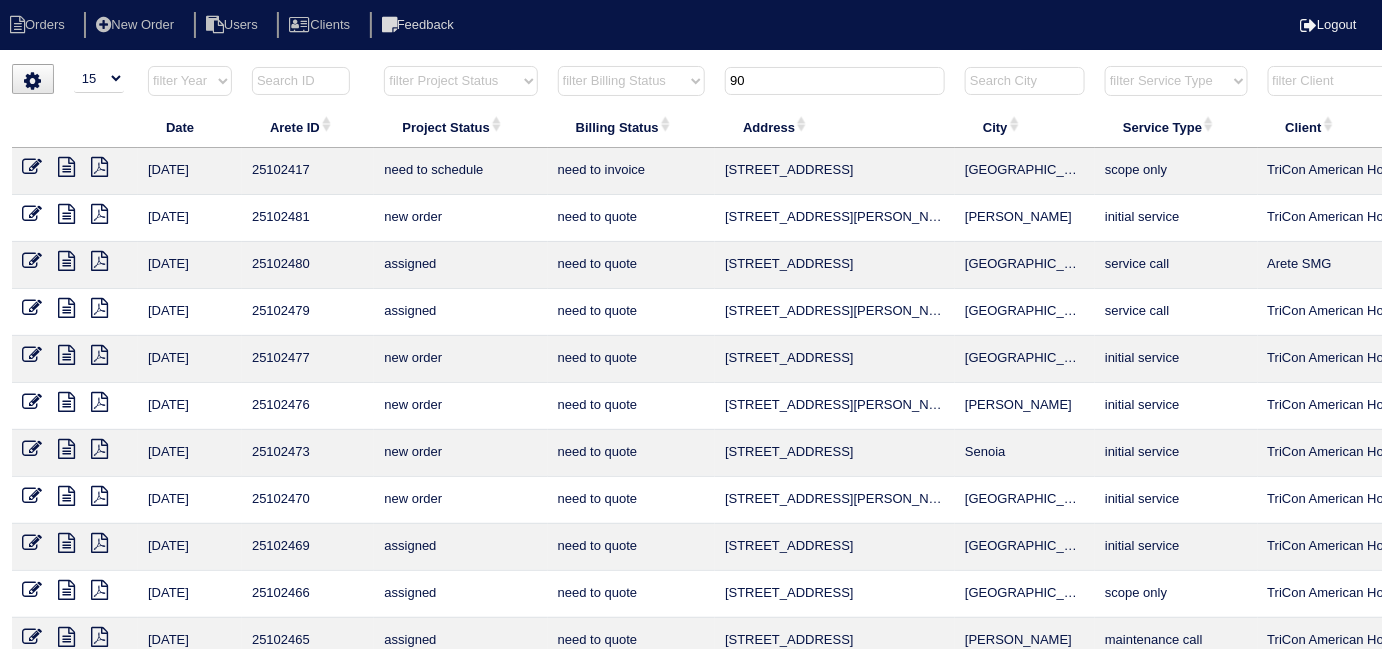 type on "9" 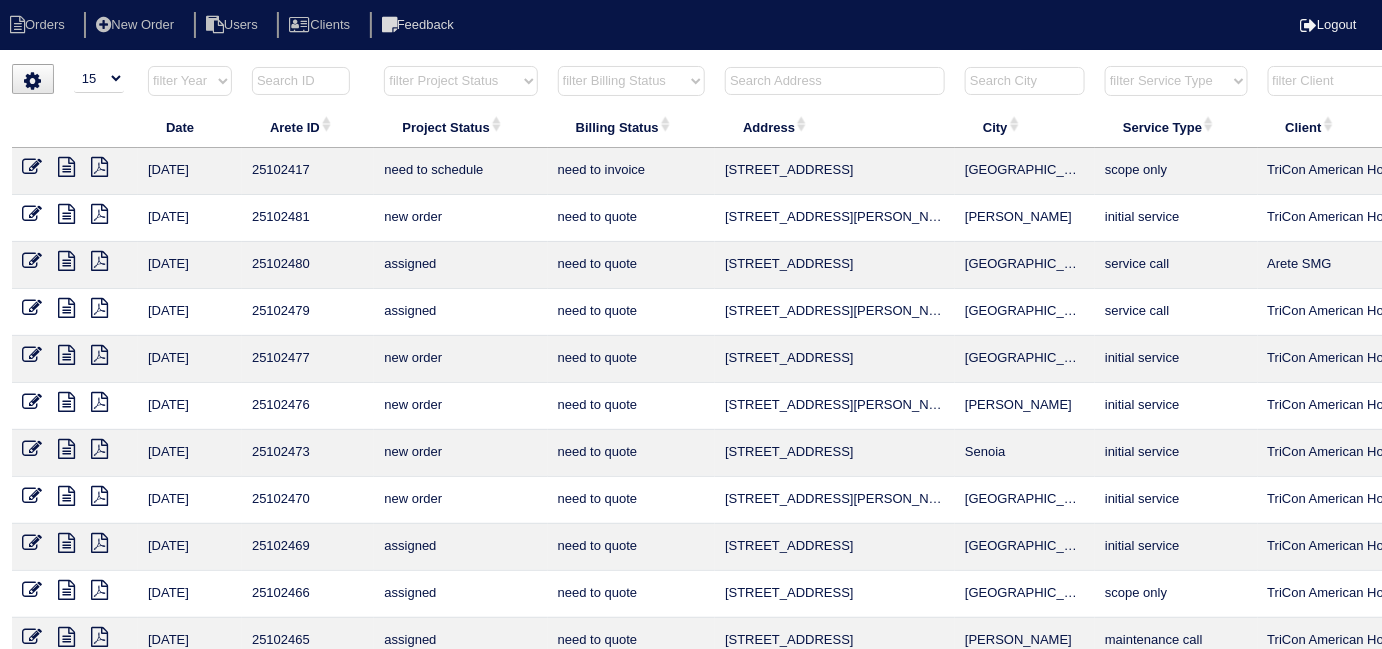 click at bounding box center [835, 81] 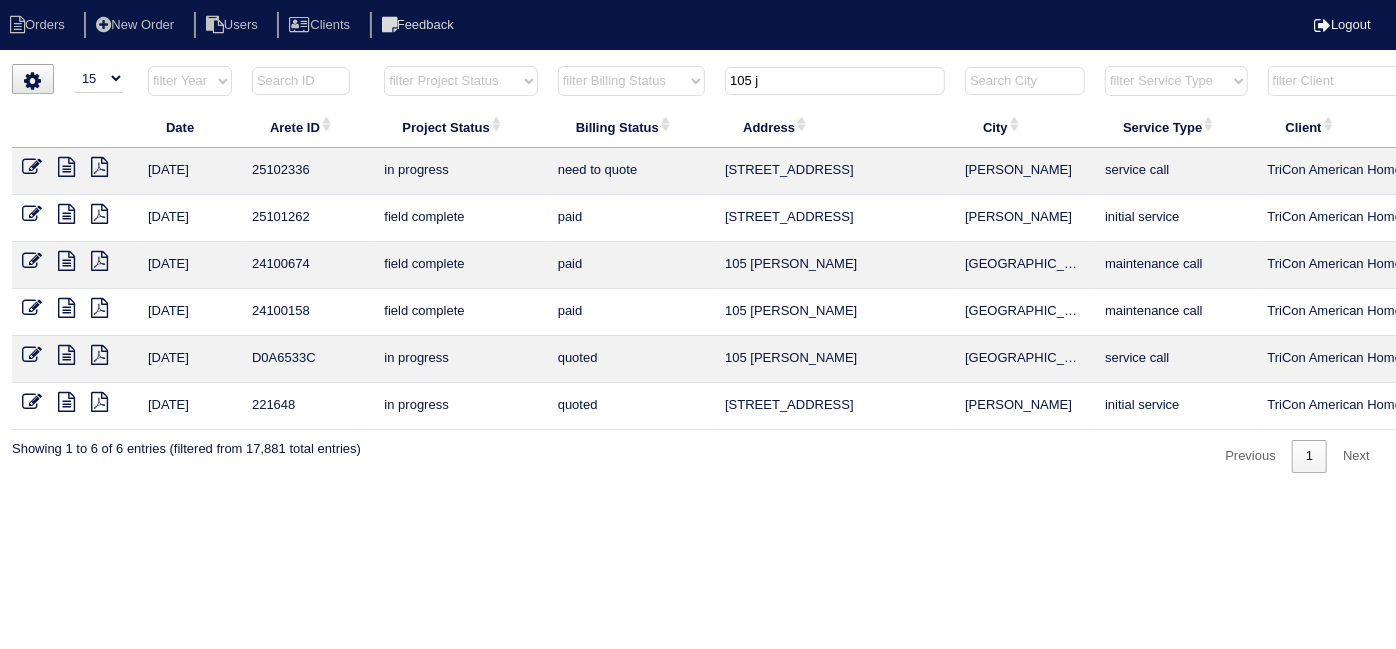 type on "105 j" 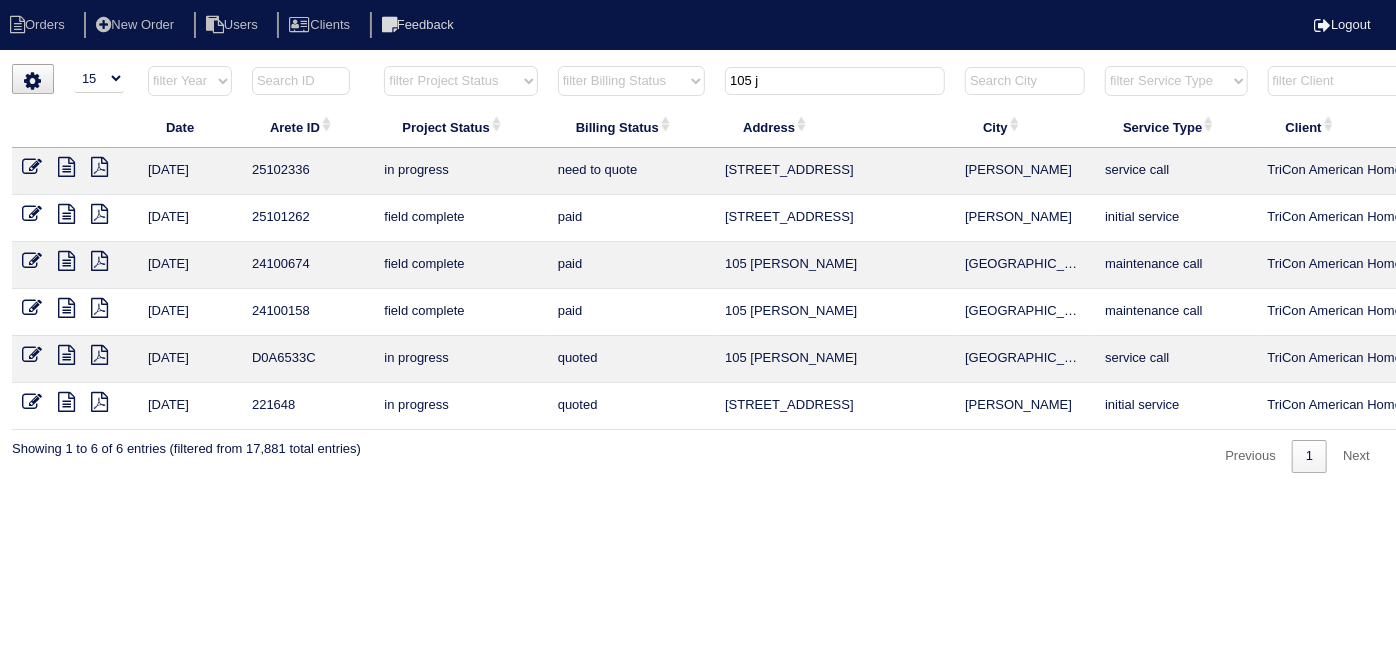 drag, startPoint x: 820, startPoint y: 77, endPoint x: 723, endPoint y: 82, distance: 97.128784 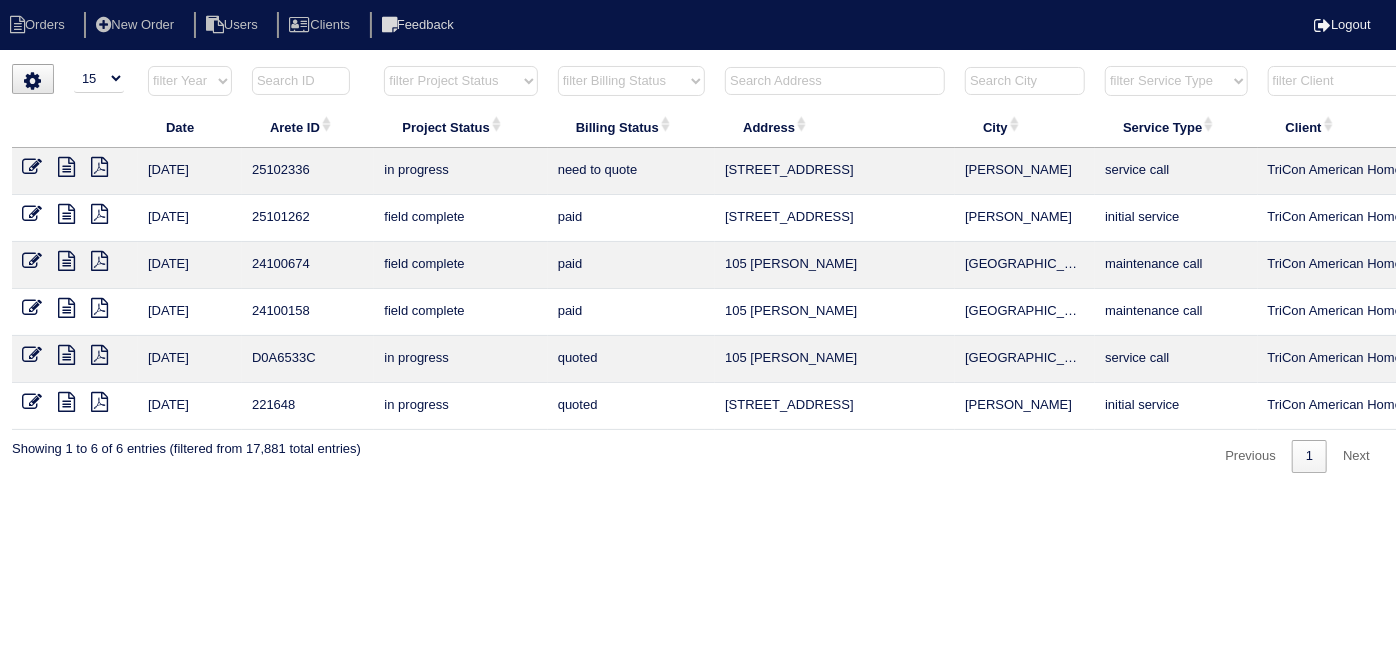 type 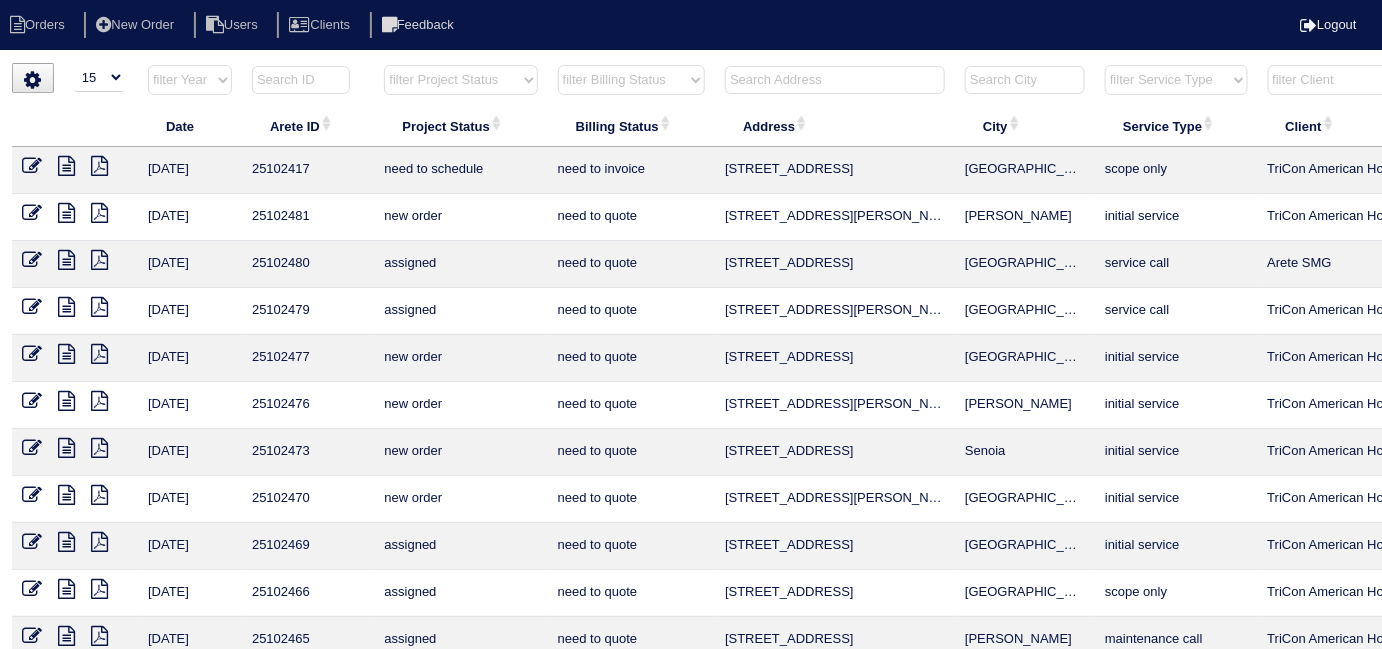 scroll, scrollTop: 0, scrollLeft: 0, axis: both 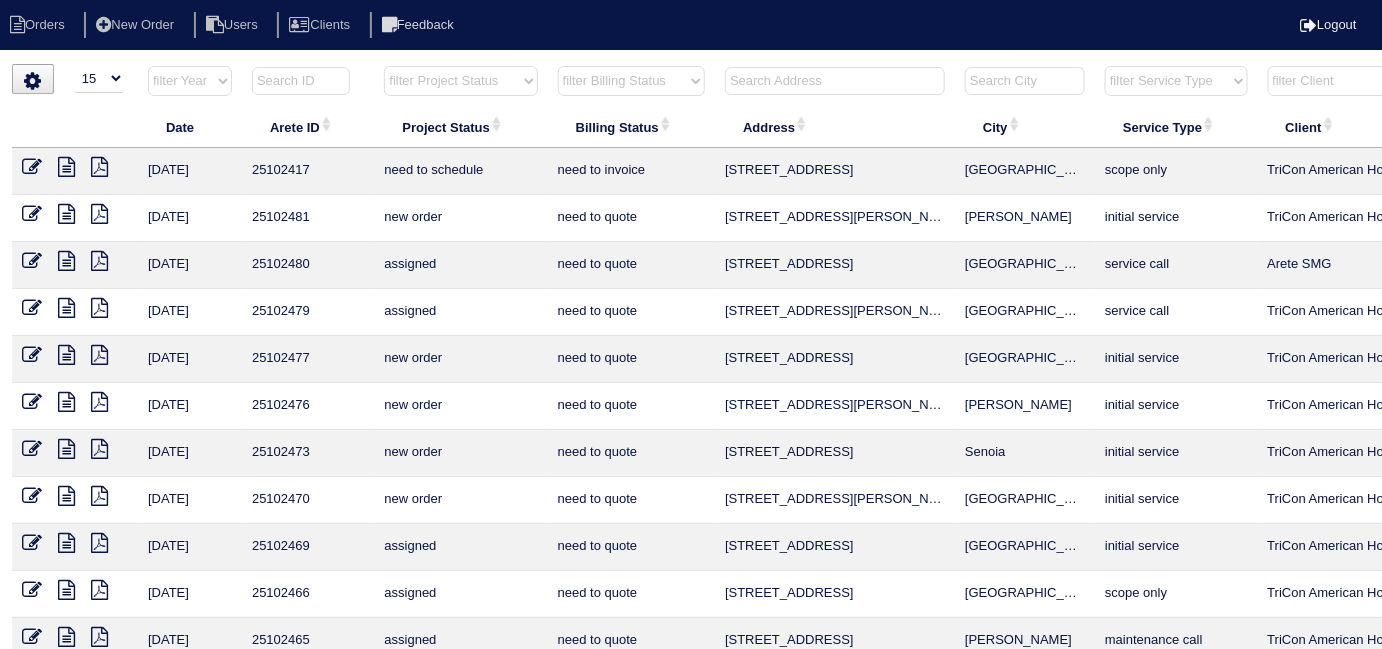 click on "filter Project Status -- Any Project Status -- new order assigned in progress field complete need to schedule admin review archived completed need to approve in quickbooks unknown repairs needed canceled manager review" at bounding box center (460, 81) 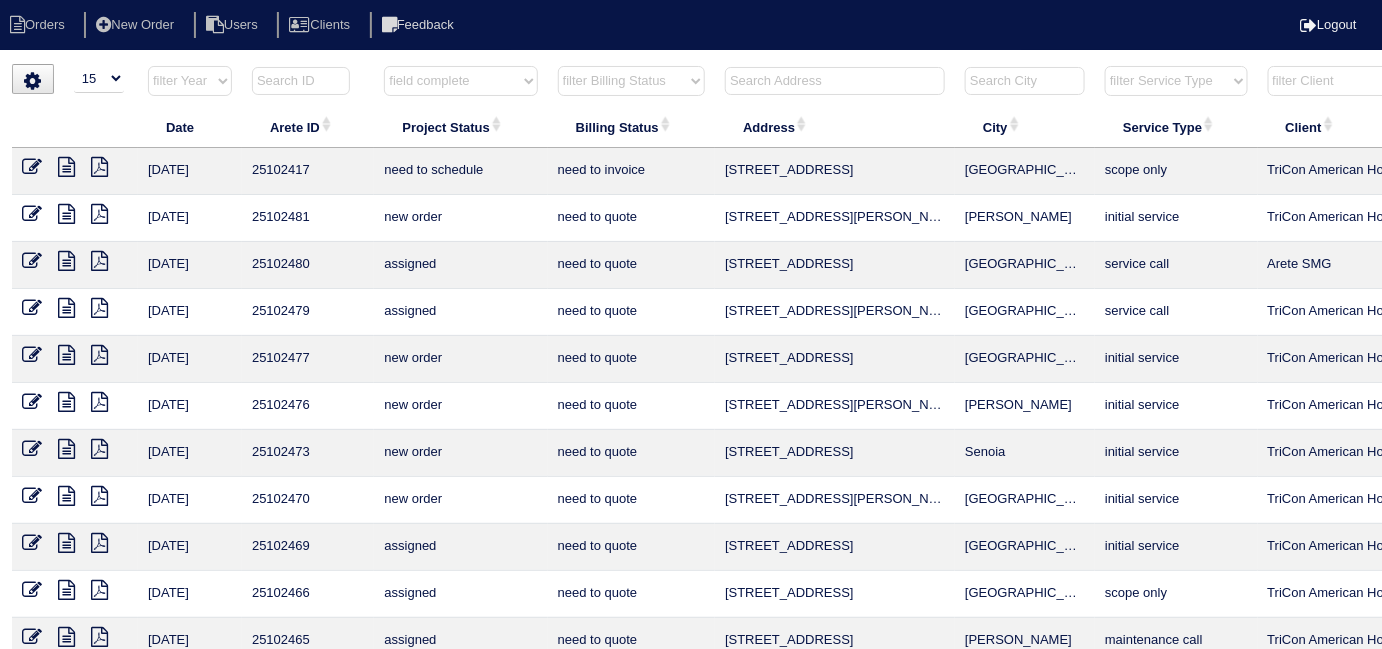 click on "filter Project Status -- Any Project Status -- new order assigned in progress field complete need to schedule admin review archived completed need to approve in quickbooks unknown repairs needed canceled manager review" at bounding box center (460, 81) 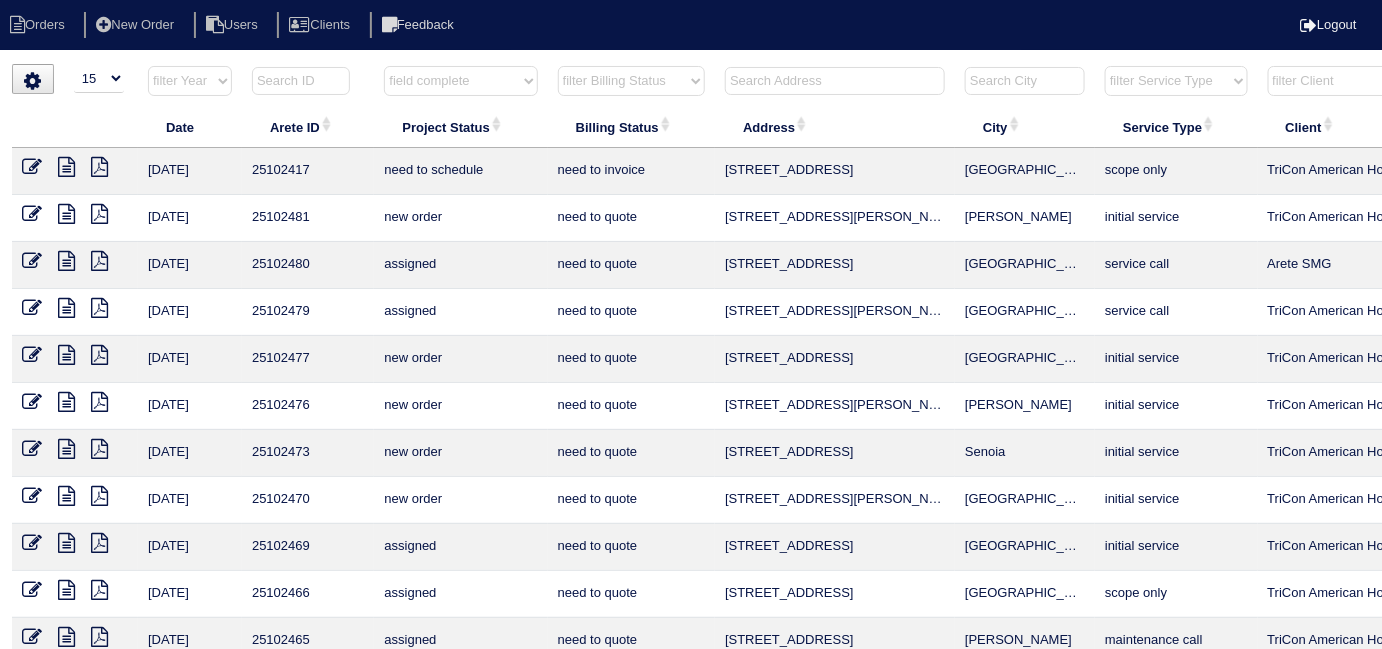 select on "field complete" 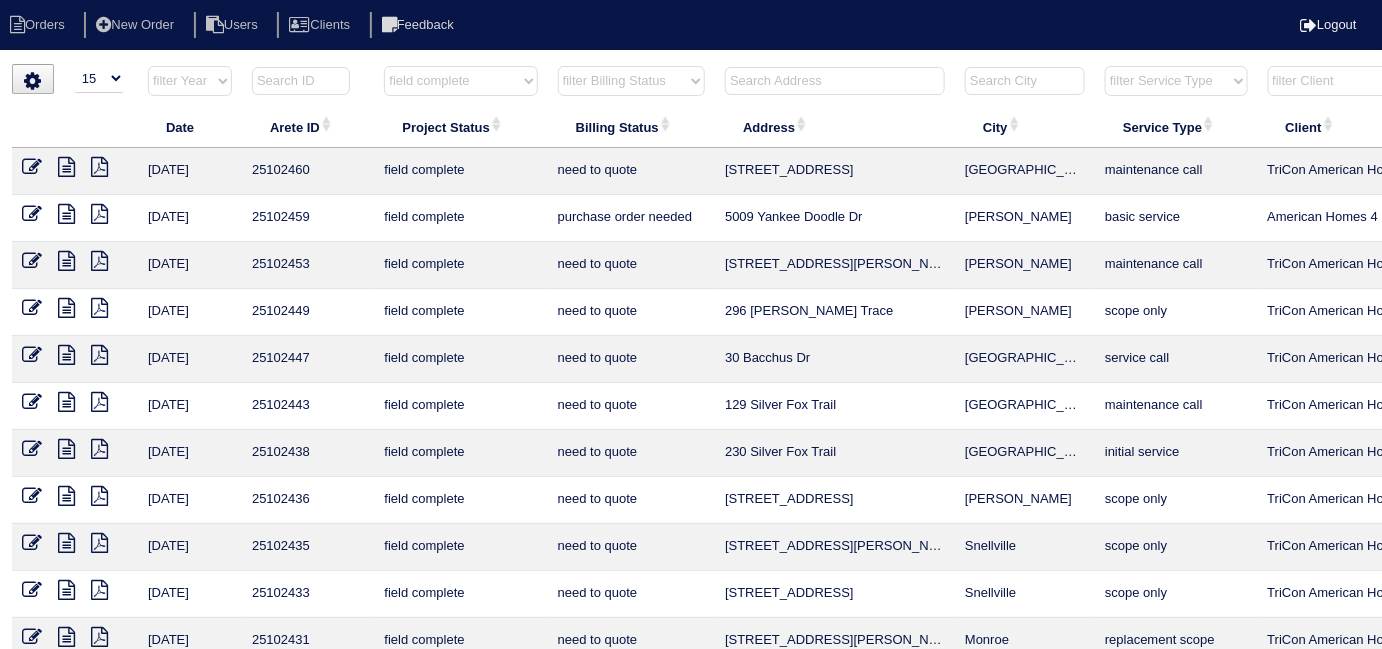 select on "need to quote" 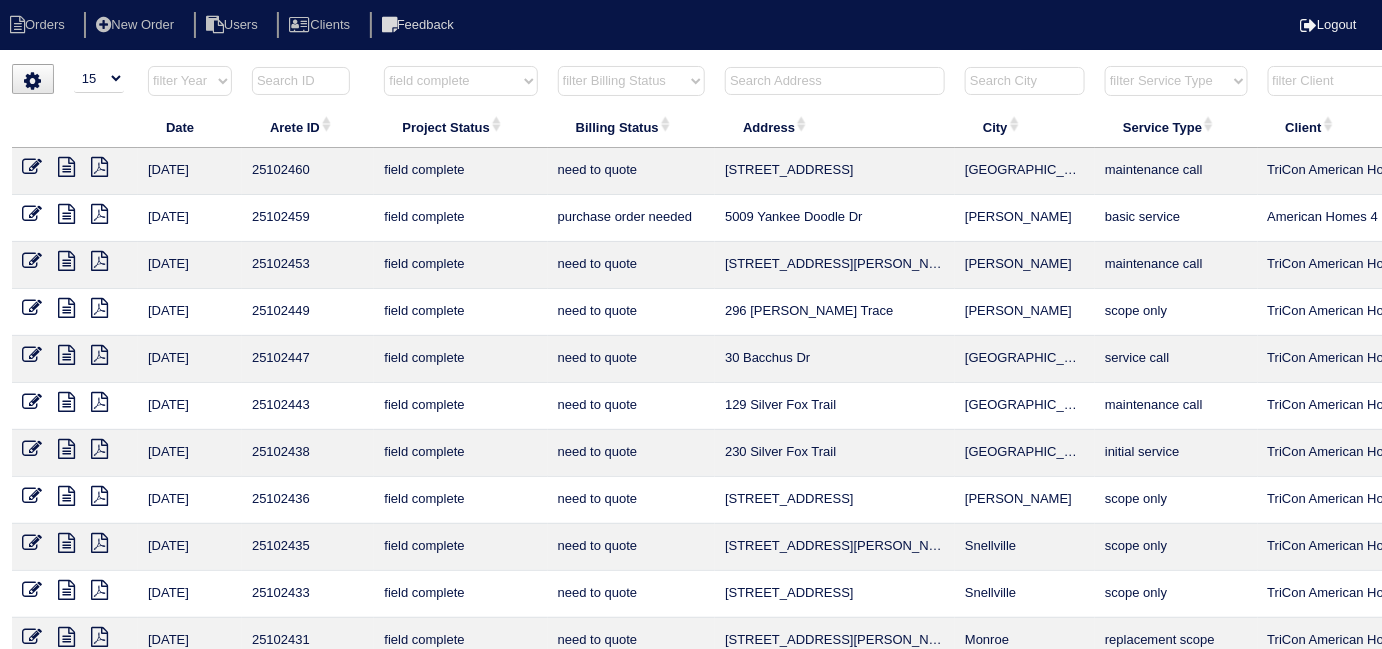 click on "filter Billing Status -- Any Billing Status --  need to quote  quoted  need to invoice  invoiced  paid  warranty  purchase order needed  unknown  in quickbooks" at bounding box center (631, 81) 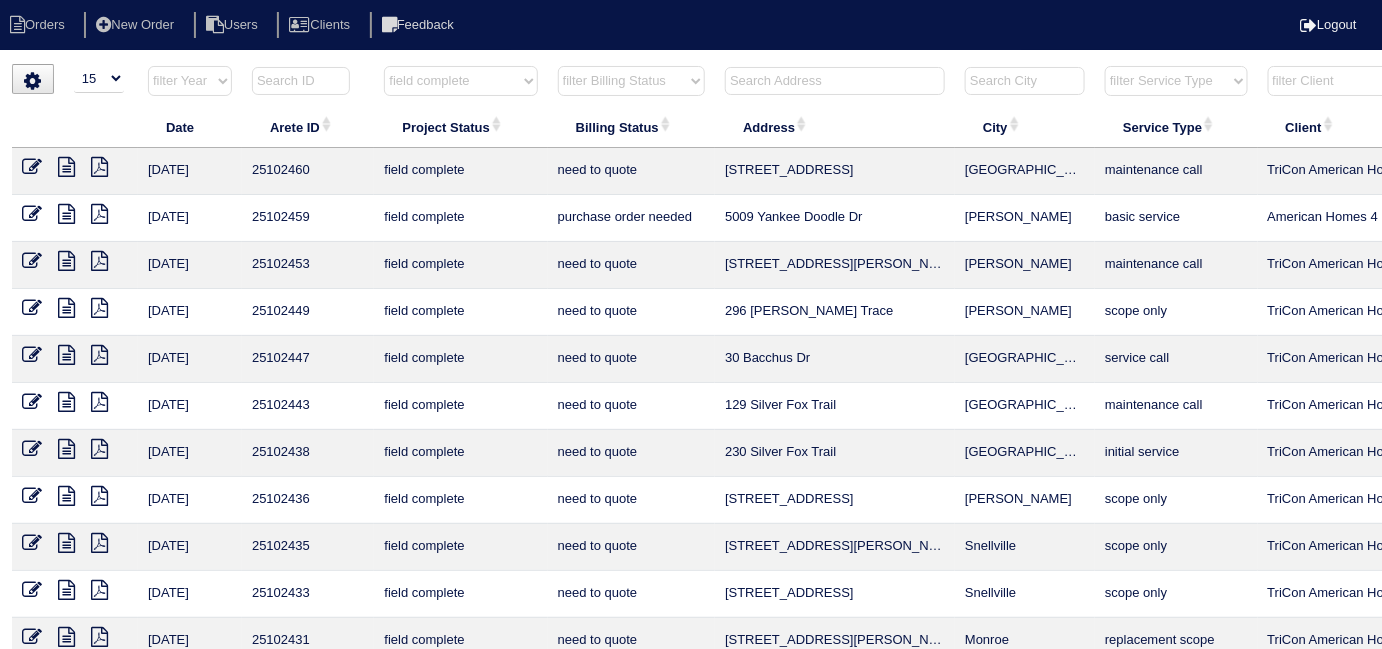 select on "field complete" 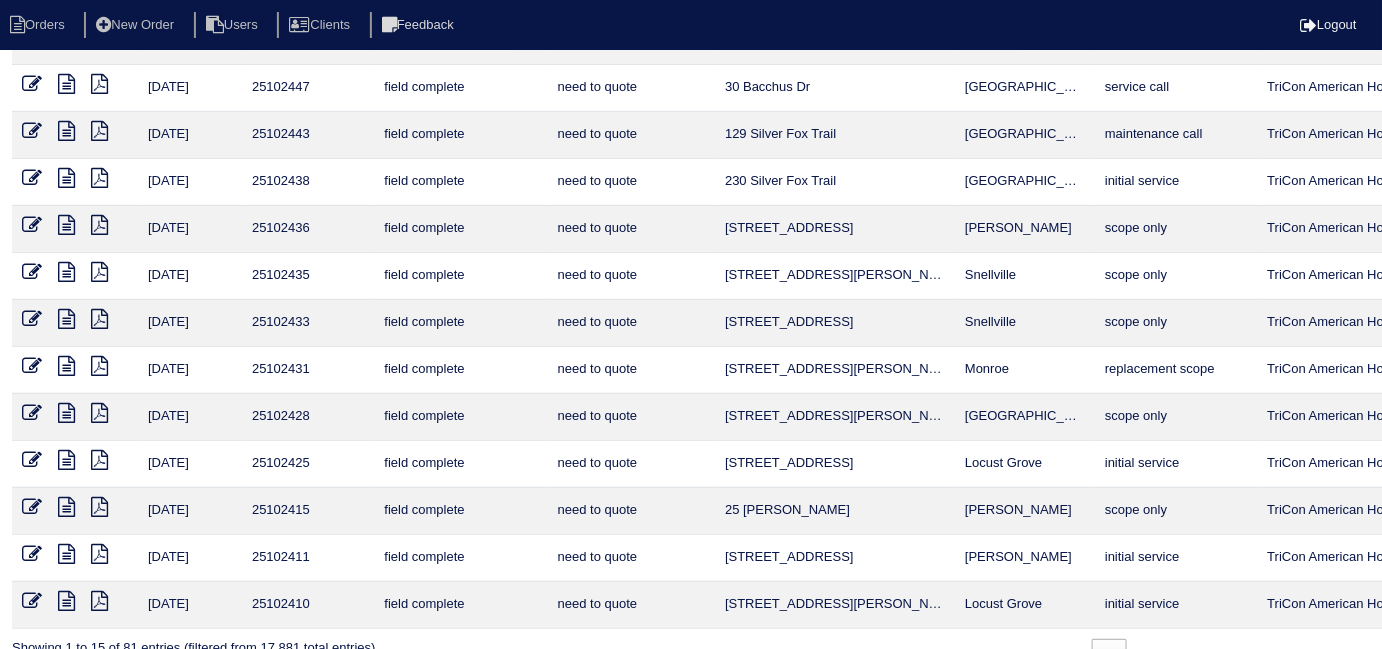 scroll, scrollTop: 260, scrollLeft: 0, axis: vertical 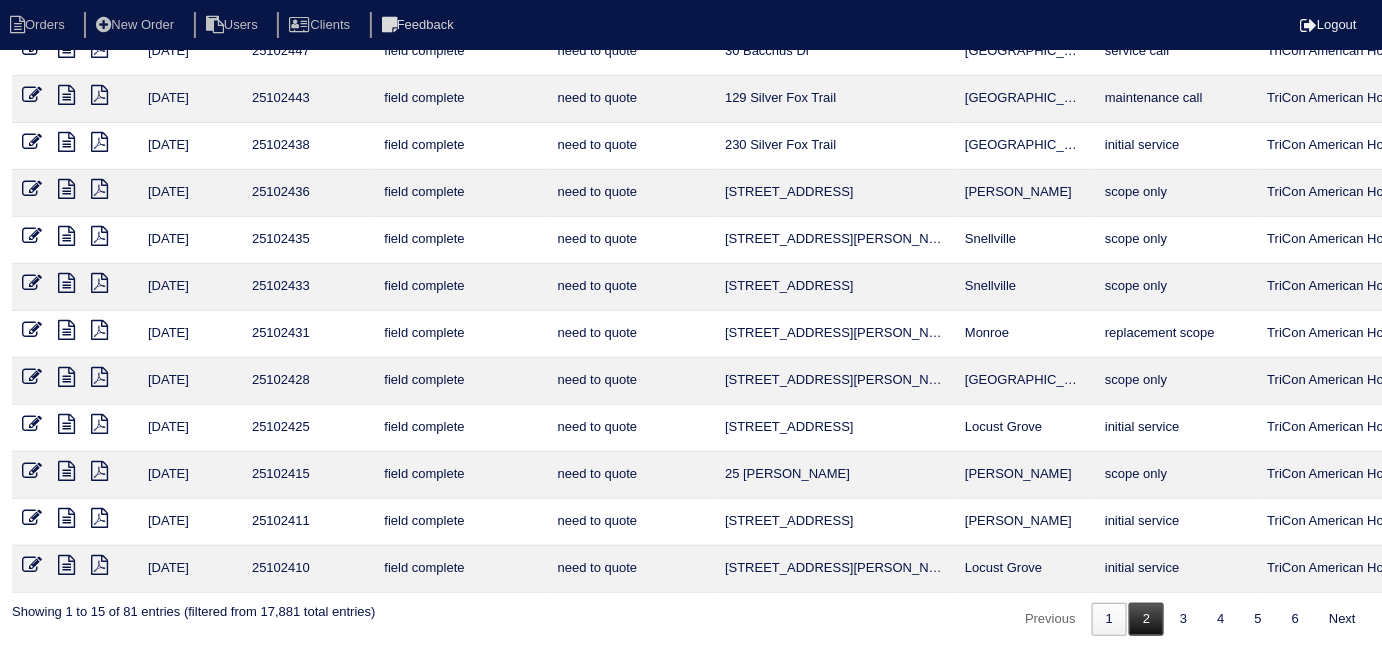 click on "2" at bounding box center (1146, 619) 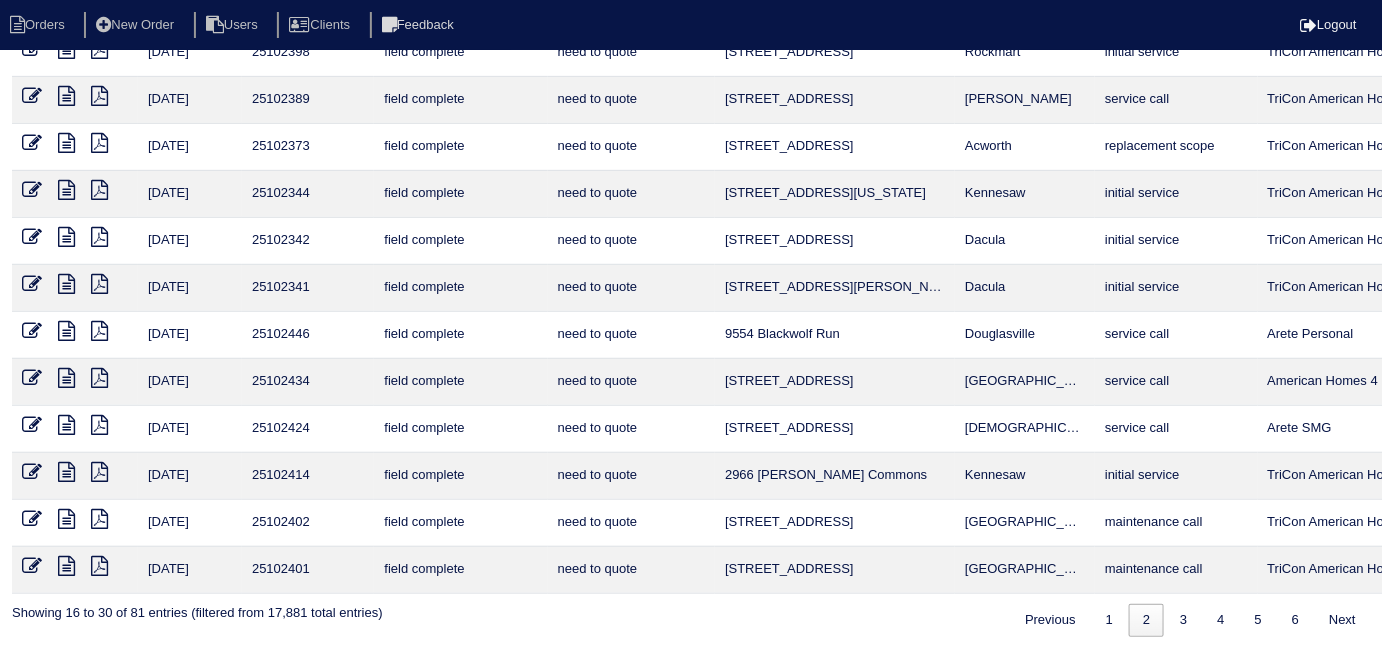 scroll, scrollTop: 260, scrollLeft: 0, axis: vertical 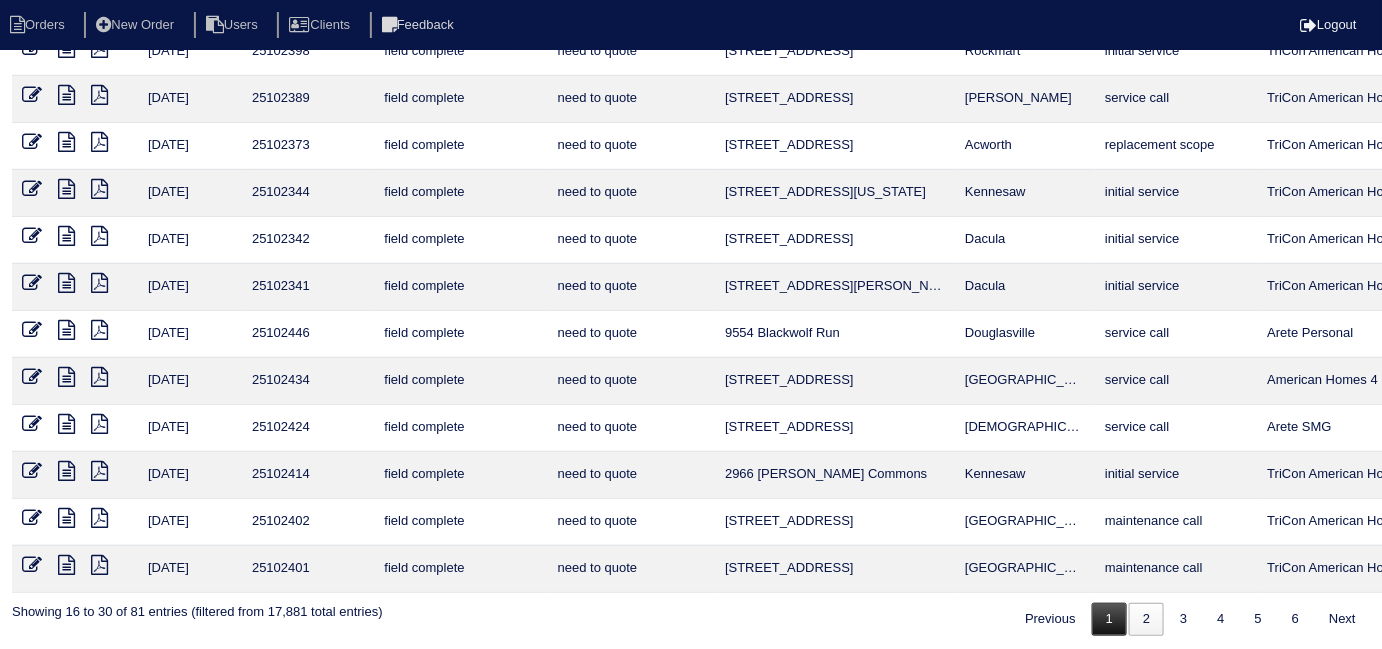 click on "1" at bounding box center (1109, 619) 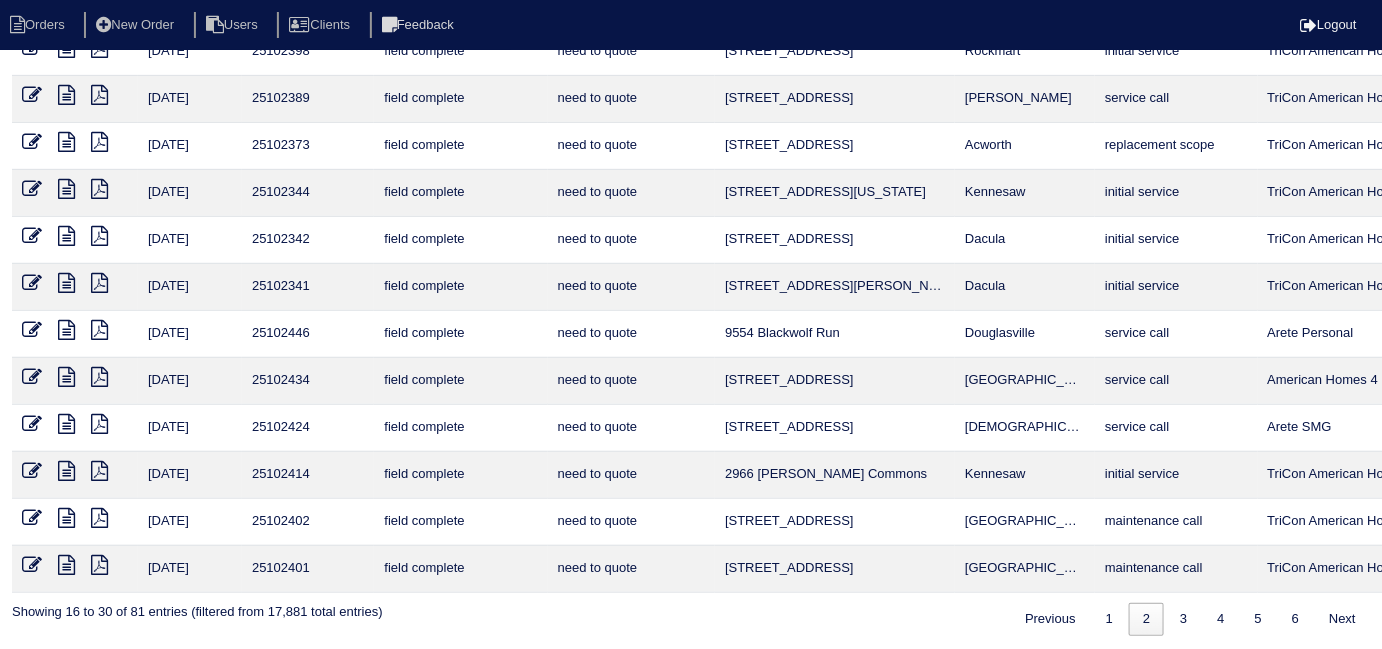 select on "field complete" 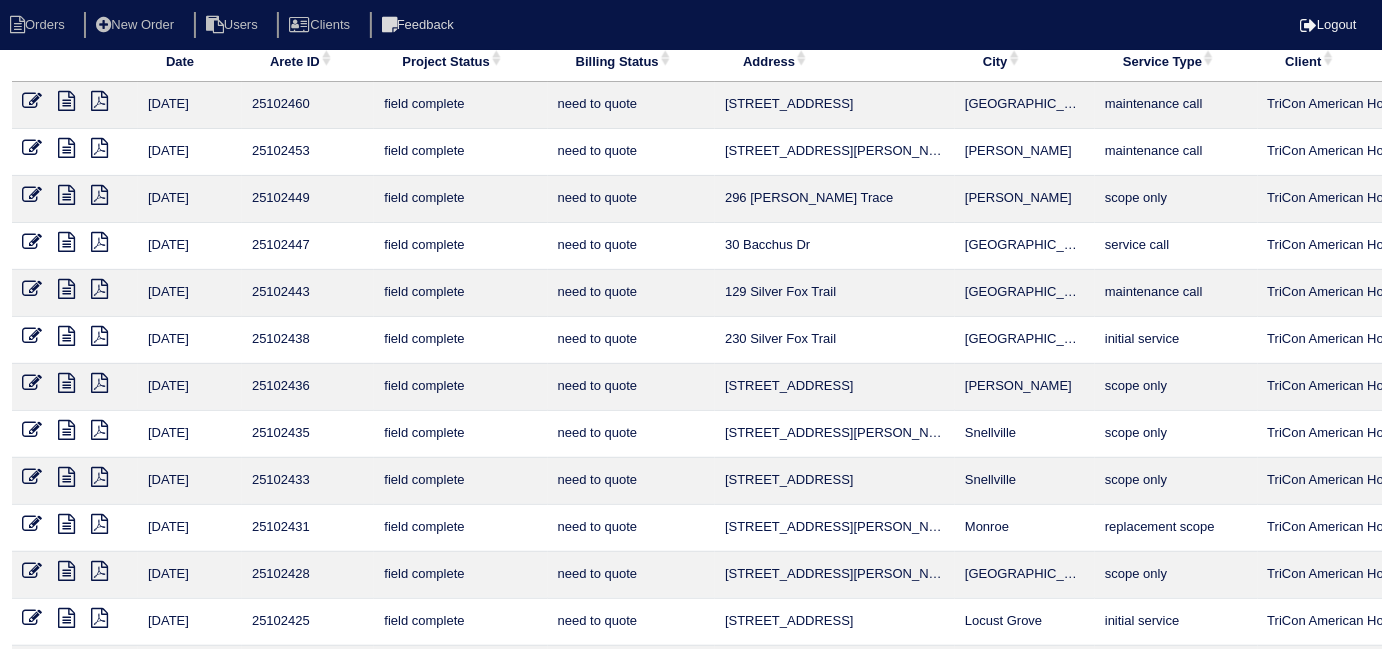 scroll, scrollTop: 0, scrollLeft: 0, axis: both 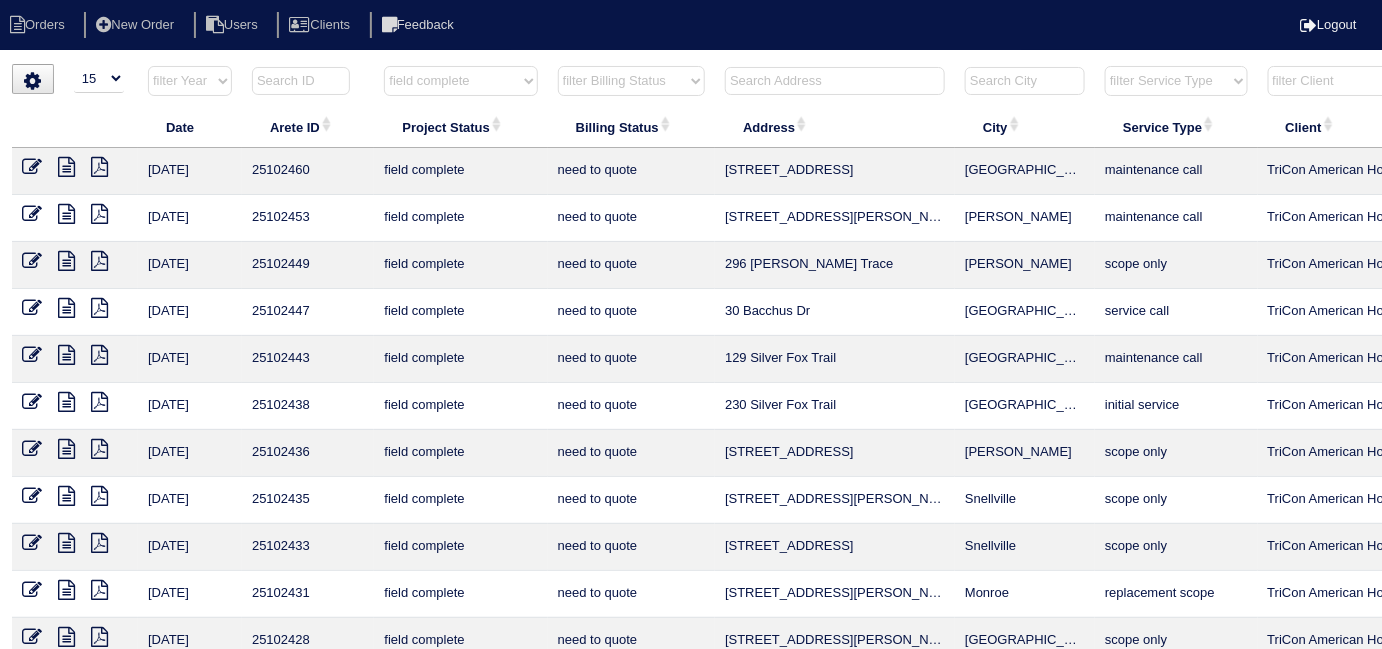 click on "filter Project Status -- Any Project Status -- new order assigned in progress field complete need to schedule admin review archived completed need to approve in quickbooks unknown repairs needed canceled manager review" at bounding box center (460, 81) 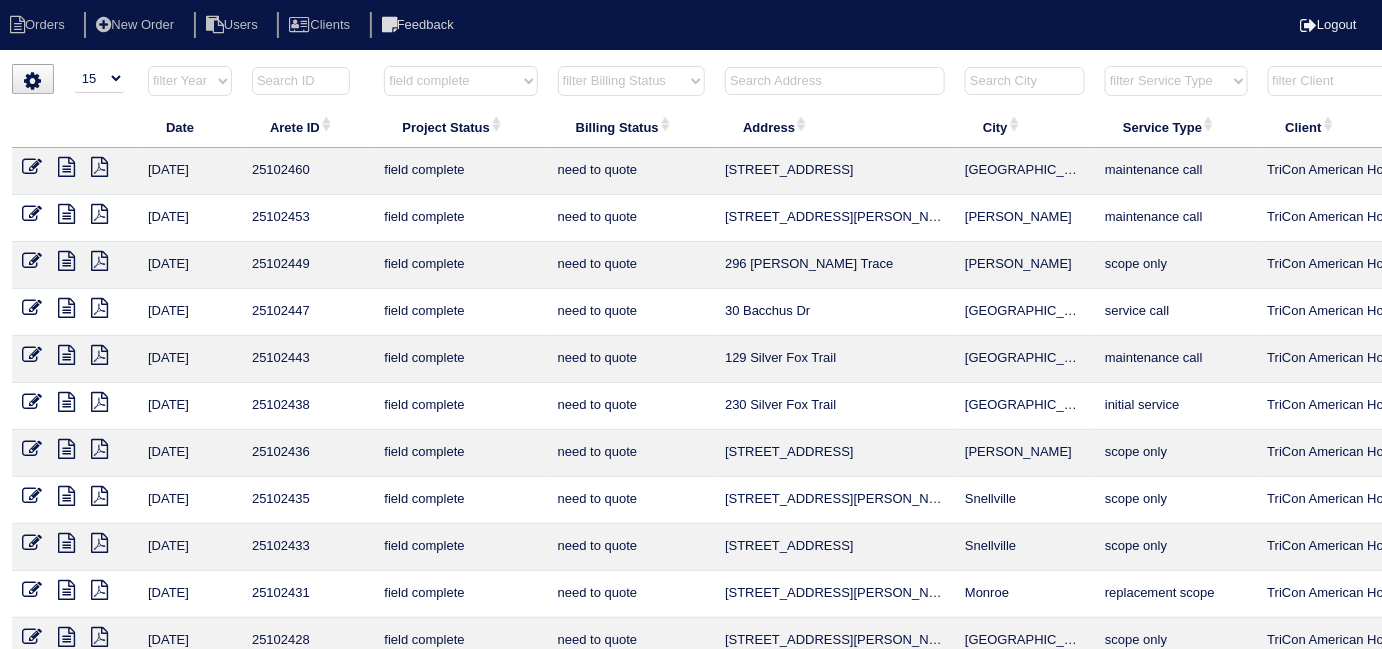 click on "Project Status" at bounding box center (460, 127) 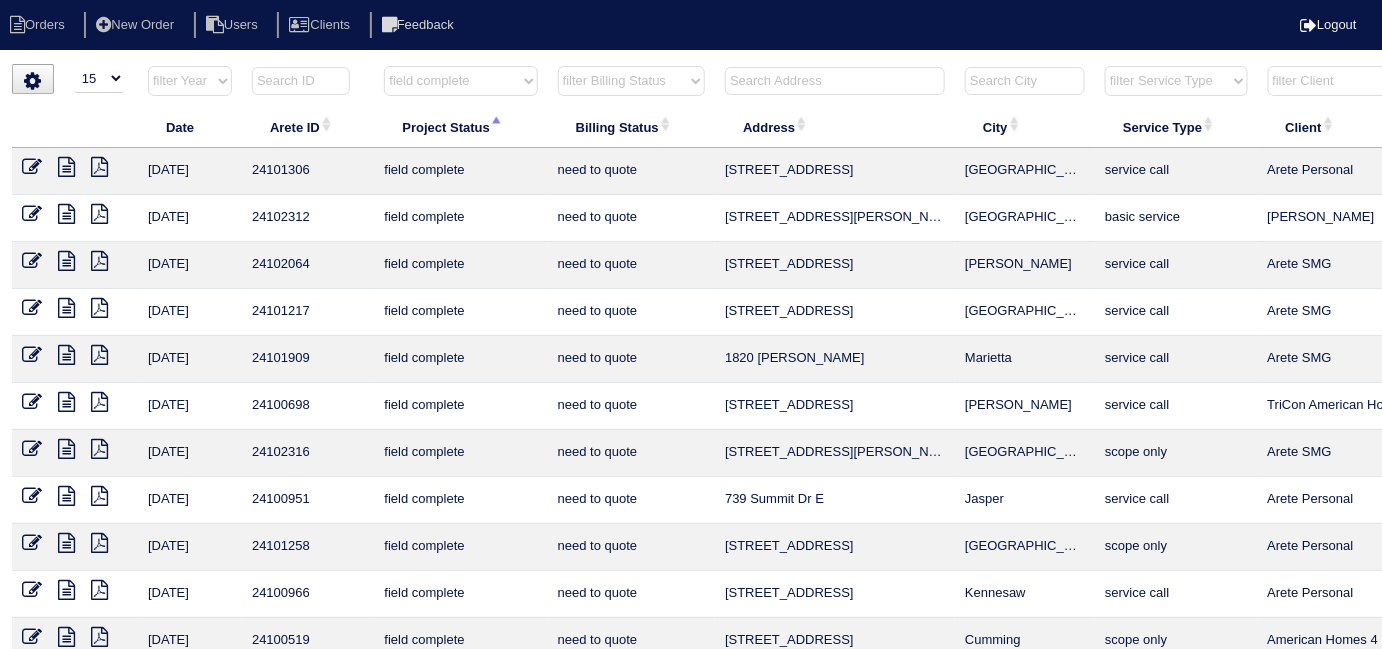 click on "filter Project Status -- Any Project Status -- new order assigned in progress field complete need to schedule admin review archived completed need to approve in quickbooks unknown repairs needed canceled manager review" at bounding box center (460, 81) 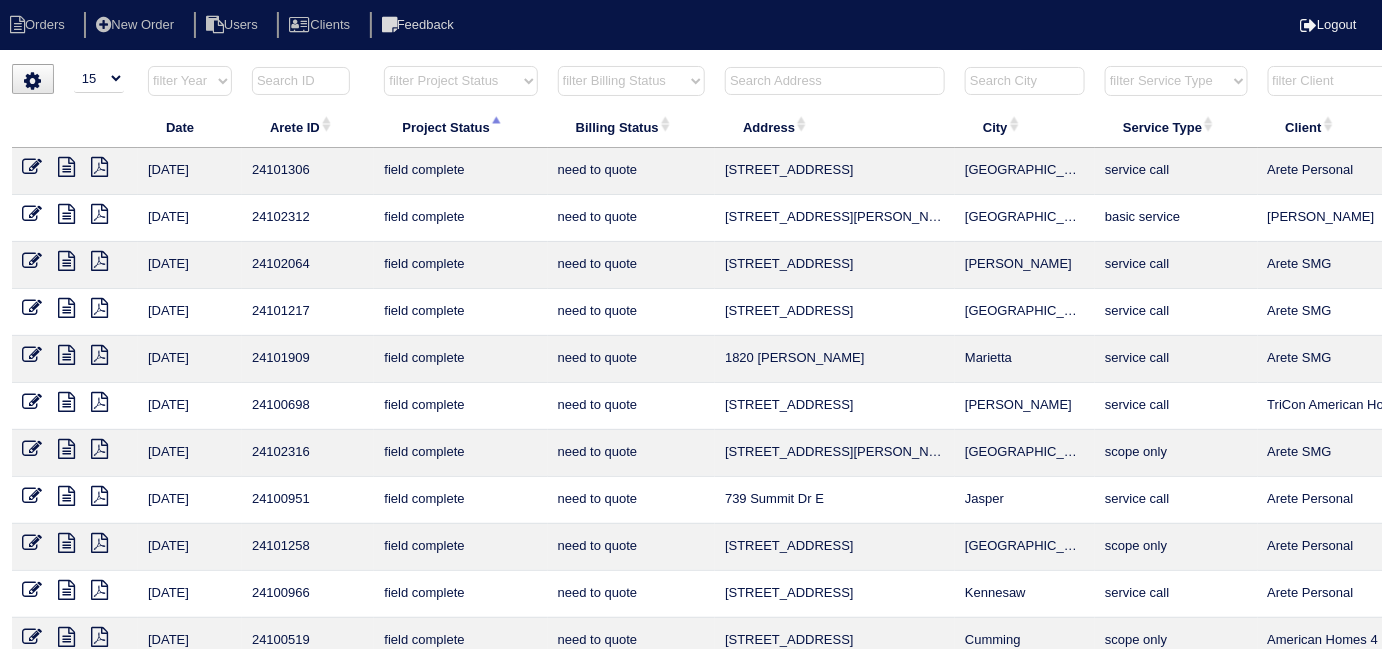 click on "filter Project Status -- Any Project Status -- new order assigned in progress field complete need to schedule admin review archived completed need to approve in quickbooks unknown repairs needed canceled manager review" at bounding box center (460, 81) 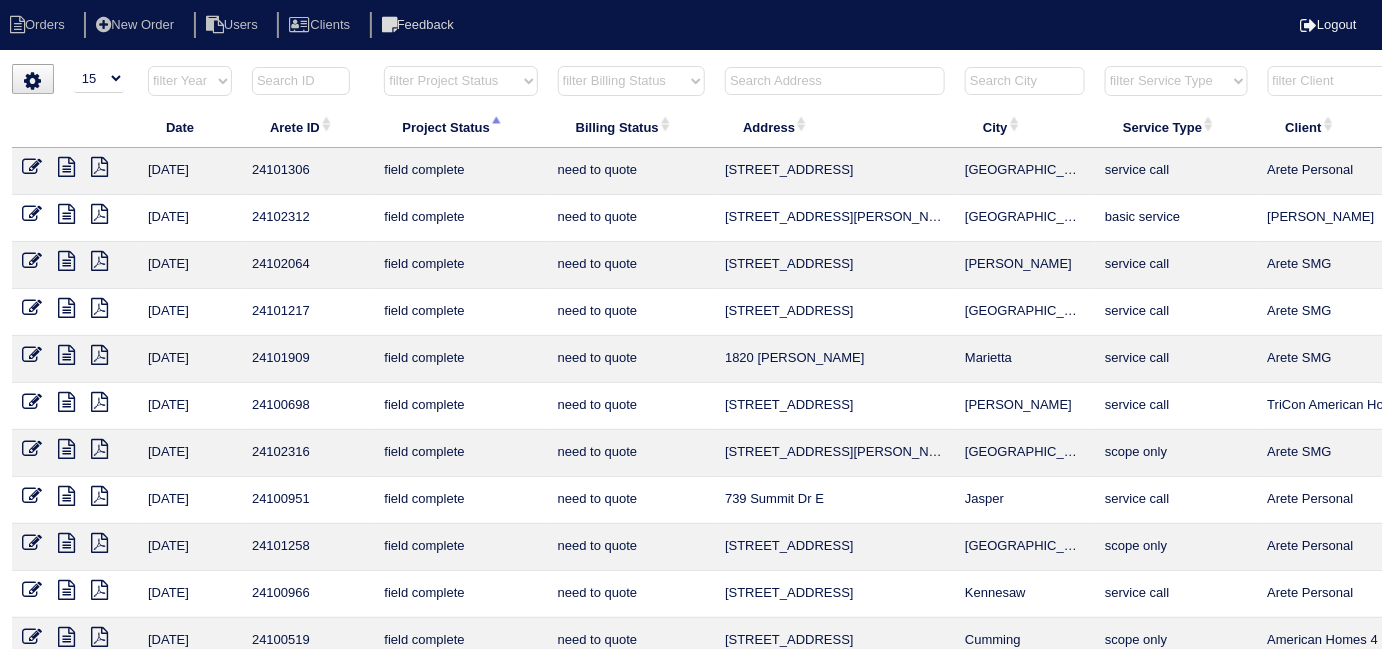 select on "need to quote" 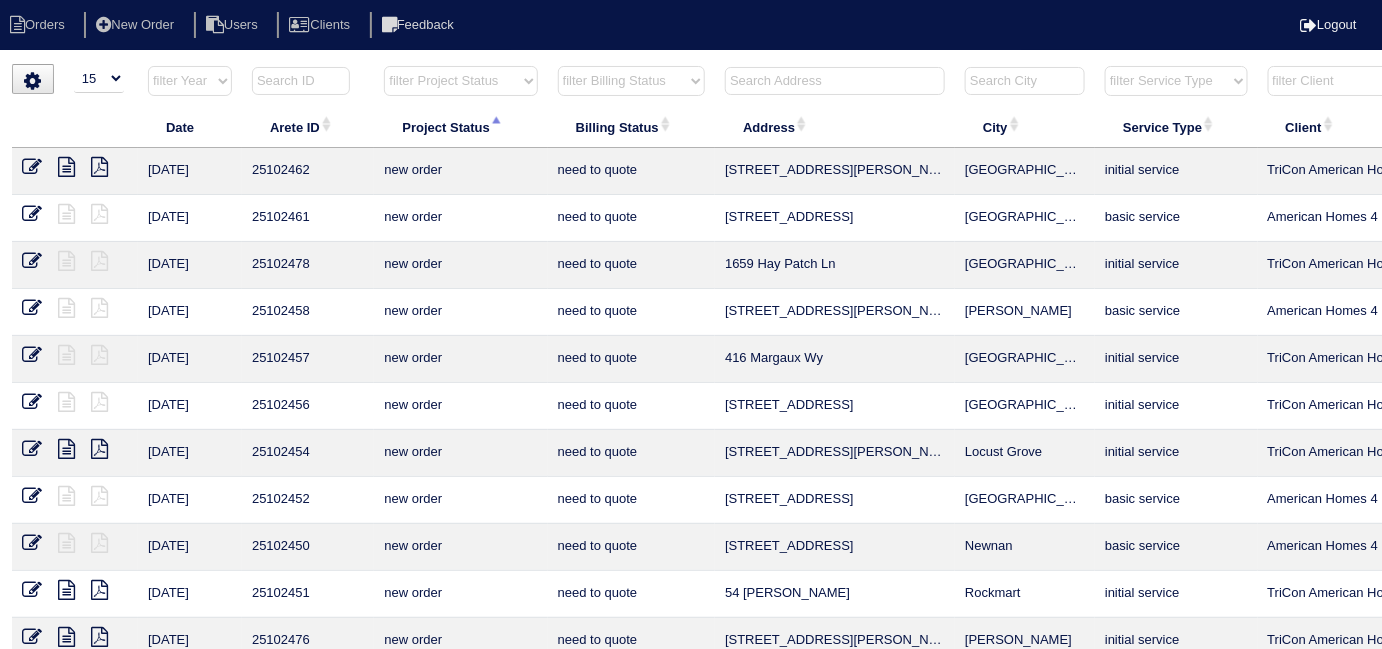 click on "filter Billing Status -- Any Billing Status --  need to quote  quoted  need to invoice  invoiced  paid  warranty  purchase order needed  unknown  in quickbooks" at bounding box center [631, 81] 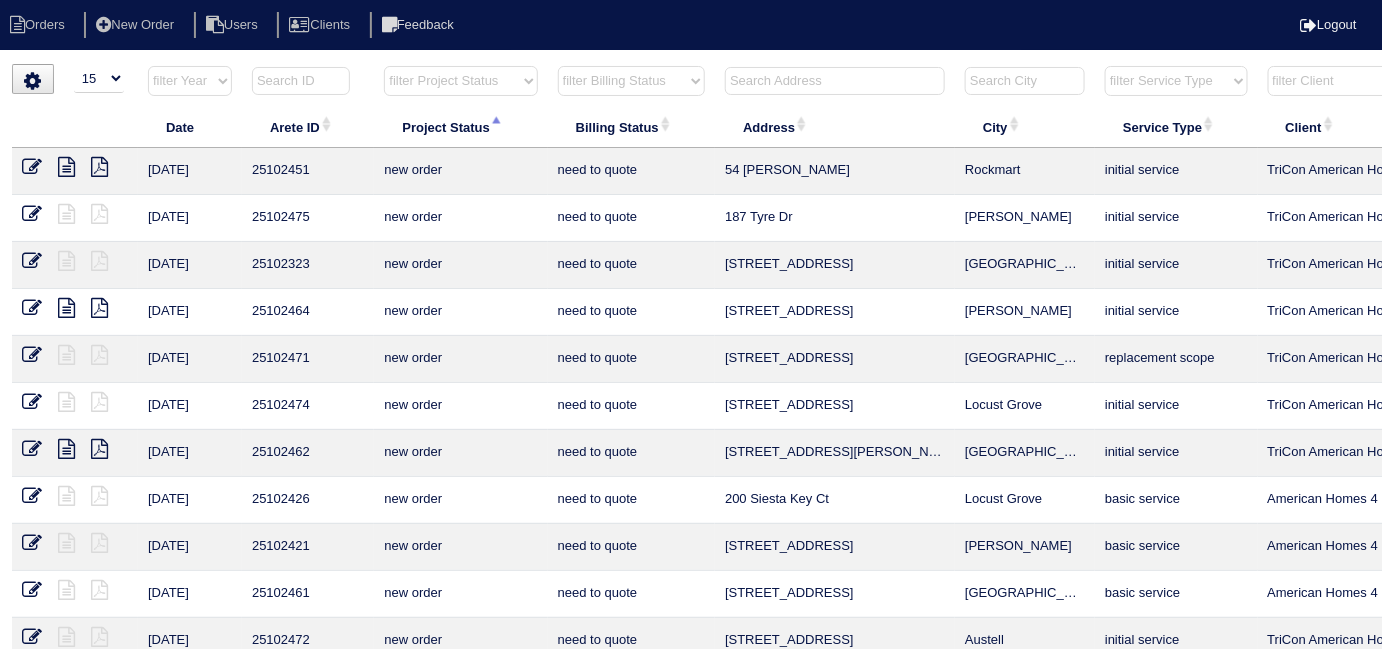 scroll, scrollTop: 0, scrollLeft: 362, axis: horizontal 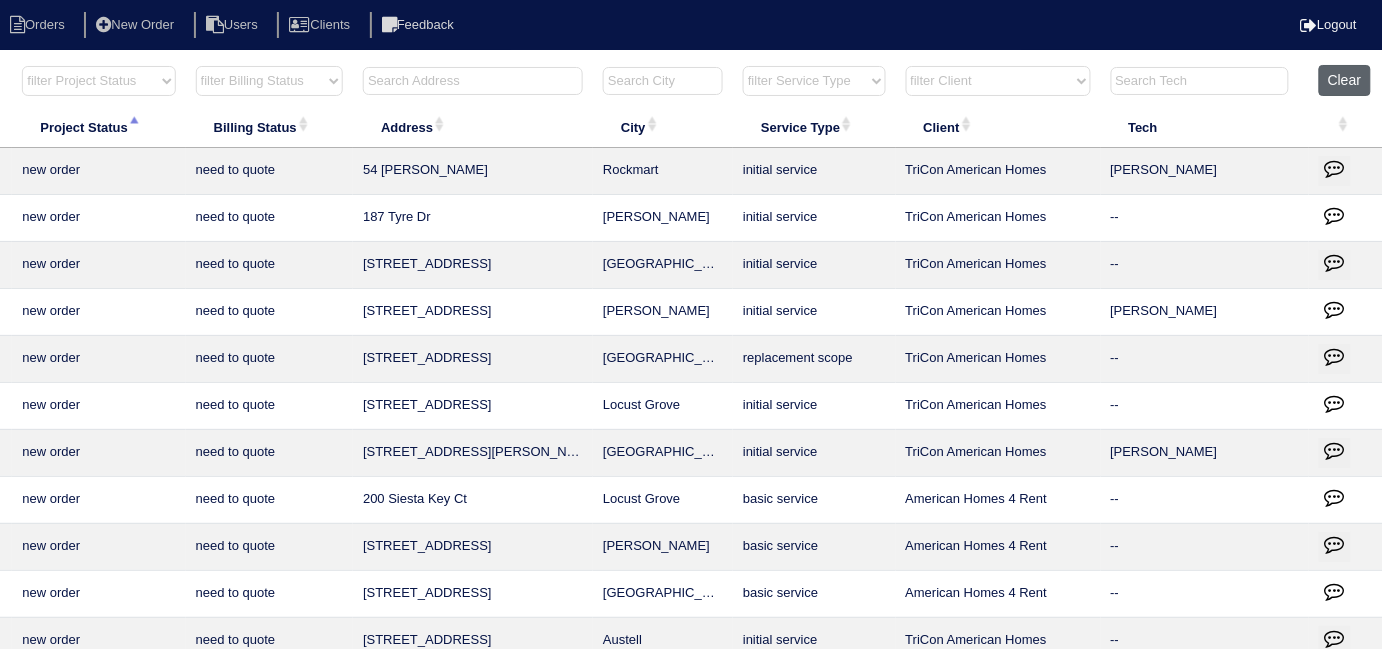 click on "Clear" at bounding box center [1344, 80] 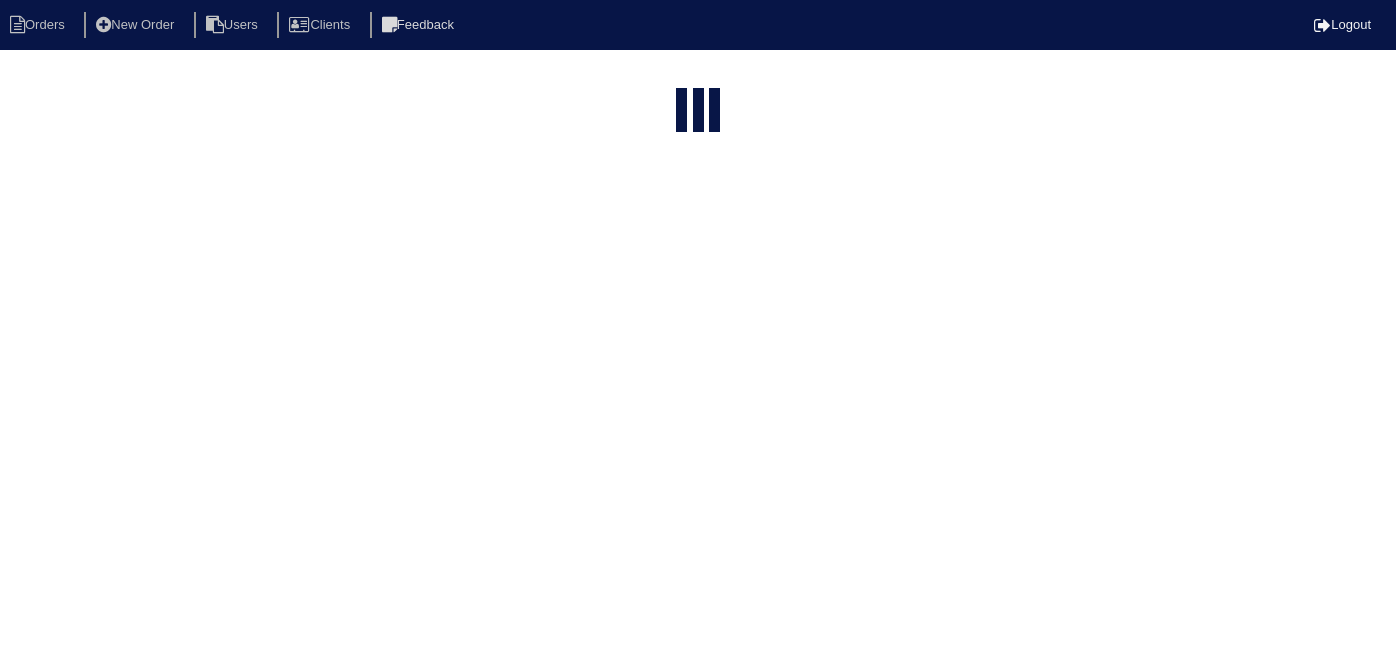 select on "15" 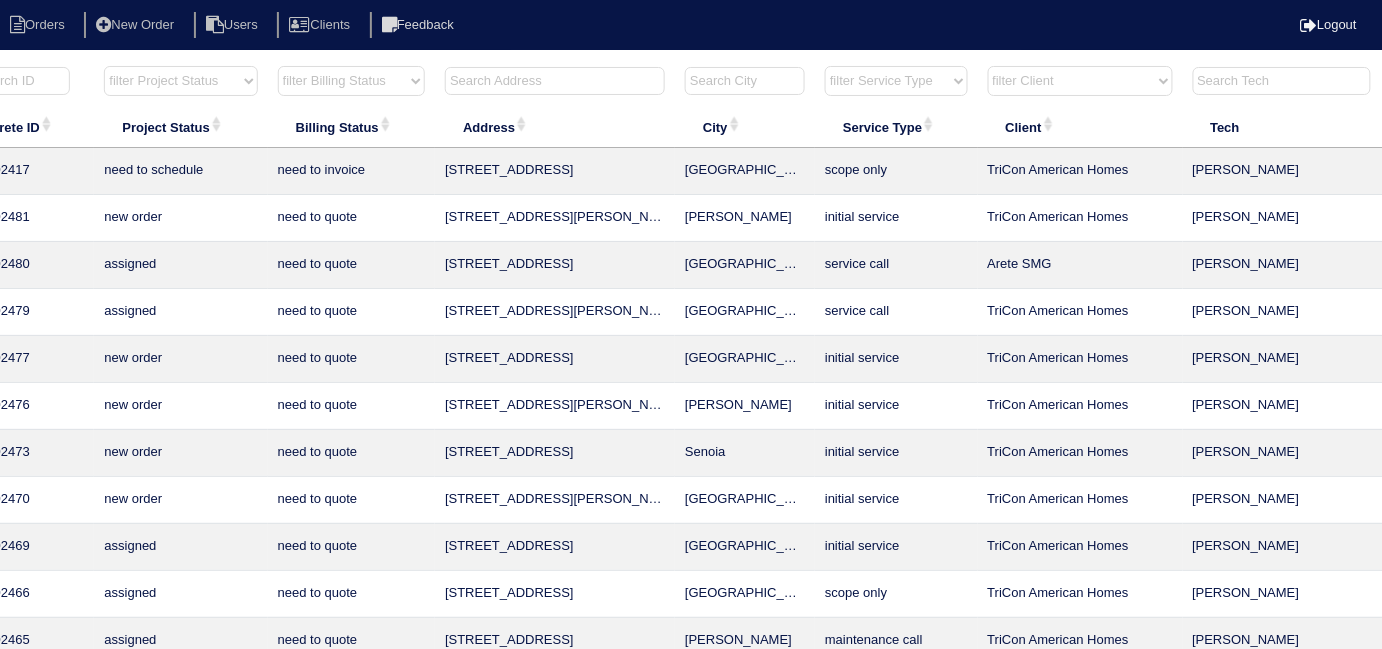 click at bounding box center (555, 81) 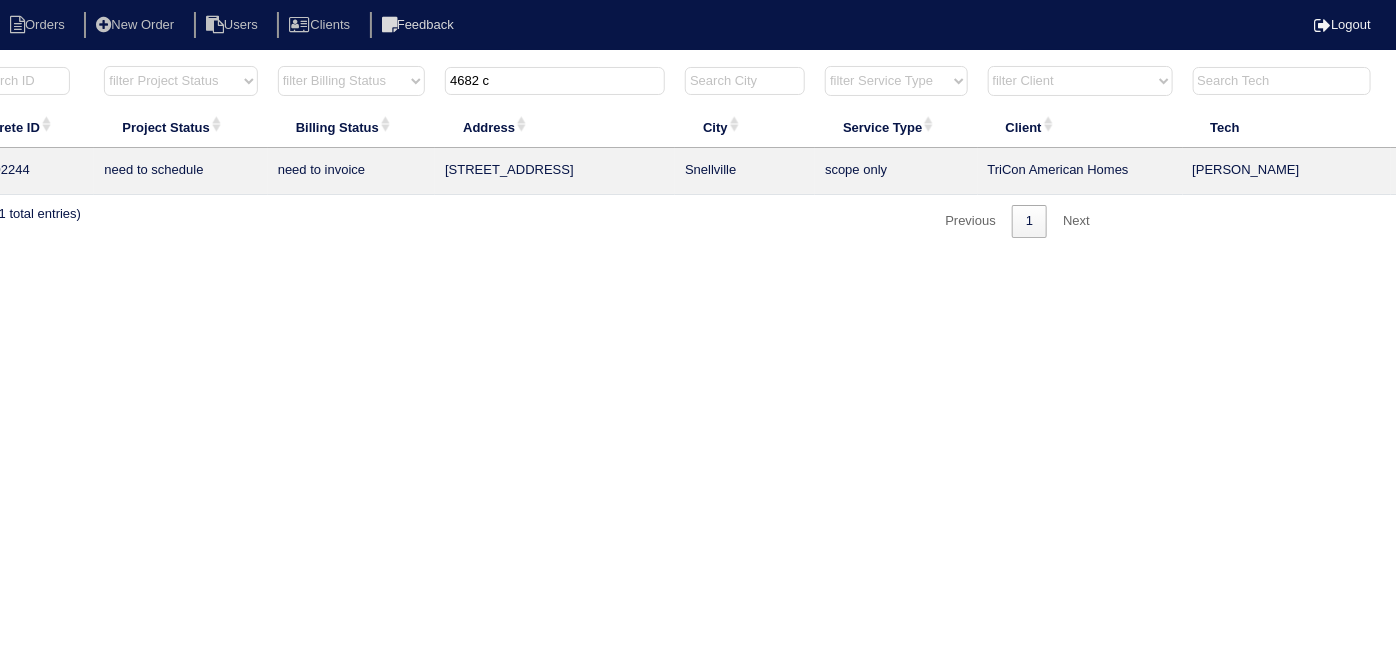 scroll, scrollTop: 0, scrollLeft: 348, axis: horizontal 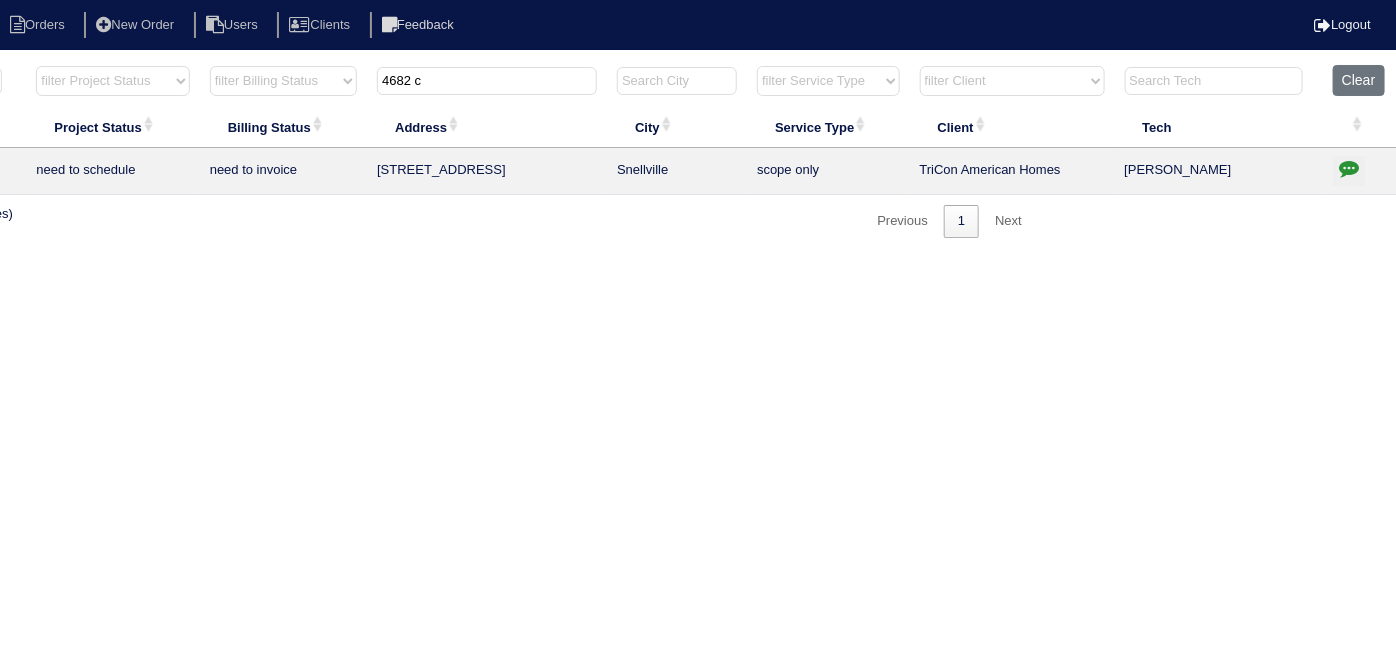 type on "4682 c" 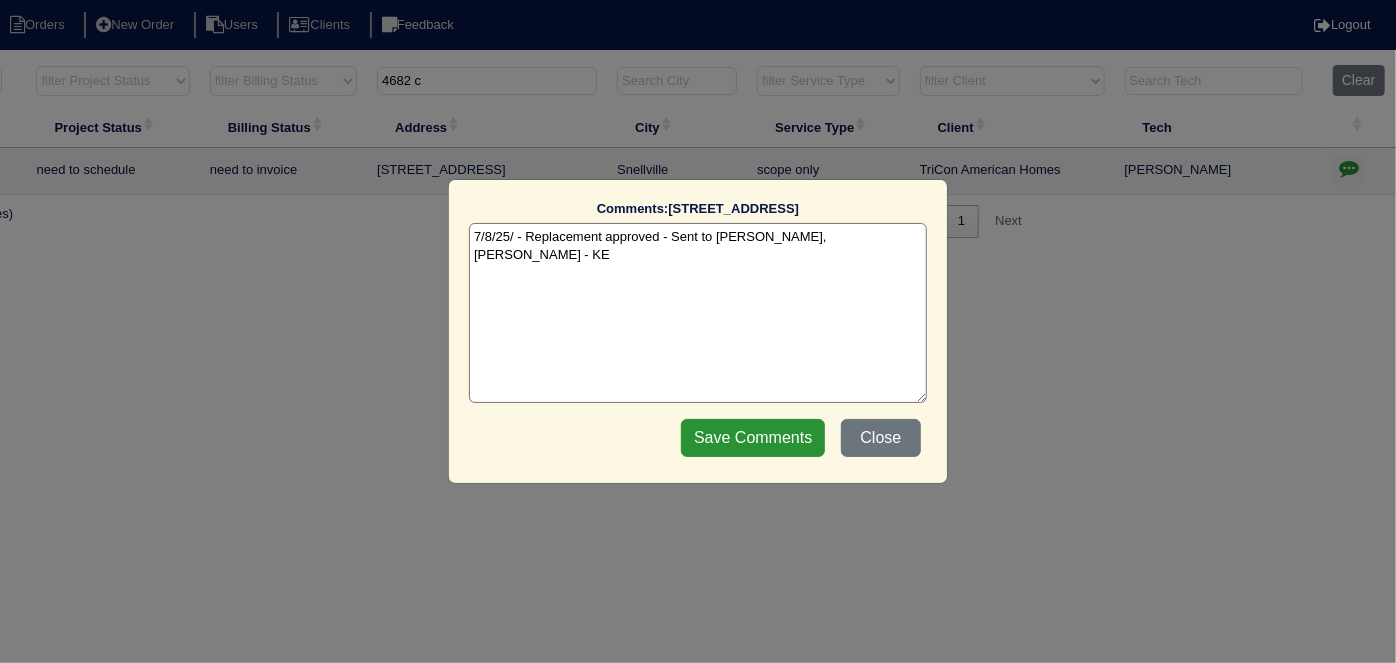 click on "7/8/25/ - Replacement approved - Sent to [PERSON_NAME], [PERSON_NAME] - KE" at bounding box center [698, 313] 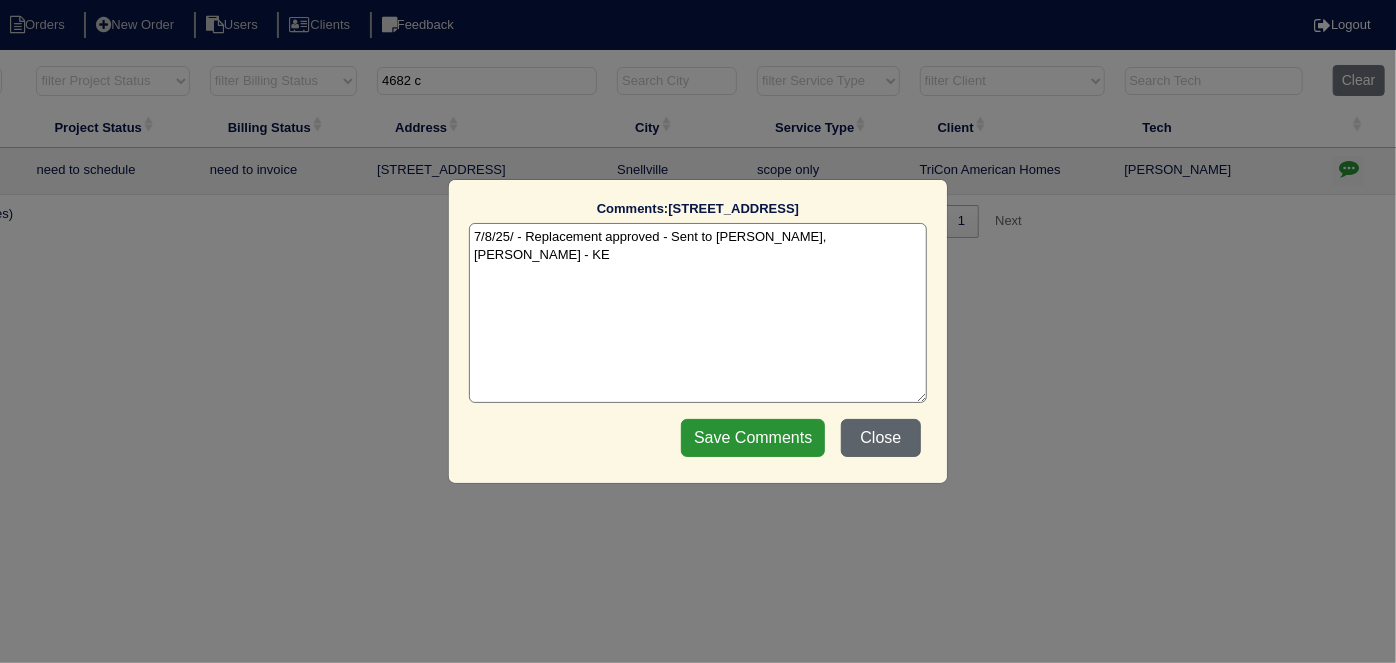click on "Close" at bounding box center [881, 438] 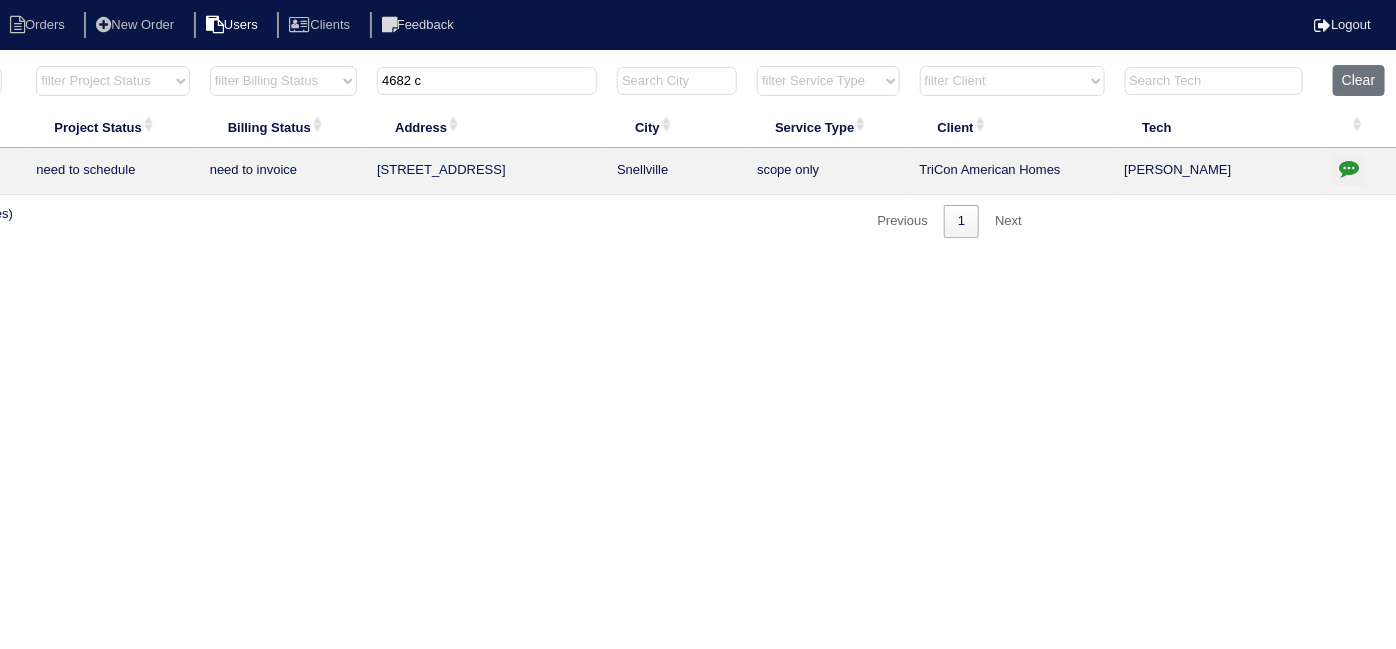 drag, startPoint x: 475, startPoint y: 77, endPoint x: 240, endPoint y: 16, distance: 242.78798 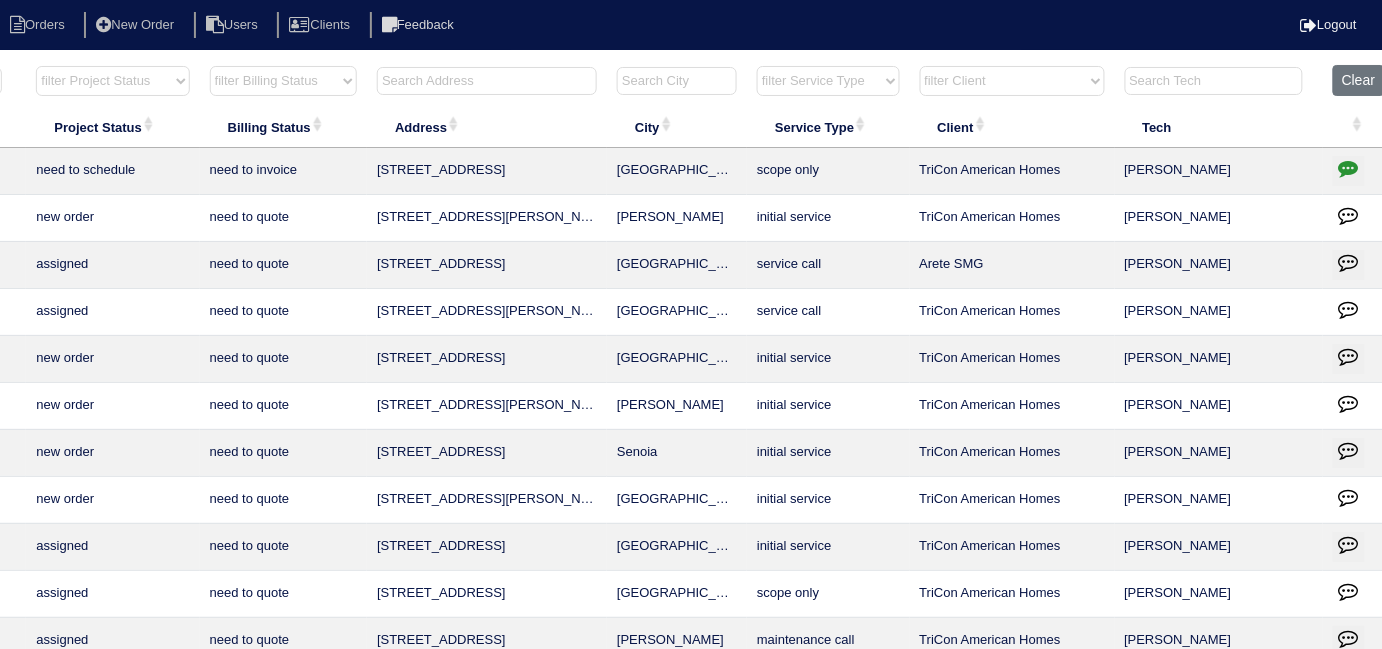 click at bounding box center [487, 81] 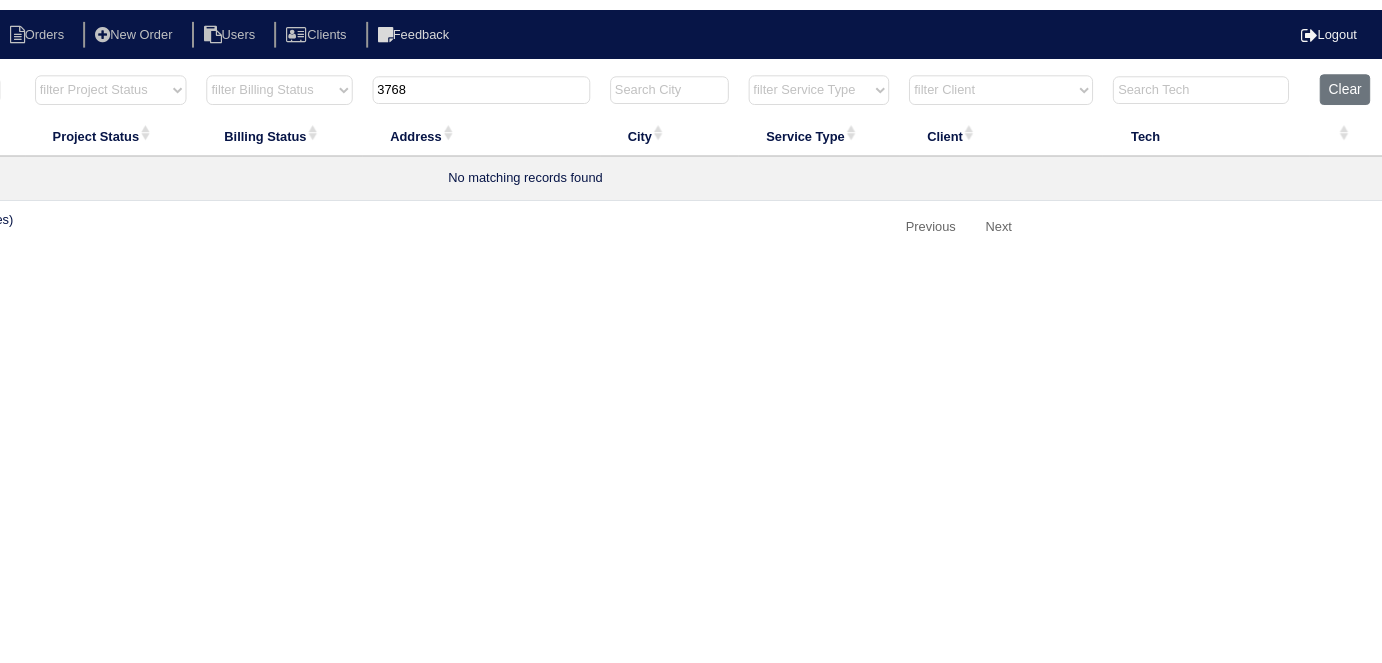 scroll, scrollTop: 0, scrollLeft: 0, axis: both 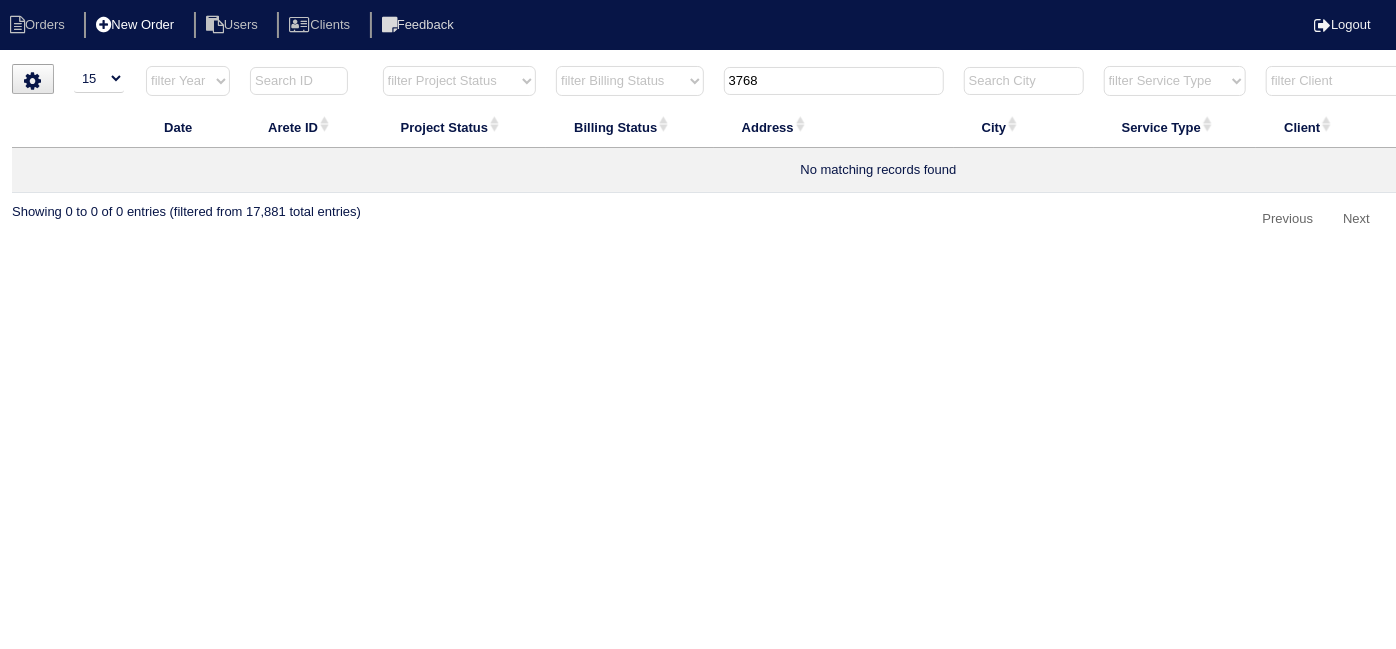 type on "3768" 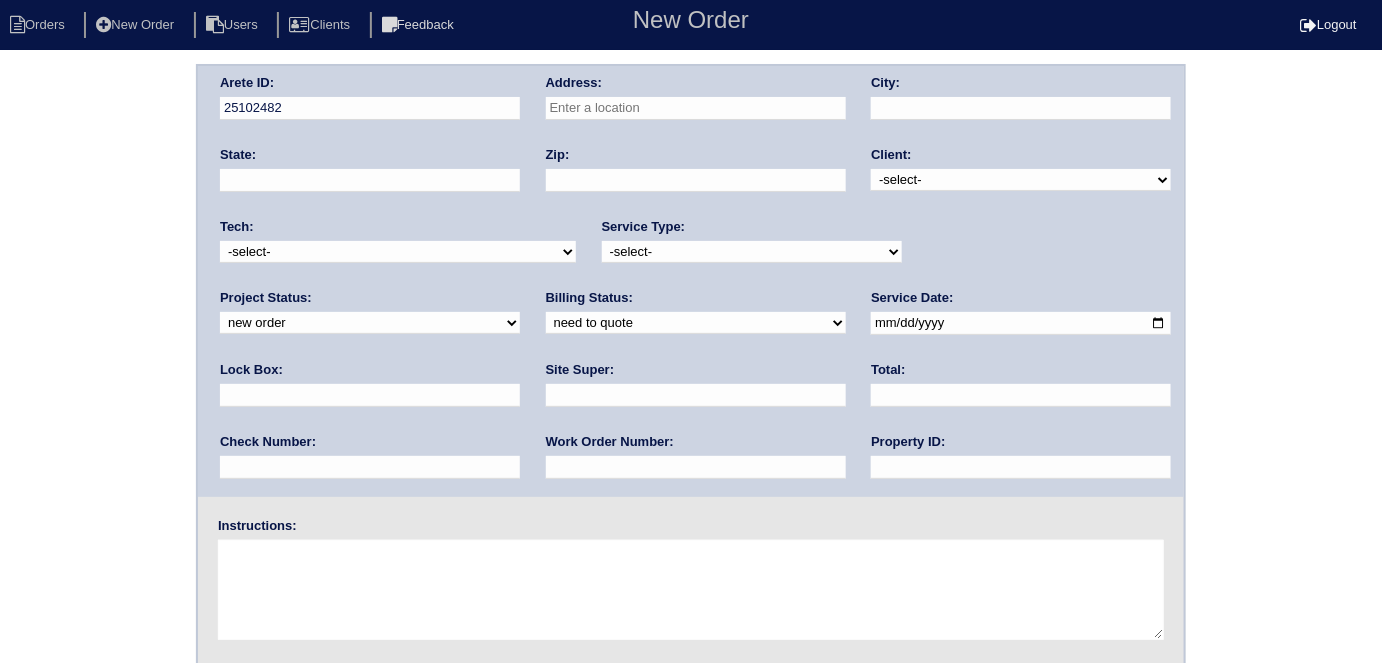 click at bounding box center [696, 108] 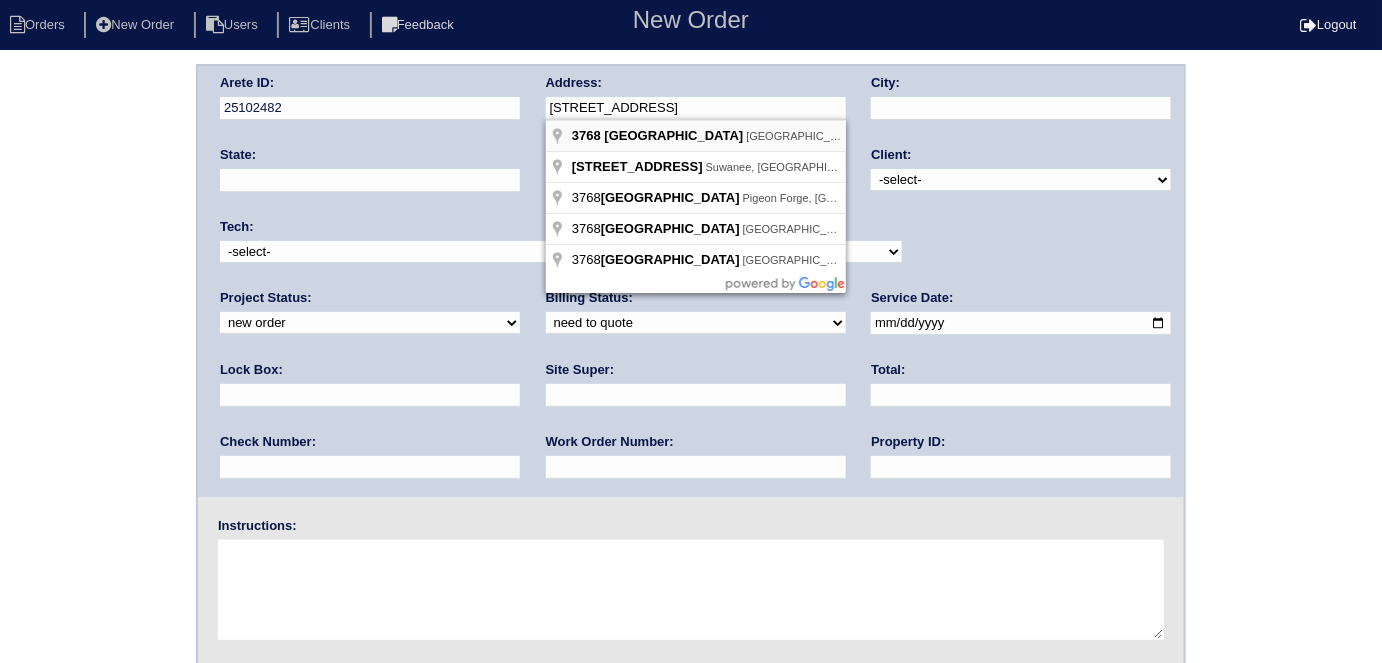 type on "3768 Lake Haven Way" 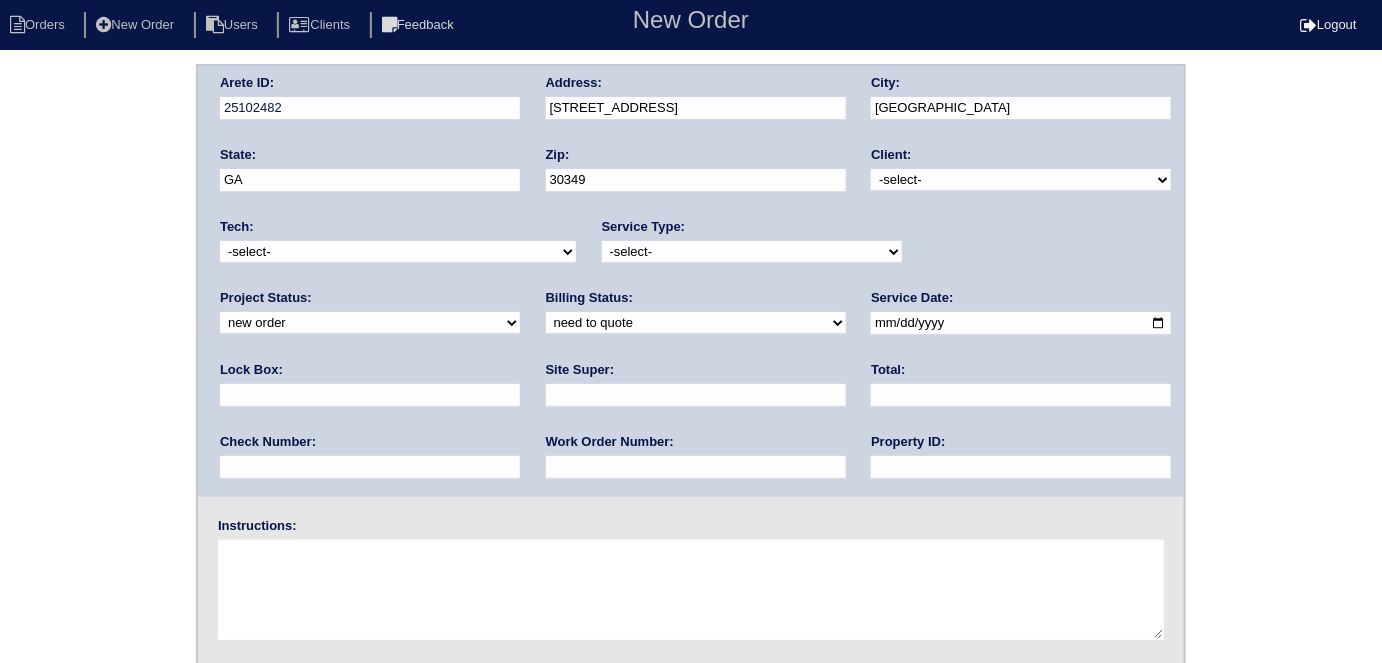 click on "-select-
TriCon American Homes
American Homes 4 Rent
First Key Homes
Zillow
The Renovation Company
On The Level Development Group
Shepard Exposition Group
Sylvan Homes
Pathway Construction
Arete Personal
Arete SMG
Tiber Capital
Tiber Realty
Divvy
Rave
Stine Construction
Alan Luther
HomeRiver Group
Test Client
Rasmus Real Estate
Padly
Buffalo Homes
Phillip Brothers
Maymont Homes" at bounding box center (1021, 180) 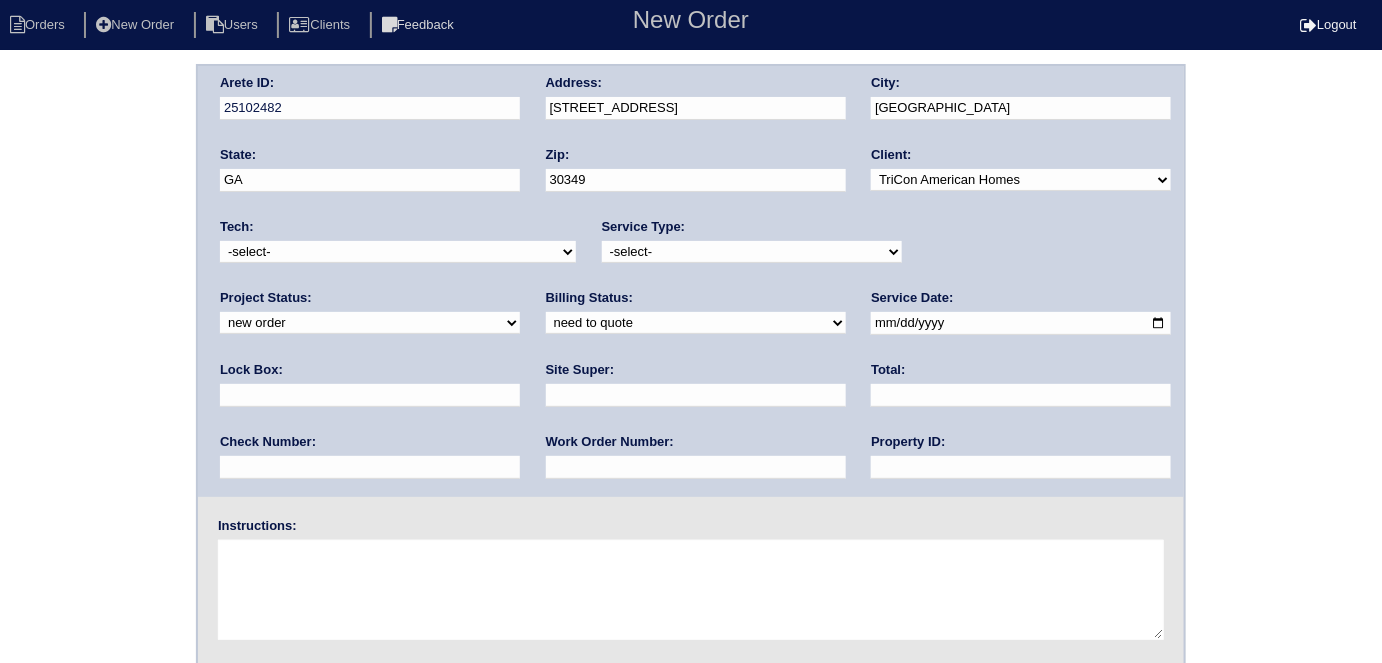 click on "-select-
initial service
basic service
maintenance call
replacement scope
service call
scope only" at bounding box center (752, 252) 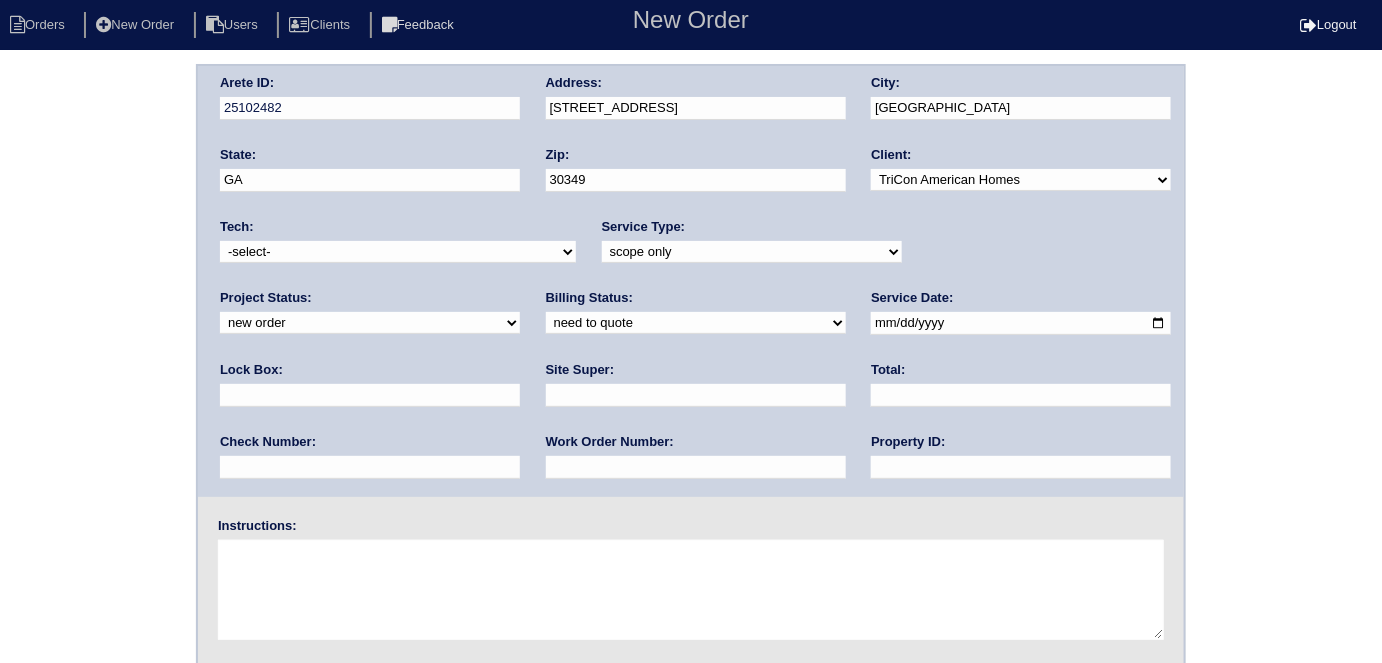 click at bounding box center (370, 395) 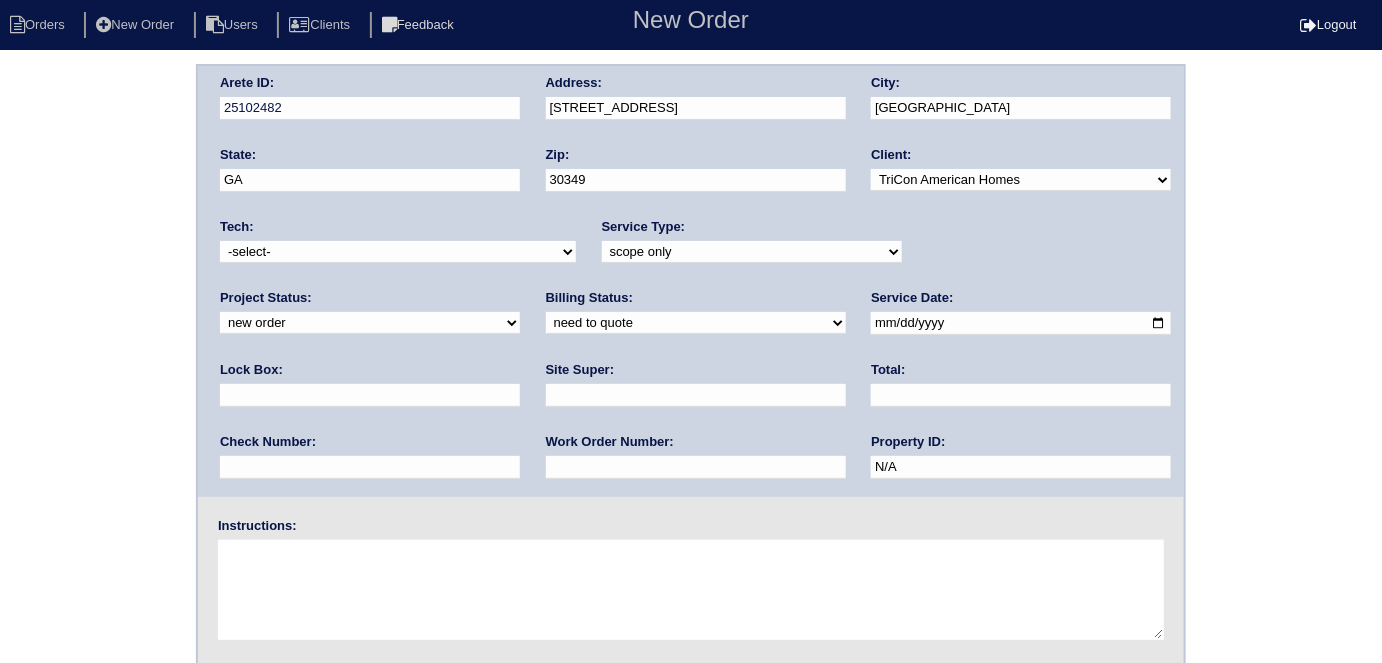 click at bounding box center [696, 395] 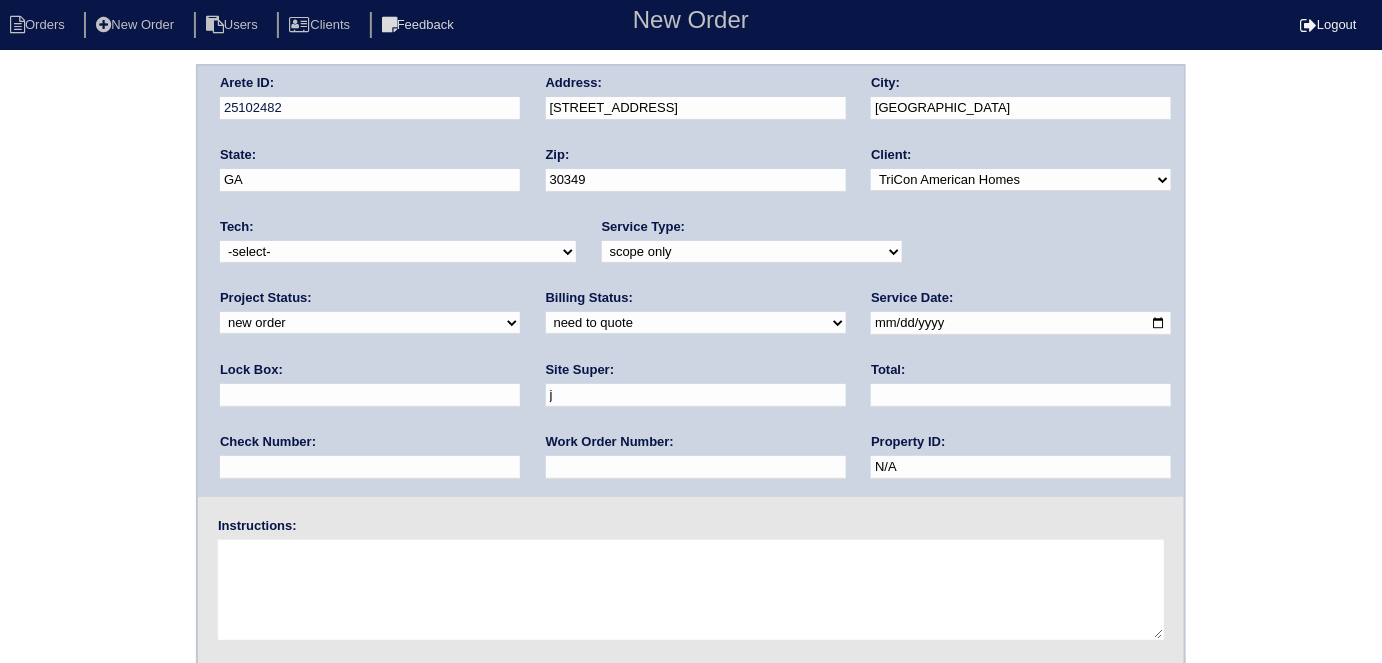 type on "Jerome Middlebrooks" 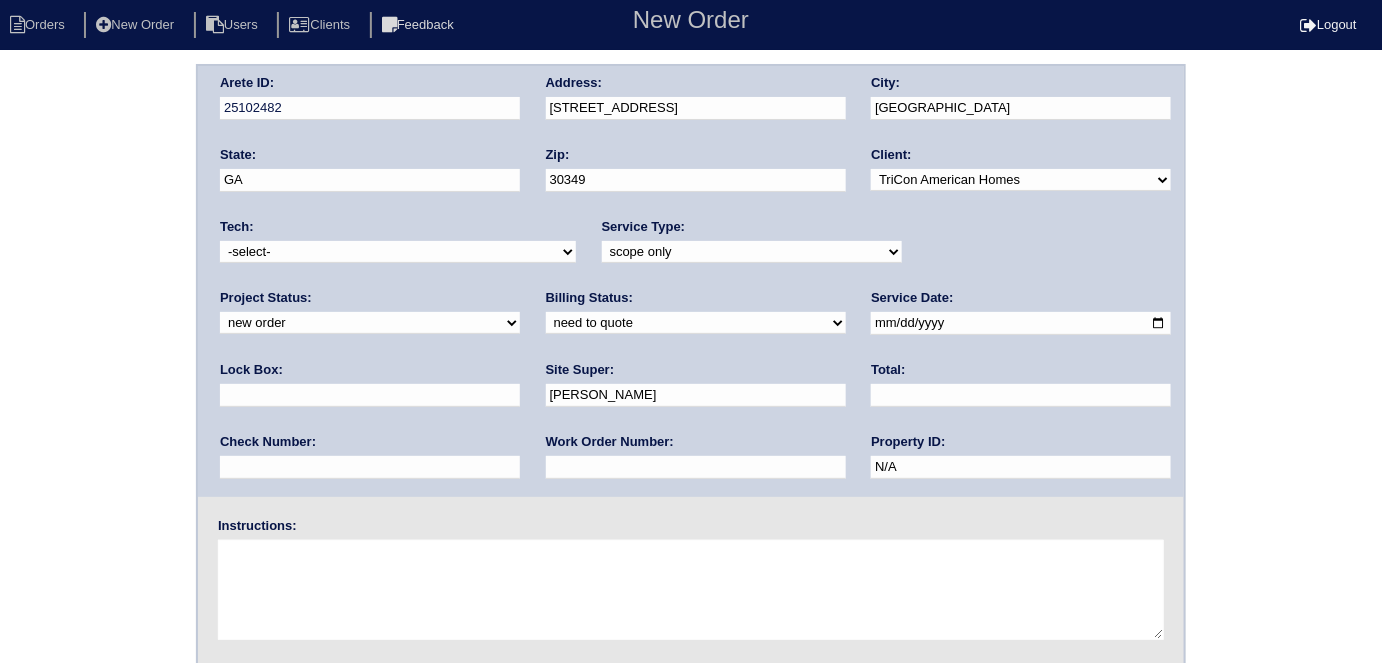 click at bounding box center (691, 590) 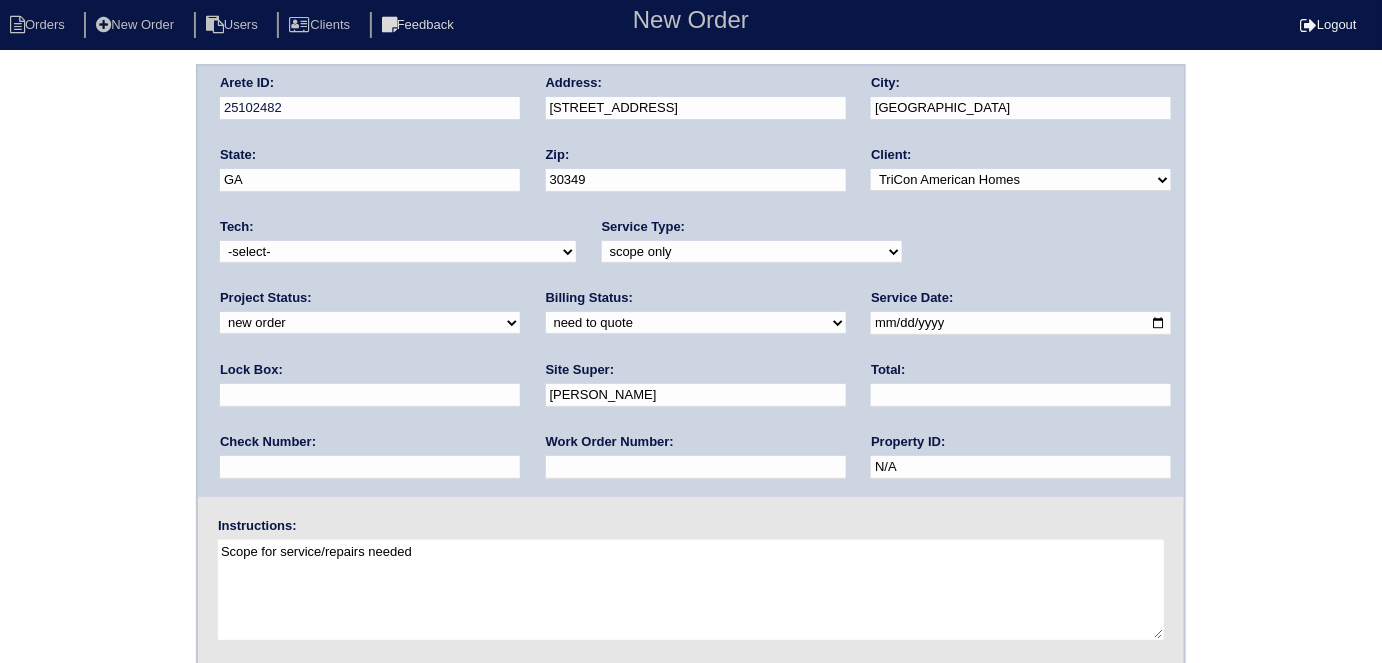 type on "Scope for service/repairs needed" 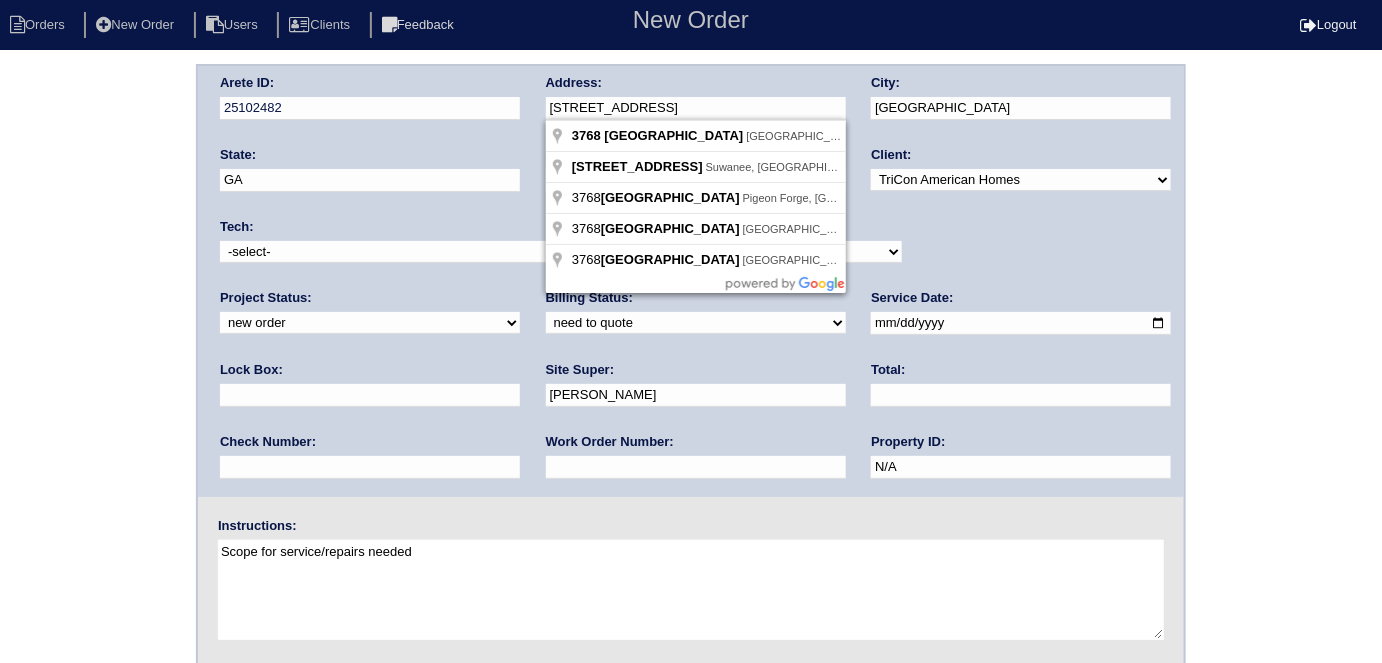 drag, startPoint x: 733, startPoint y: 110, endPoint x: 504, endPoint y: 122, distance: 229.3142 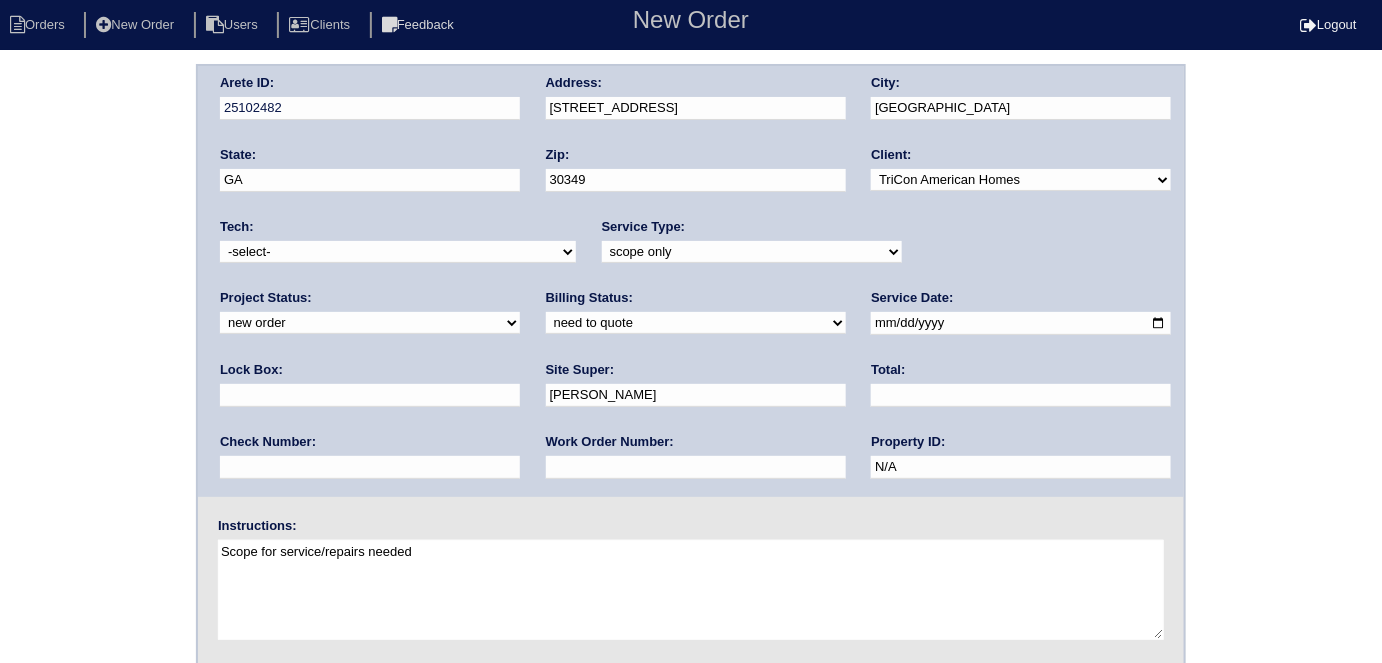 click on "Arete ID:
25102482
Address:
3768 Lake Haven Way
City:
Atlanta
State:
GA
Zip:
30349
Client:
-select-
TriCon American Homes
American Homes 4 Rent
First Key Homes
Zillow
The Renovation Company
On The Level Development Group
Shepard Exposition Group
Sylvan Homes
Pathway Construction
Arete Personal
Arete SMG
Tiber Capital
Tiber Realty
Divvy
Rave
Stine Construction
Alan Luther
HomeRiver Group
Test Client
Rasmus Real Estate
Padly
Buffalo Homes
Phillip Brothers
Maymont Homes
Tech:" at bounding box center [691, 468] 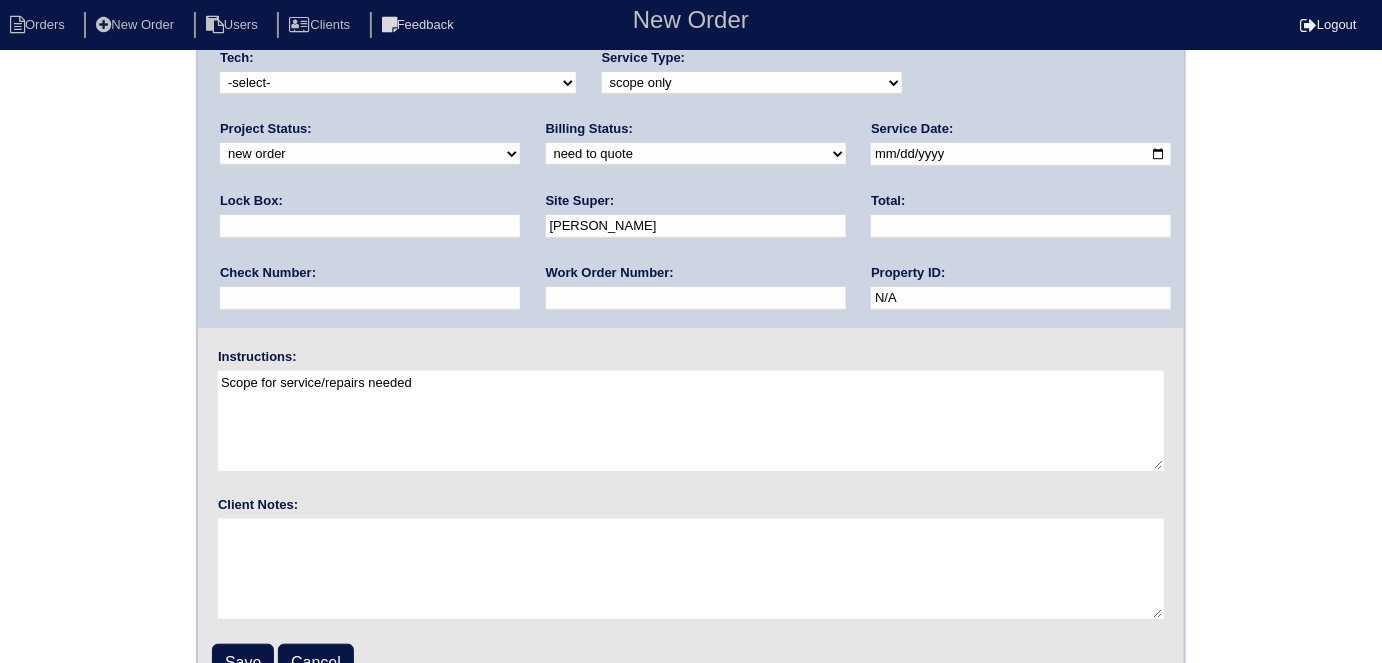 scroll, scrollTop: 205, scrollLeft: 0, axis: vertical 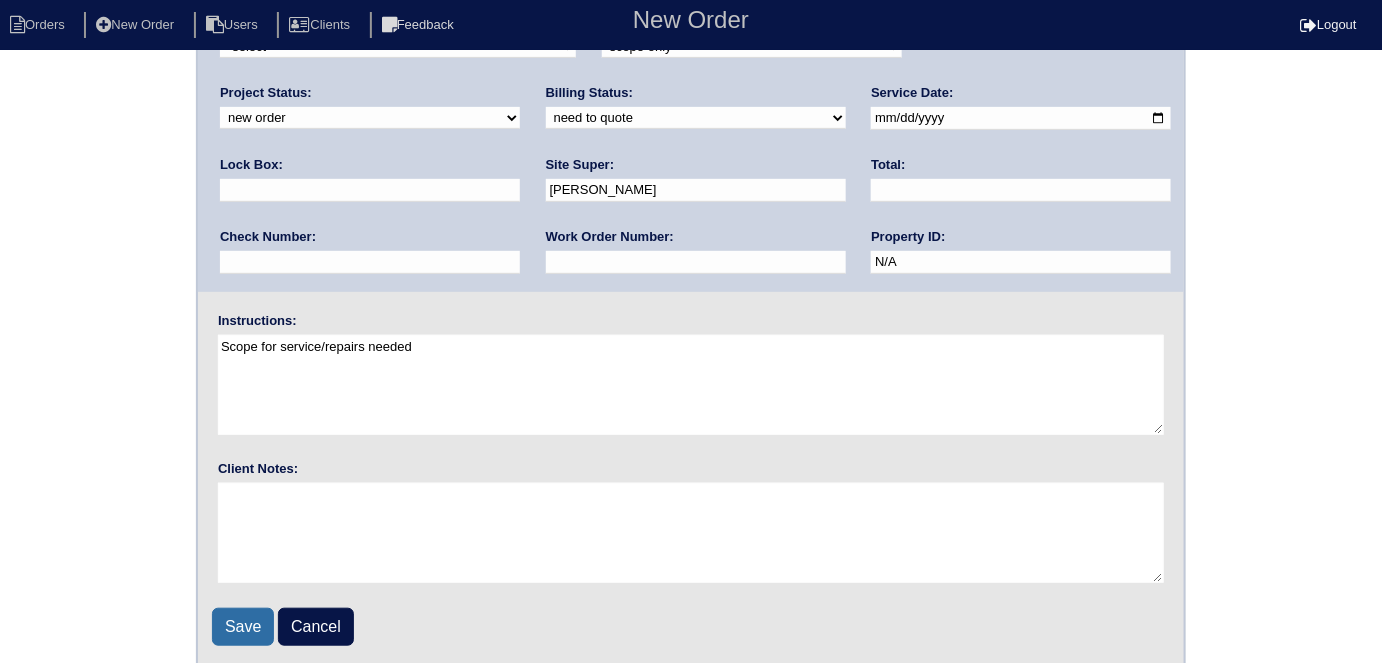 click on "Save" at bounding box center [243, 627] 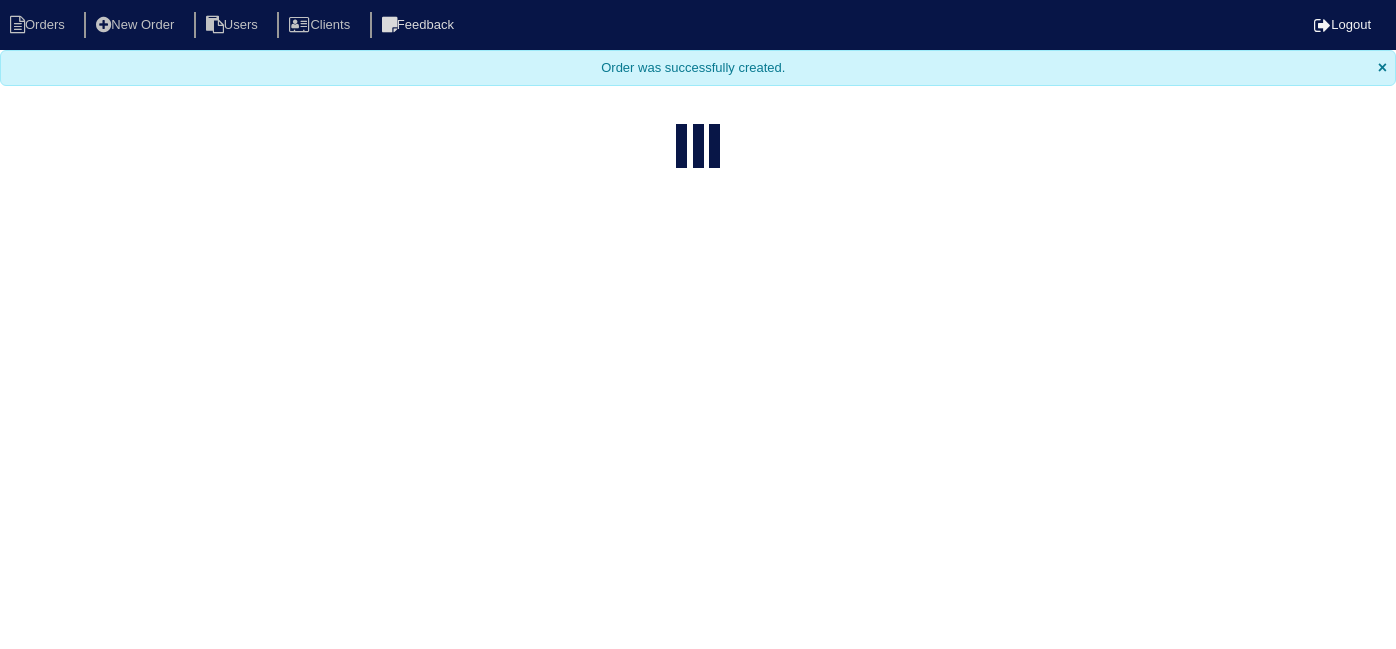 select on "15" 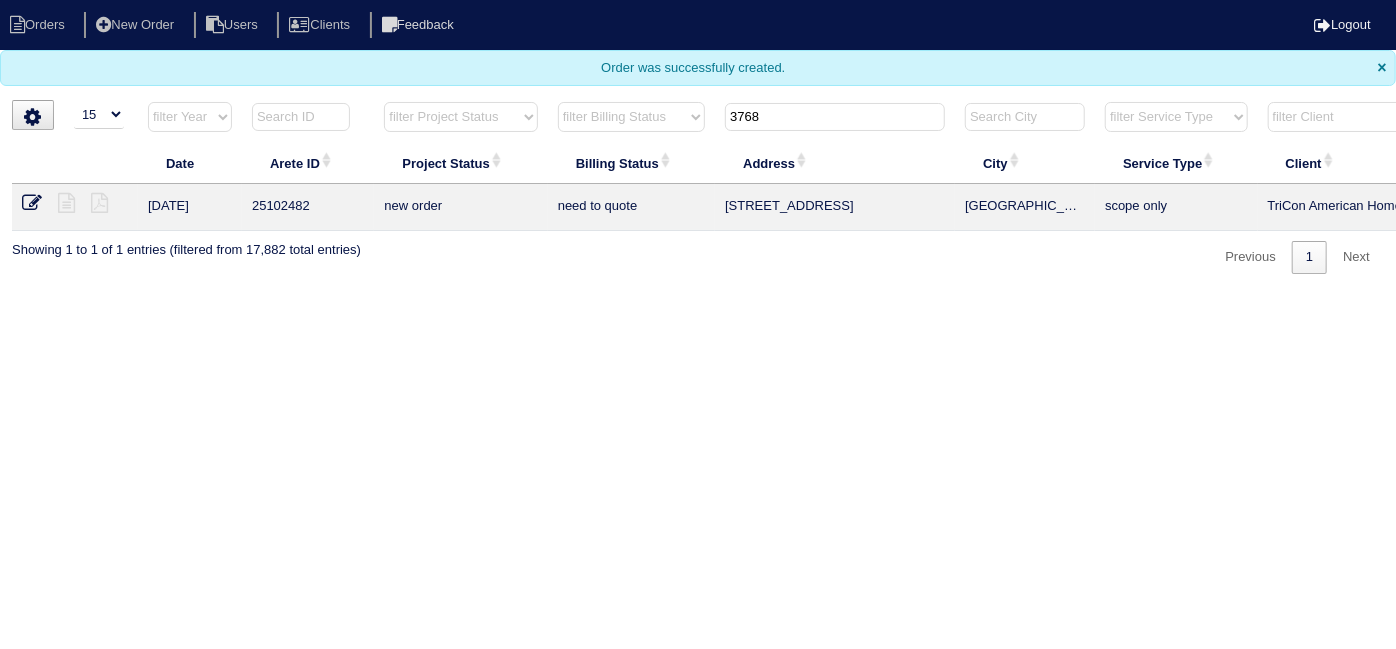drag, startPoint x: 787, startPoint y: 123, endPoint x: 617, endPoint y: 123, distance: 170 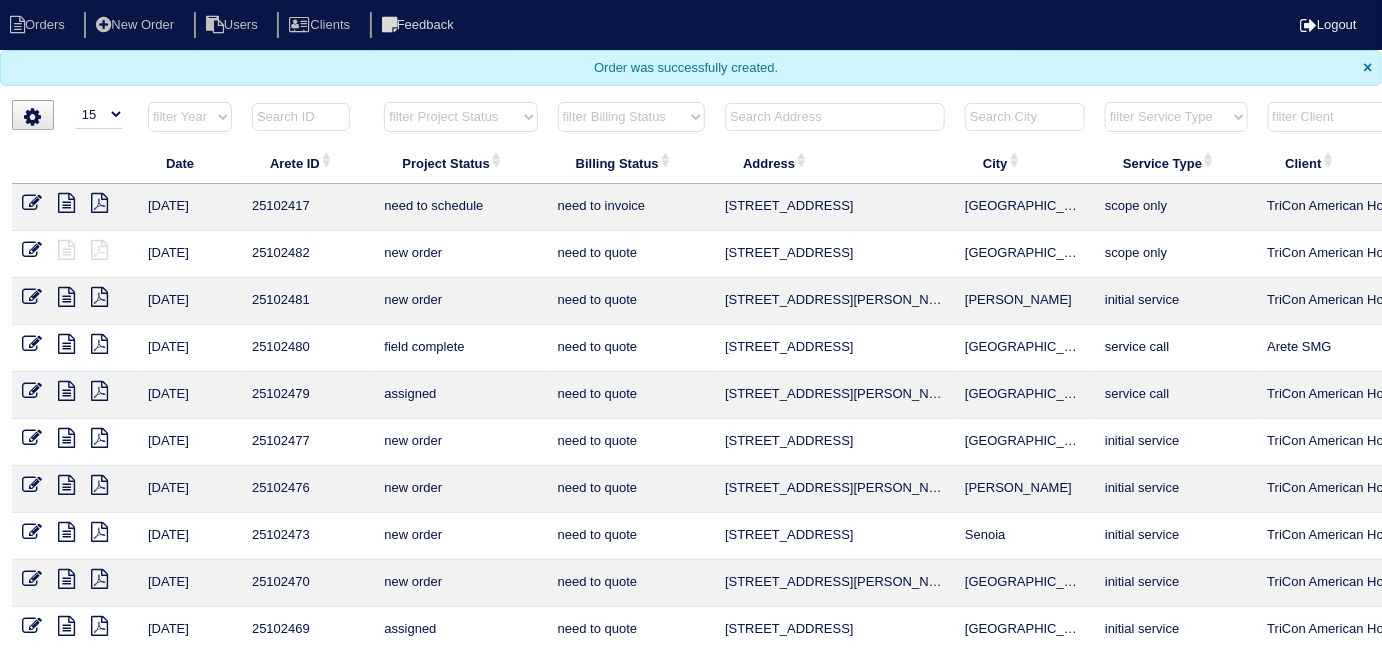 click at bounding box center (835, 117) 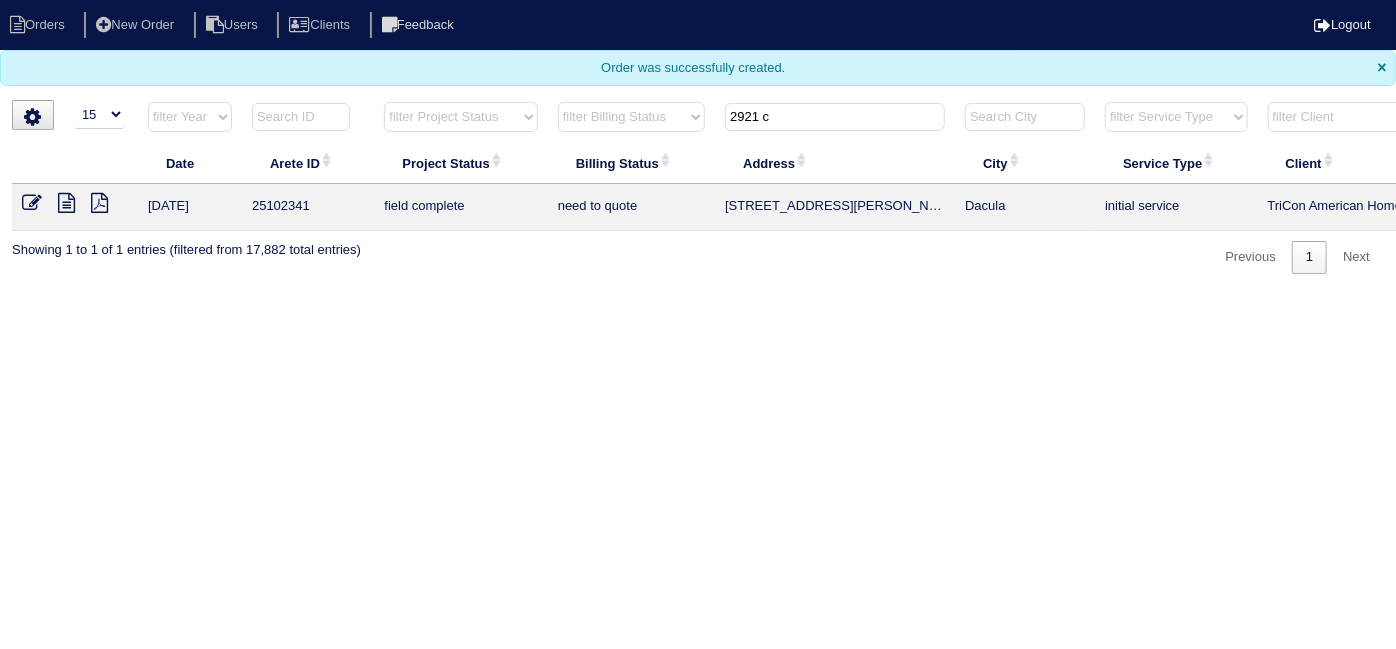 type on "2921 c" 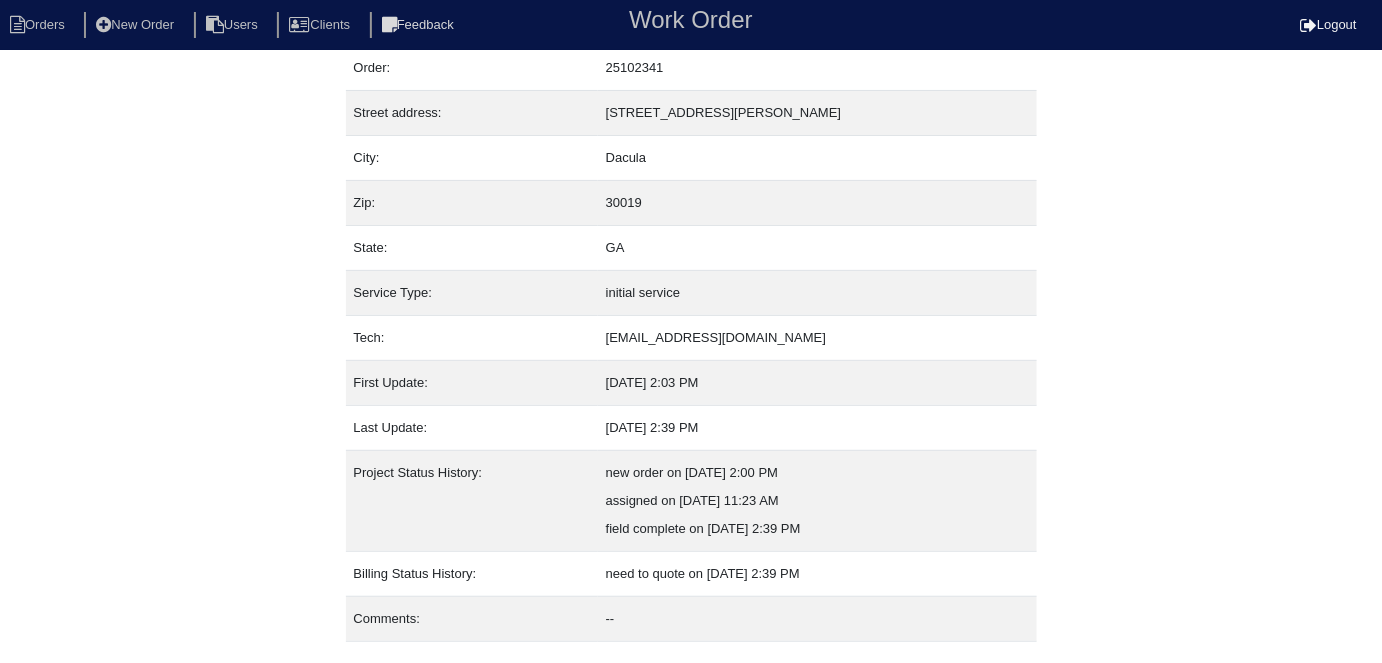 scroll, scrollTop: 105, scrollLeft: 0, axis: vertical 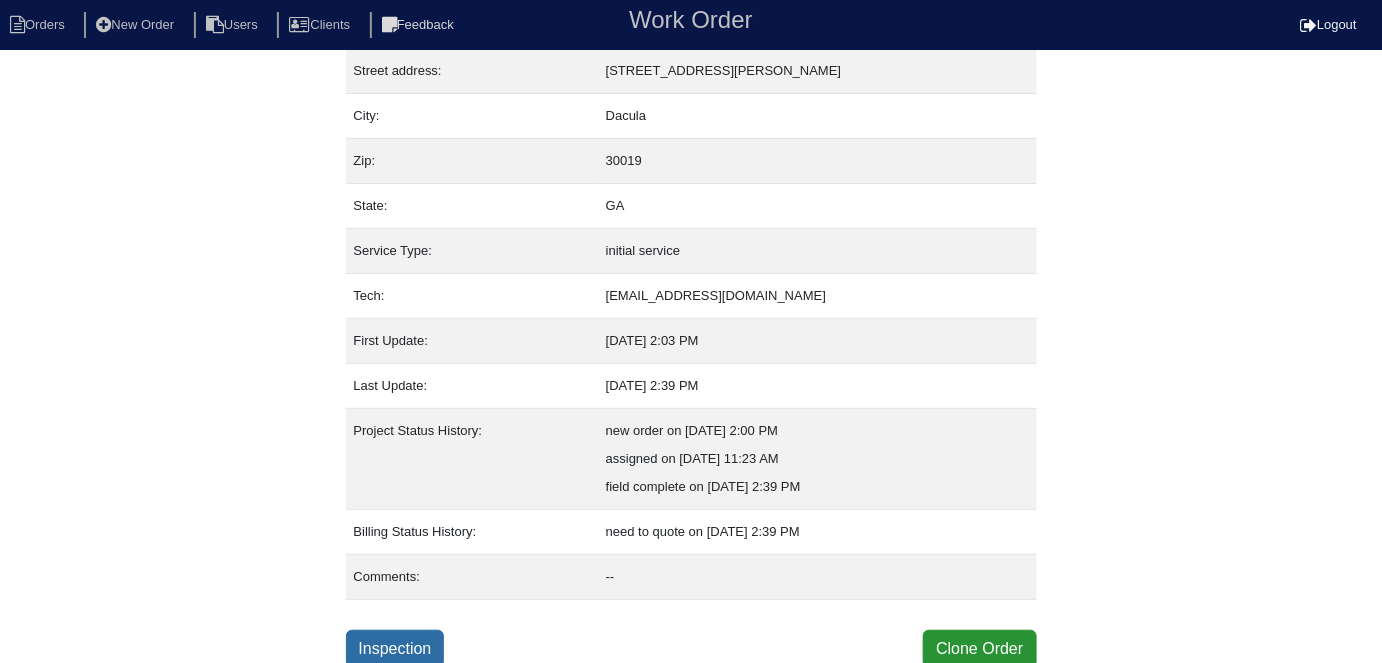 click on "Inspection" at bounding box center (395, 649) 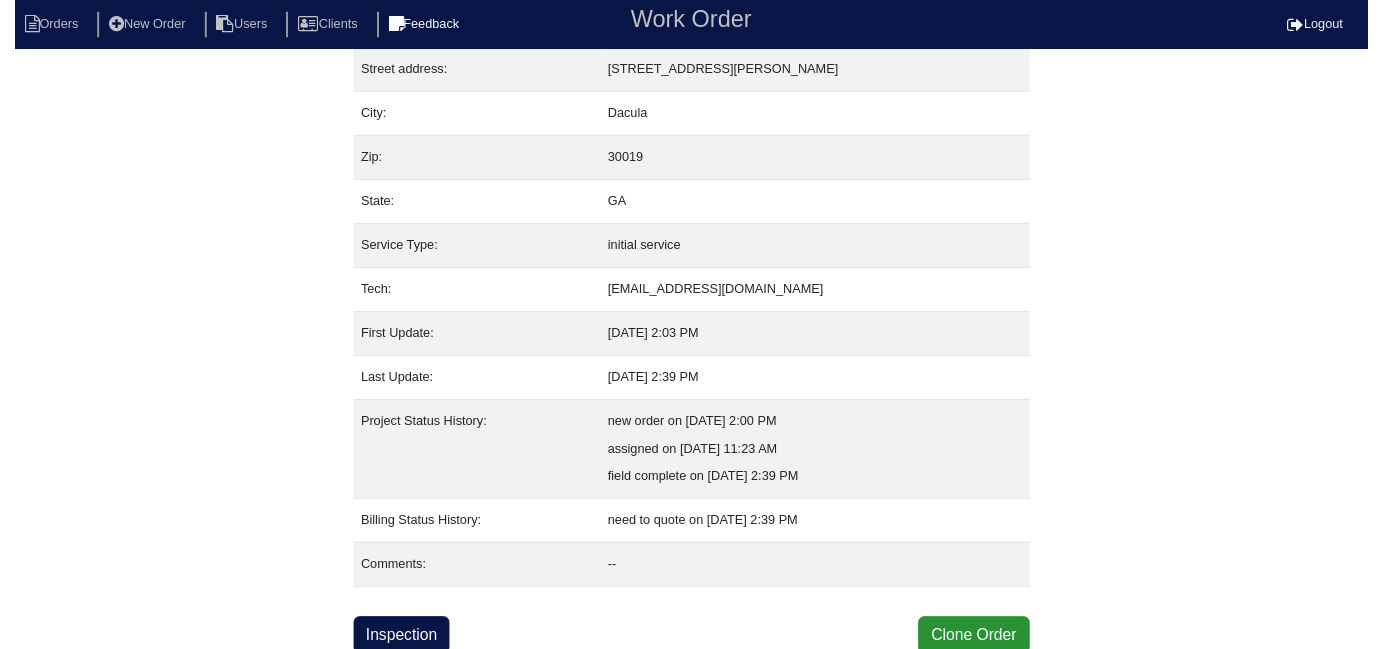 scroll, scrollTop: 0, scrollLeft: 0, axis: both 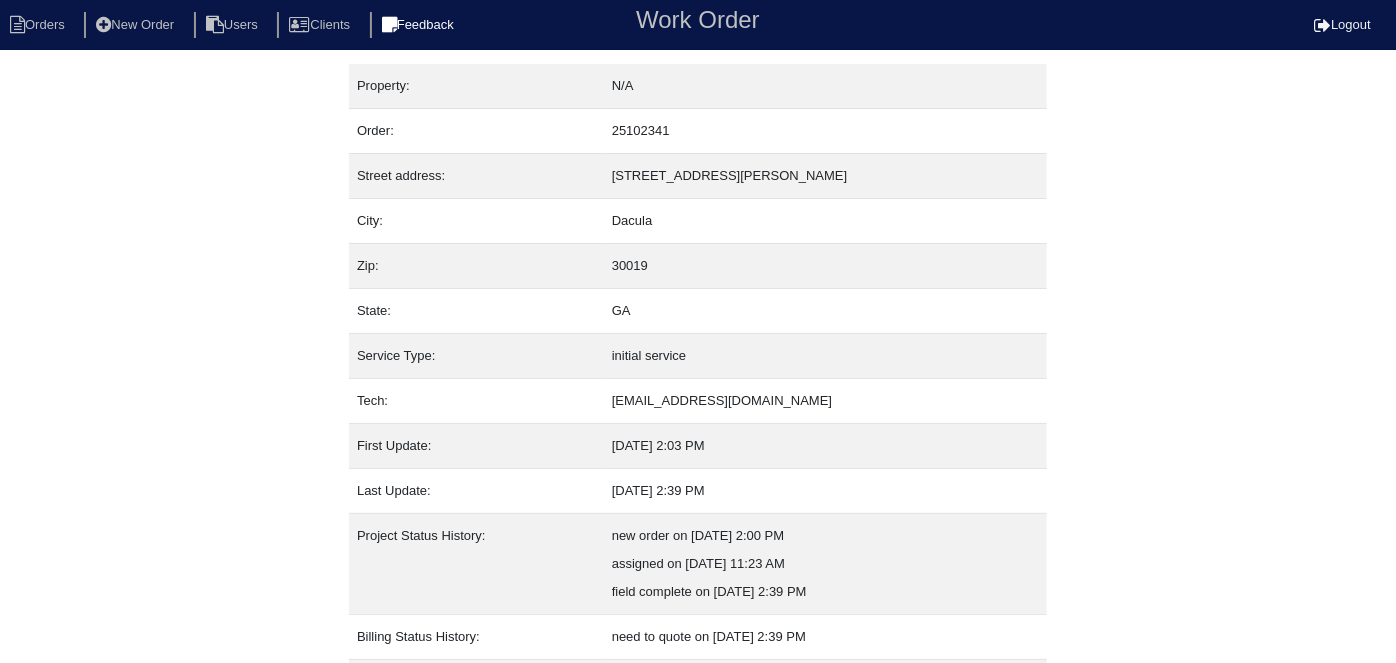 select on "0" 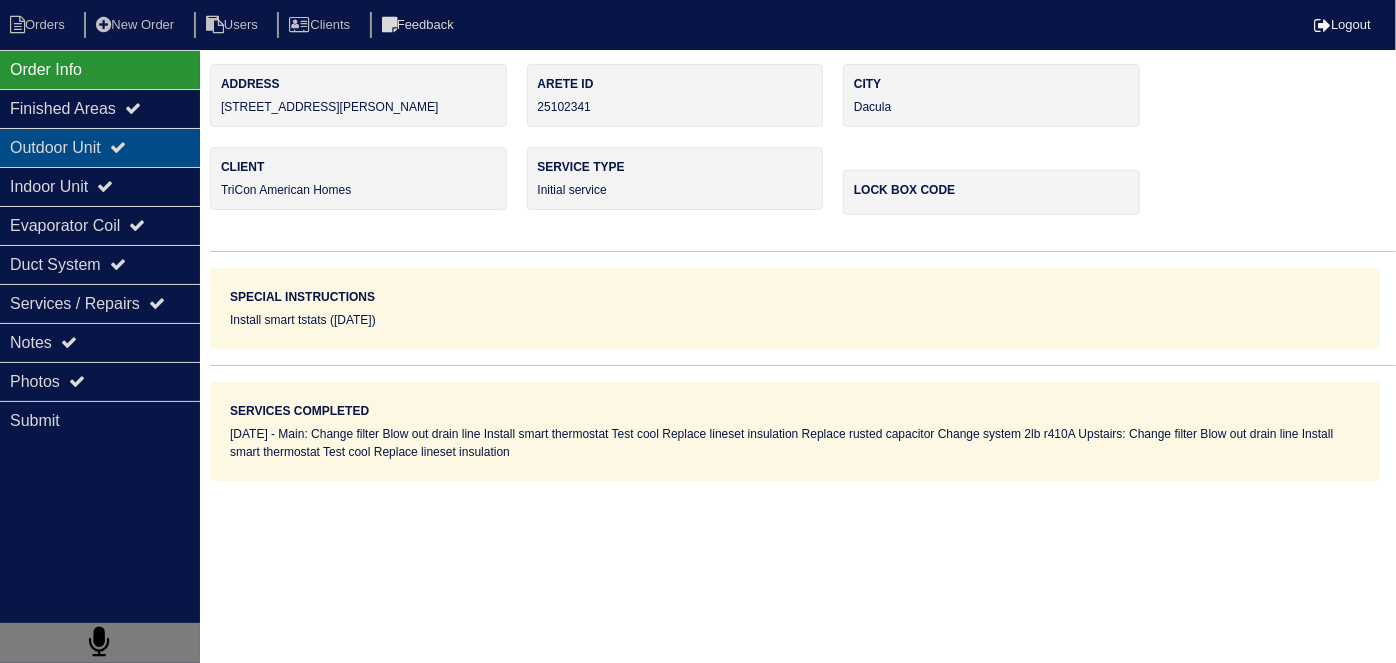 click on "Outdoor Unit" at bounding box center [100, 147] 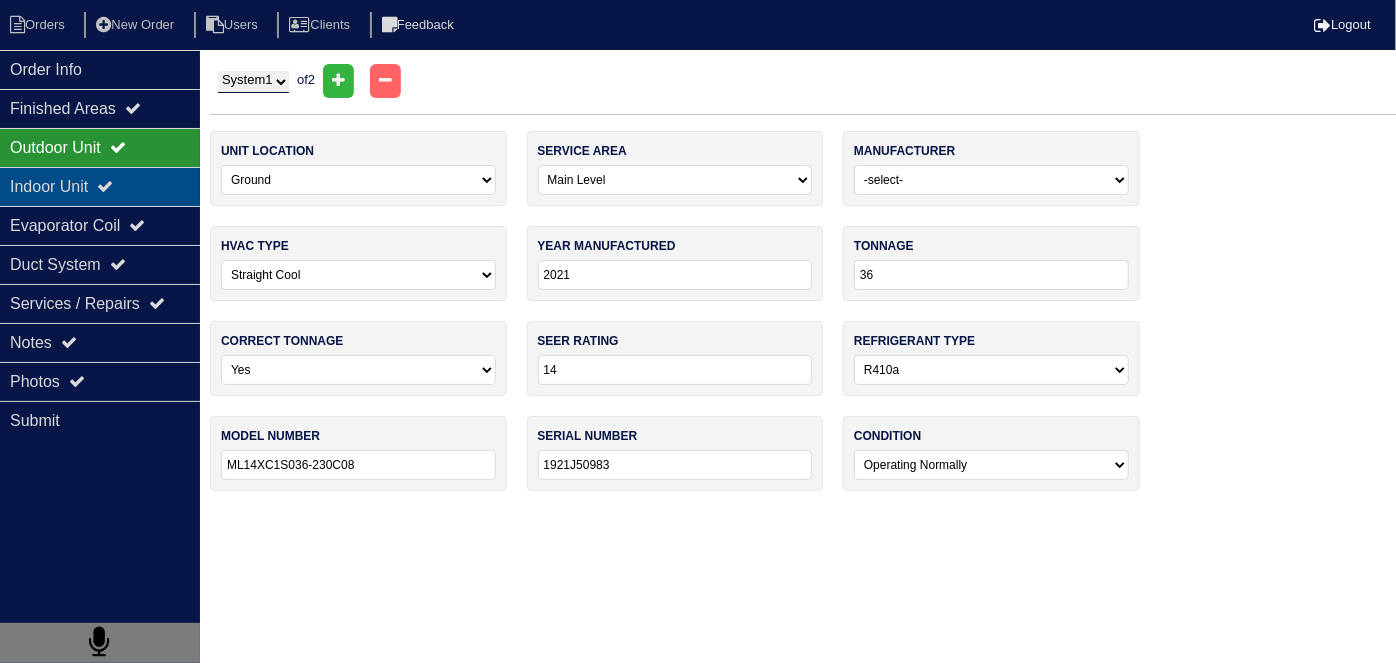 click on "Indoor Unit" at bounding box center (100, 186) 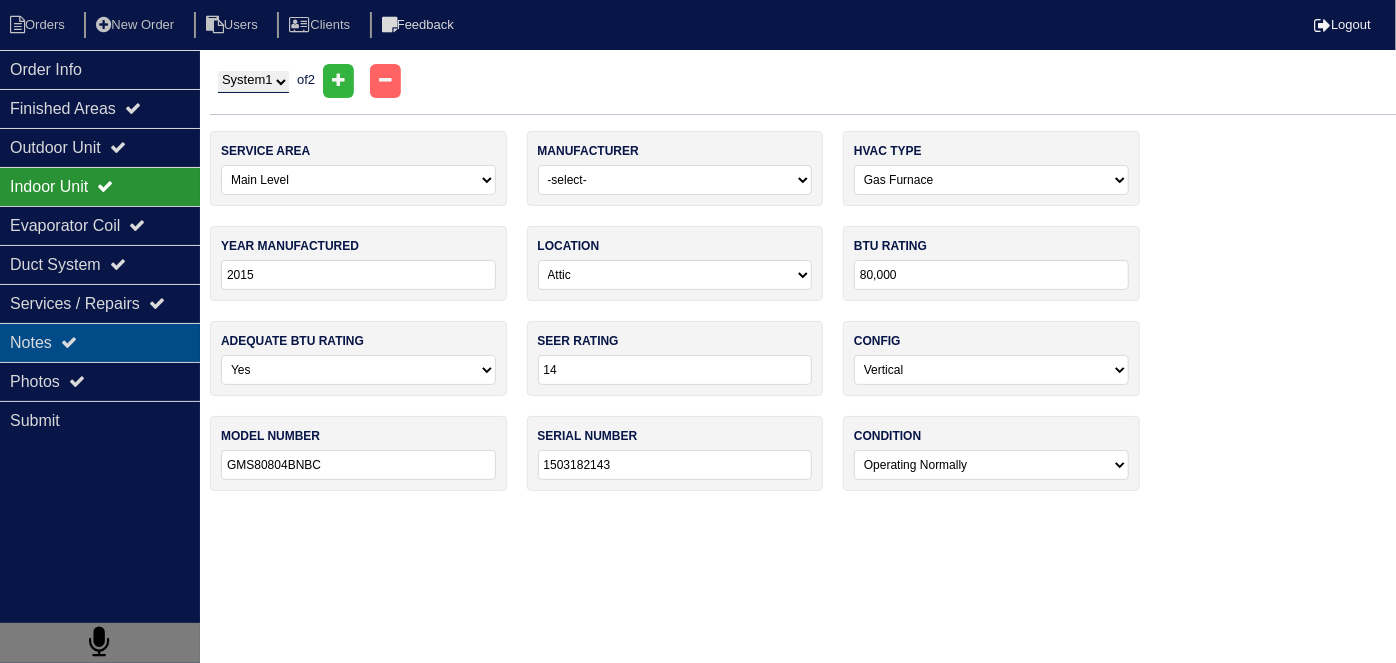 click on "Notes" at bounding box center (100, 342) 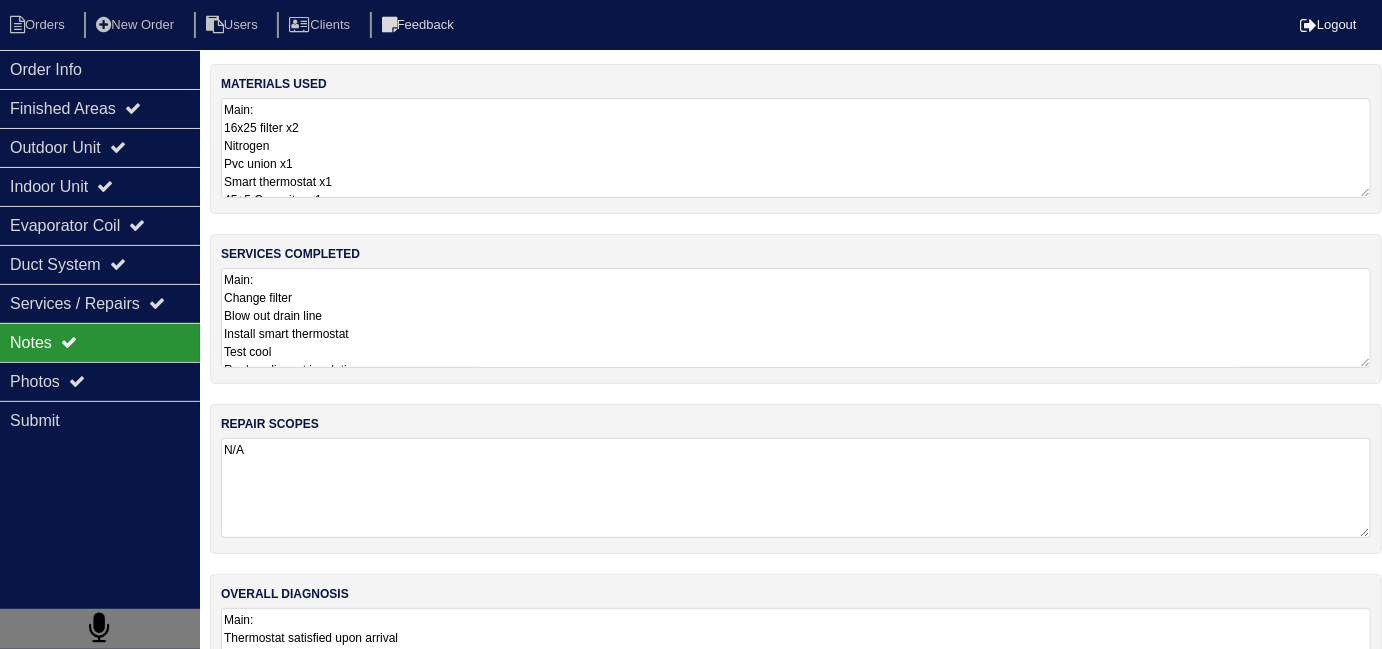 click on "Main:
Change filter
Blow out drain line
Install smart thermostat
Test cool
Replace lineset insulation
Replace rusted capacitor
Change system 2lb r410A
Upstairs:
Change filter
Blow out drain line
Install smart thermostat
Test cool
Replace lineset insulation" at bounding box center [796, 318] 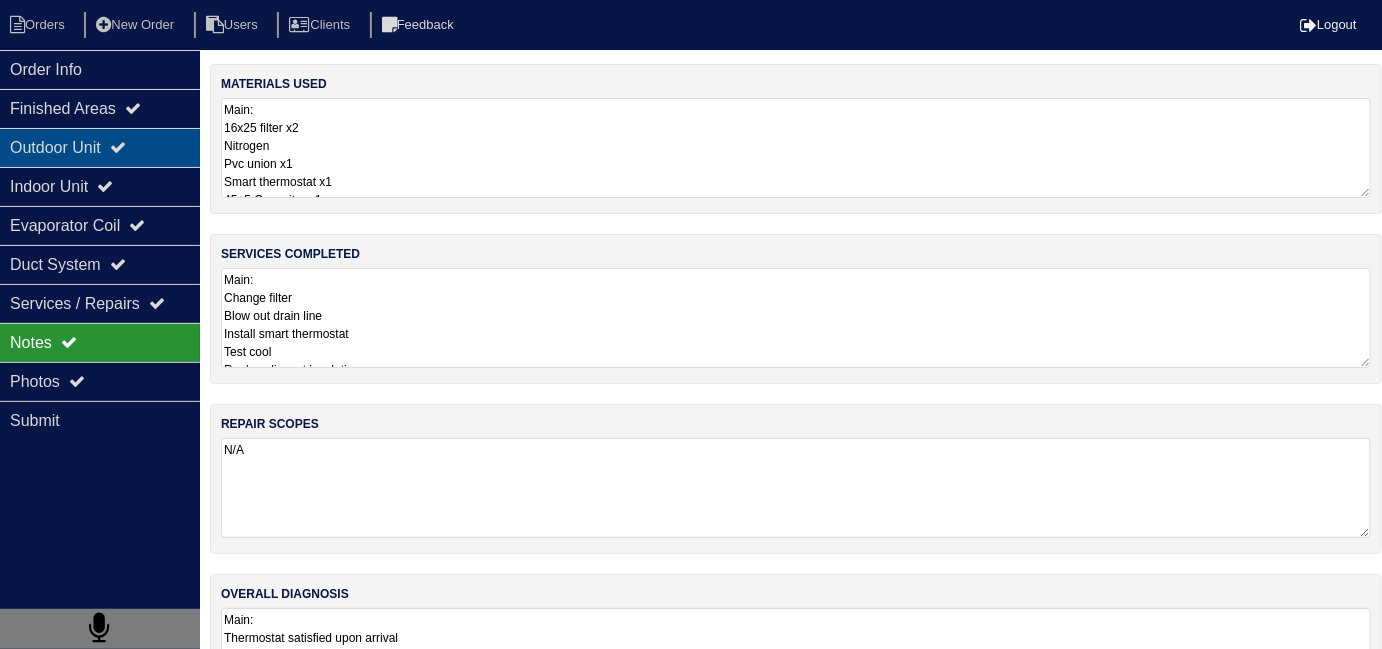 click on "Outdoor Unit" at bounding box center [100, 147] 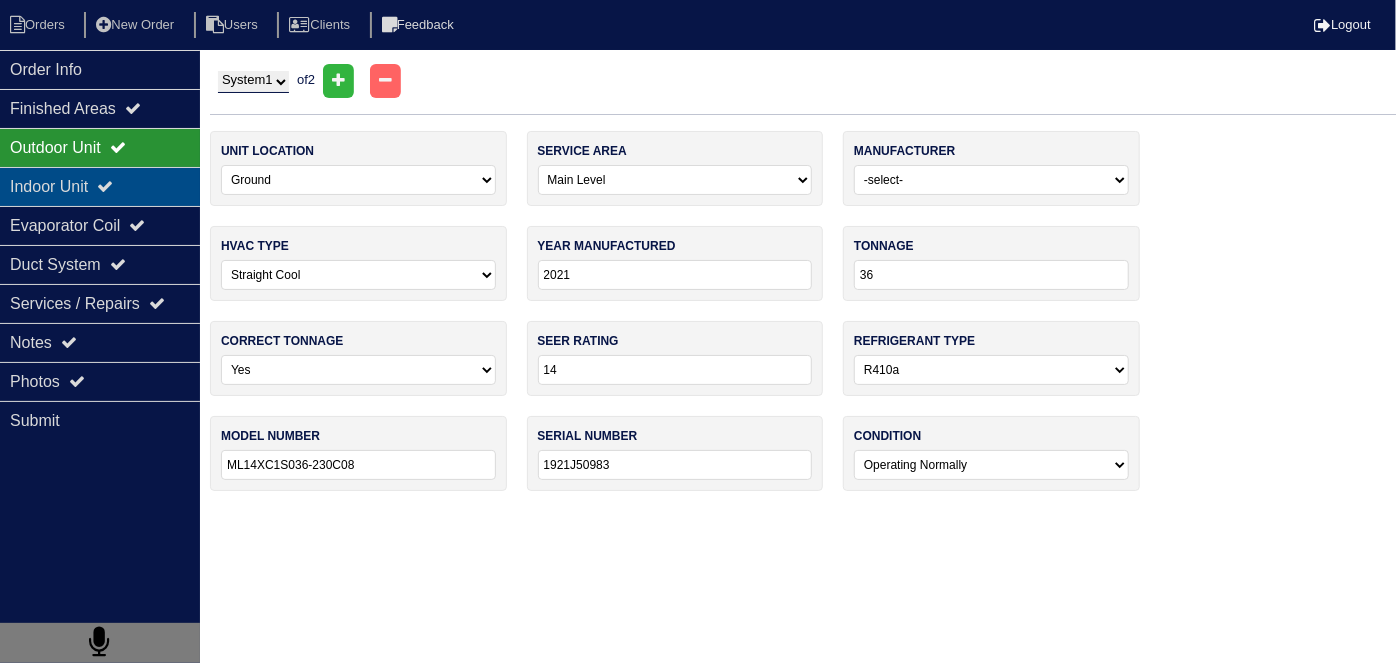 click on "Indoor Unit" at bounding box center (100, 186) 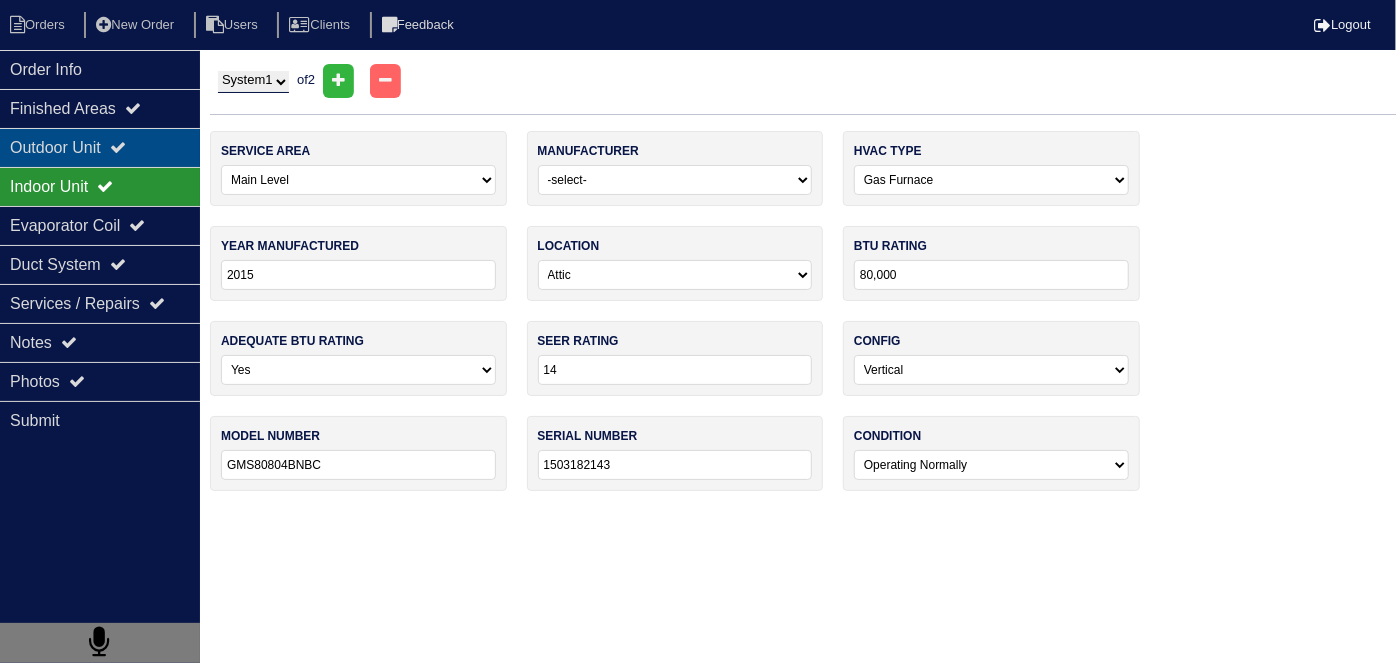 click on "Outdoor Unit" at bounding box center (100, 147) 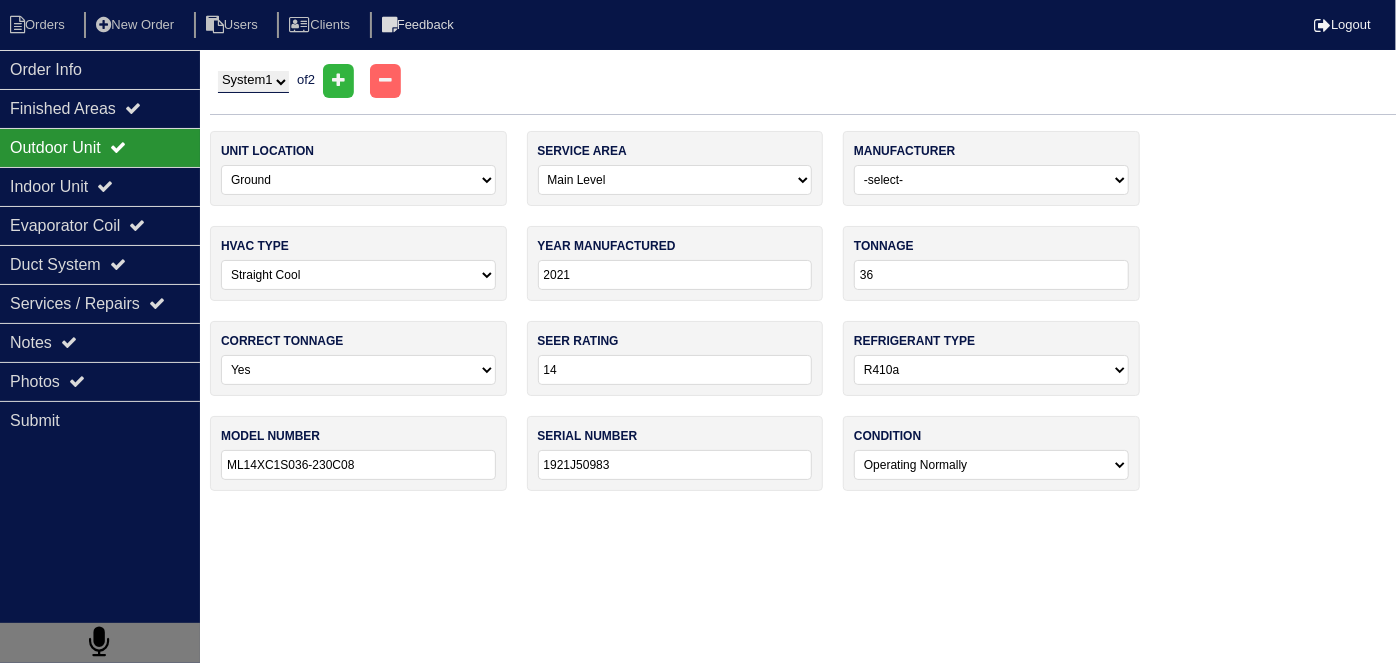 click on "System  1 System  2 of  2" at bounding box center (803, 81) 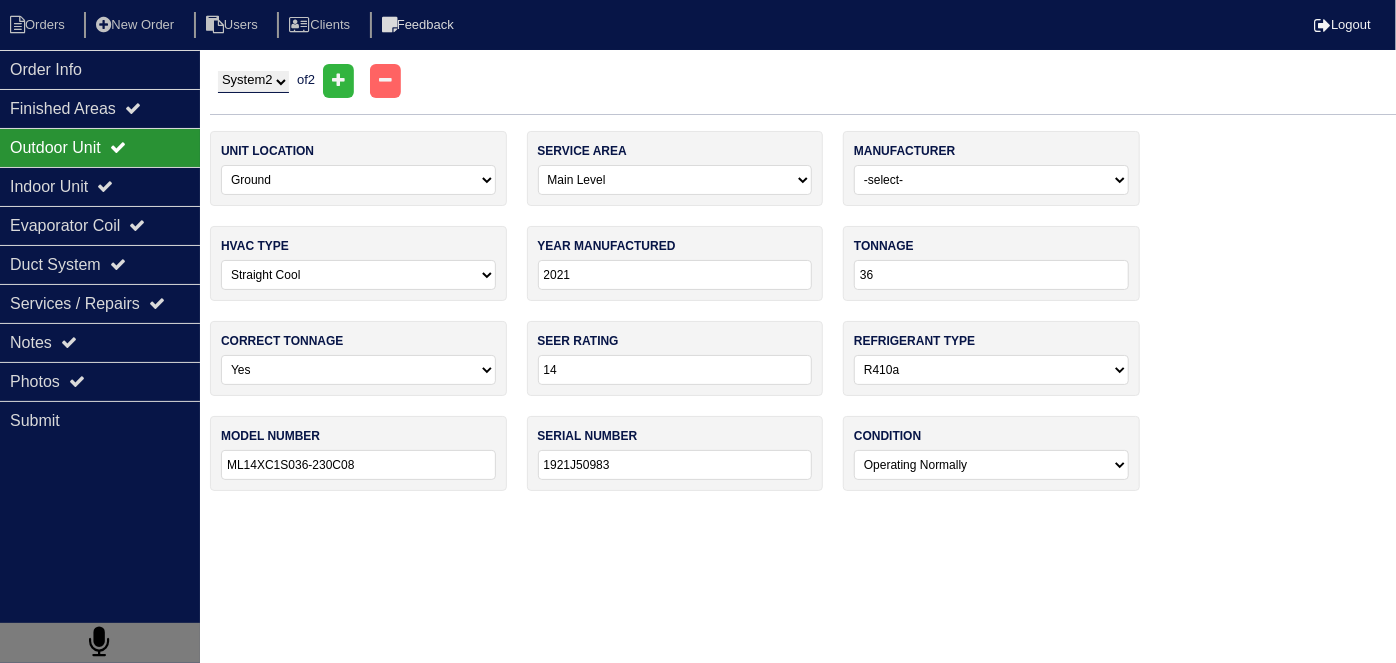 click on "System  1 System  2" at bounding box center (253, 82) 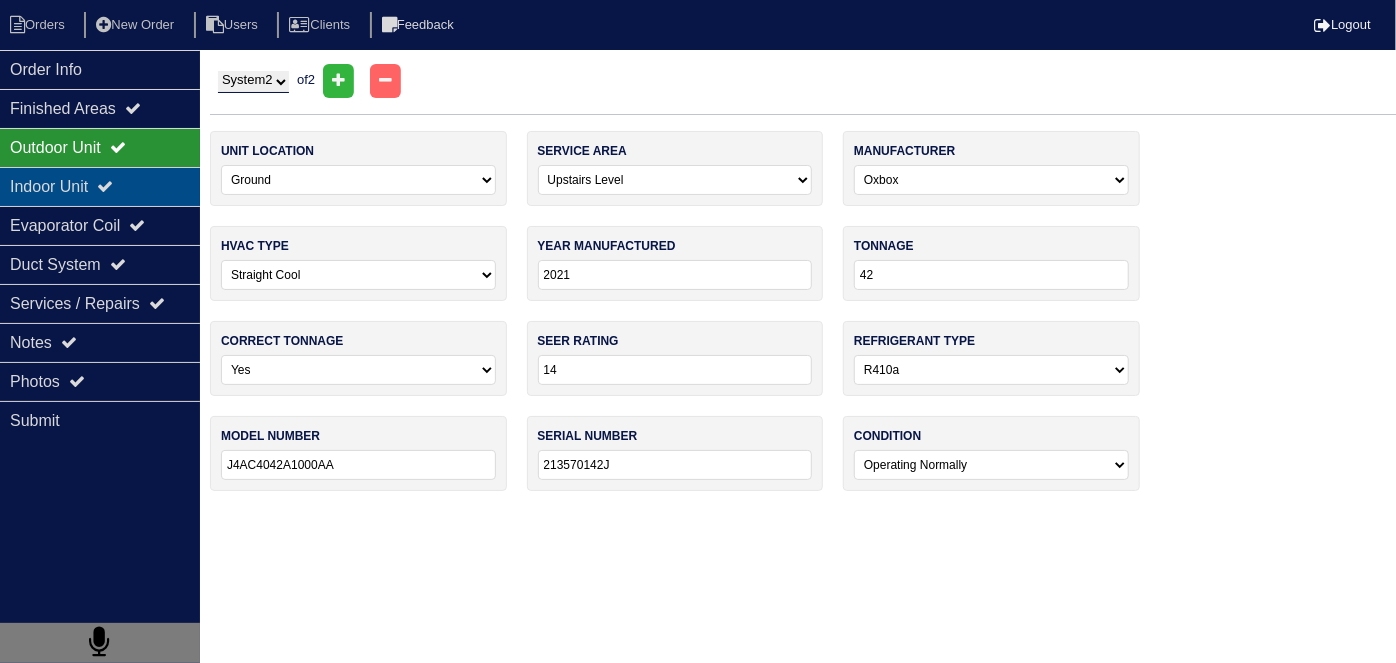 click on "Indoor Unit" at bounding box center [100, 186] 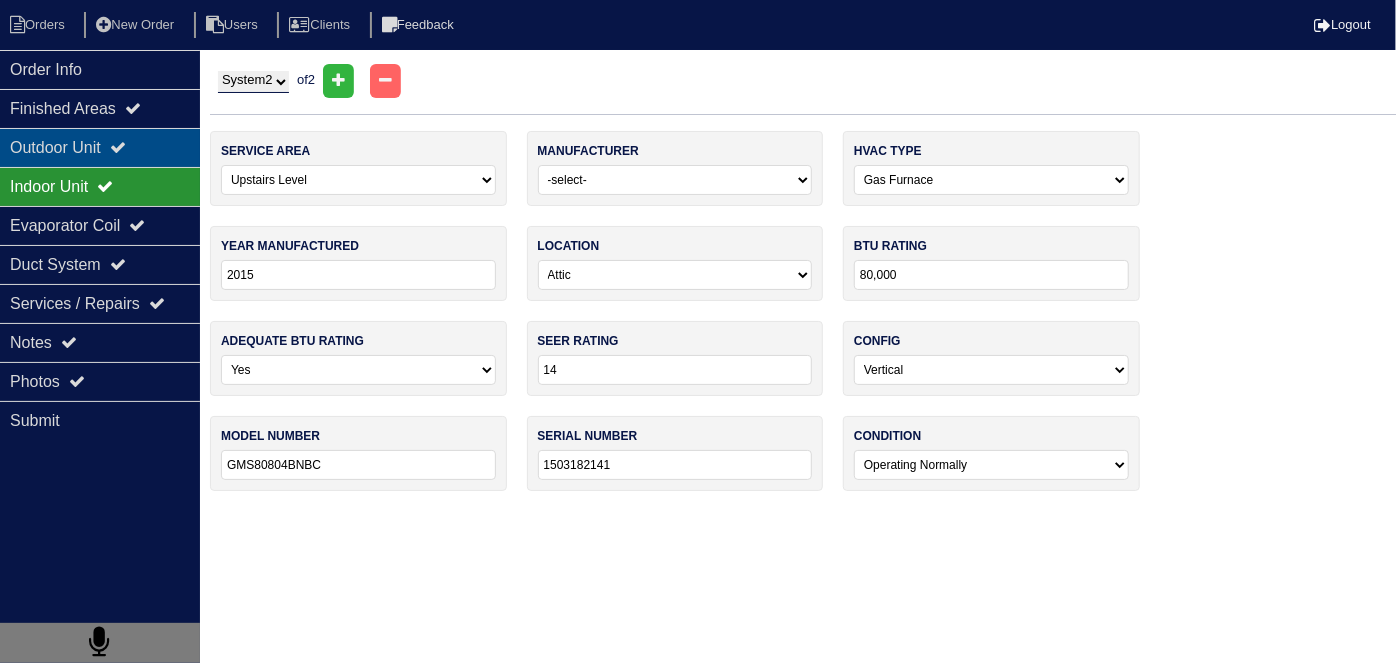 click on "Outdoor Unit" at bounding box center [100, 147] 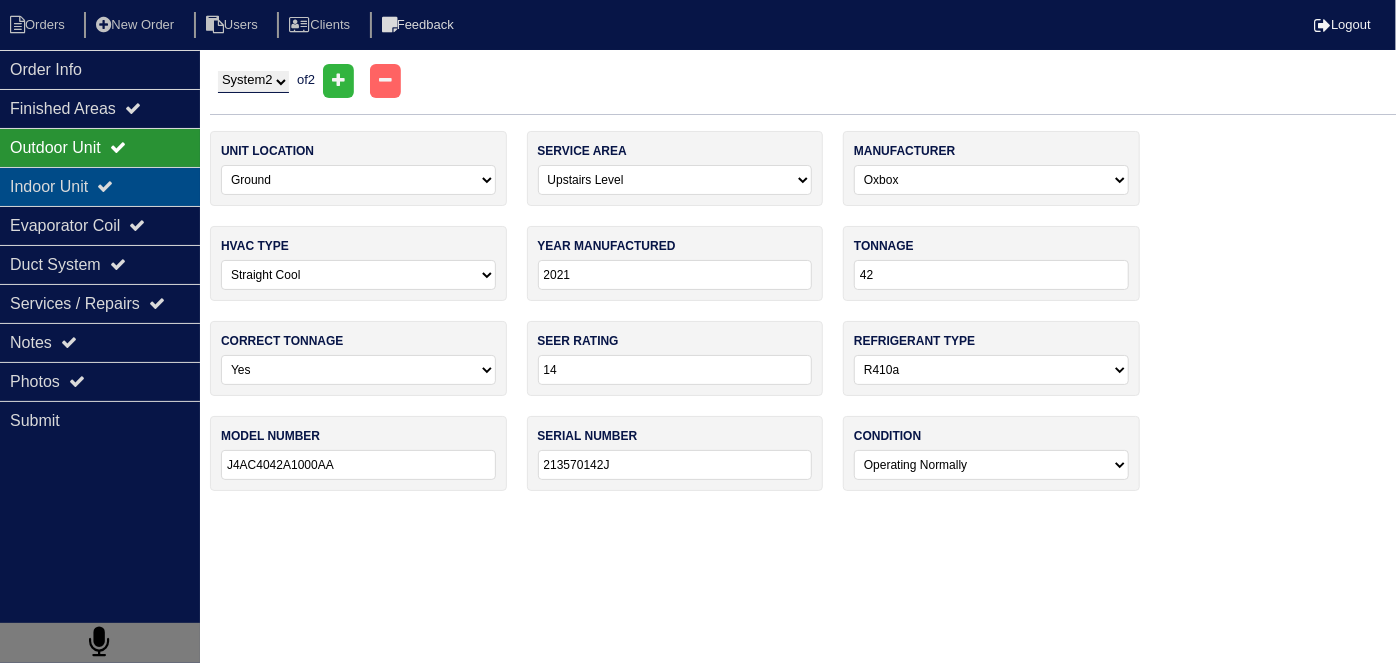 click on "Indoor Unit" at bounding box center [100, 186] 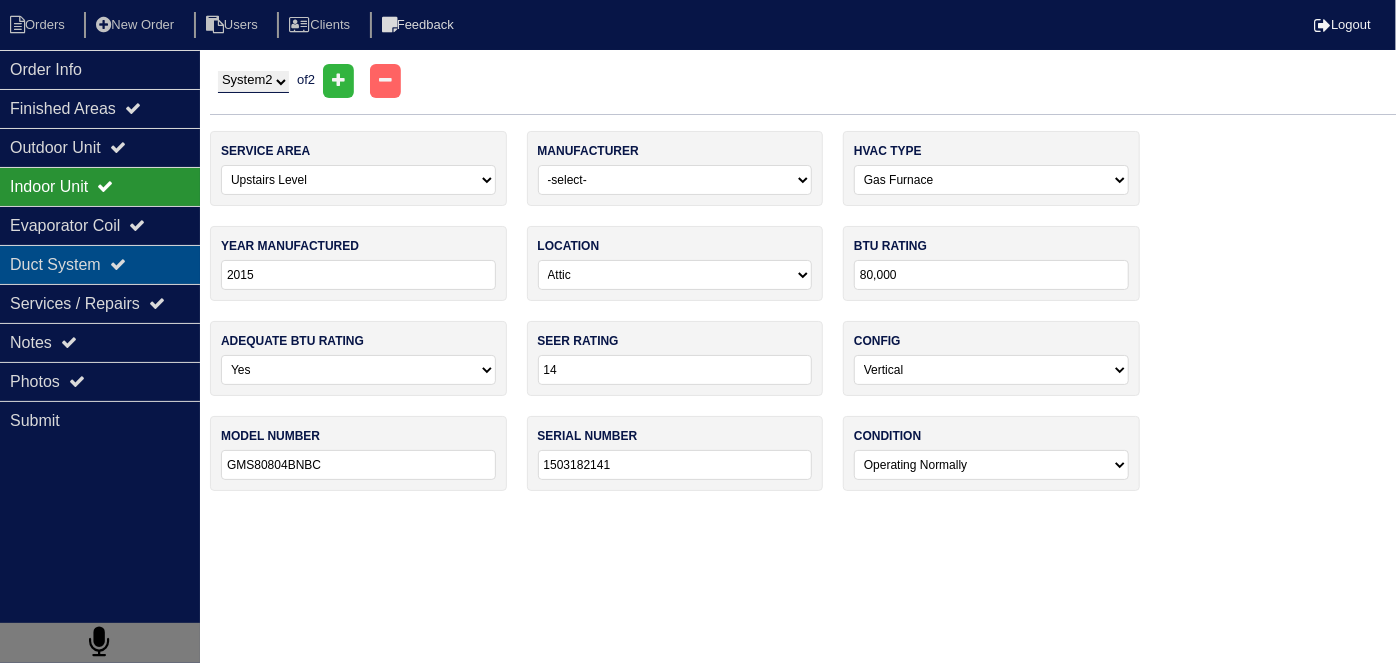 click on "Duct System" at bounding box center (100, 264) 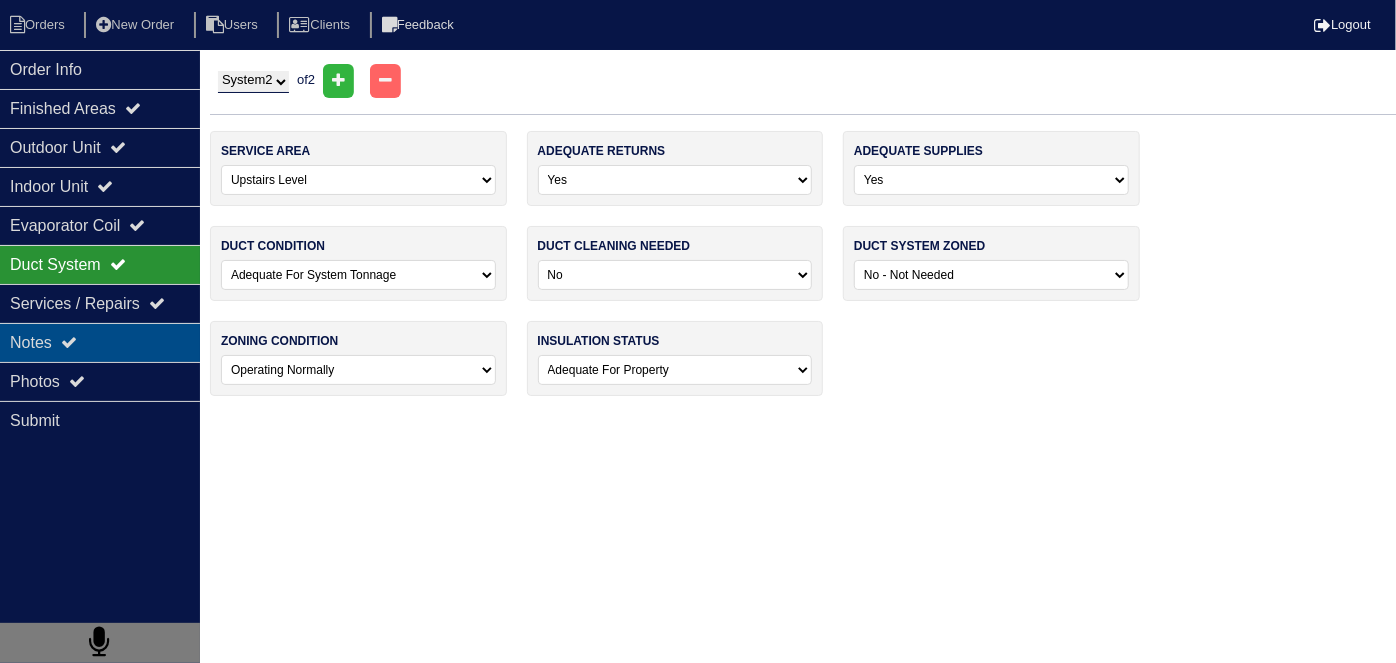 click on "Notes" at bounding box center [100, 342] 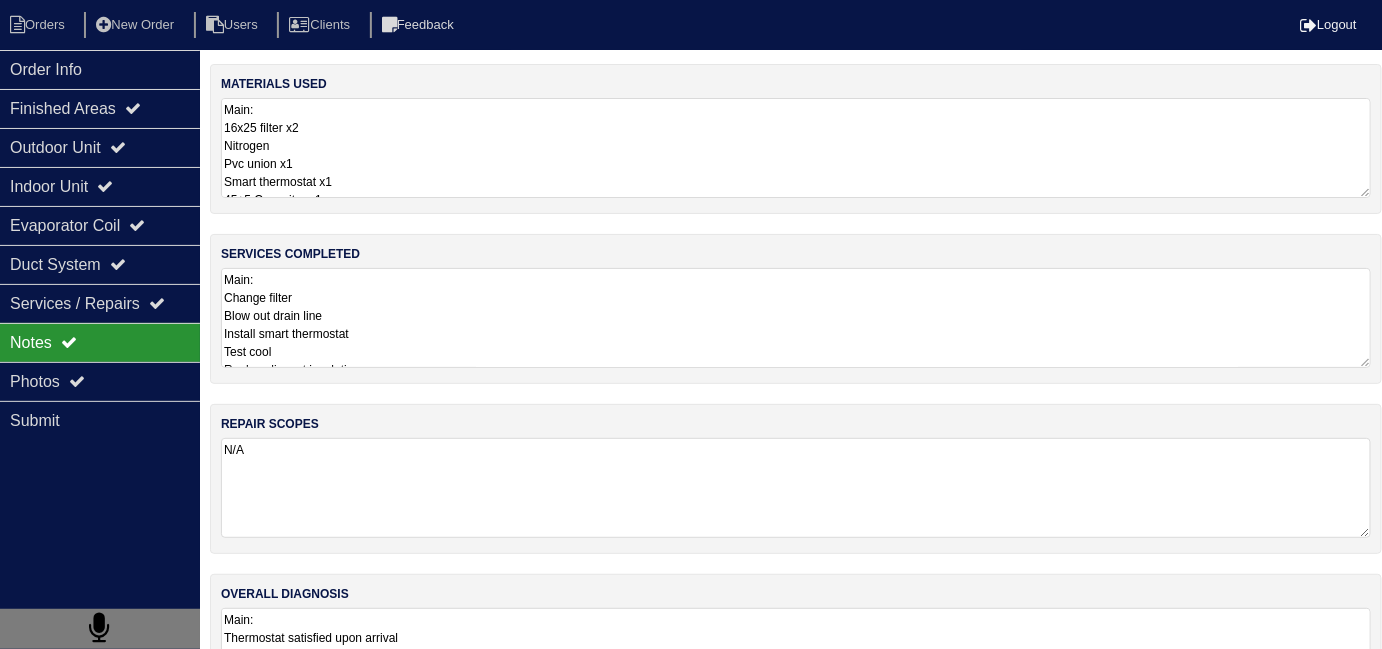 click on "Main:
Change filter
Blow out drain line
Install smart thermostat
Test cool
Replace lineset insulation
Replace rusted capacitor
Change system 2lb r410A
Upstairs:
Change filter
Blow out drain line
Install smart thermostat
Test cool
Replace lineset insulation" at bounding box center (796, 318) 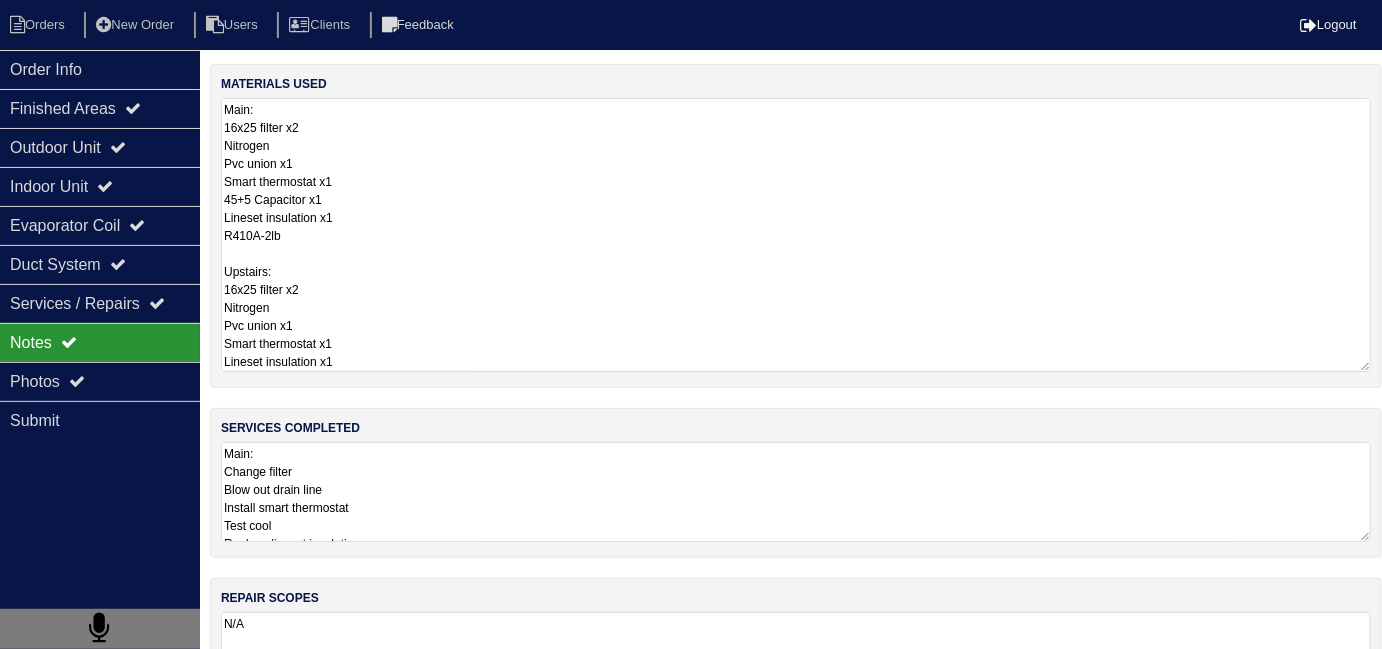 click on "Main:
16x25 filter x2
Nitrogen
Pvc union x1
Smart thermostat x1
45+5 Capacitor x1
Lineset insulation x1
R410A-2lb
Upstairs:
16x25 filter x2
Nitrogen
Pvc union x1
Smart thermostat x1
Lineset insulation x1" at bounding box center (796, 235) 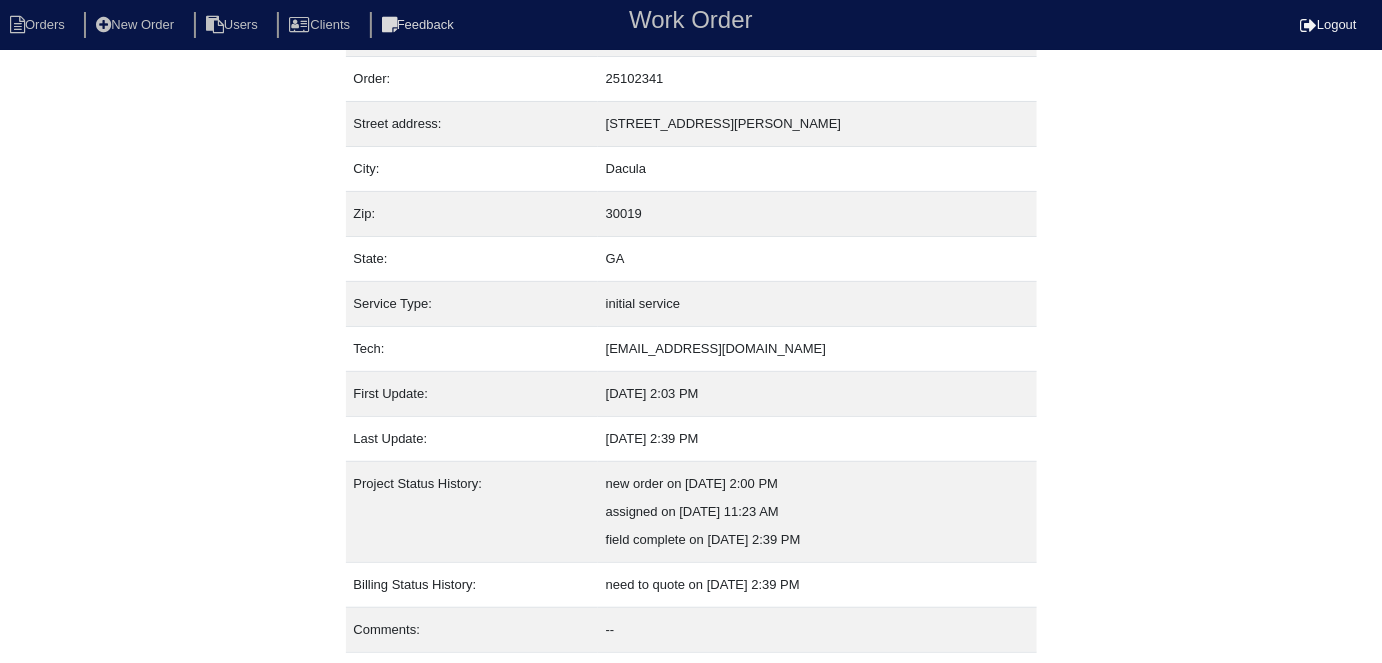 scroll, scrollTop: 105, scrollLeft: 0, axis: vertical 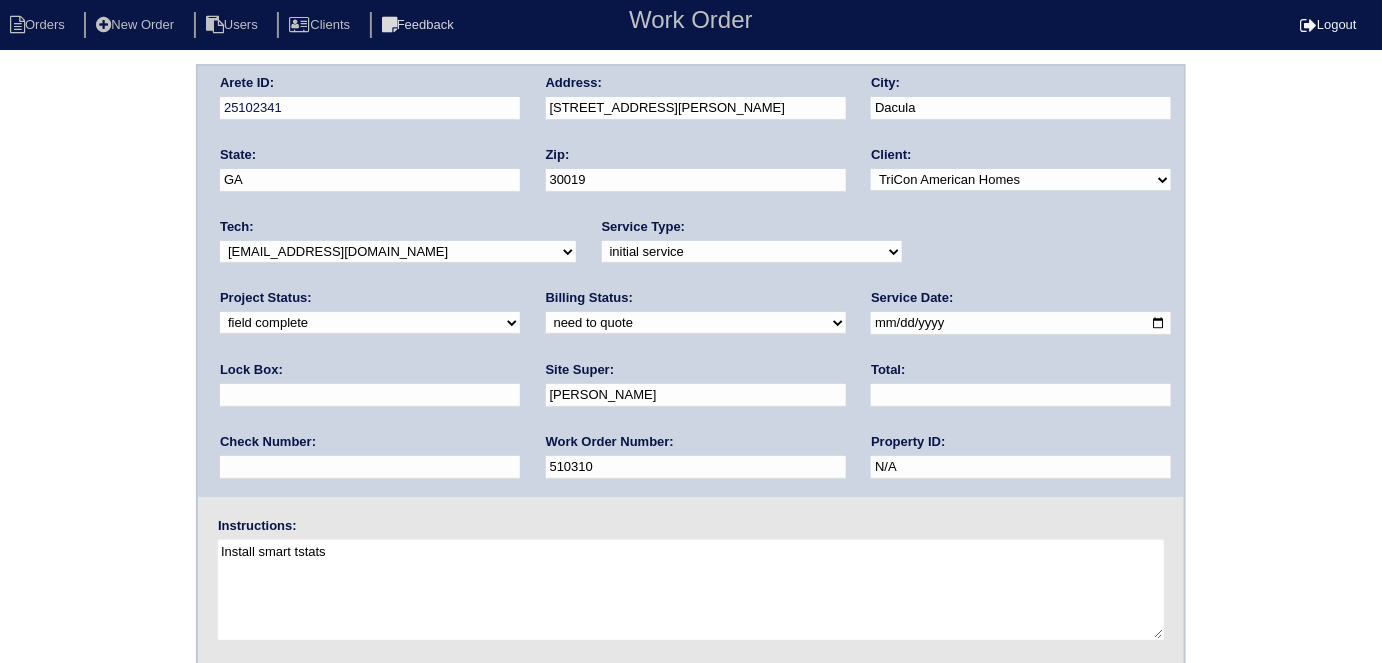 drag, startPoint x: 280, startPoint y: 335, endPoint x: 274, endPoint y: 324, distance: 12.529964 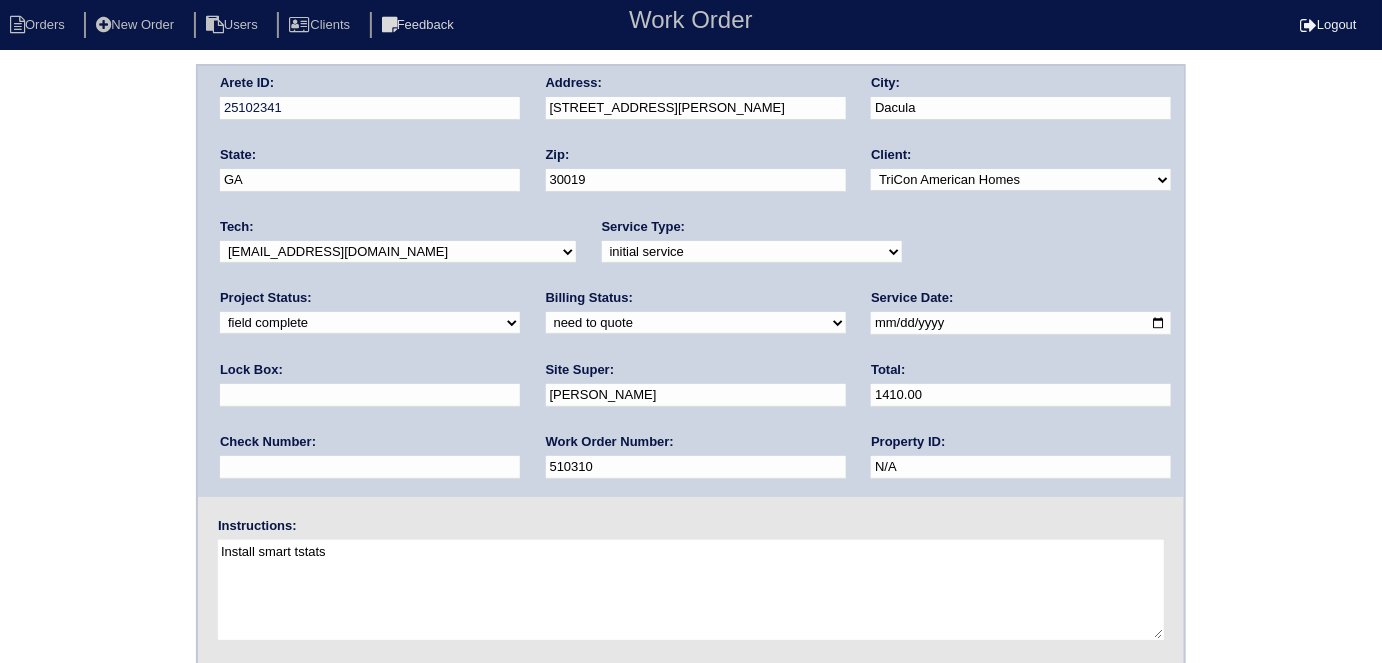 type on "1410.00" 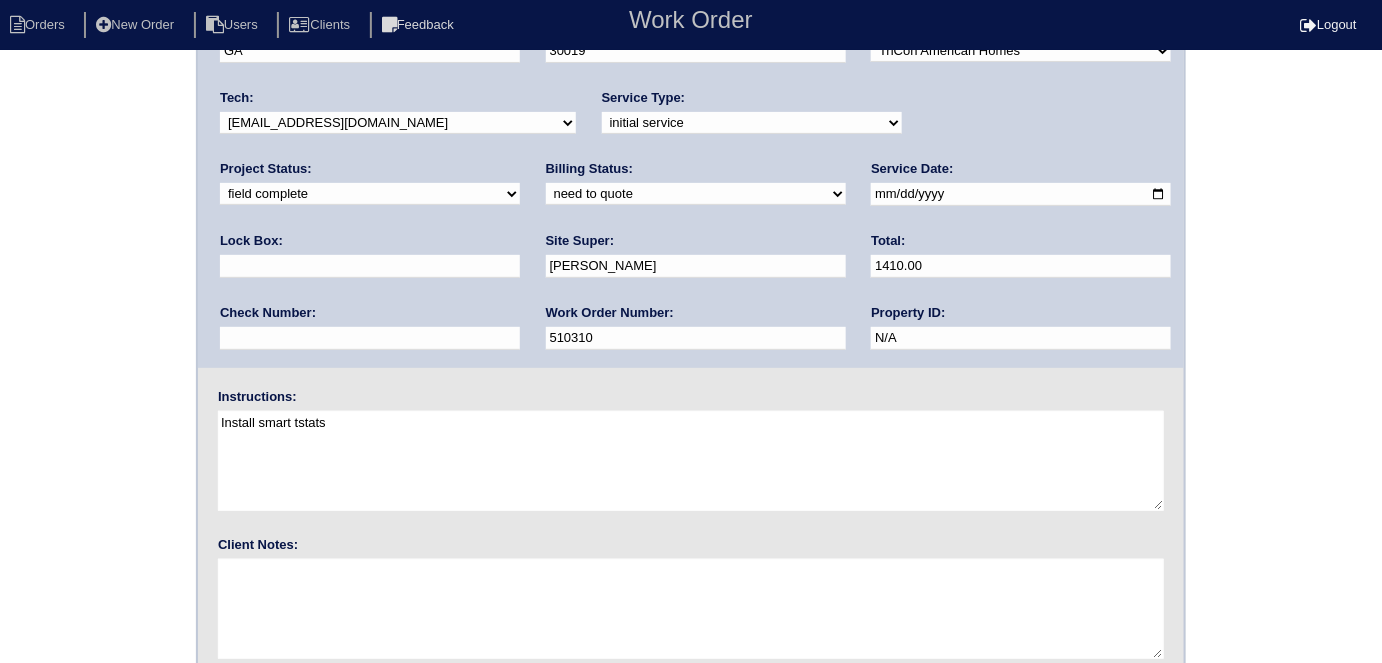 scroll, scrollTop: 205, scrollLeft: 0, axis: vertical 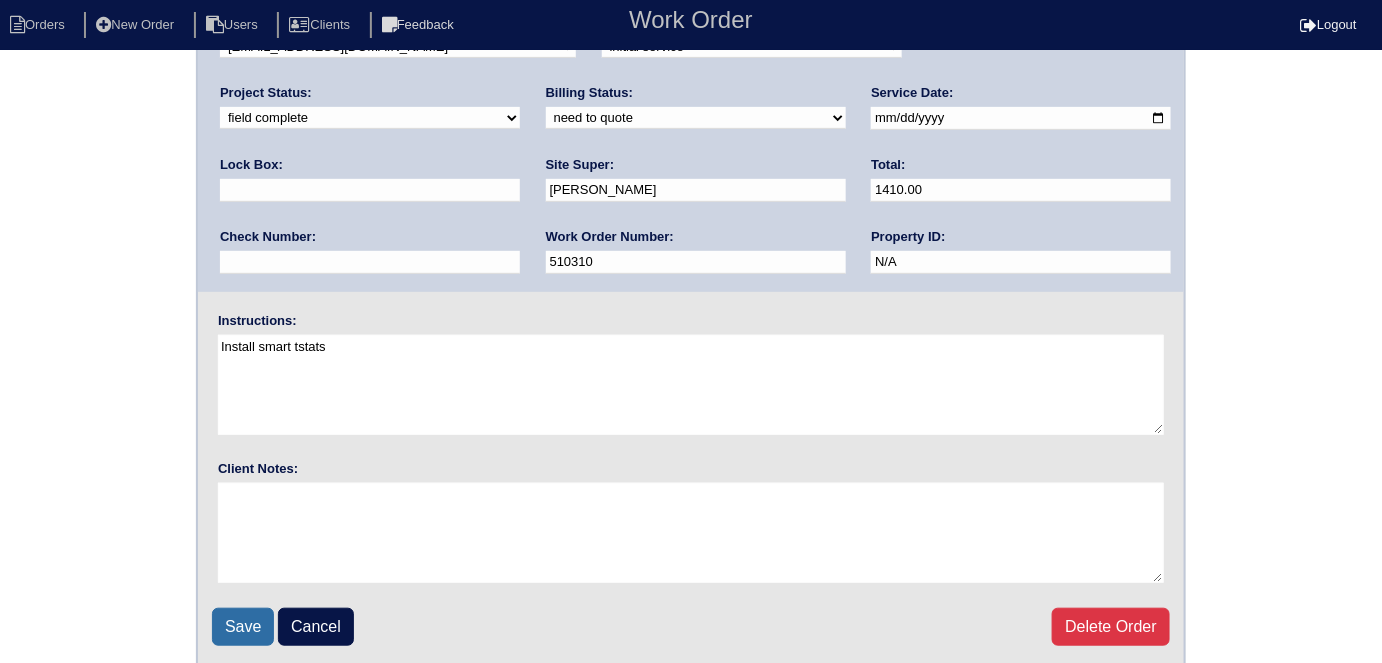 click on "Save" at bounding box center (243, 627) 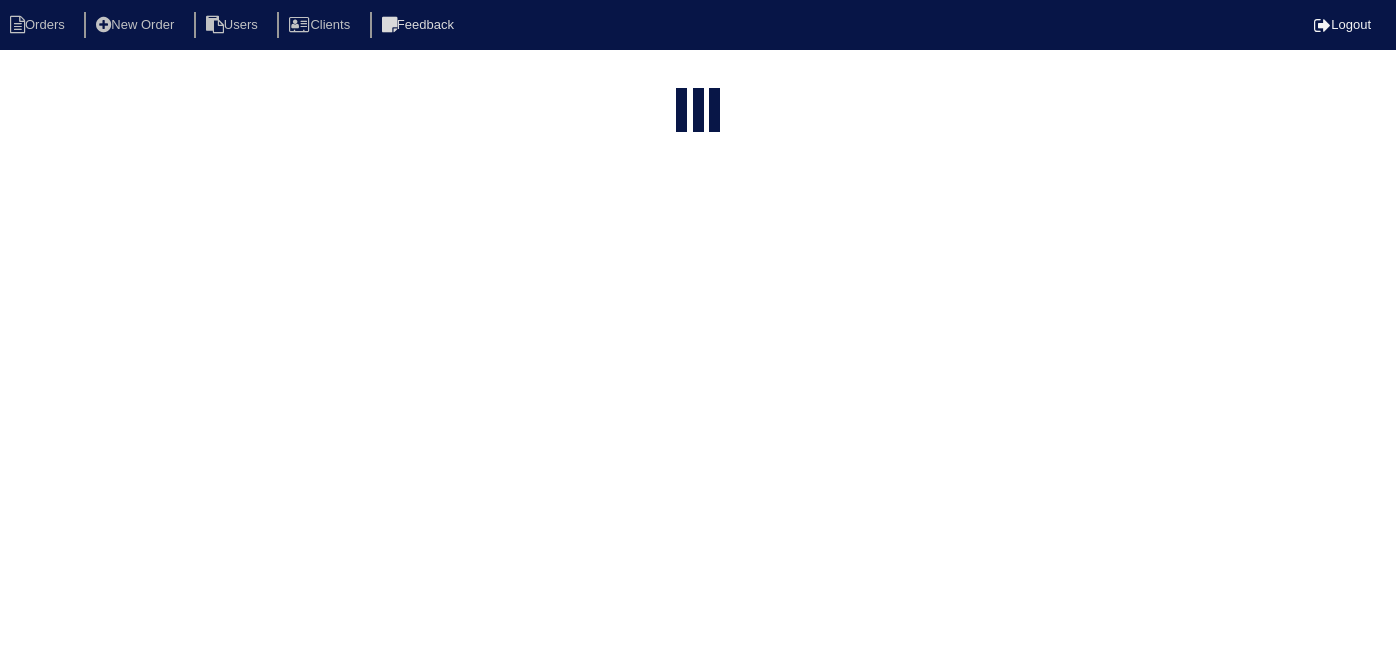 select on "15" 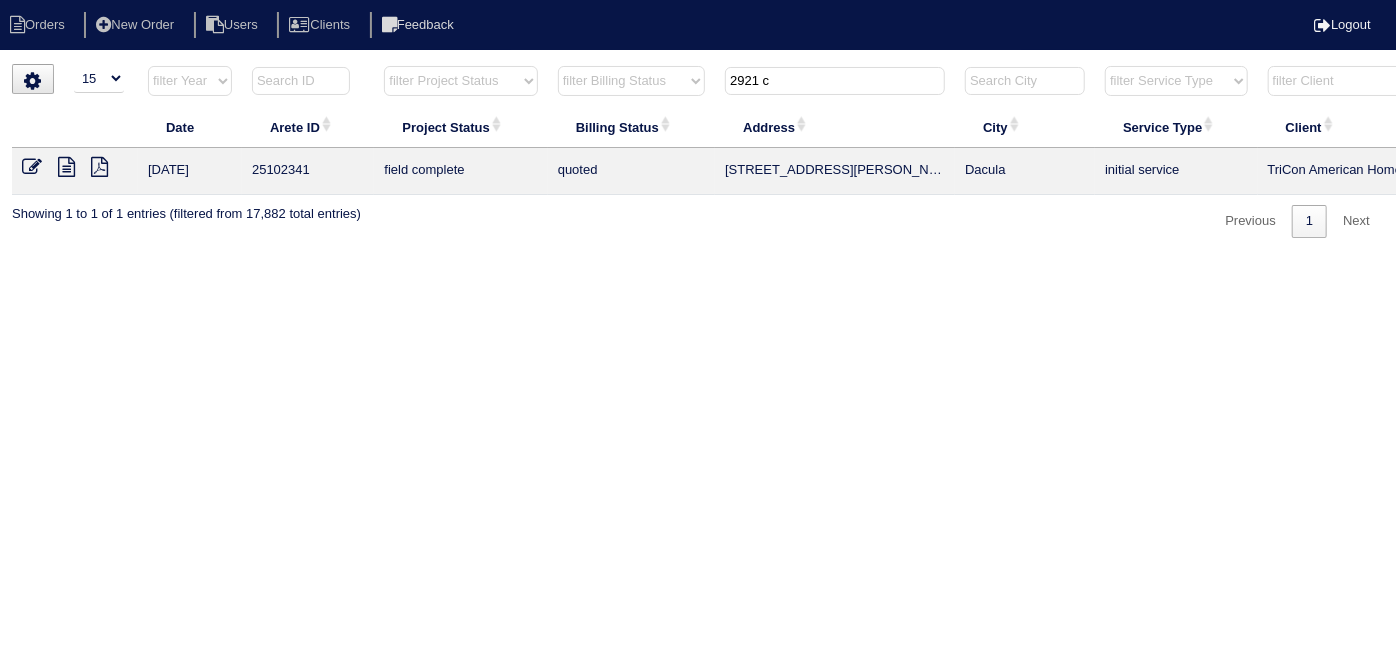 drag, startPoint x: 792, startPoint y: 88, endPoint x: 485, endPoint y: 57, distance: 308.5612 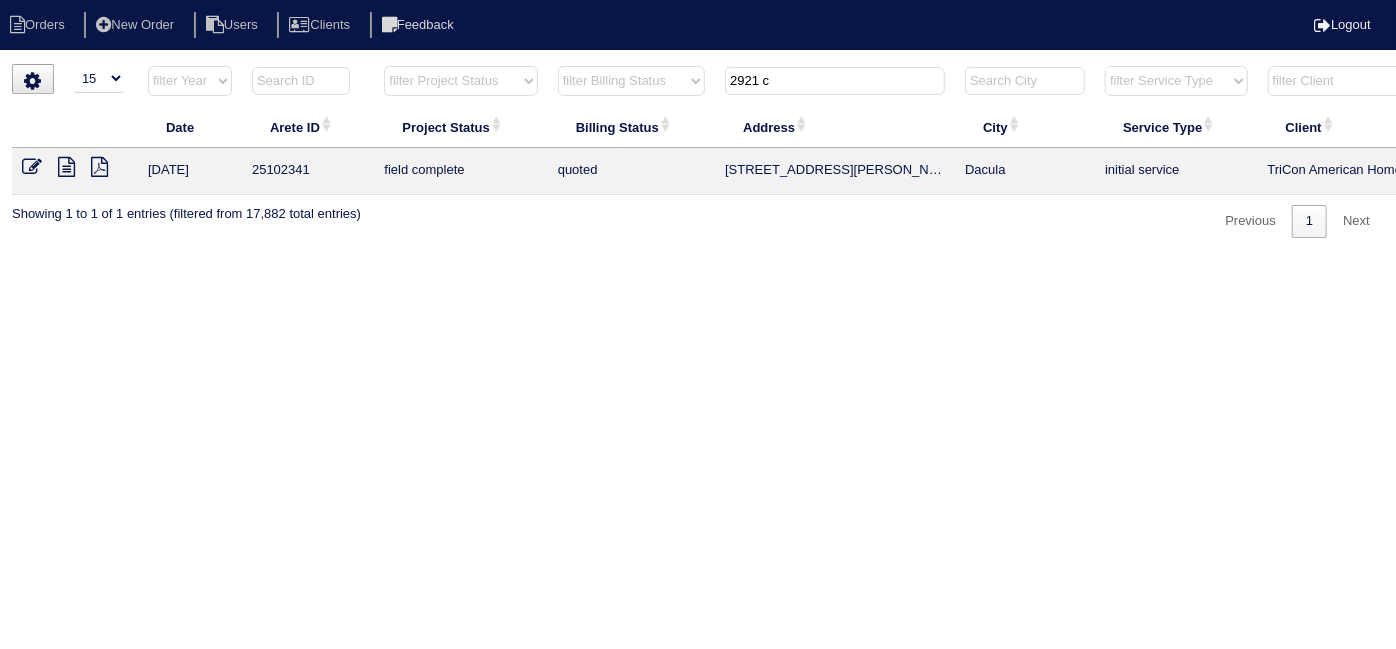 click on "Orders
New Order
Users
Clients
Feedback
Logout
Orders
New Order
Users
Clients
Message is blank.  Please add text or cancel.
Send Feedback
Cancel" at bounding box center [698, 129] 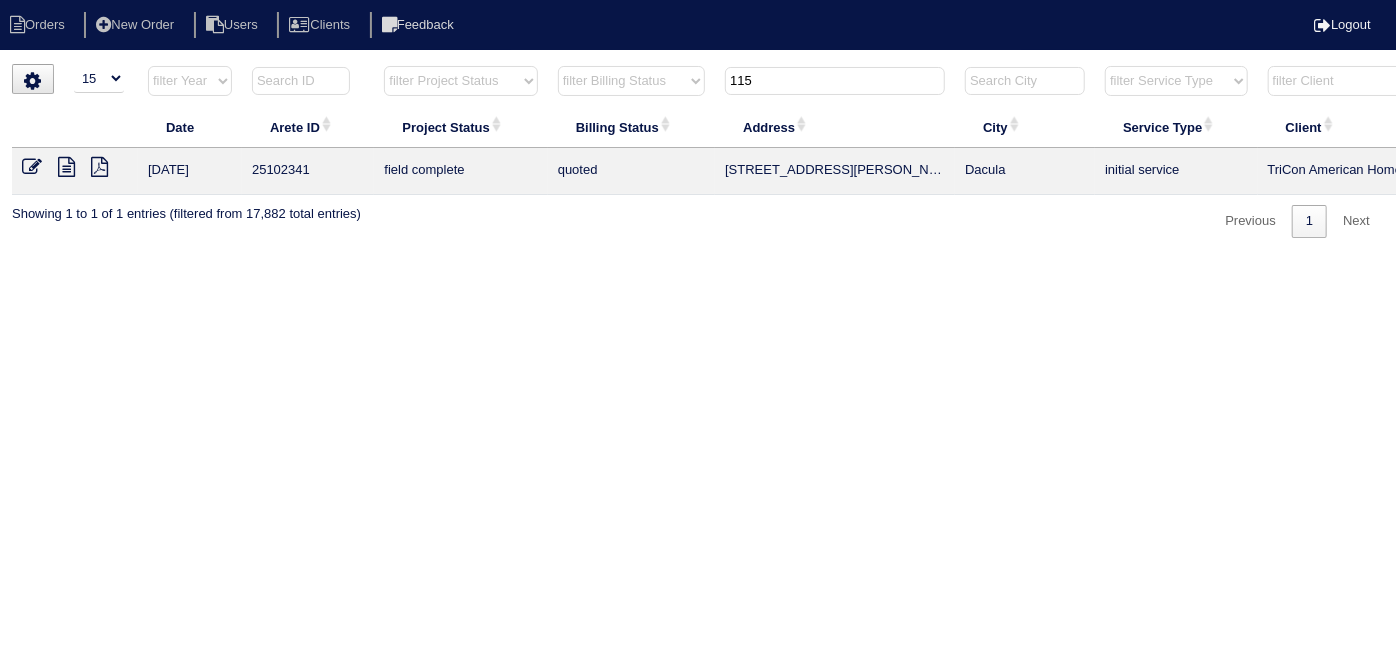 type on "115" 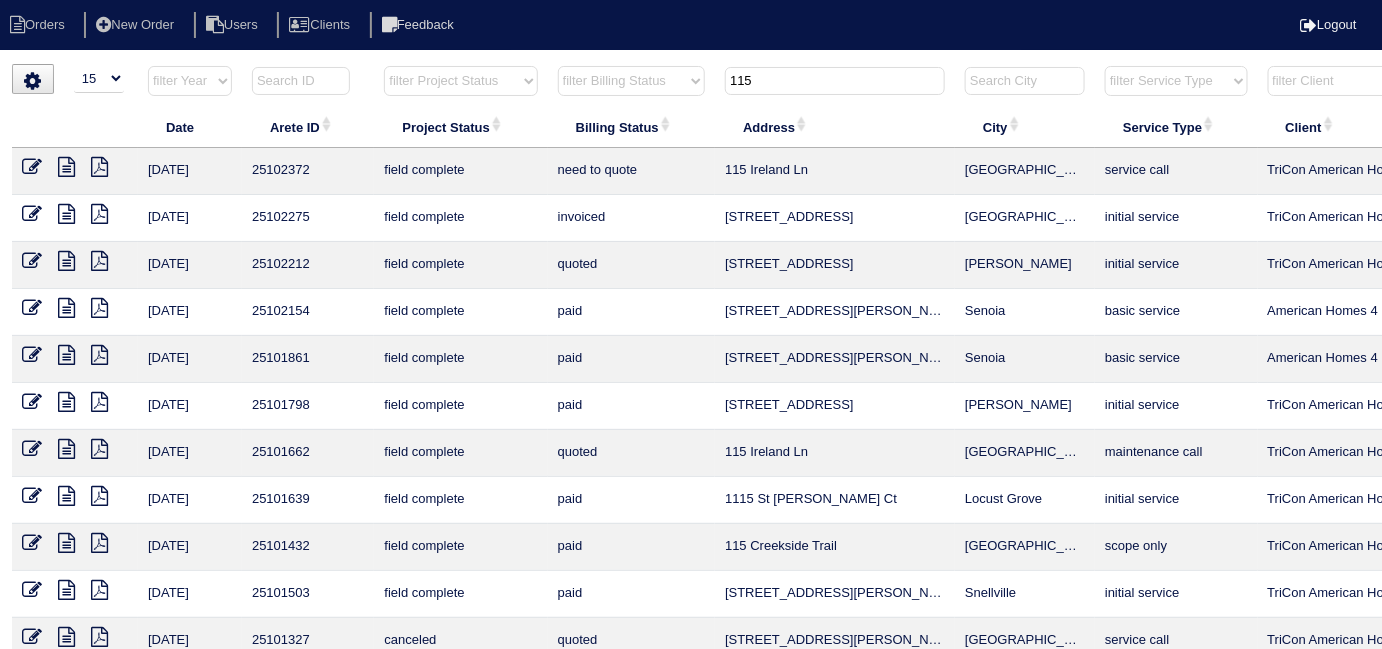 drag, startPoint x: 788, startPoint y: 87, endPoint x: 635, endPoint y: 41, distance: 159.76546 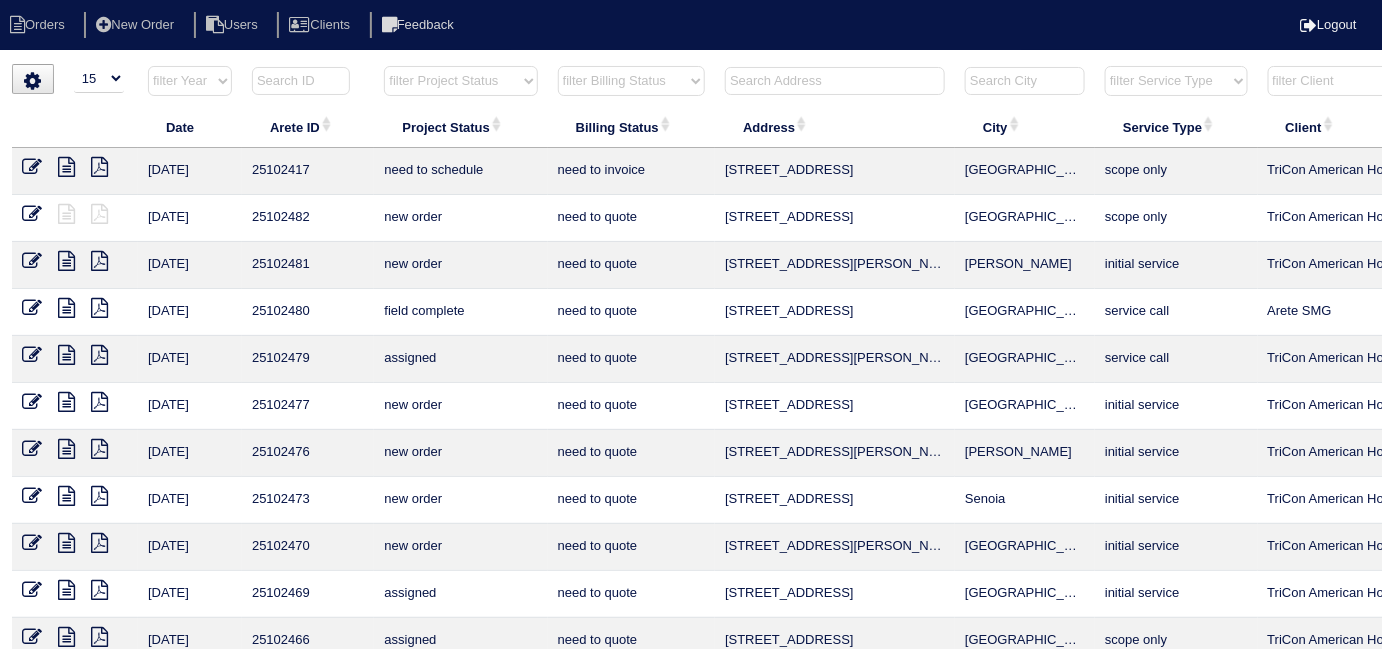 click at bounding box center [835, 81] 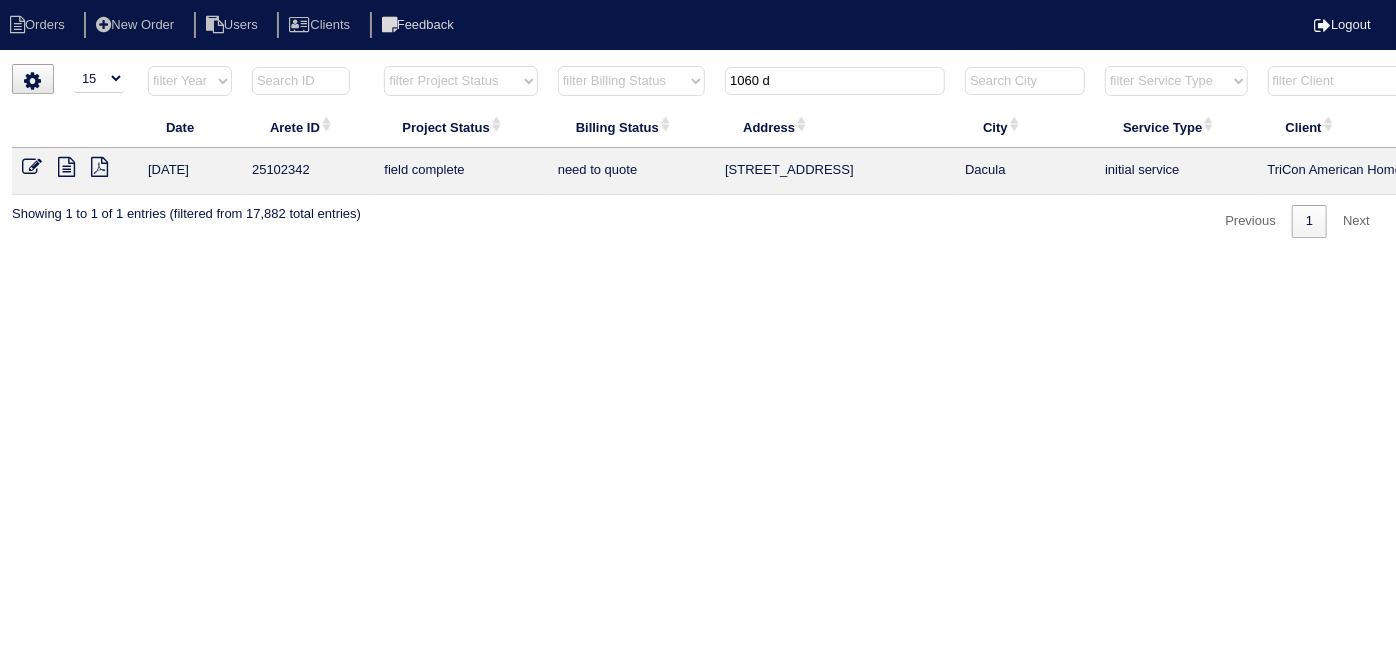 type on "1060 d" 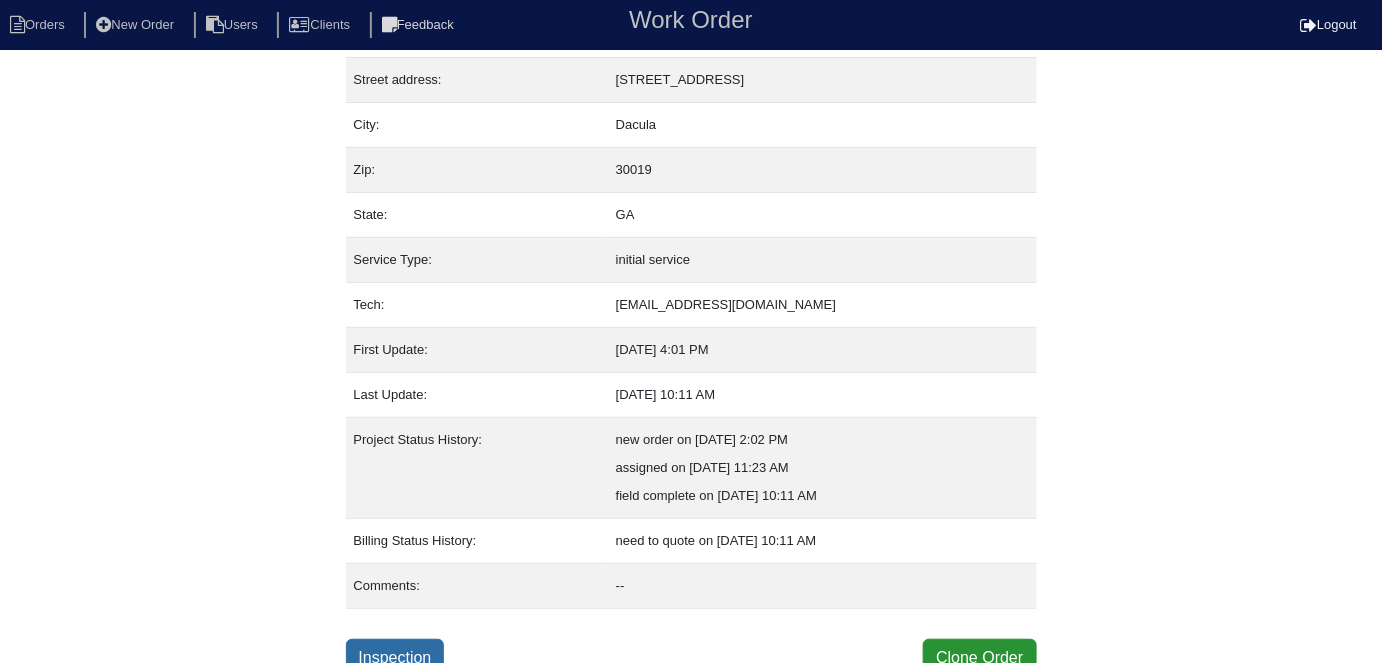scroll, scrollTop: 105, scrollLeft: 0, axis: vertical 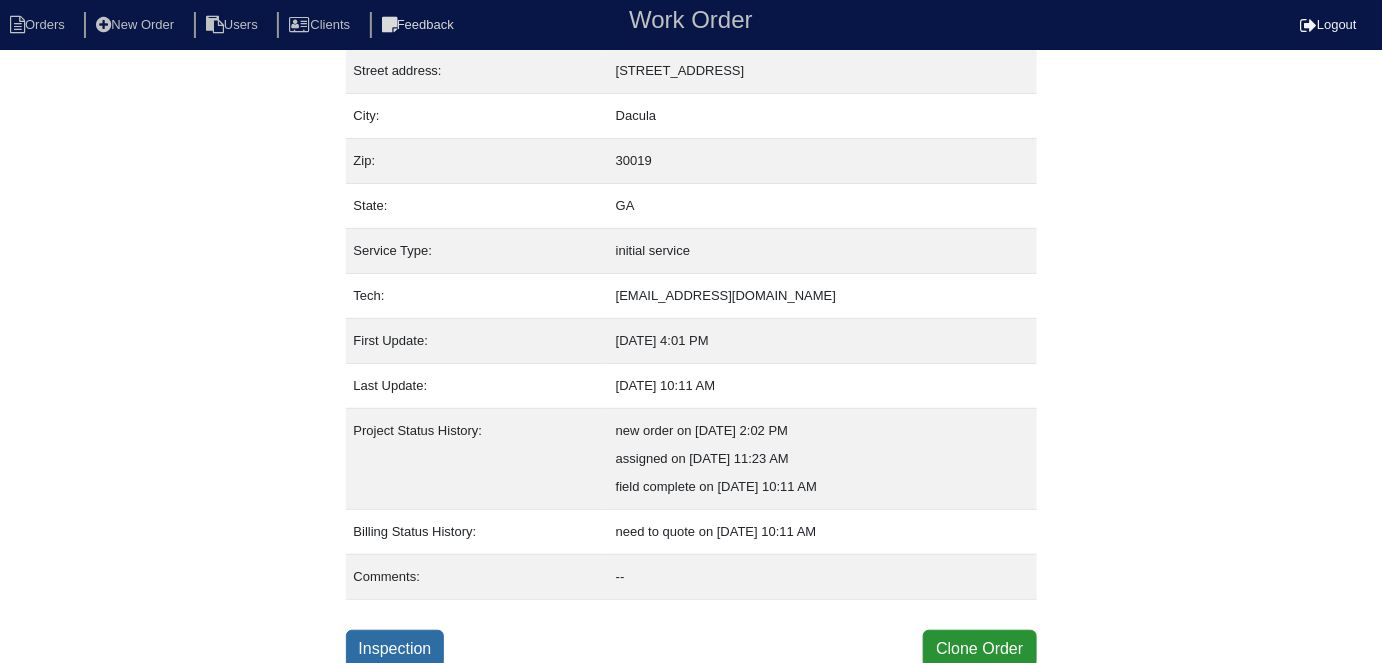click on "Inspection" at bounding box center [395, 649] 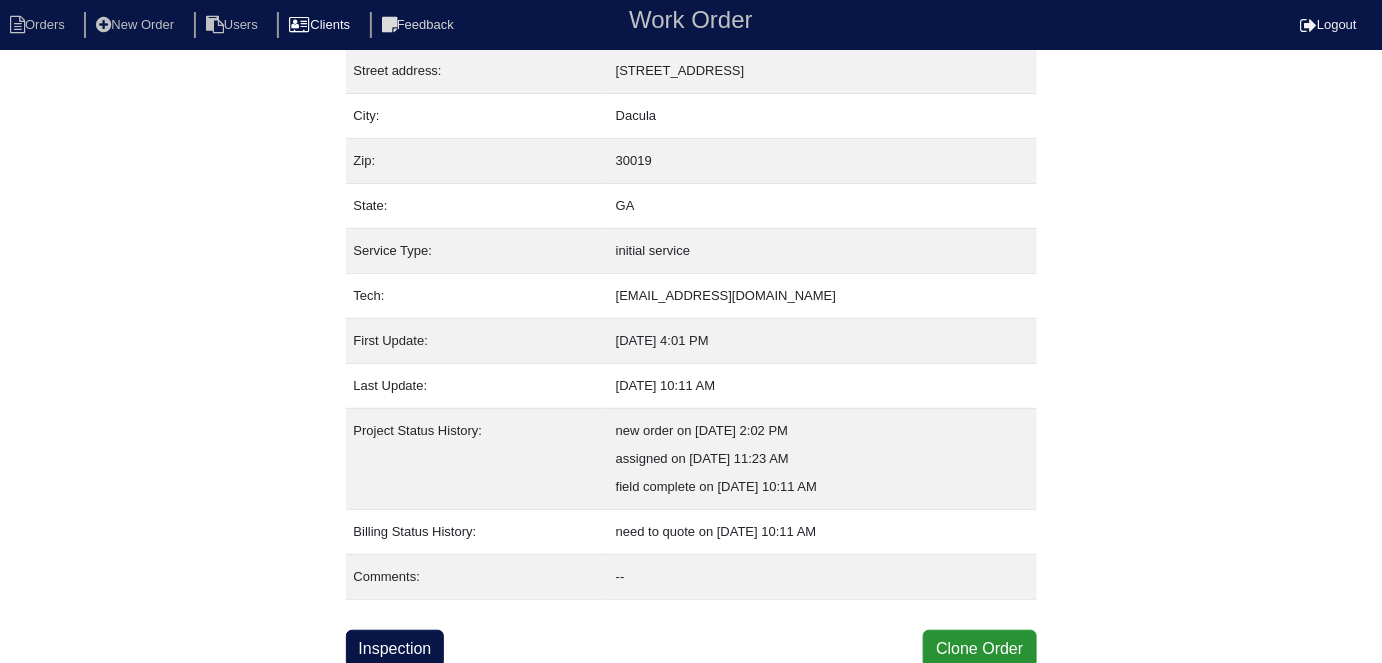 scroll, scrollTop: 0, scrollLeft: 0, axis: both 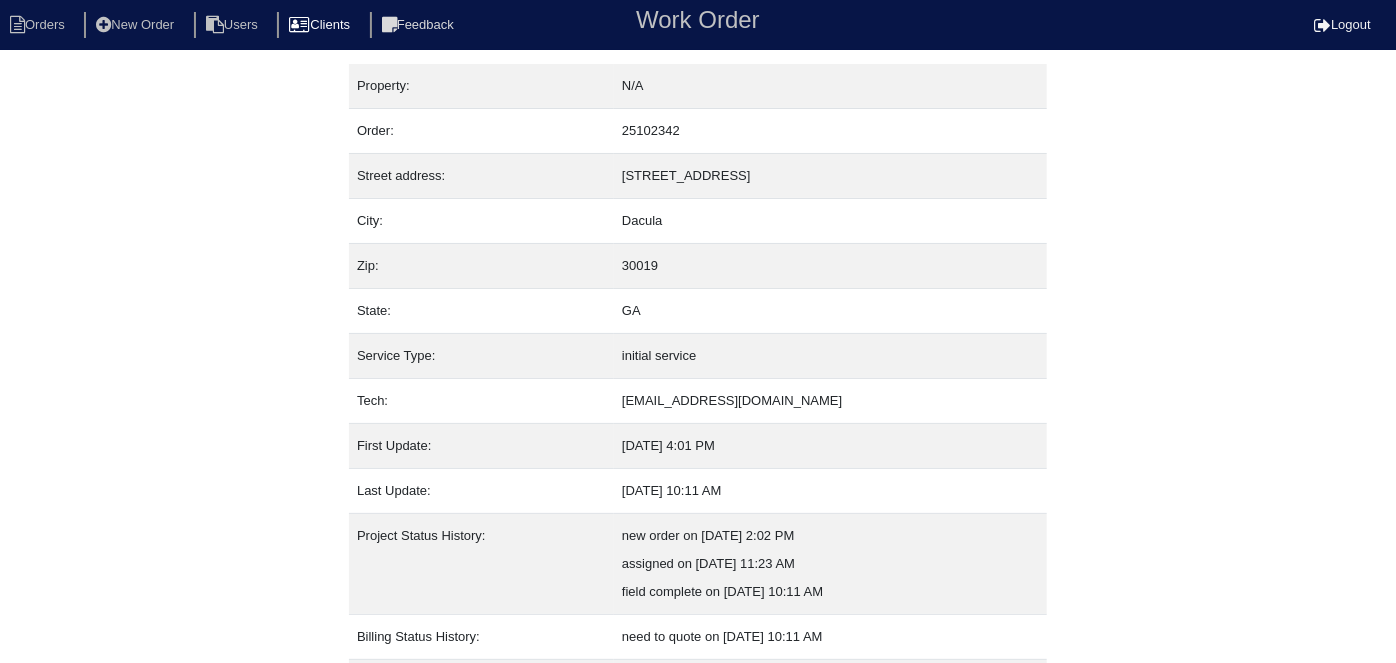select on "0" 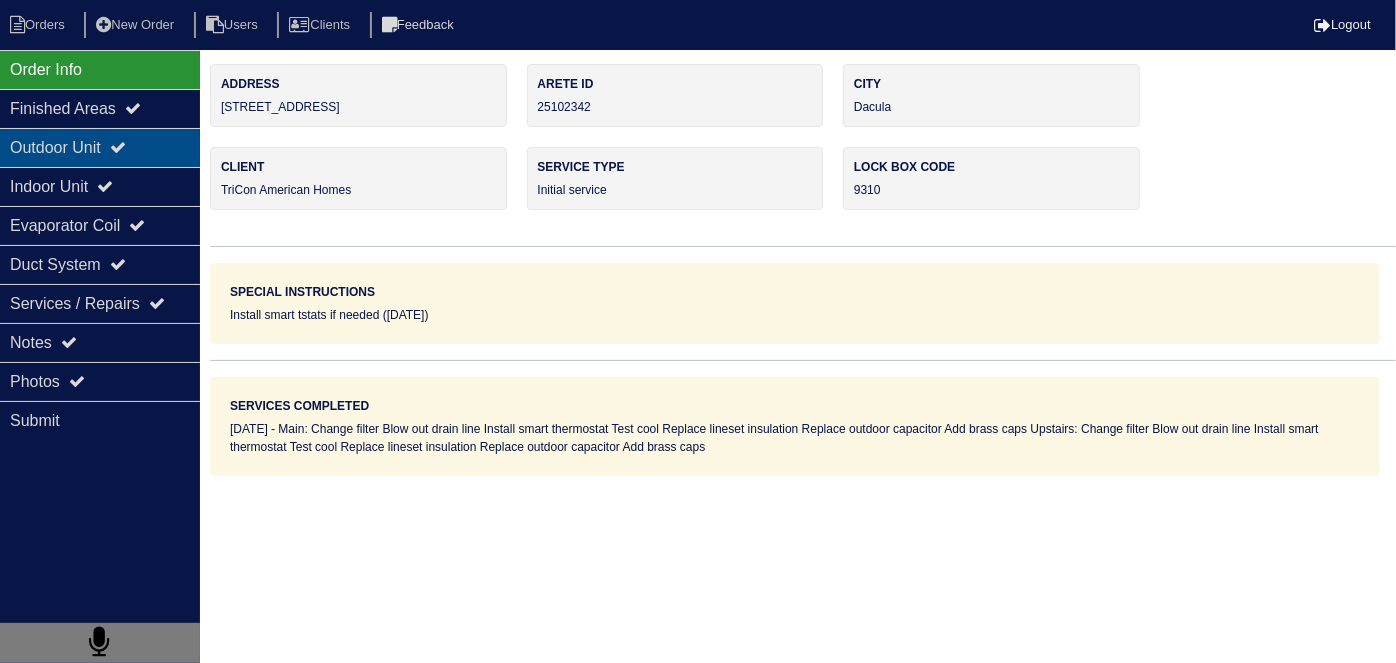 click on "Outdoor Unit" at bounding box center [100, 147] 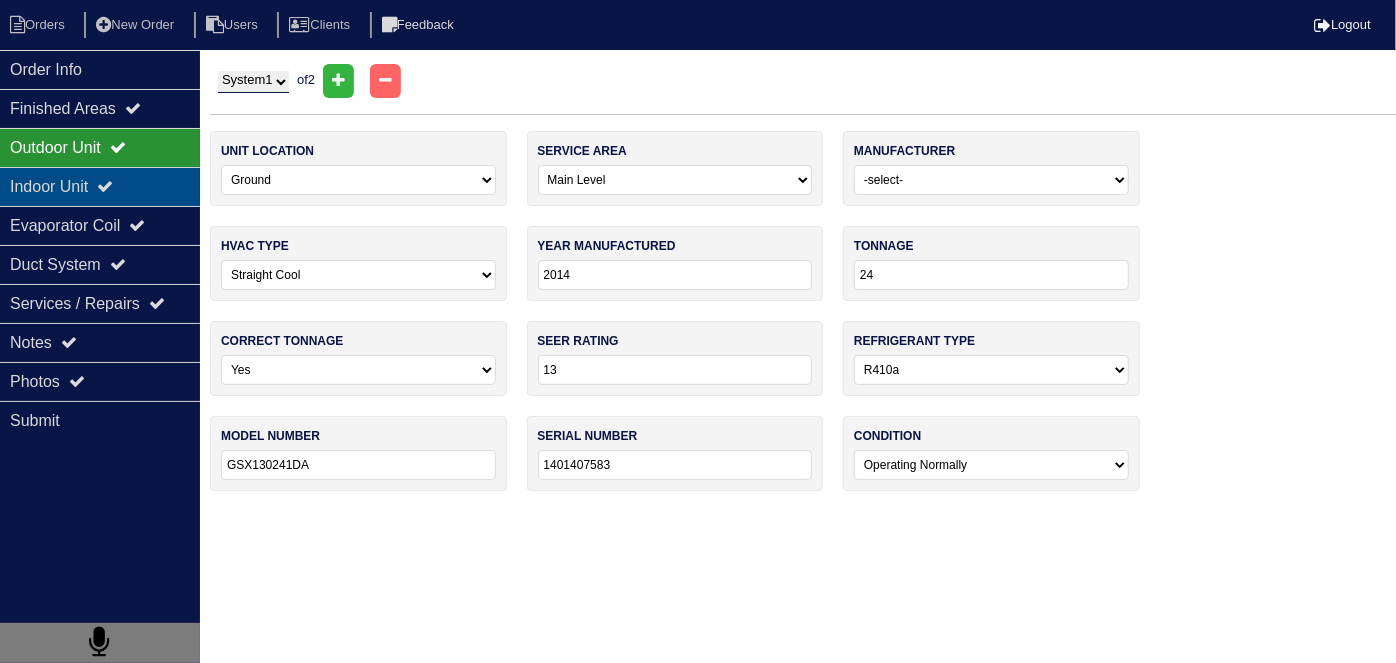 click at bounding box center (105, 186) 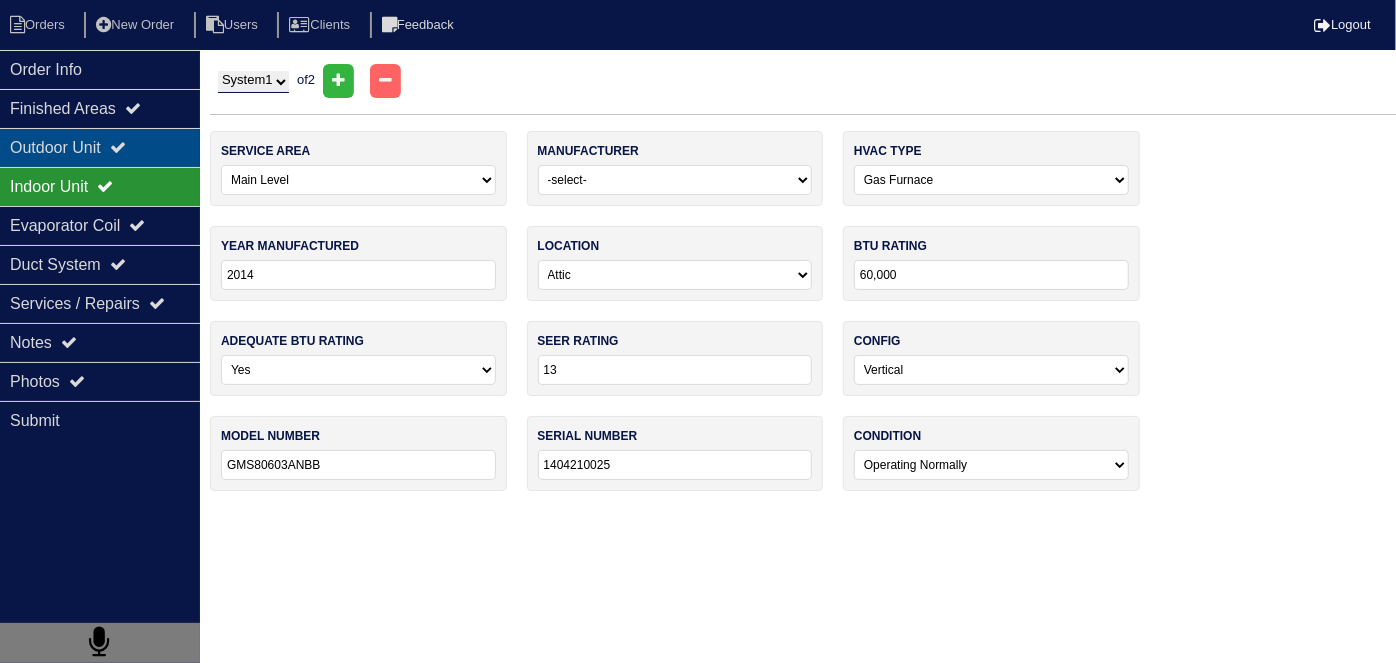 click on "Outdoor Unit" at bounding box center [100, 147] 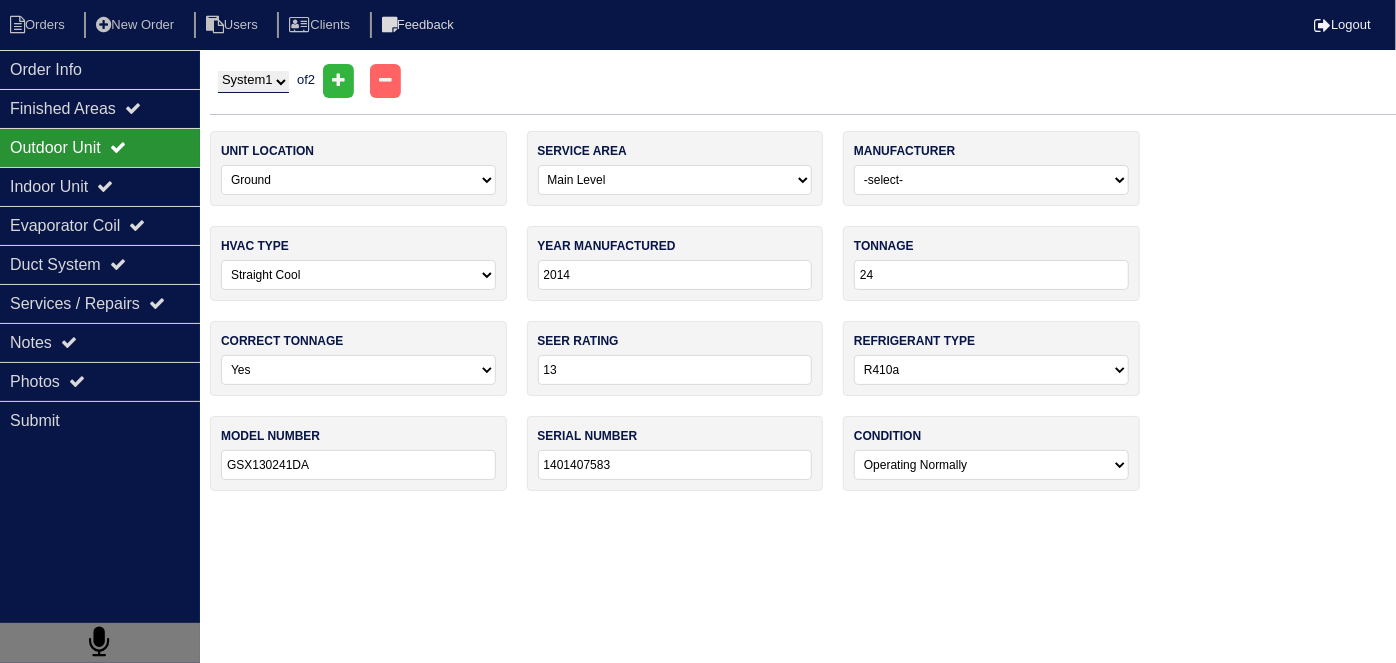 drag, startPoint x: 242, startPoint y: 74, endPoint x: 239, endPoint y: 90, distance: 16.27882 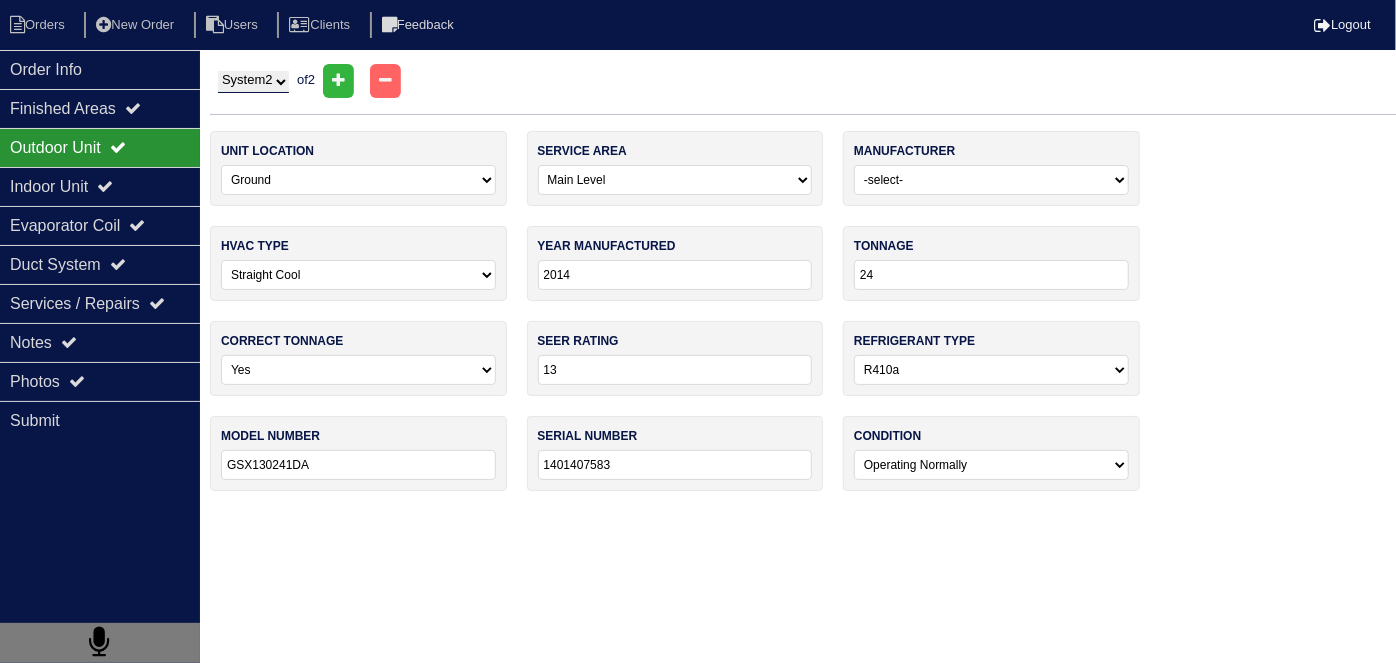 click on "System  1 System  2" at bounding box center [253, 82] 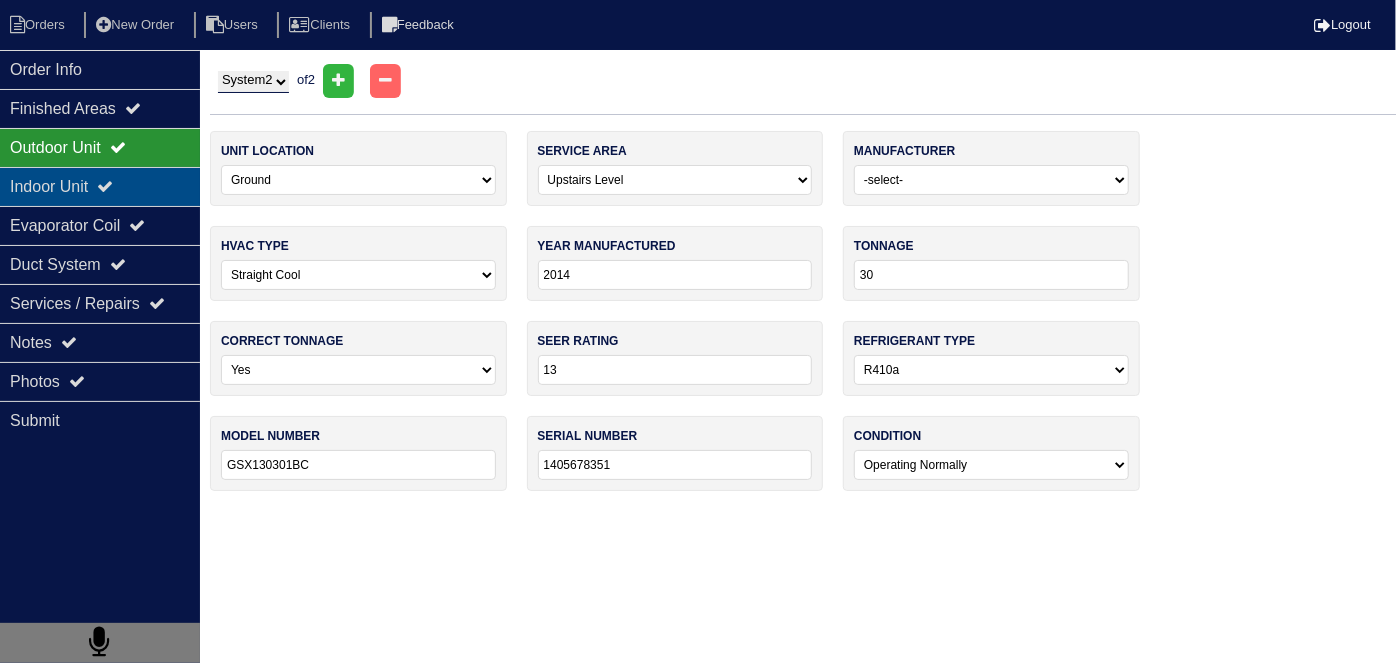 click on "Indoor Unit" at bounding box center (100, 186) 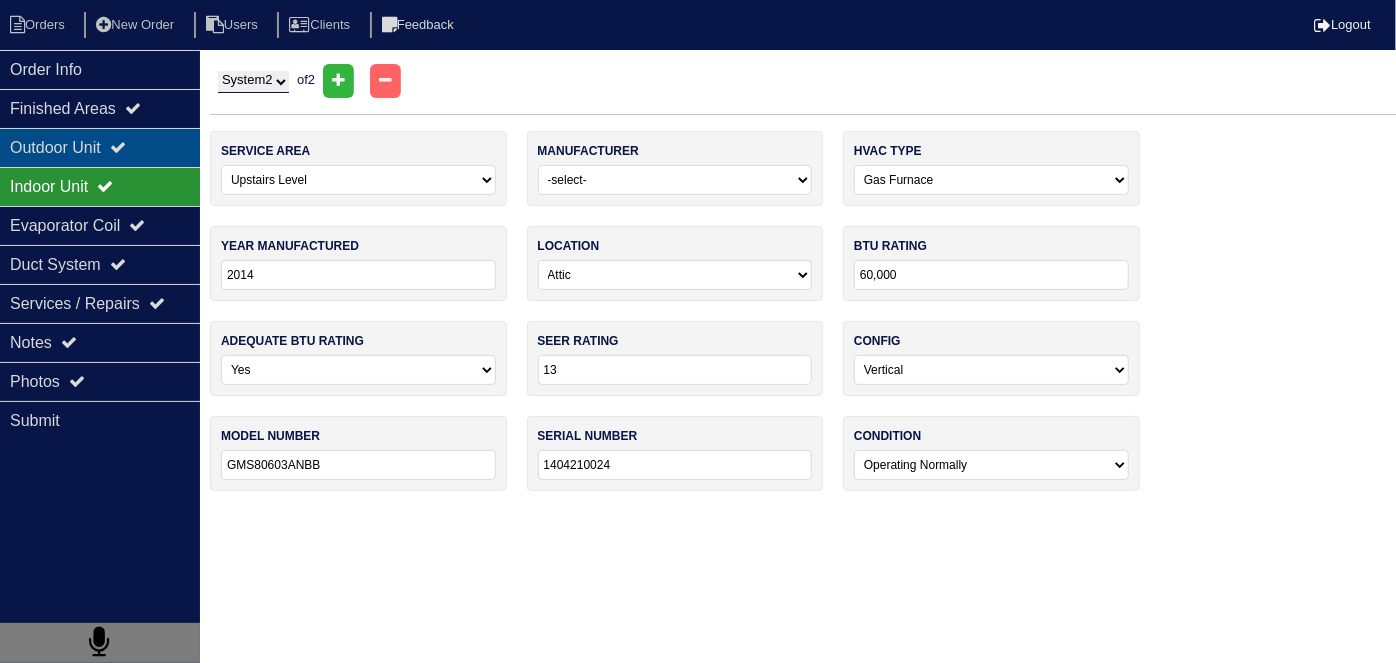 click at bounding box center [118, 147] 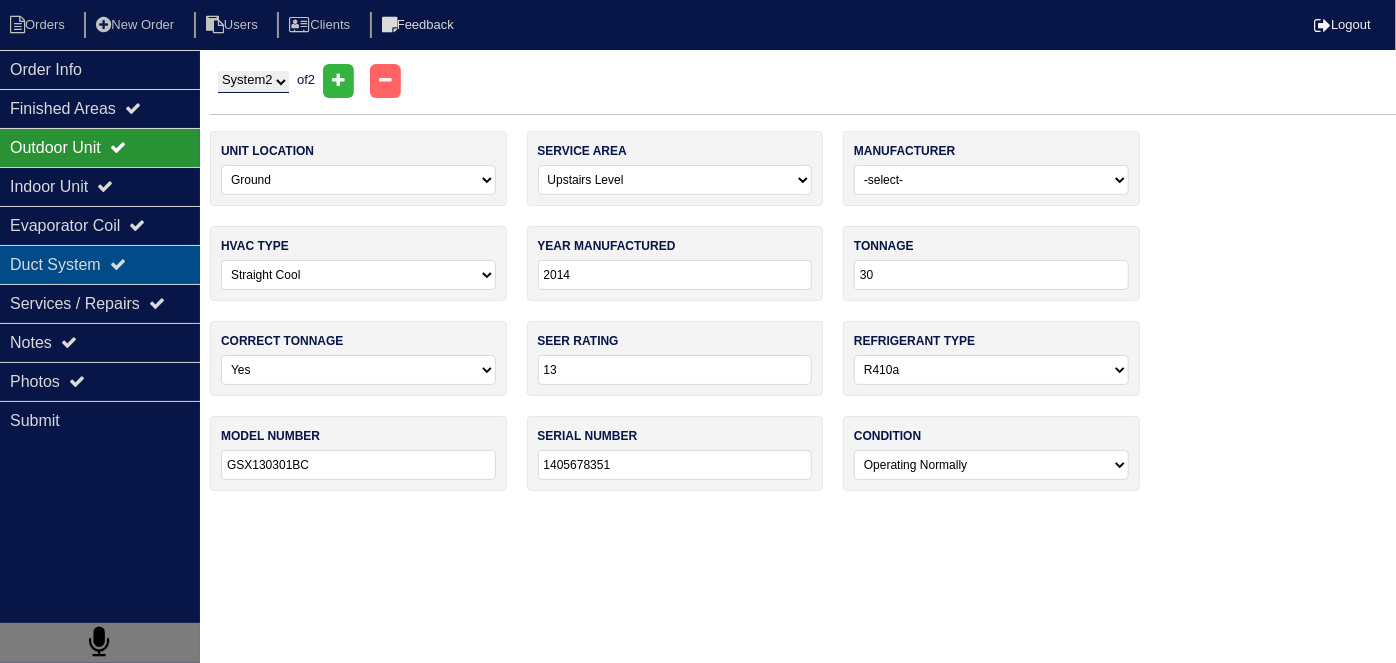 click on "Duct System" at bounding box center (100, 264) 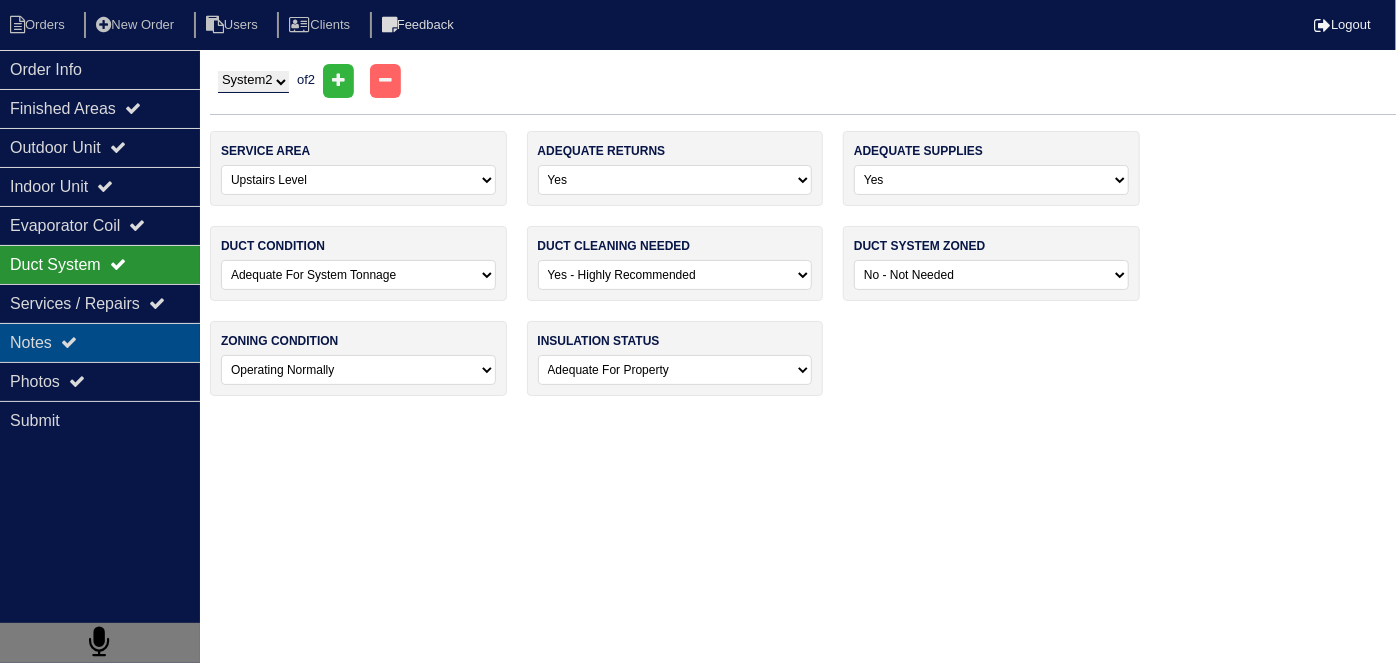 click on "Notes" at bounding box center [100, 342] 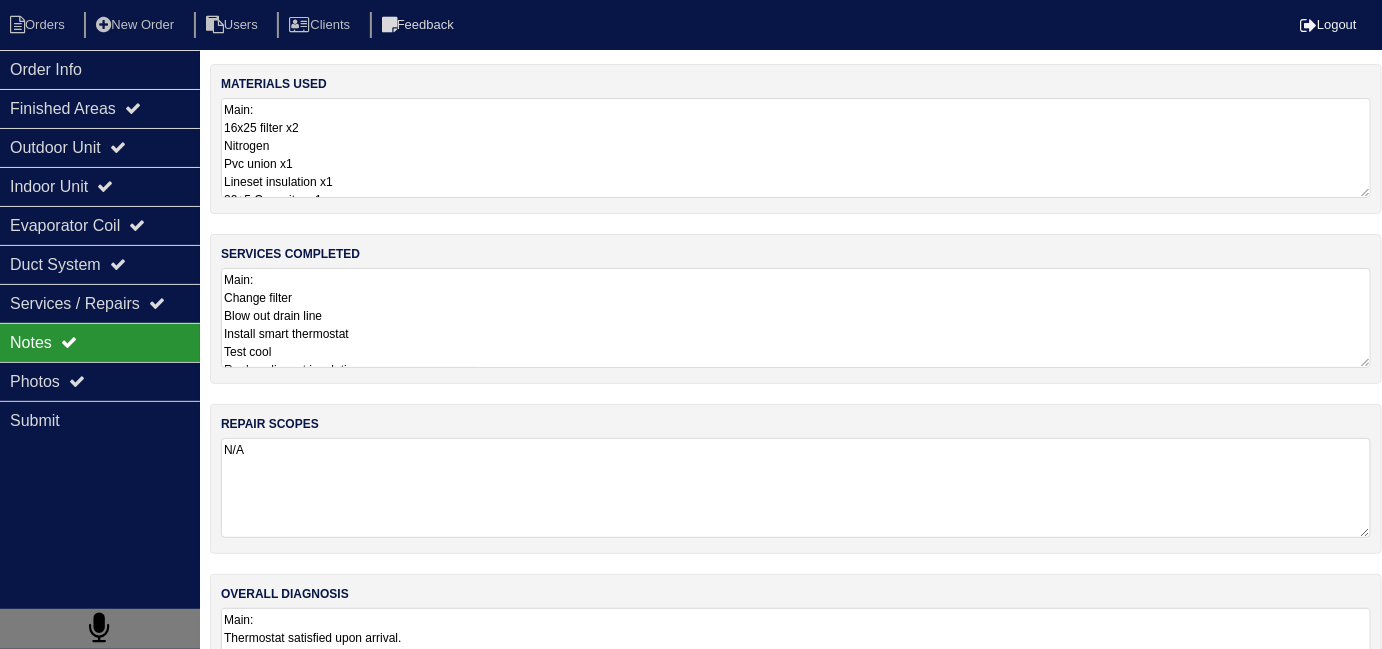 click on "Main:
Change filter
Blow out drain line
Install smart thermostat
Test cool
Replace lineset insulation
Replace outdoor capacitor
Add brass caps
Upstairs:
Change filter
Blow out drain line
Install smart thermostat
Test cool
Replace lineset insulation
Replace outdoor capacitor
Add brass caps" at bounding box center [796, 318] 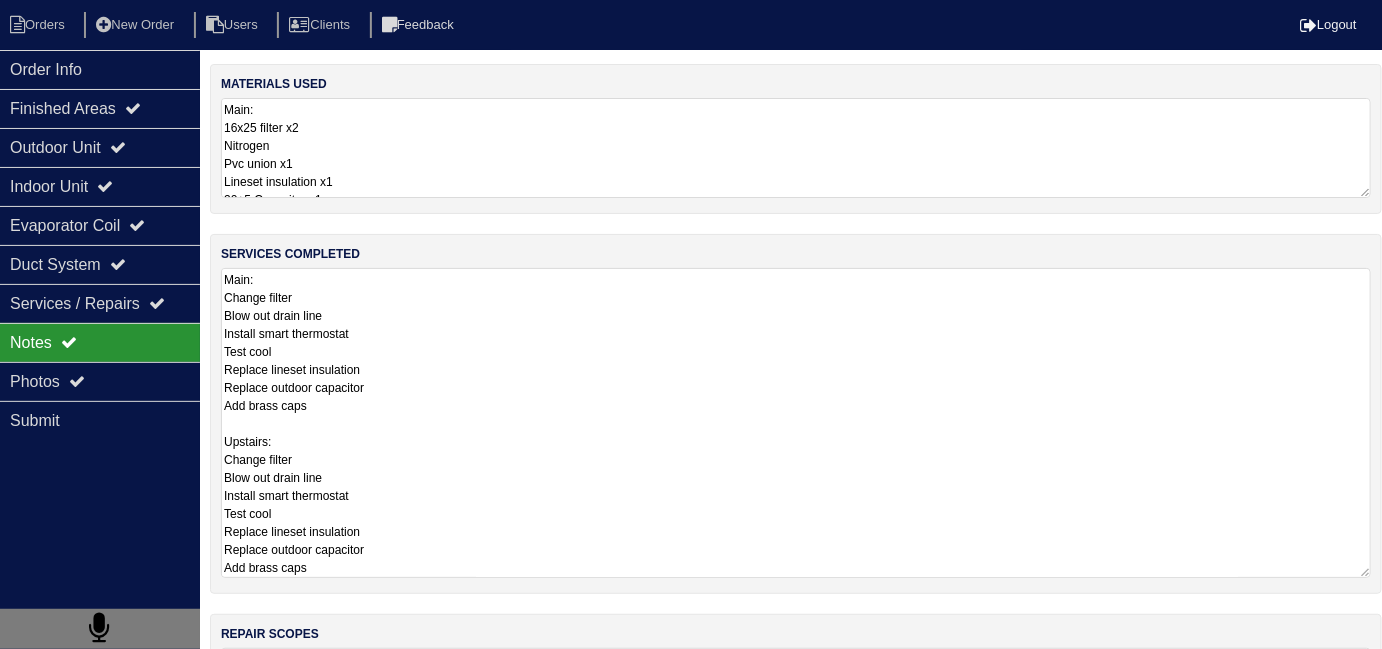 click on "Main:
16x25 filter x2
Nitrogen
Pvc union x1
Lineset insulation x1
30+5 Capacitor x1
Brass caps x2
Smart thermostat x1
Upstairs:
16x25 filter x2
Nitrogen
Pvc union x1
Lineaet insulation x1
35+5 Capacitor x1
Smart thermostat x1" at bounding box center (796, 148) 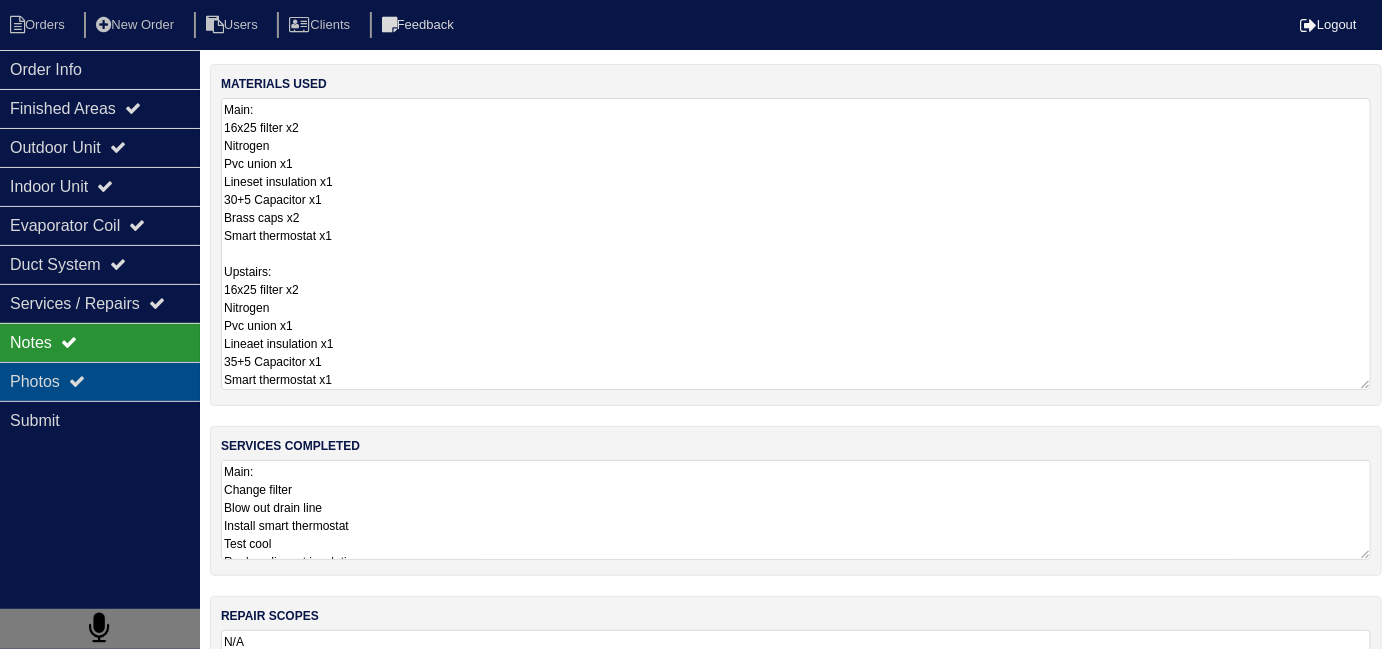 click on "Photos" at bounding box center [100, 381] 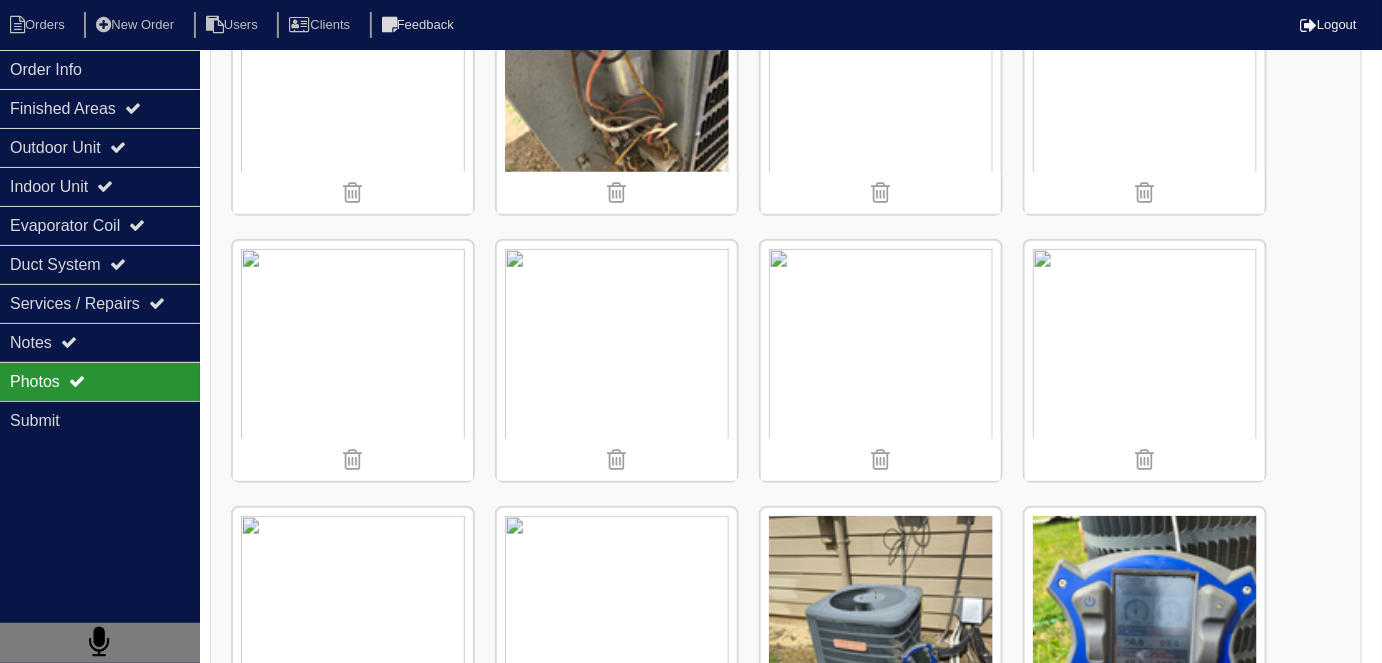 scroll, scrollTop: 5832, scrollLeft: 0, axis: vertical 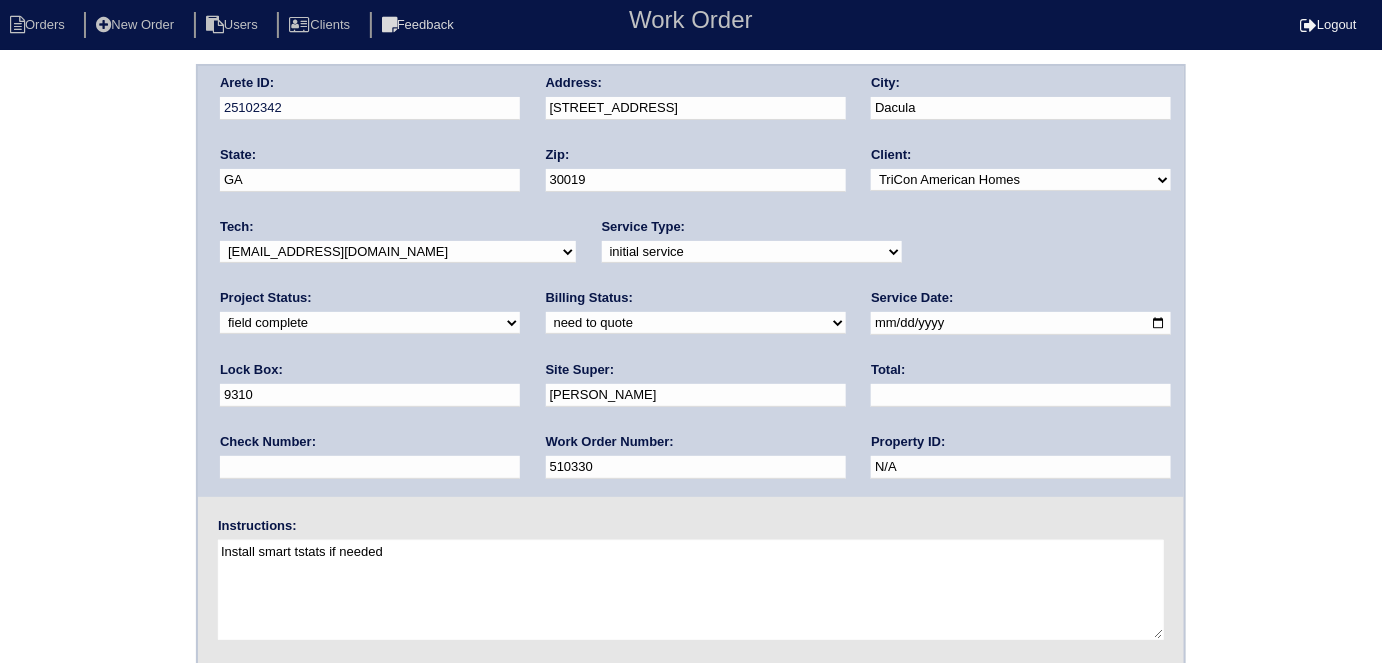 click on "need to quote
quoted
need to invoice
invoiced
paid
warranty
purchase order needed
unknown
in quickbooks" at bounding box center (696, 323) 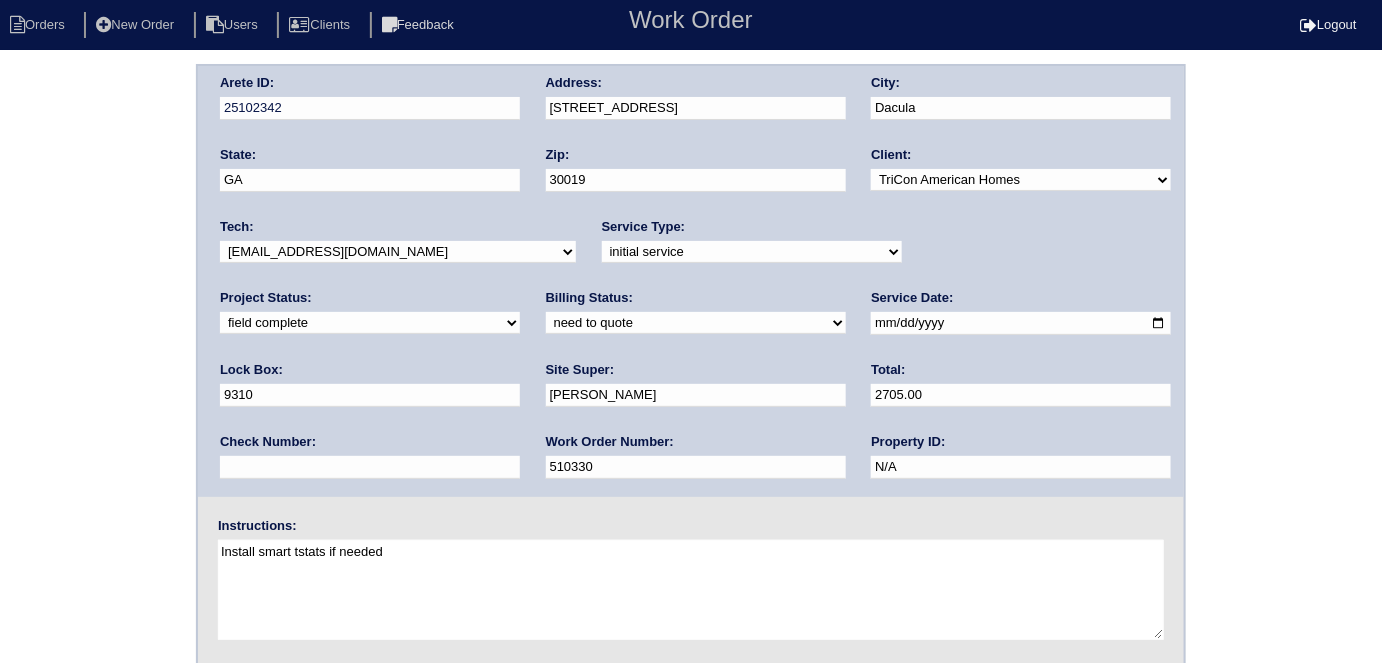 type on "2705.00" 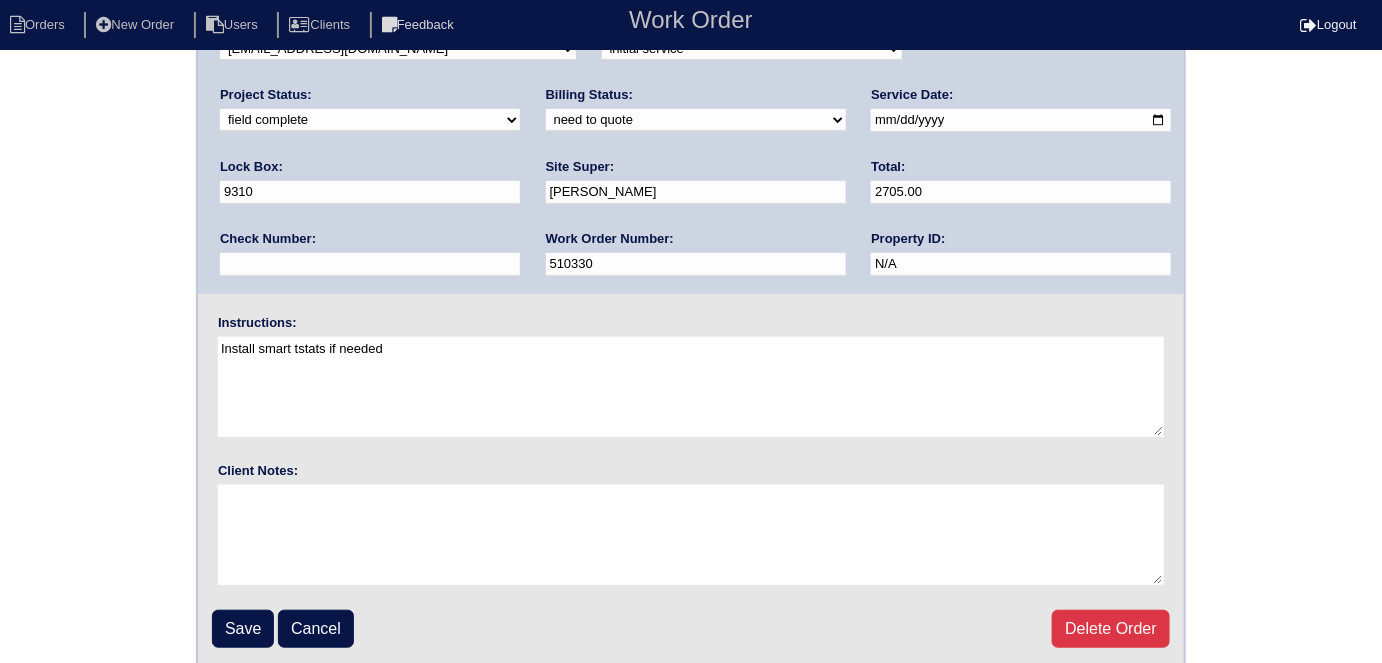 scroll, scrollTop: 205, scrollLeft: 0, axis: vertical 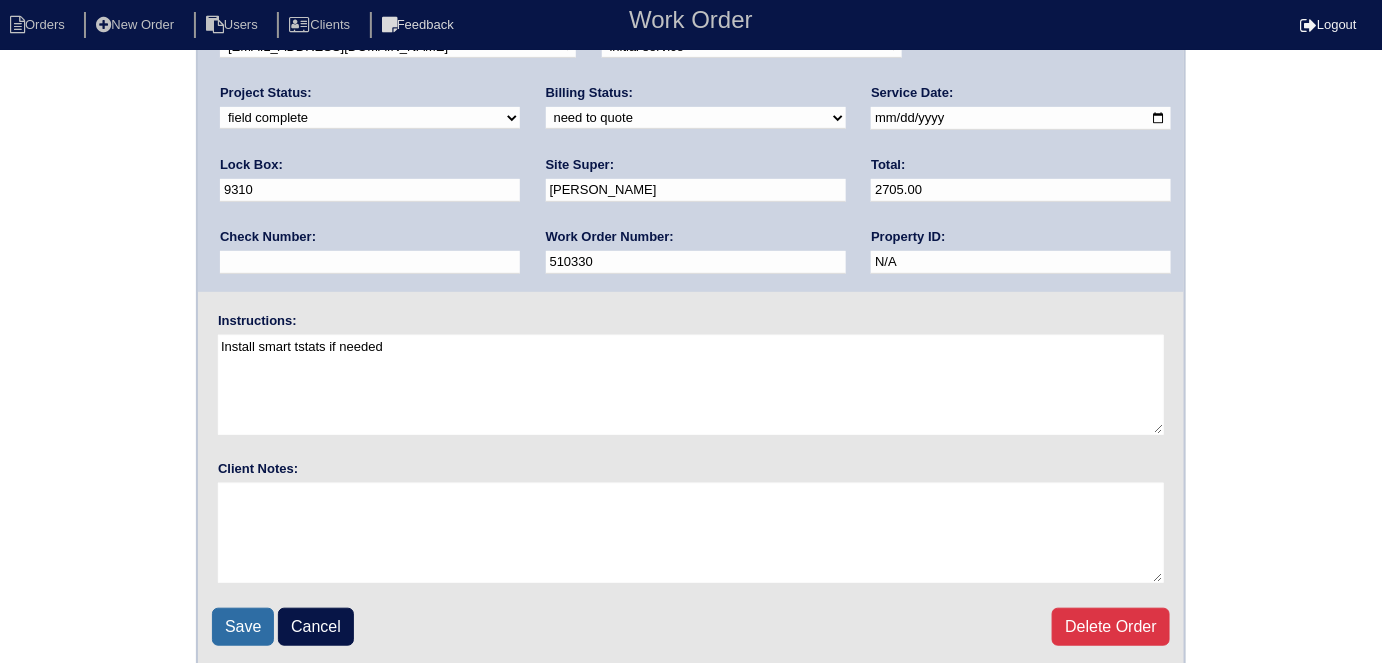 click on "Save" at bounding box center [243, 627] 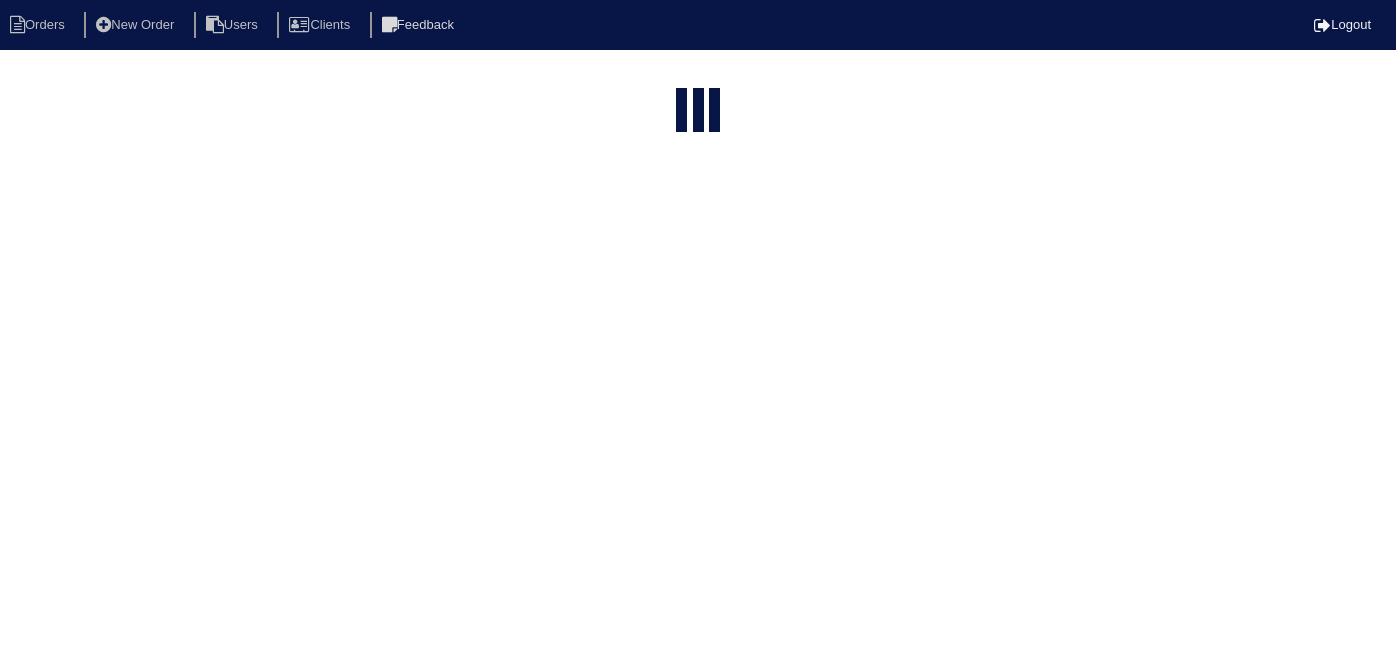select on "15" 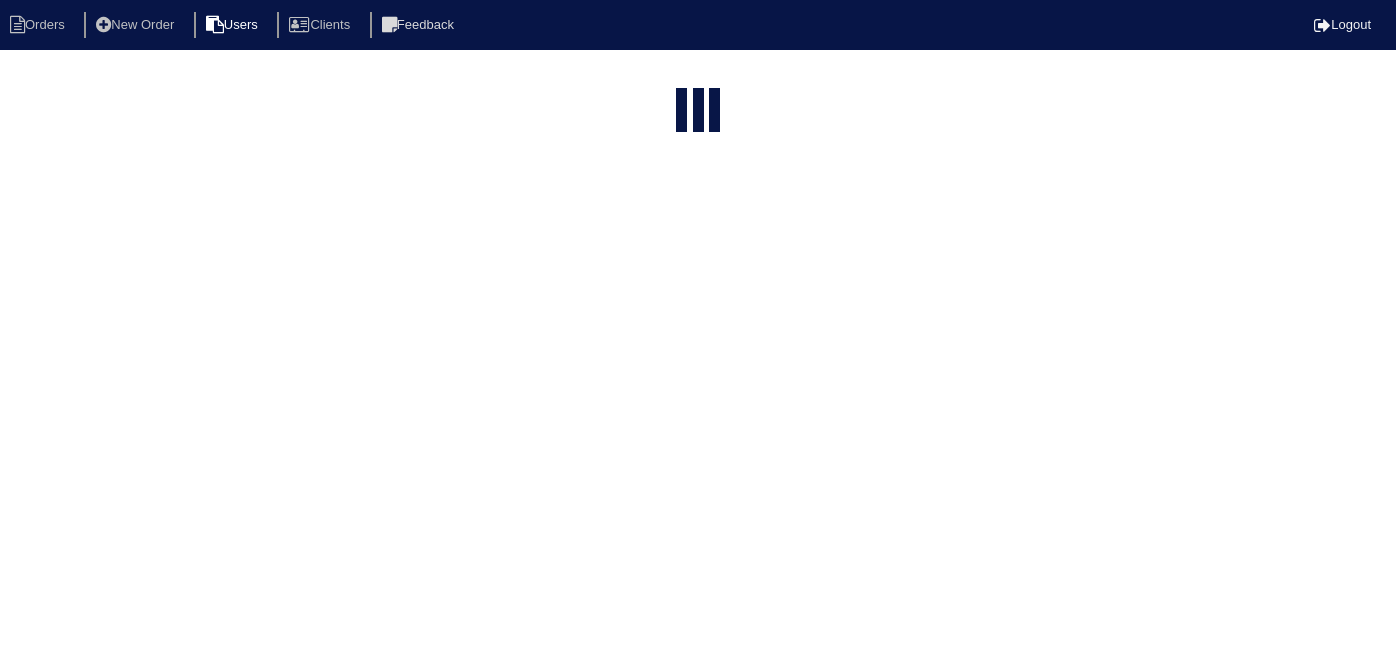 type on "1060 d" 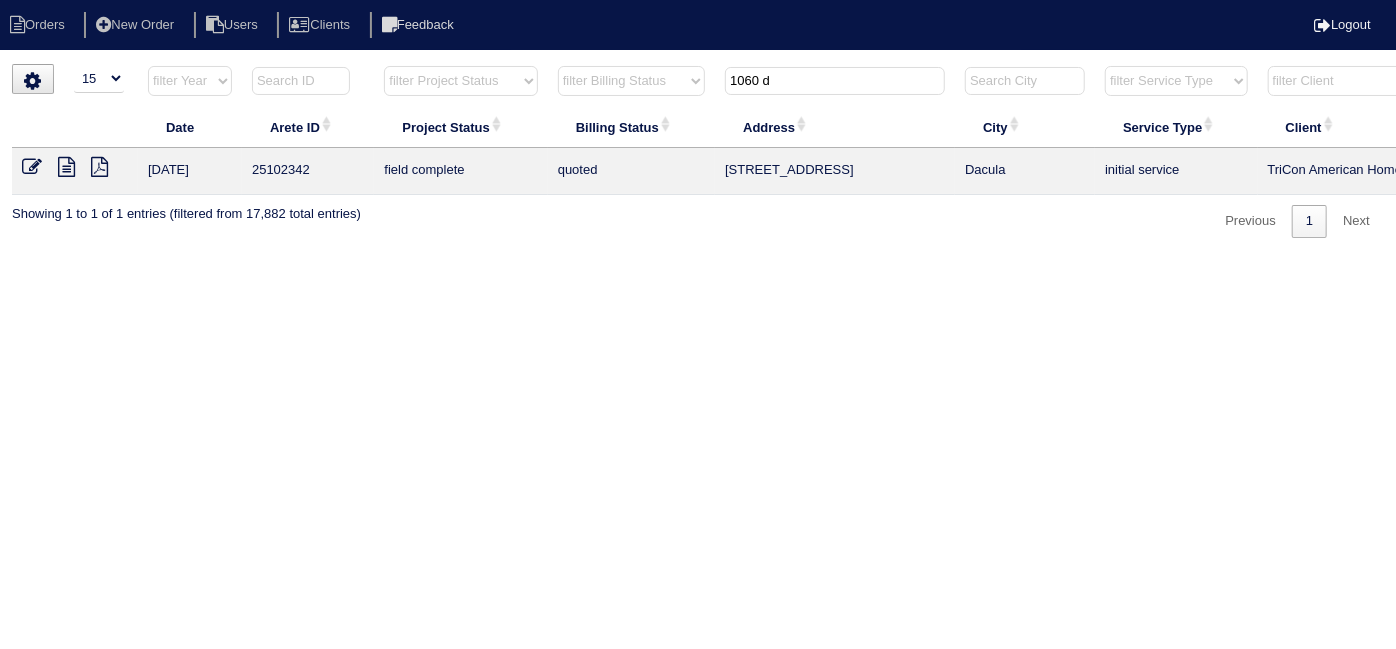 drag, startPoint x: 807, startPoint y: 91, endPoint x: 643, endPoint y: 88, distance: 164.02744 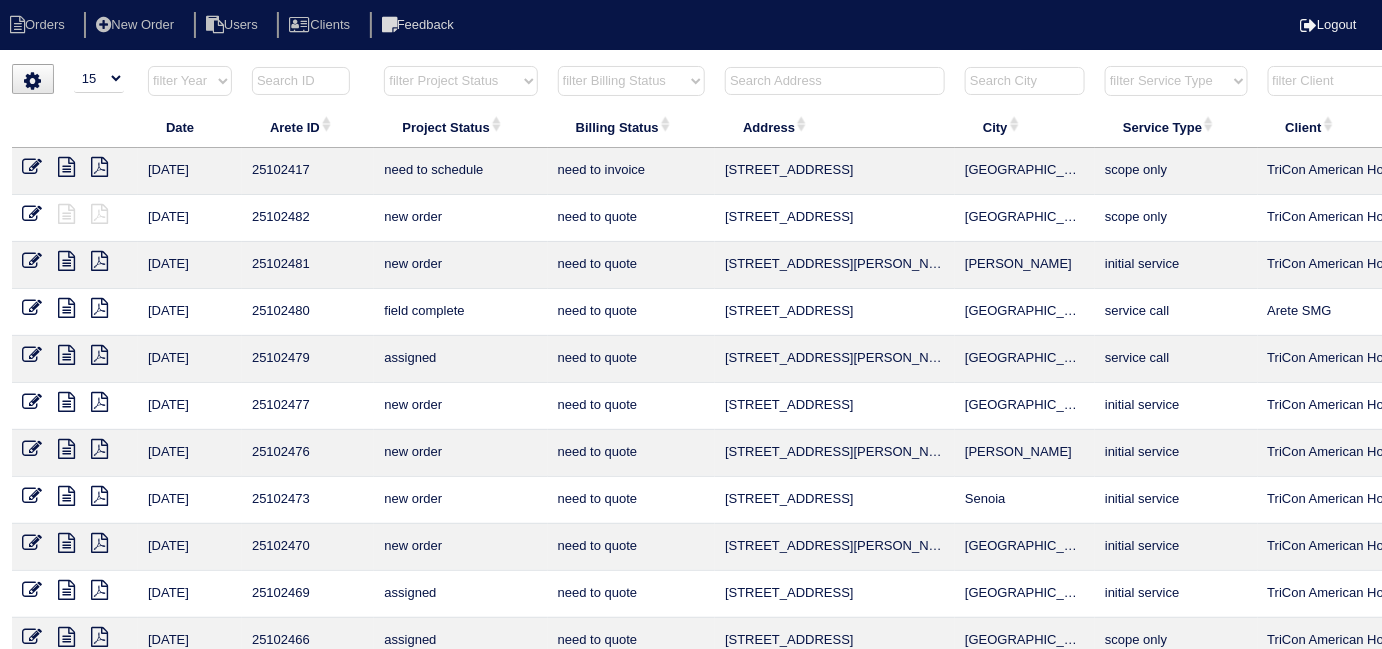 click at bounding box center [835, 81] 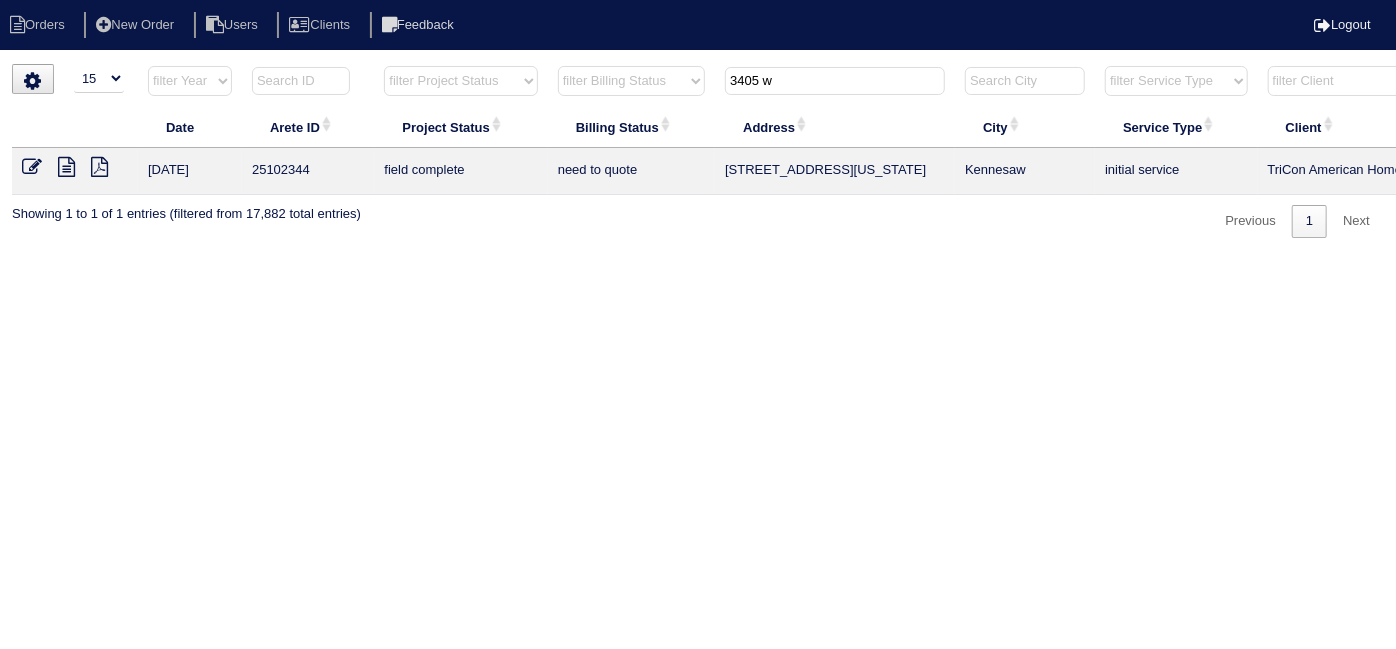 type on "3405 w" 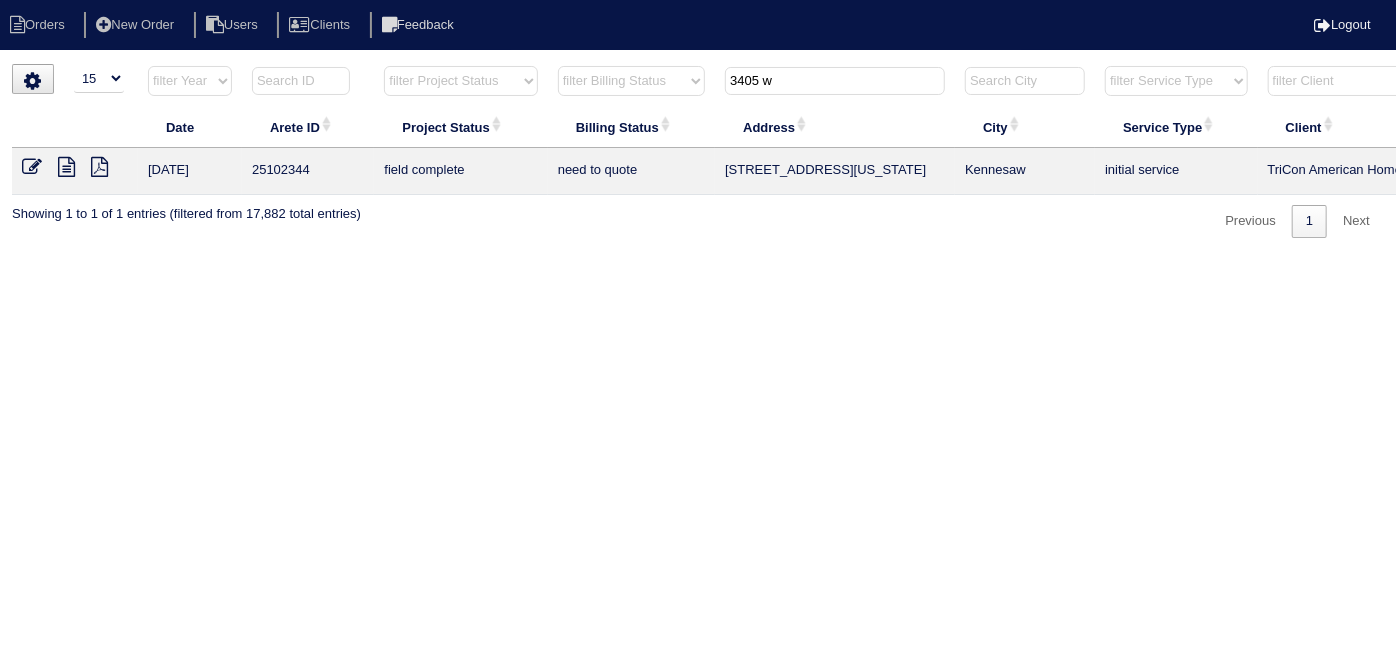 click at bounding box center (66, 167) 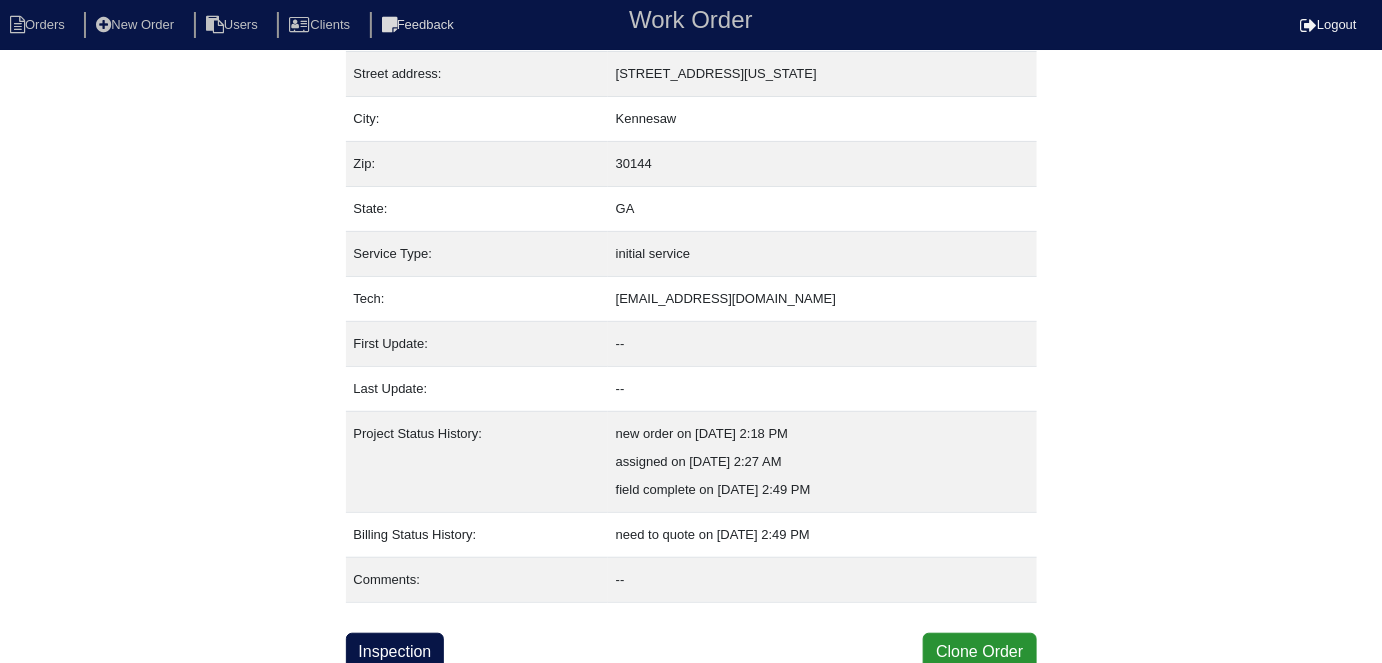 scroll, scrollTop: 105, scrollLeft: 0, axis: vertical 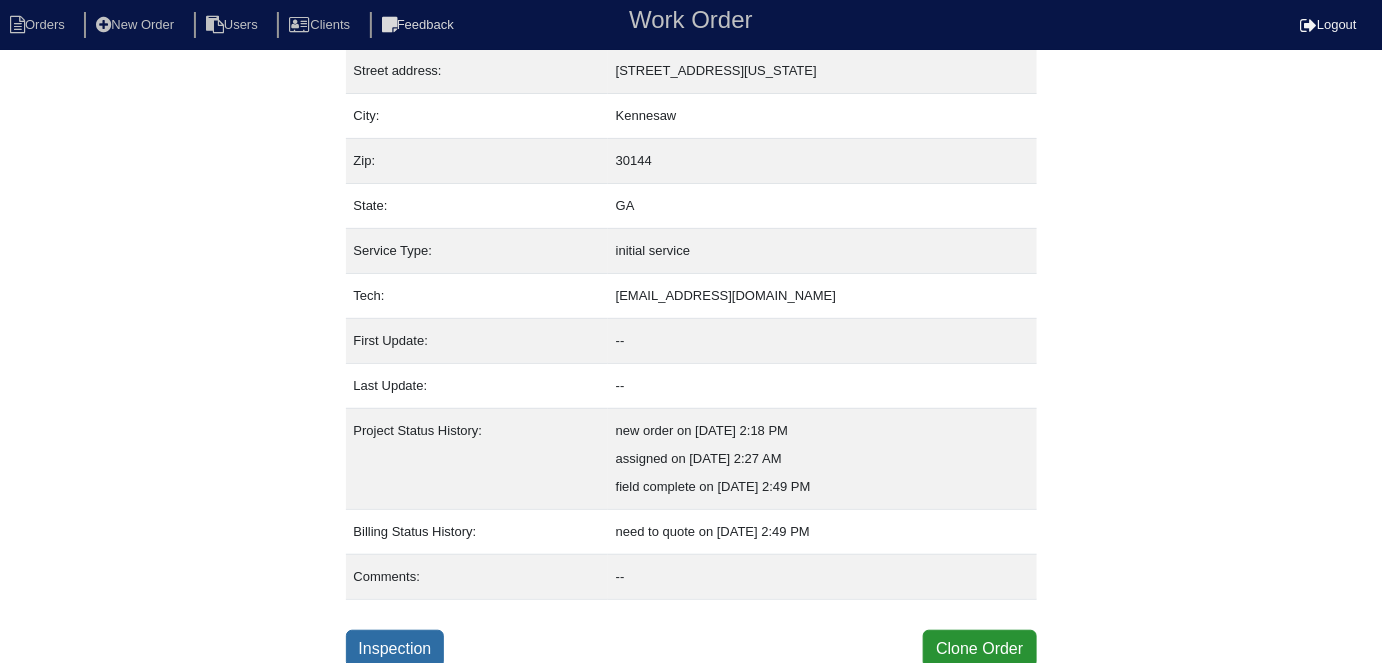 click on "Inspection" at bounding box center (395, 649) 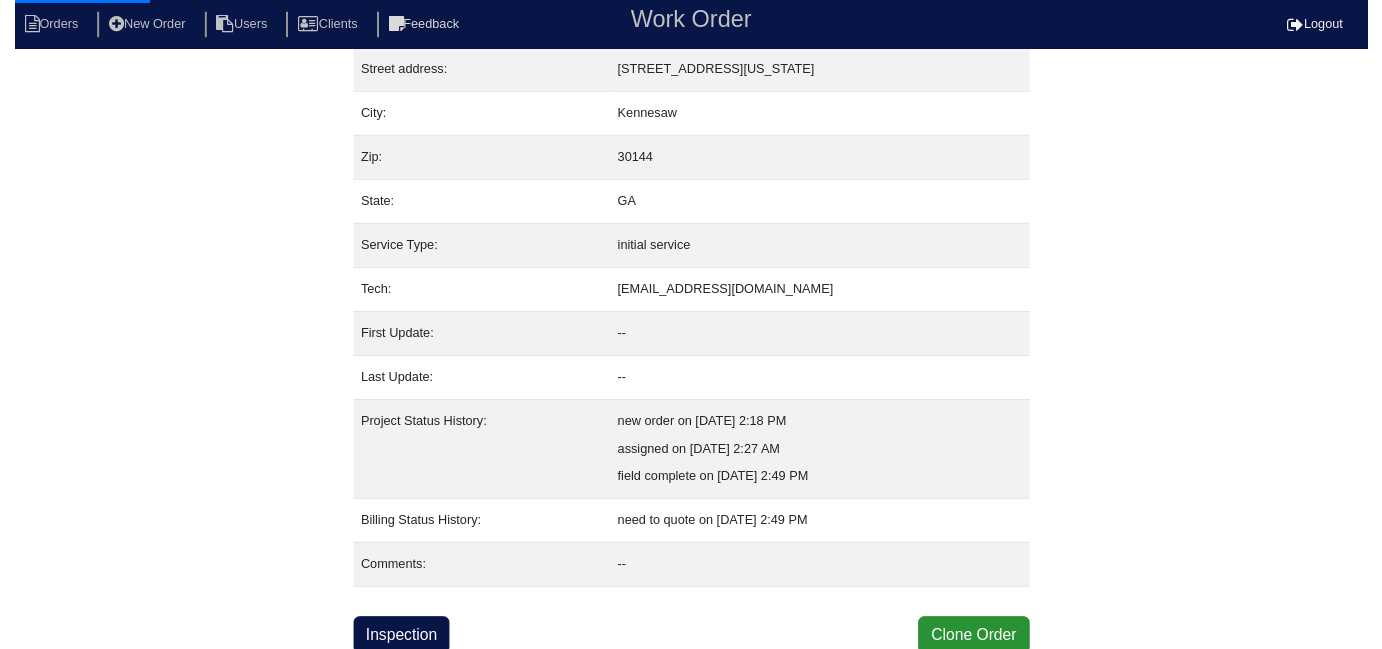 scroll, scrollTop: 0, scrollLeft: 0, axis: both 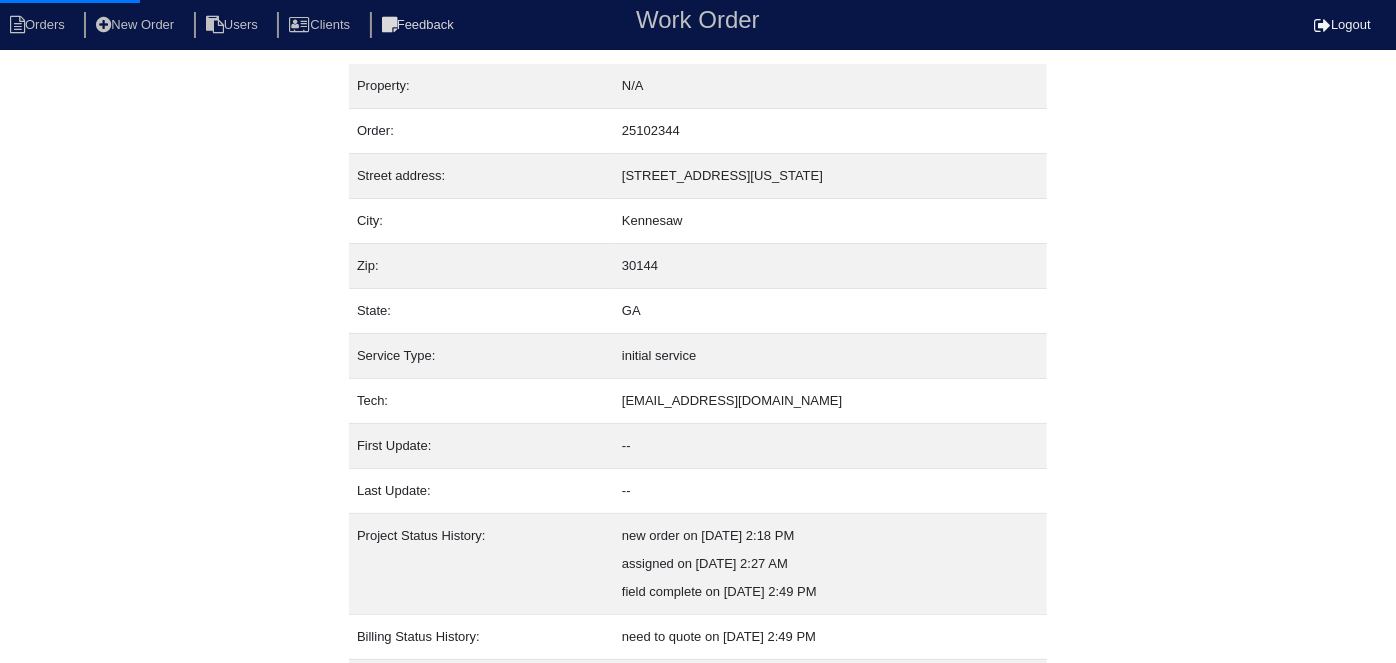 select on "0" 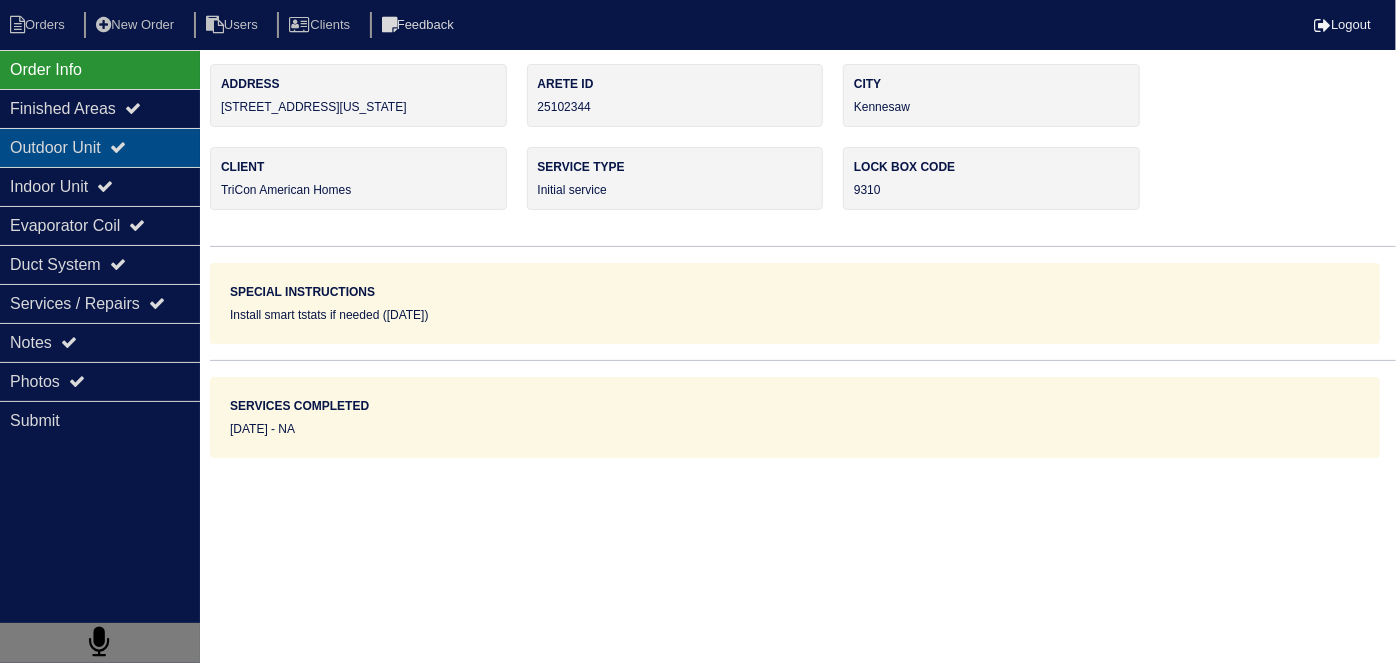 click on "Outdoor Unit" at bounding box center (100, 147) 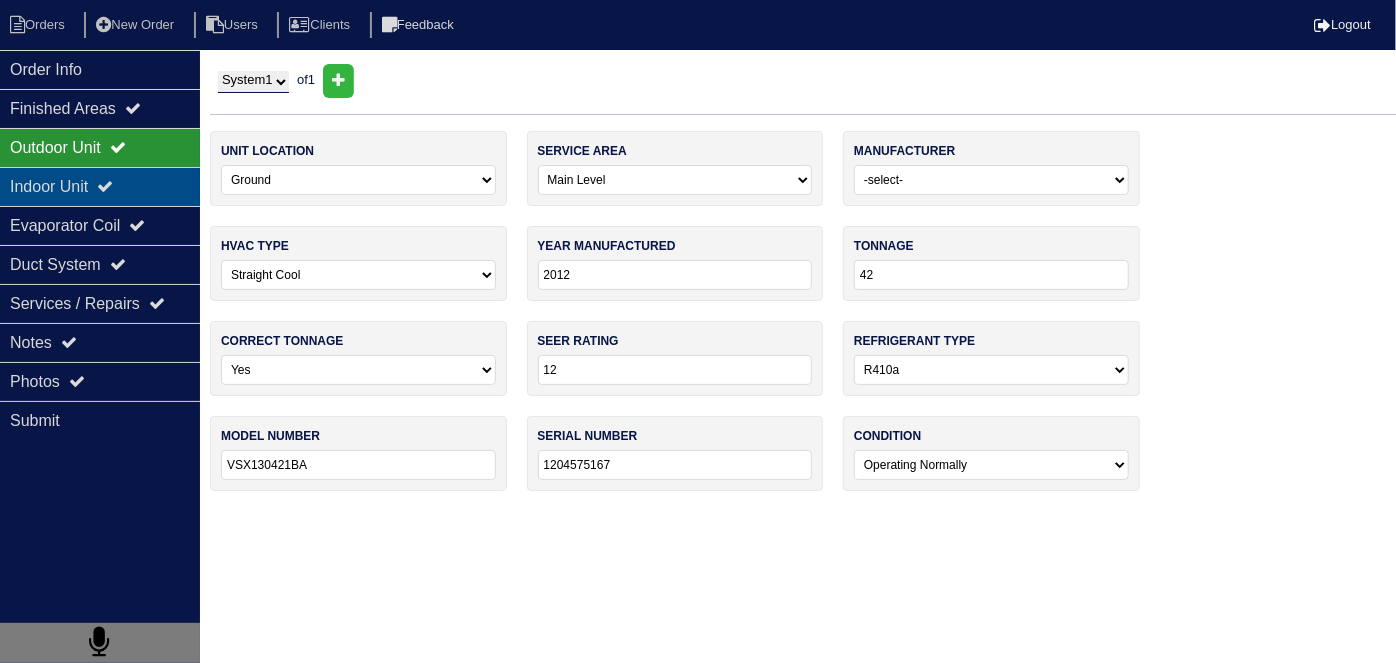 click on "Indoor Unit" at bounding box center (100, 186) 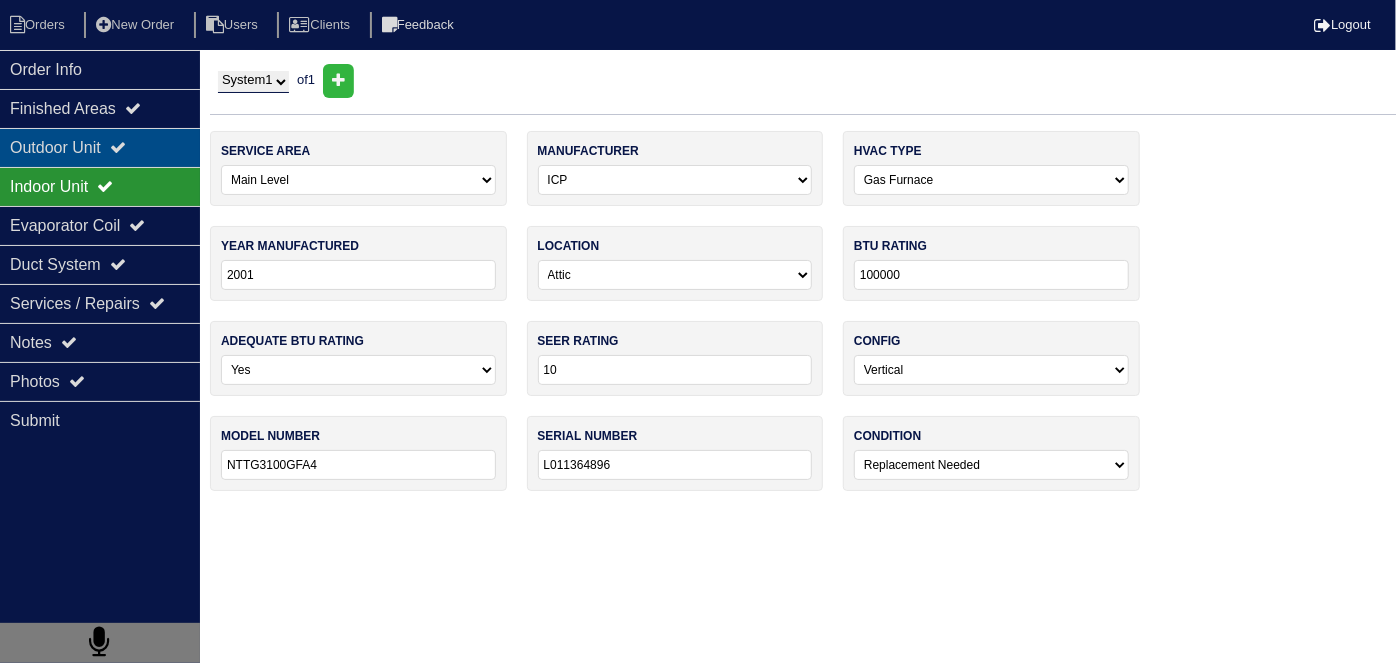 click on "Outdoor Unit" at bounding box center [100, 147] 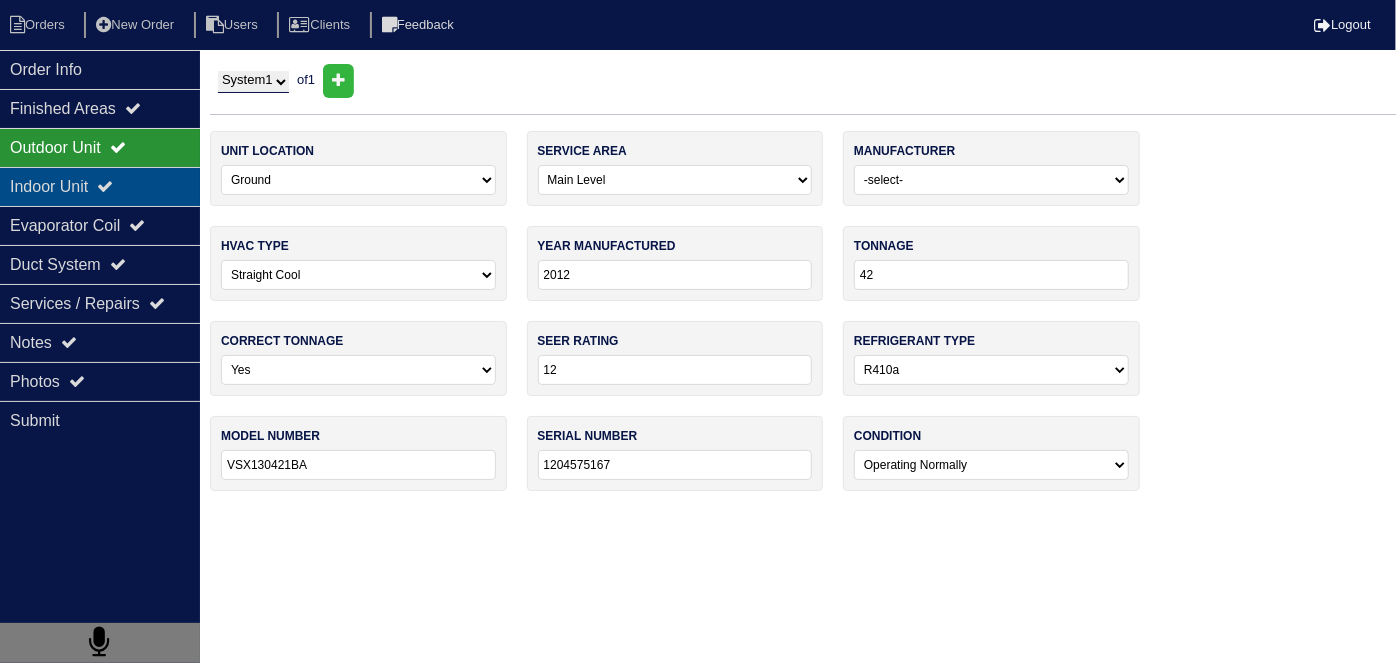 click on "Indoor Unit" at bounding box center [100, 186] 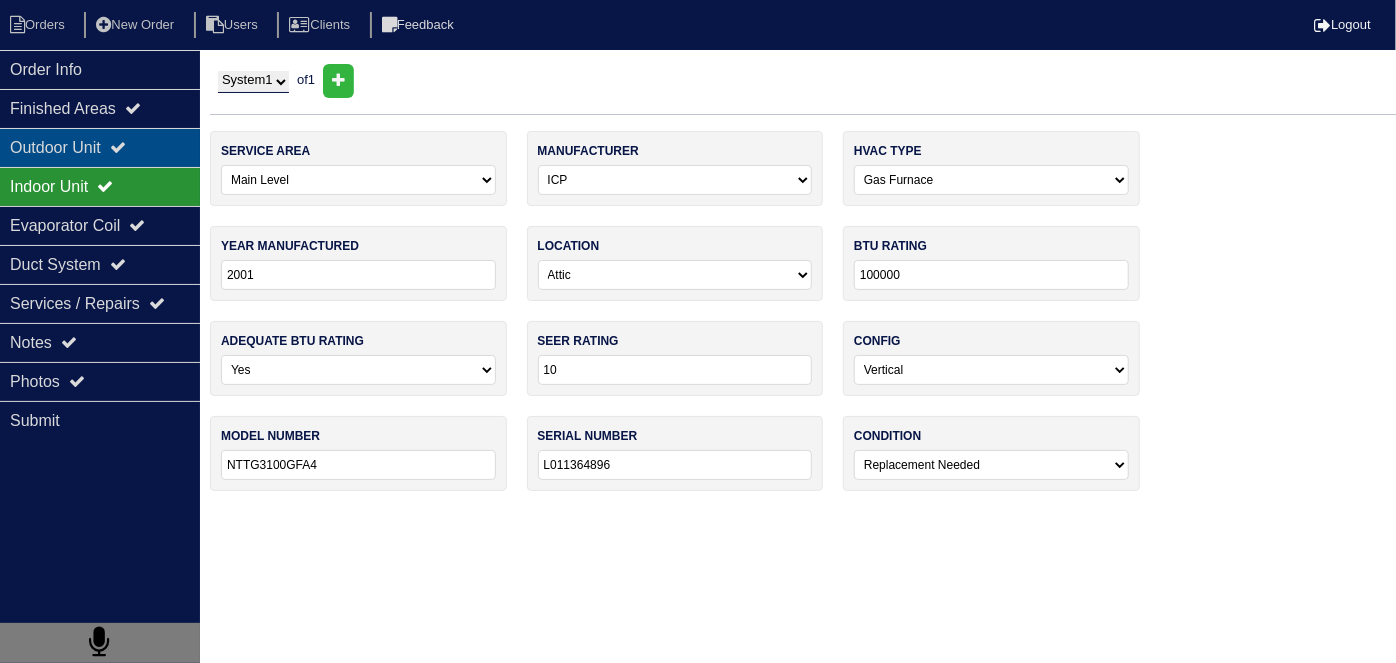 click on "Outdoor Unit" at bounding box center (100, 147) 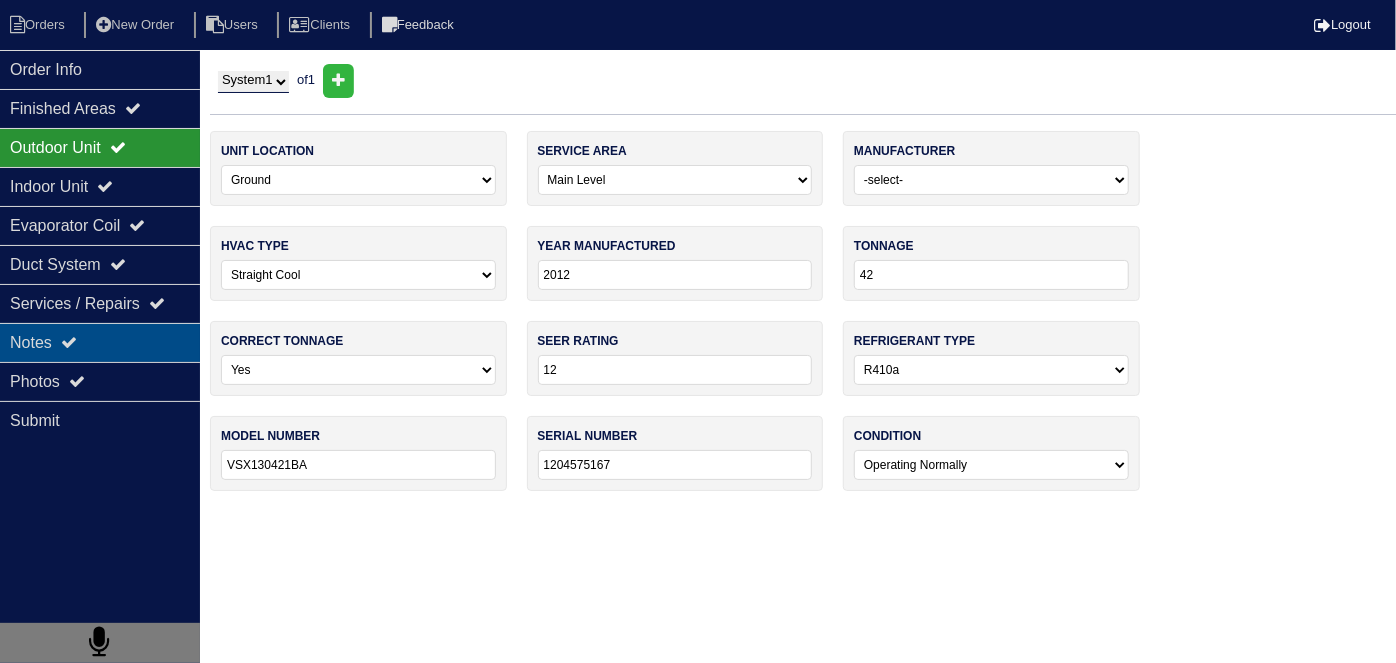 click on "Notes" at bounding box center [100, 342] 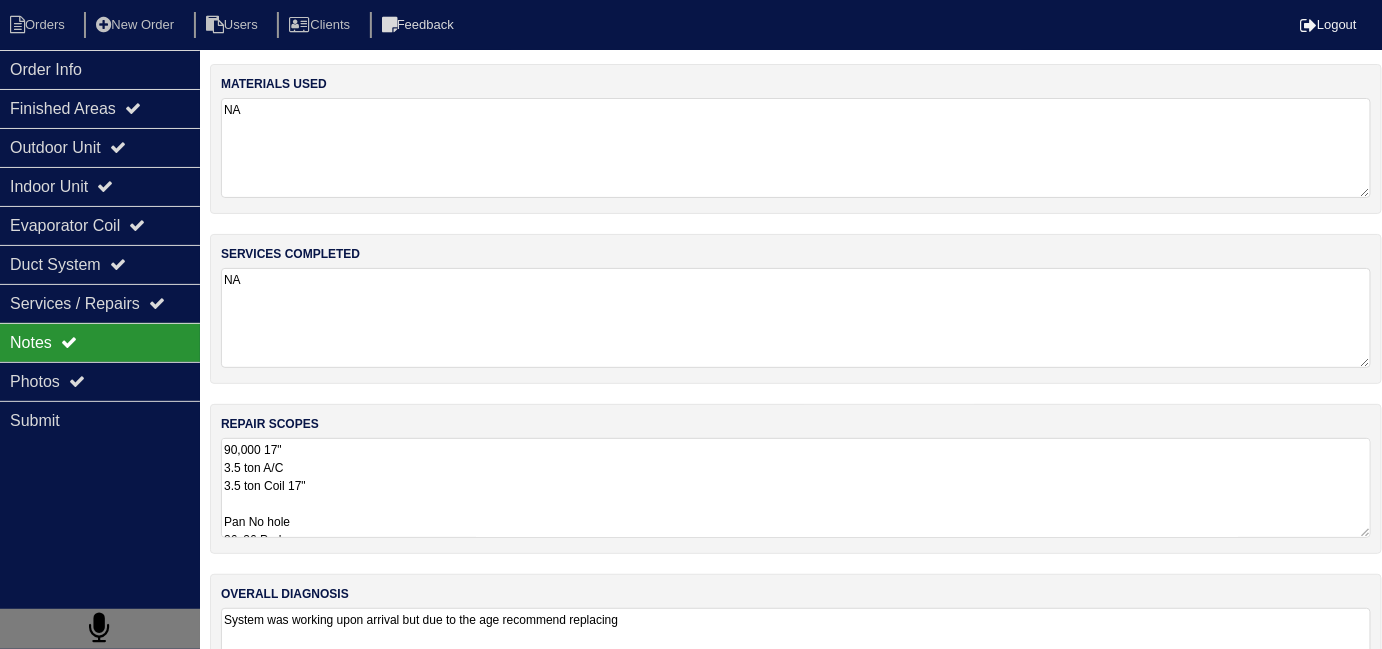 click on "90,000 17"
3.5 ton A/C
3.5 ton Coil 17"
Pan No hole
36x36 Pad
Aquaguard Floatswitch
SS2 Floatswitch
16x25 Filter Rack
2- Filters
4" Single Wall 90
3/4 PVC [DEMOGRAPHIC_DATA]
3/4 Copper Lineset Insulation
Lineset Cover" at bounding box center (796, 488) 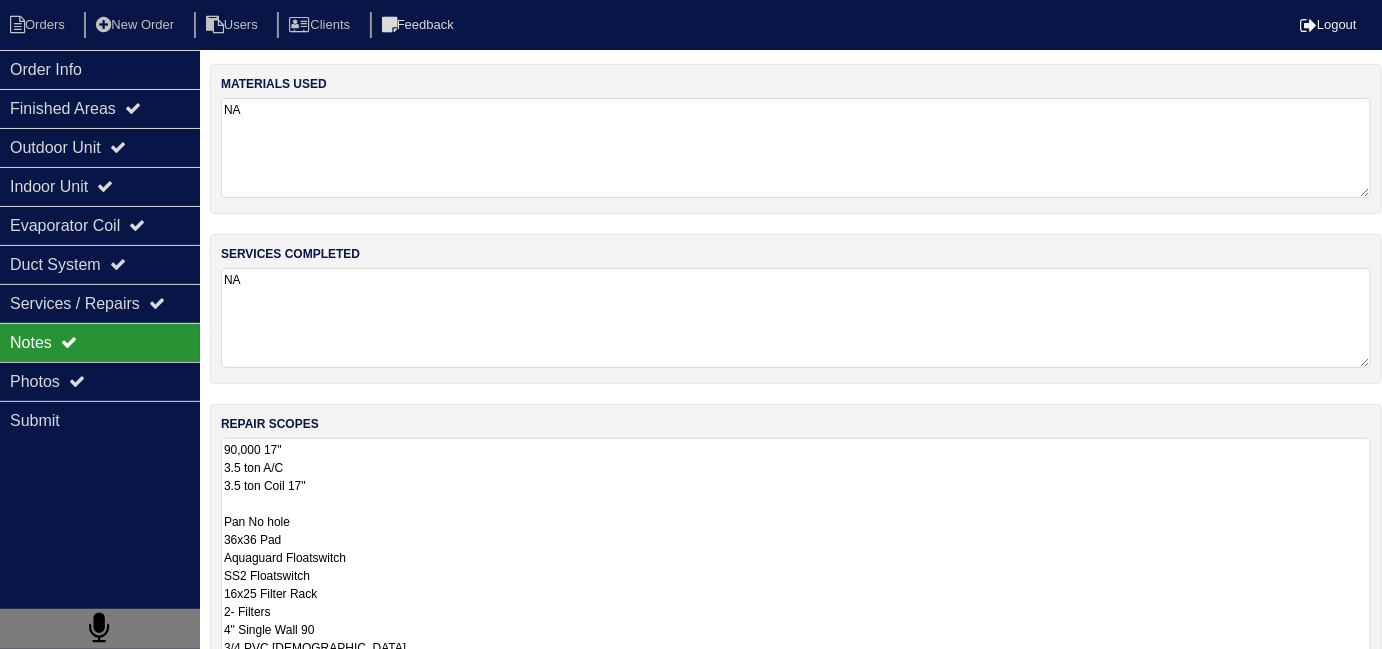 click on "90,000 17"
3.5 ton A/C
3.5 ton Coil 17"
Pan No hole
36x36 Pad
Aquaguard Floatswitch
SS2 Floatswitch
16x25 Filter Rack
2- Filters
4" Single Wall 90
3/4 PVC Male
3/4 Copper Lineset Insulation
Lineset Cover" at bounding box center (796, 602) 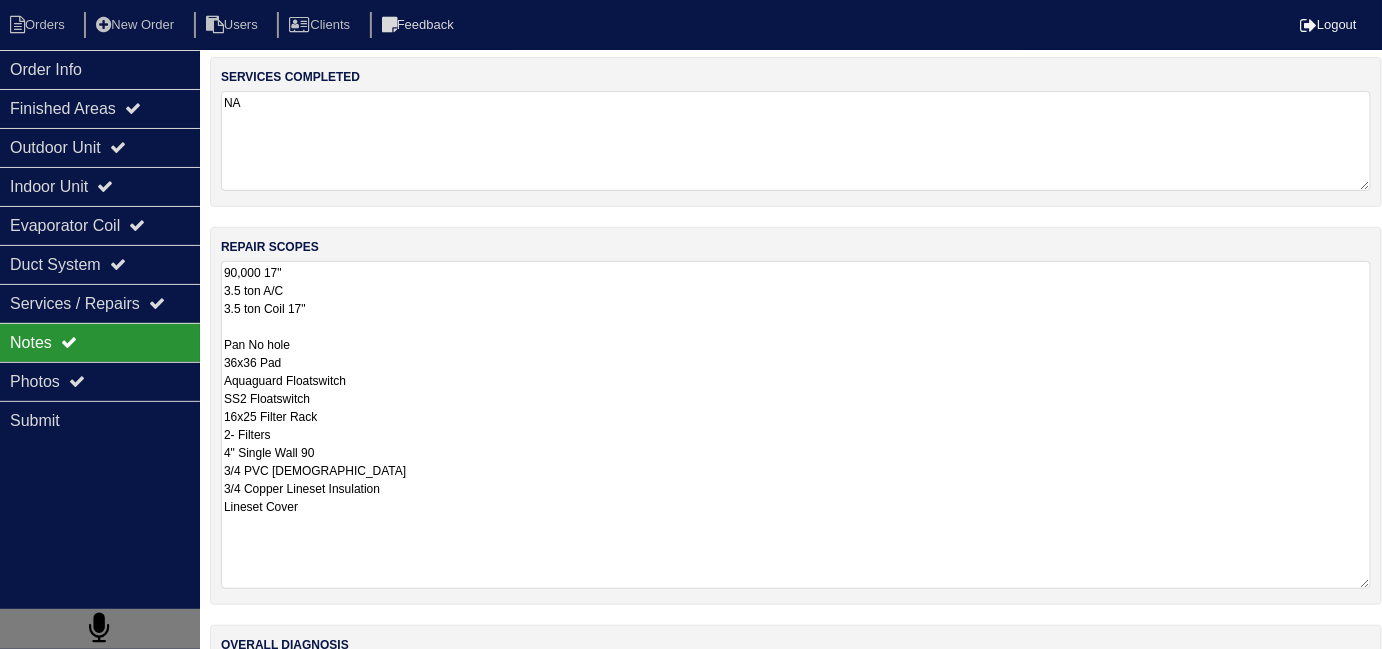 scroll, scrollTop: 317, scrollLeft: 0, axis: vertical 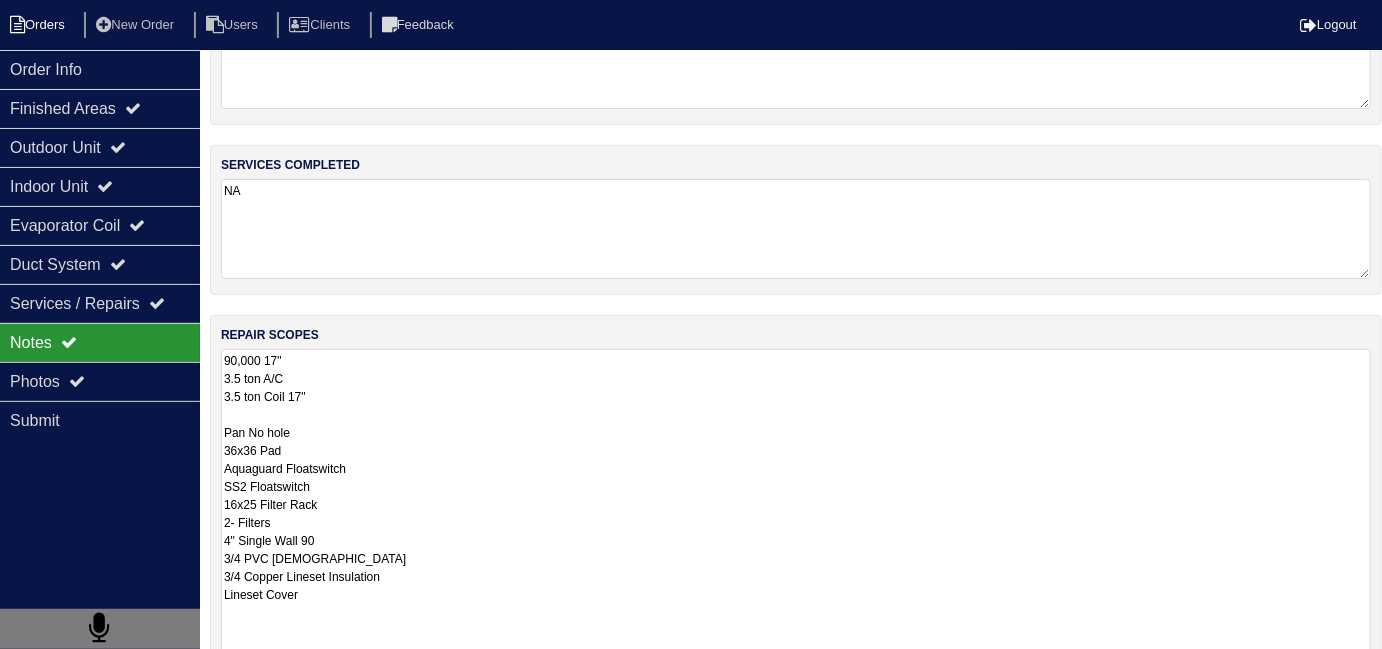 click on "Orders" at bounding box center (40, 25) 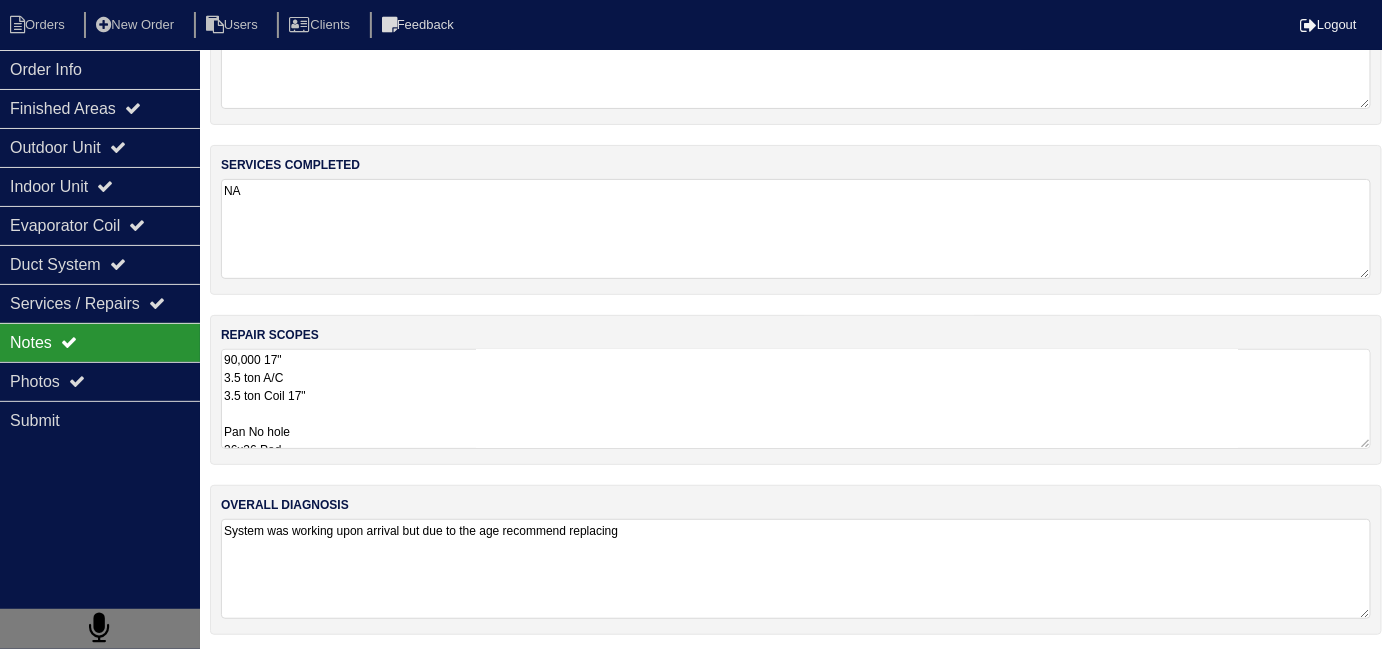 select on "15" 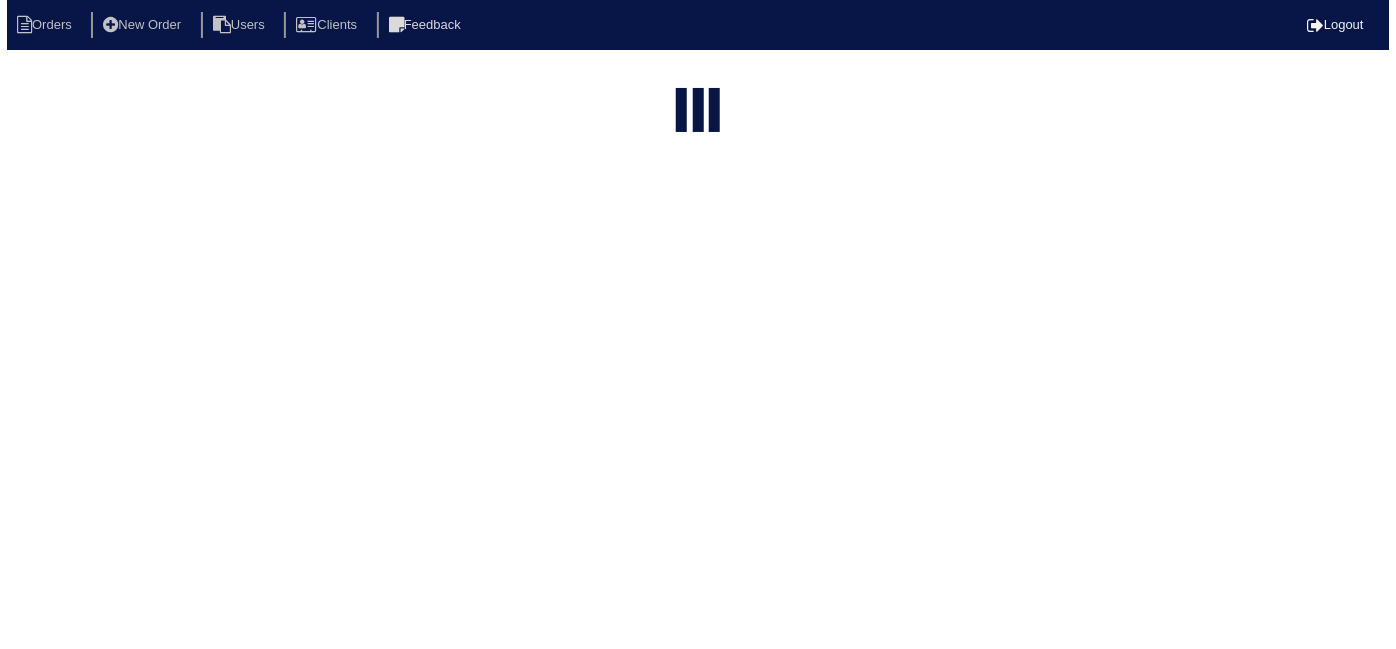 scroll, scrollTop: 0, scrollLeft: 0, axis: both 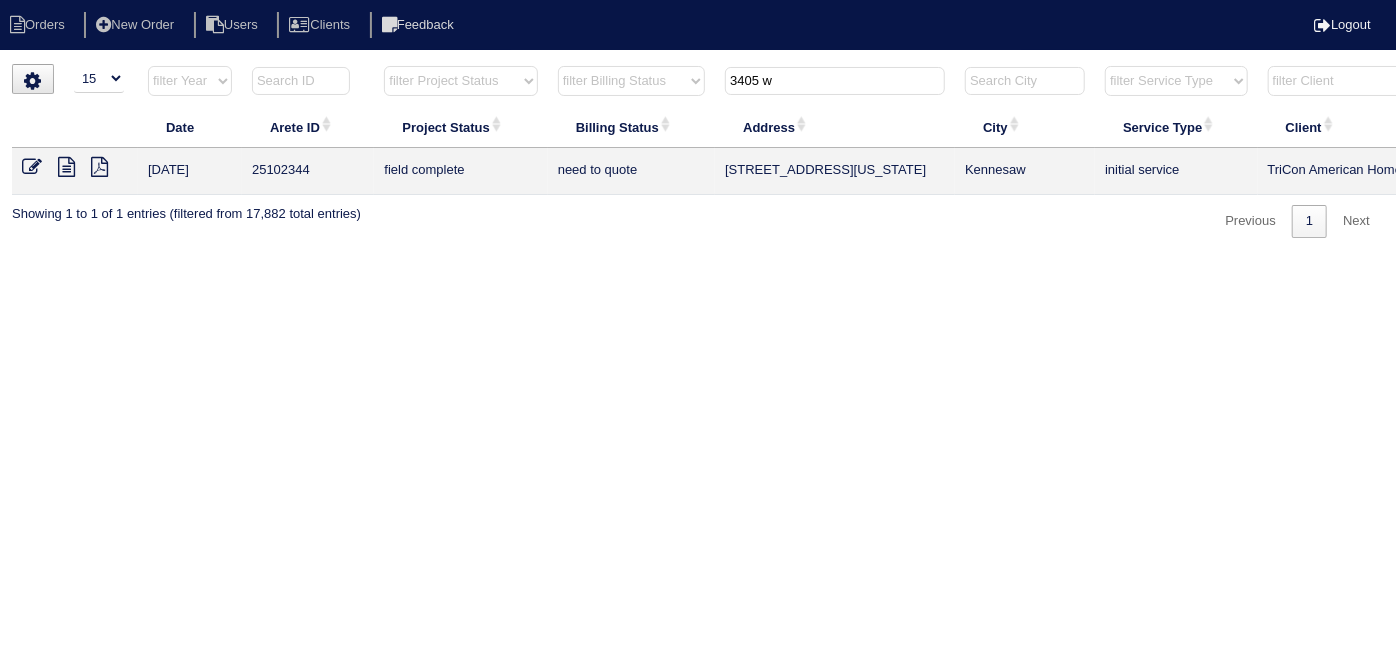 drag, startPoint x: 792, startPoint y: 82, endPoint x: 582, endPoint y: 1, distance: 225.07999 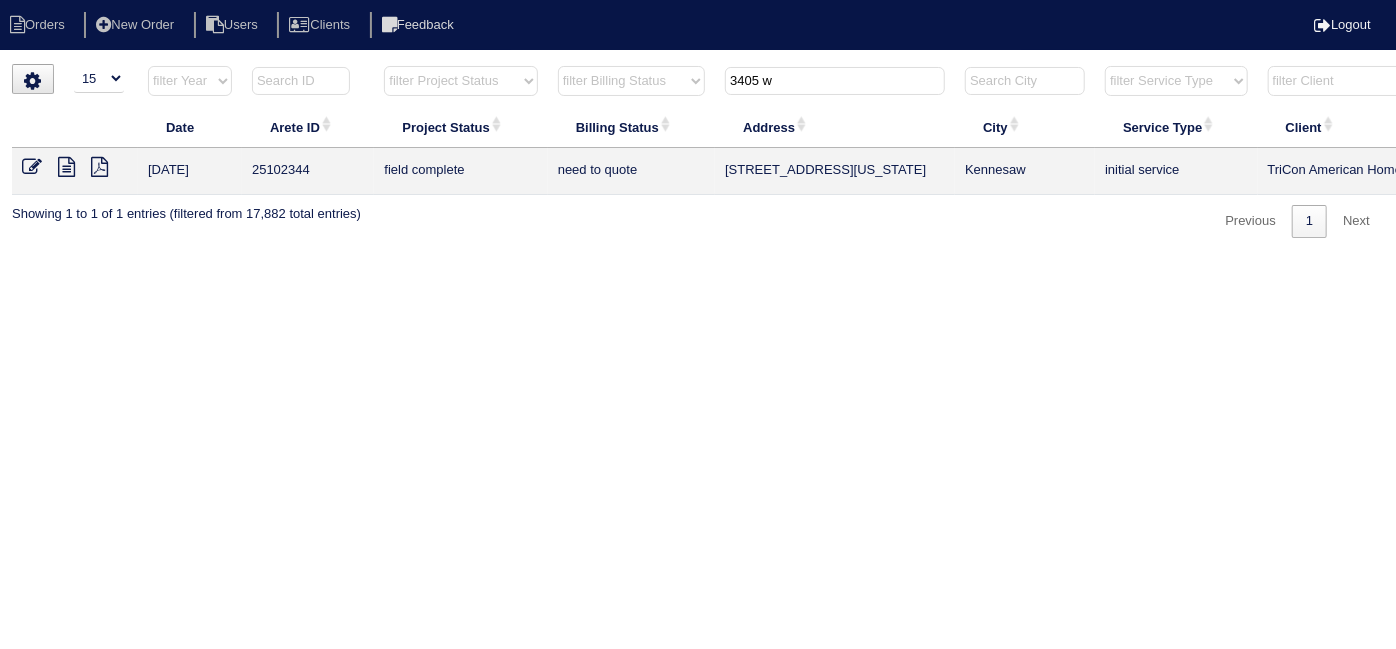 click on "Orders
New Order
Users
Clients
Feedback
Logout
Orders
New Order
Users
Clients
Message is blank.  Please add text or cancel.
Send Feedback
Cancel" at bounding box center [698, 151] 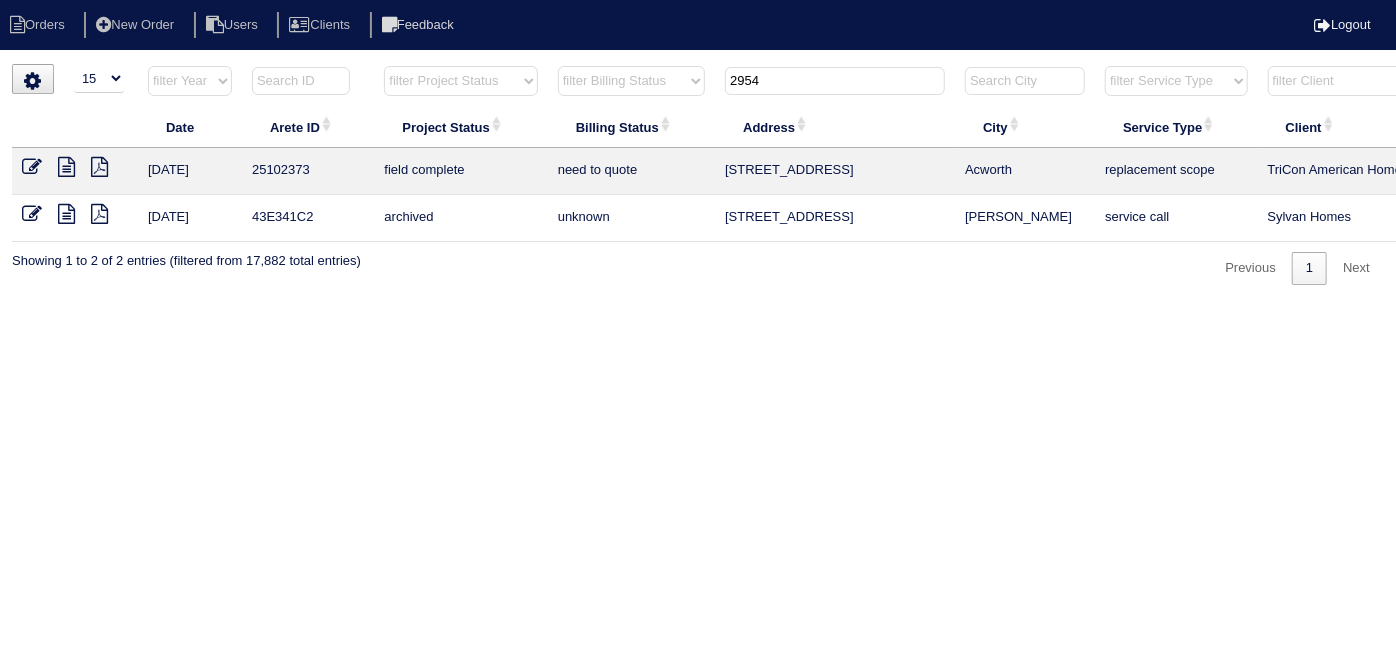 type on "2954" 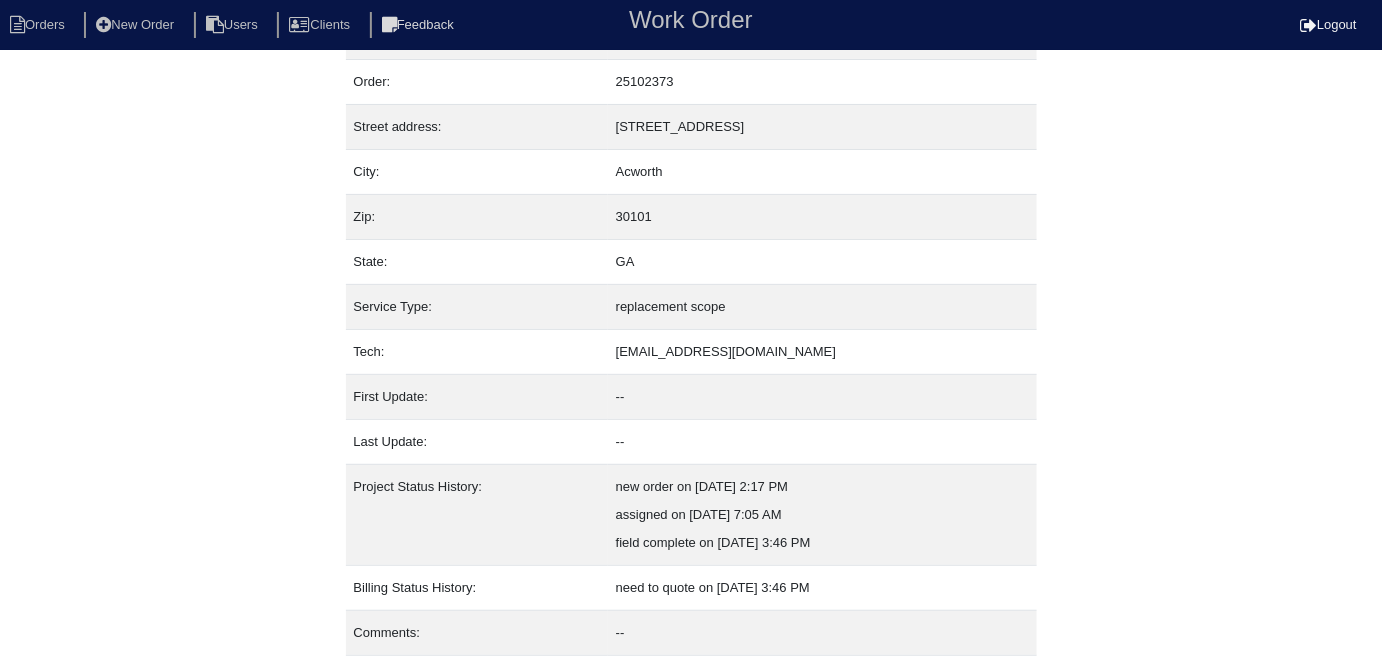 scroll, scrollTop: 105, scrollLeft: 0, axis: vertical 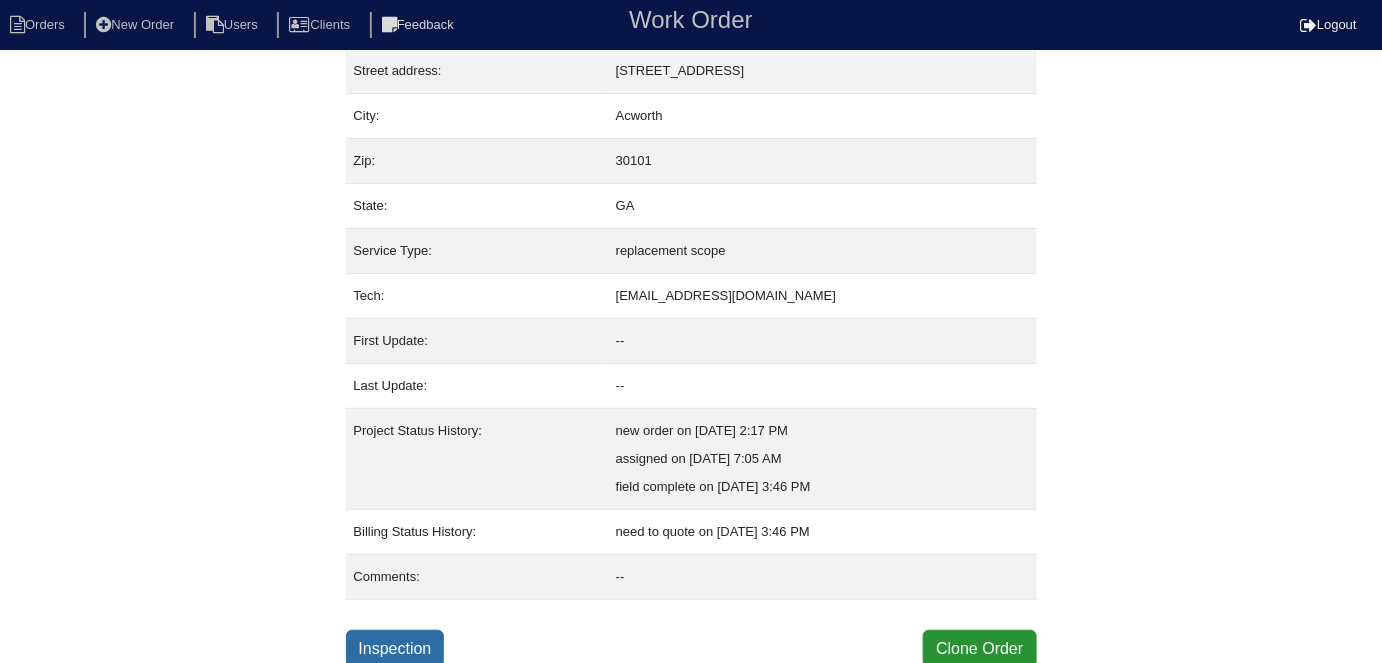 click on "Inspection" at bounding box center (395, 649) 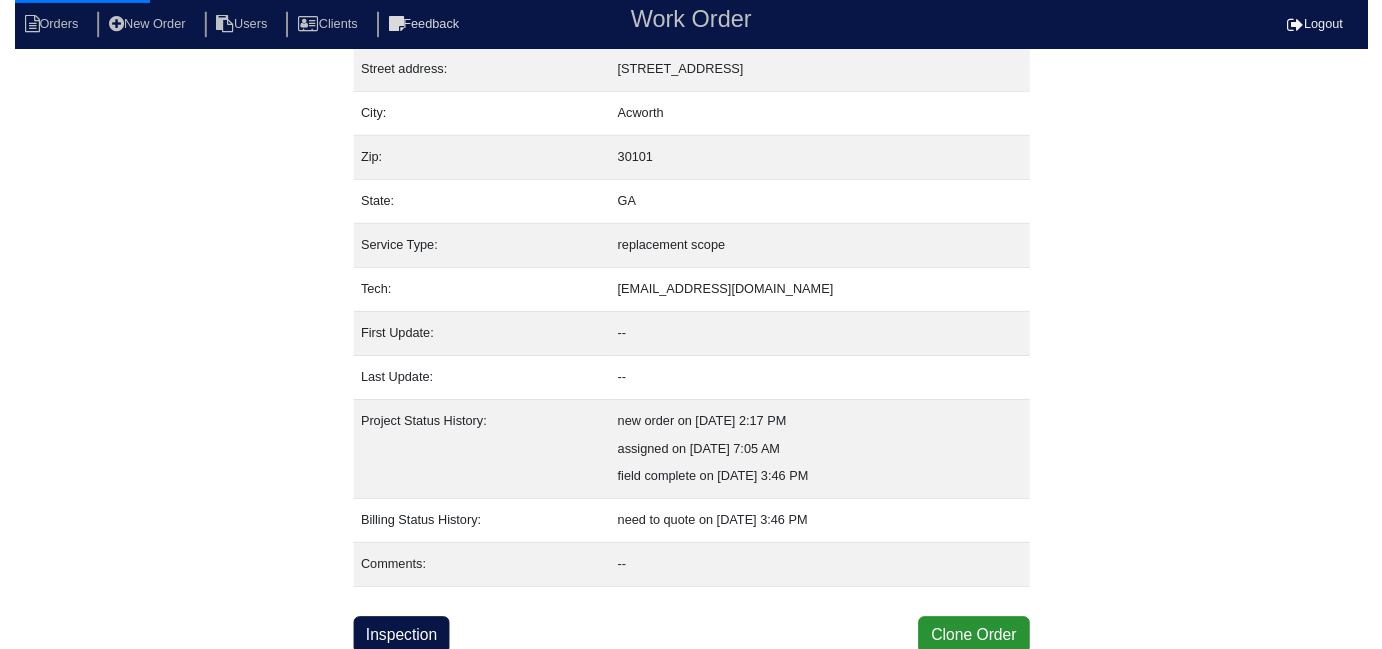 scroll, scrollTop: 0, scrollLeft: 0, axis: both 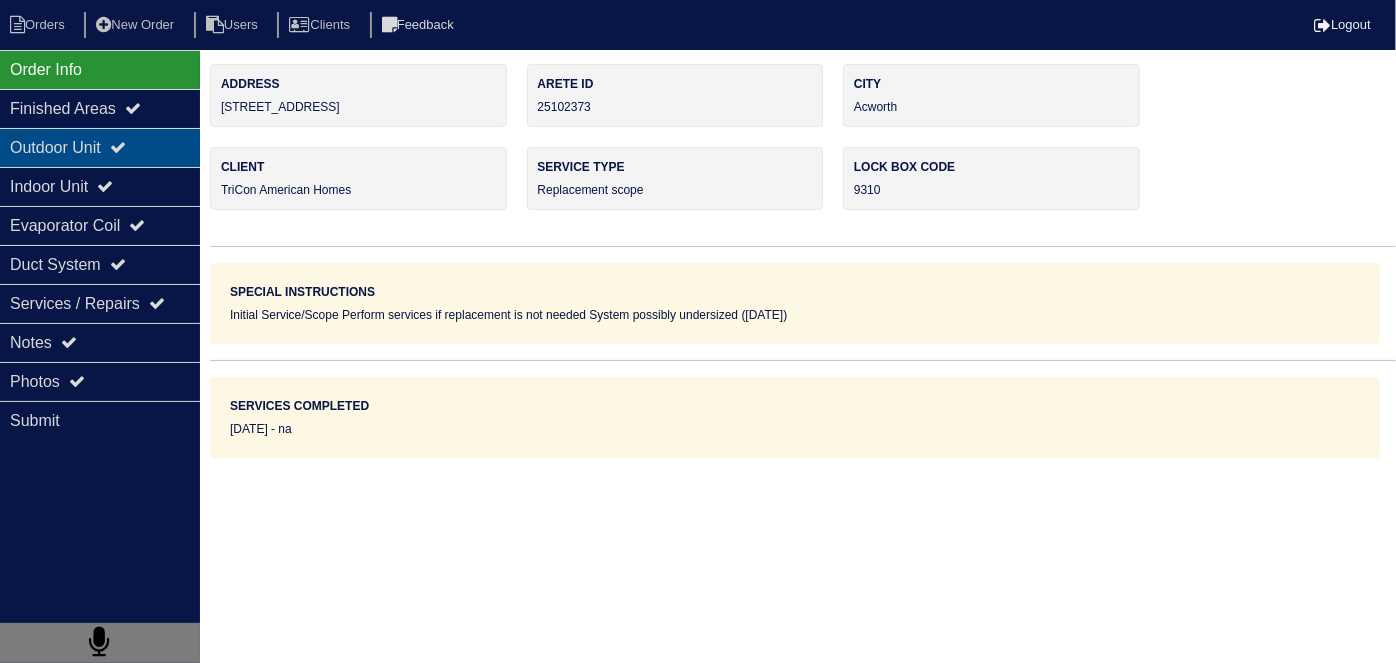 click on "Outdoor Unit" at bounding box center [100, 147] 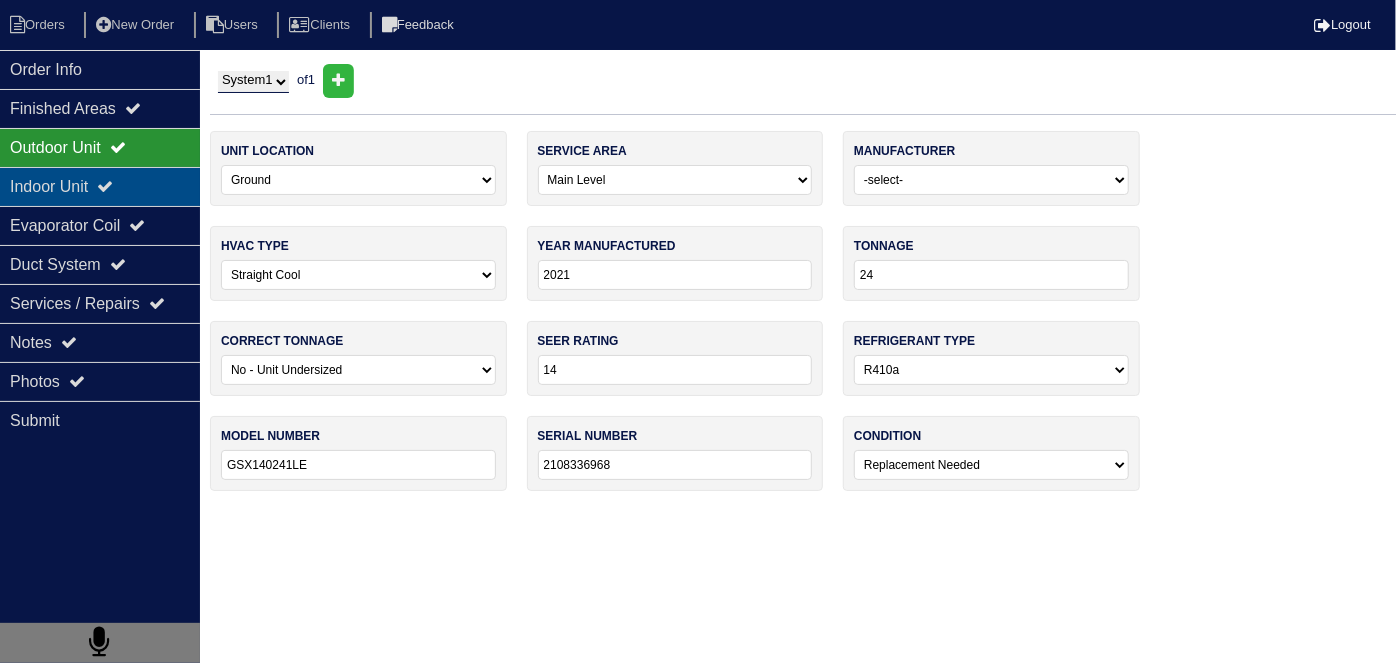 click at bounding box center [105, 186] 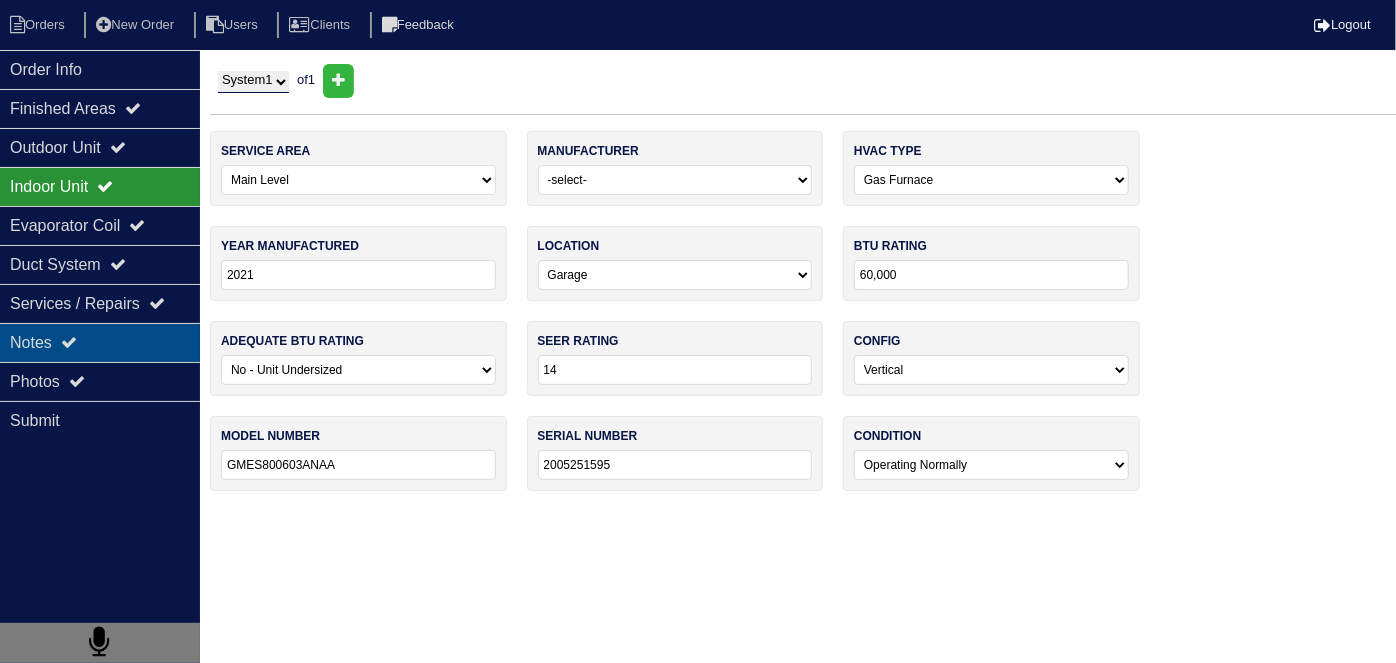 click on "Notes" at bounding box center (100, 342) 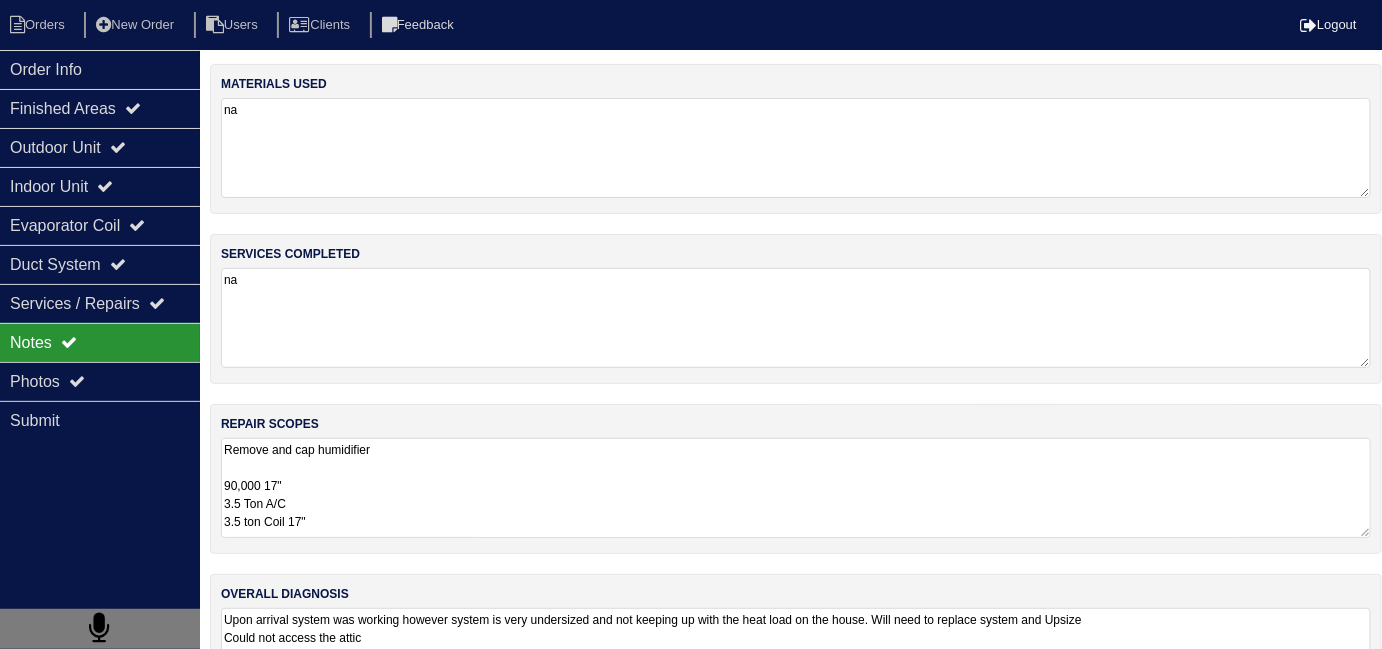 click on "Remove and cap humidifier
90,000 17"
3.5 Ton A/C
3.5 ton Coil 17"
36x36 Pad
SS2 Floatswitch
16x25 Filter Rack
2- Filters
4" Single Wall 90
3/4 PVC Male
3/4 Copper Lineset Insulation
Lineset Cover
condensate pump" at bounding box center [796, 488] 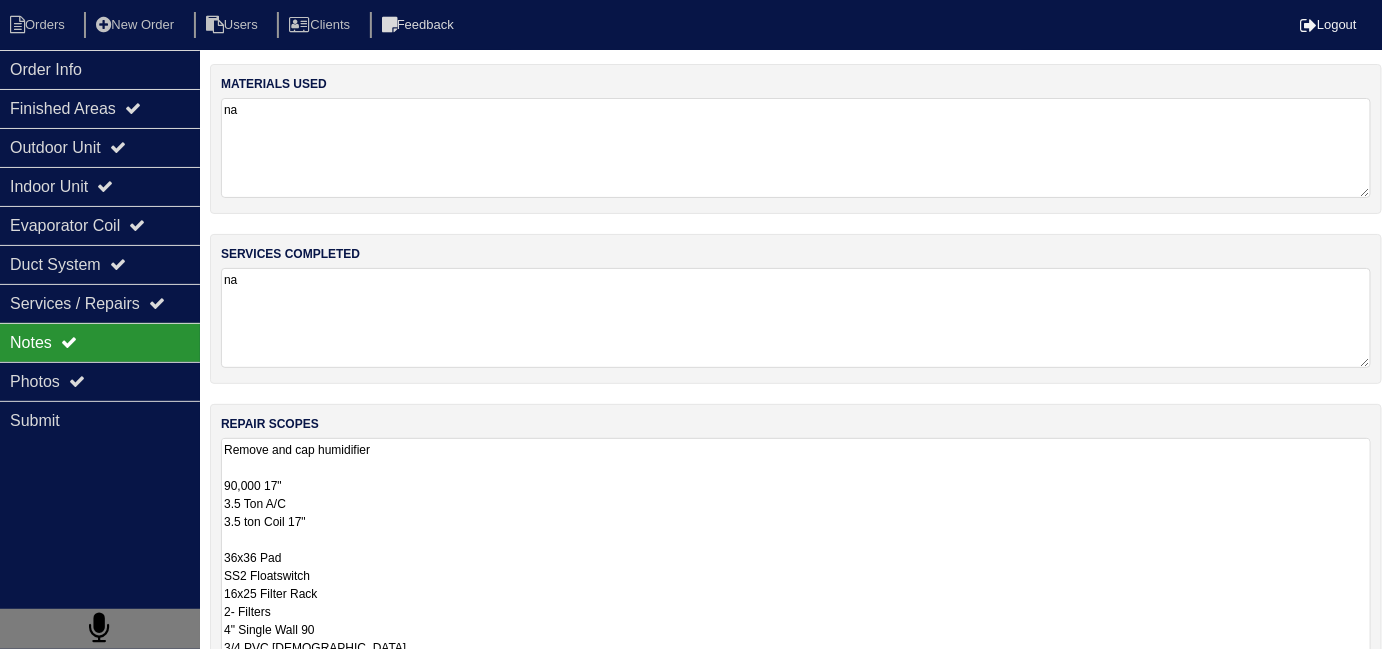 scroll, scrollTop: 1, scrollLeft: 0, axis: vertical 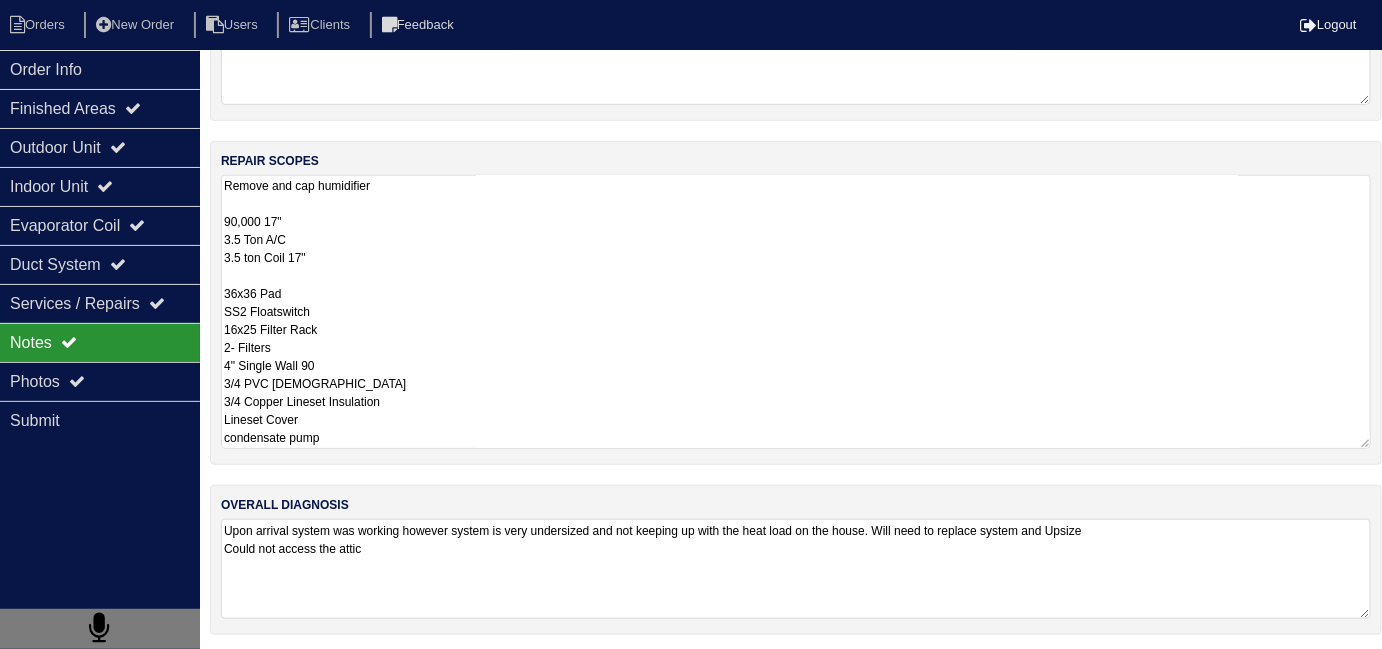 click on "Upon arrival system was working however system is very undersized and not keeping up with the heat load on the house. Will need to replace system and Upsize
Could not access the attic" at bounding box center (796, 569) 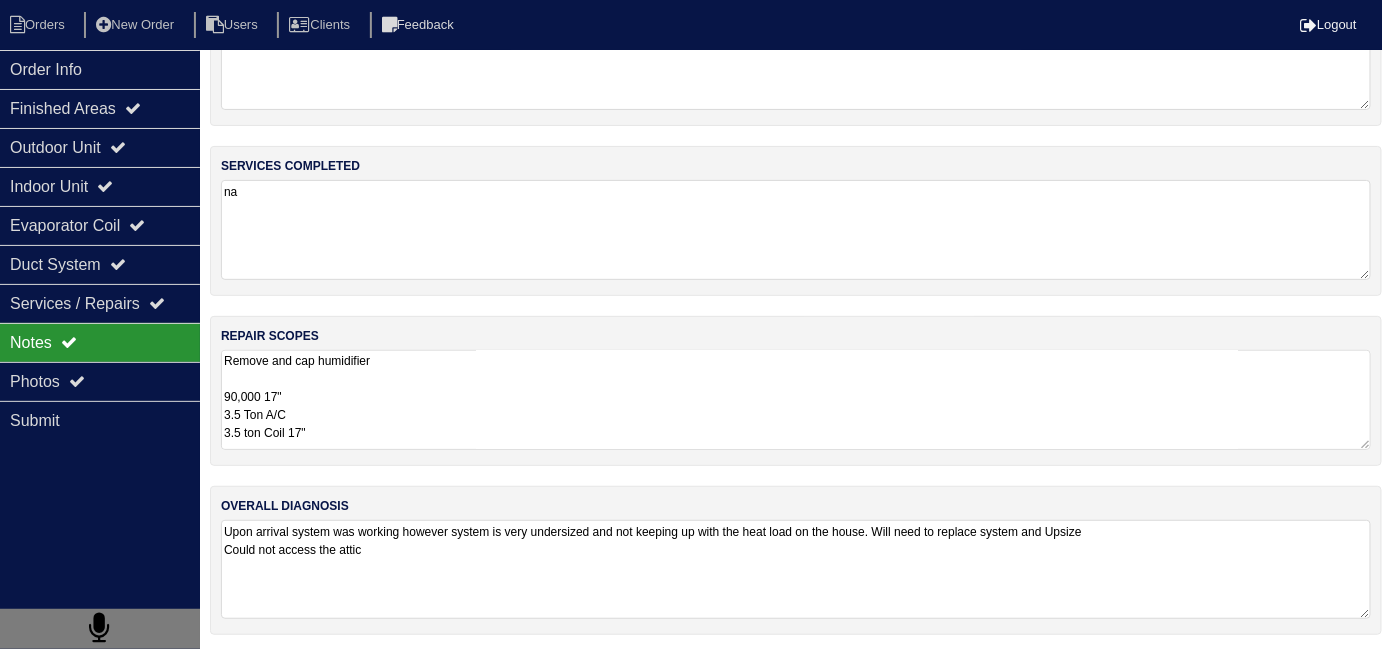 click on "Remove and cap humidifier
90,000 17"
3.5 Ton A/C
3.5 ton Coil 17"
36x36 Pad
SS2 Floatswitch
16x25 Filter Rack
2- Filters
4" Single Wall 90
3/4 PVC Male
3/4 Copper Lineset Insulation
Lineset Cover
condensate pump" at bounding box center (796, 400) 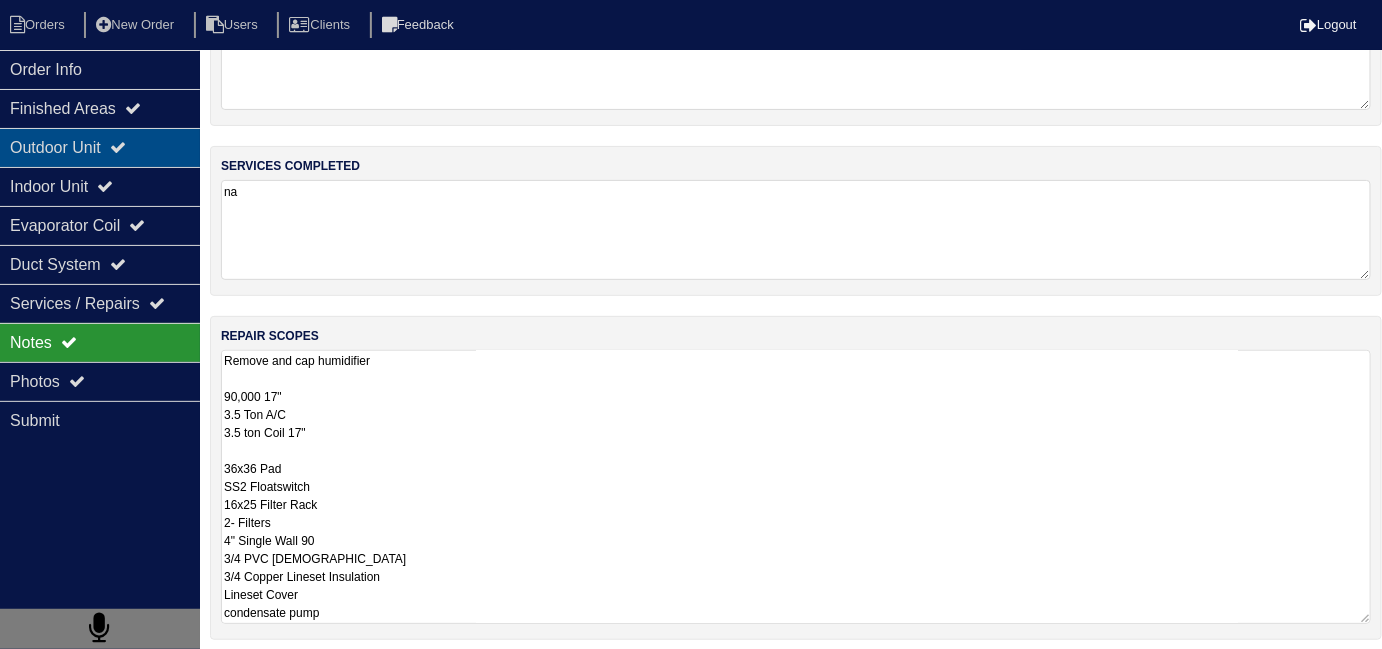 click on "Outdoor Unit" at bounding box center [100, 147] 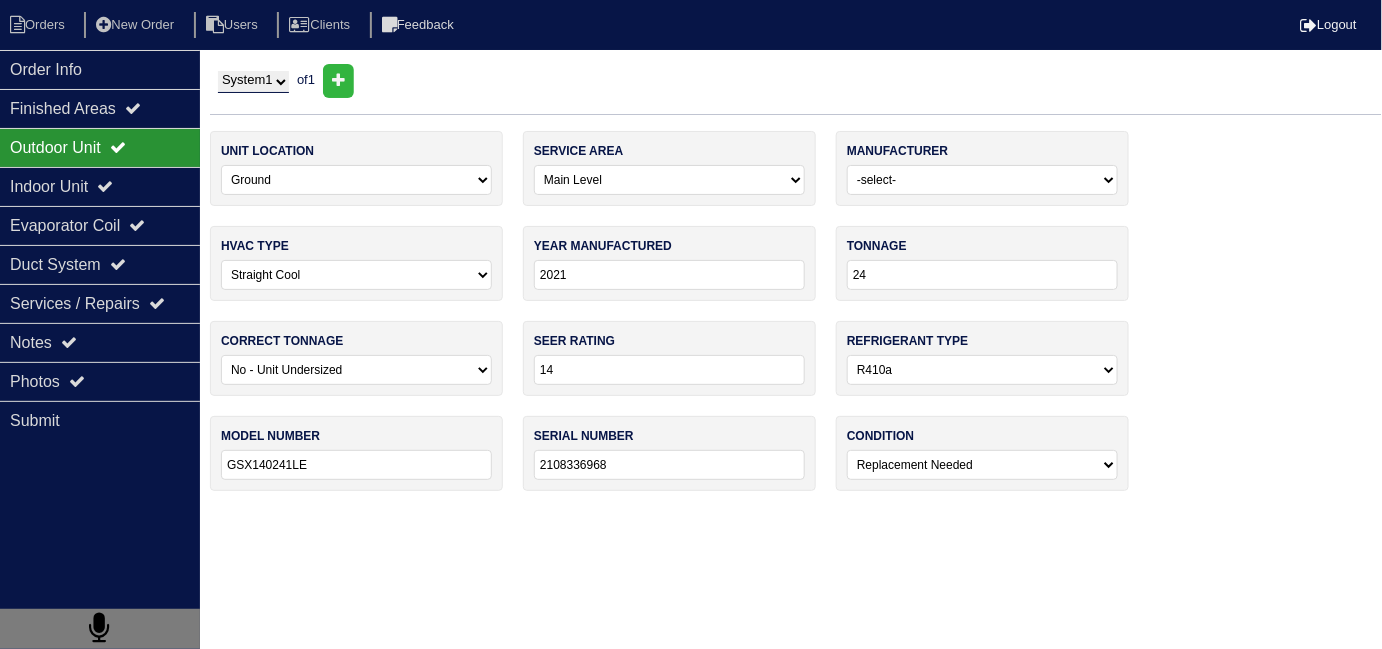 scroll, scrollTop: 0, scrollLeft: 0, axis: both 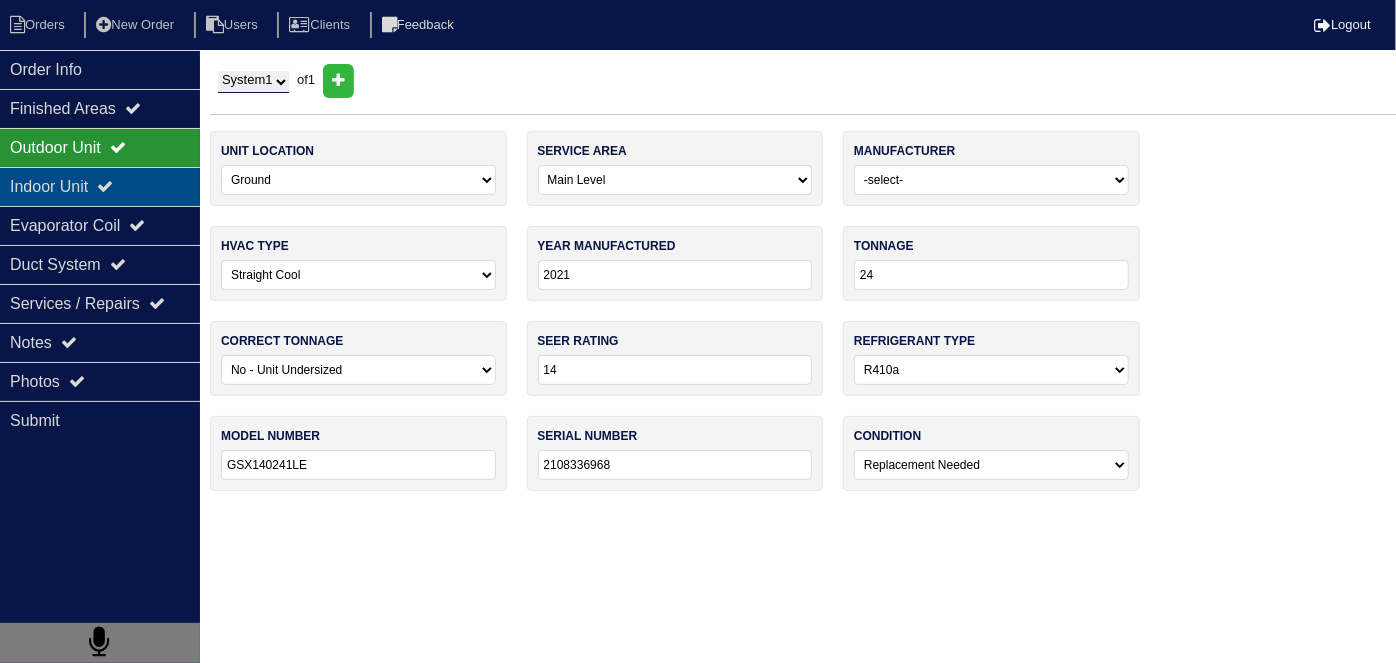 click on "Indoor Unit" at bounding box center [100, 186] 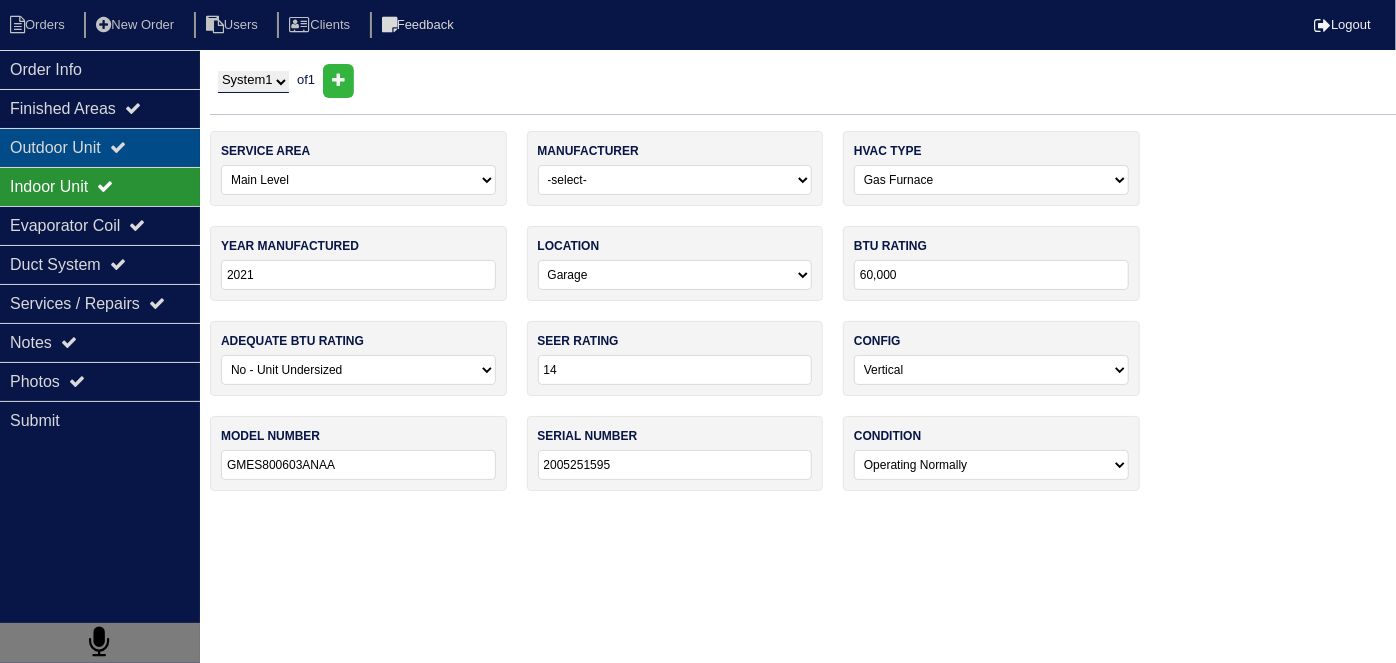 click on "Outdoor Unit" at bounding box center (100, 147) 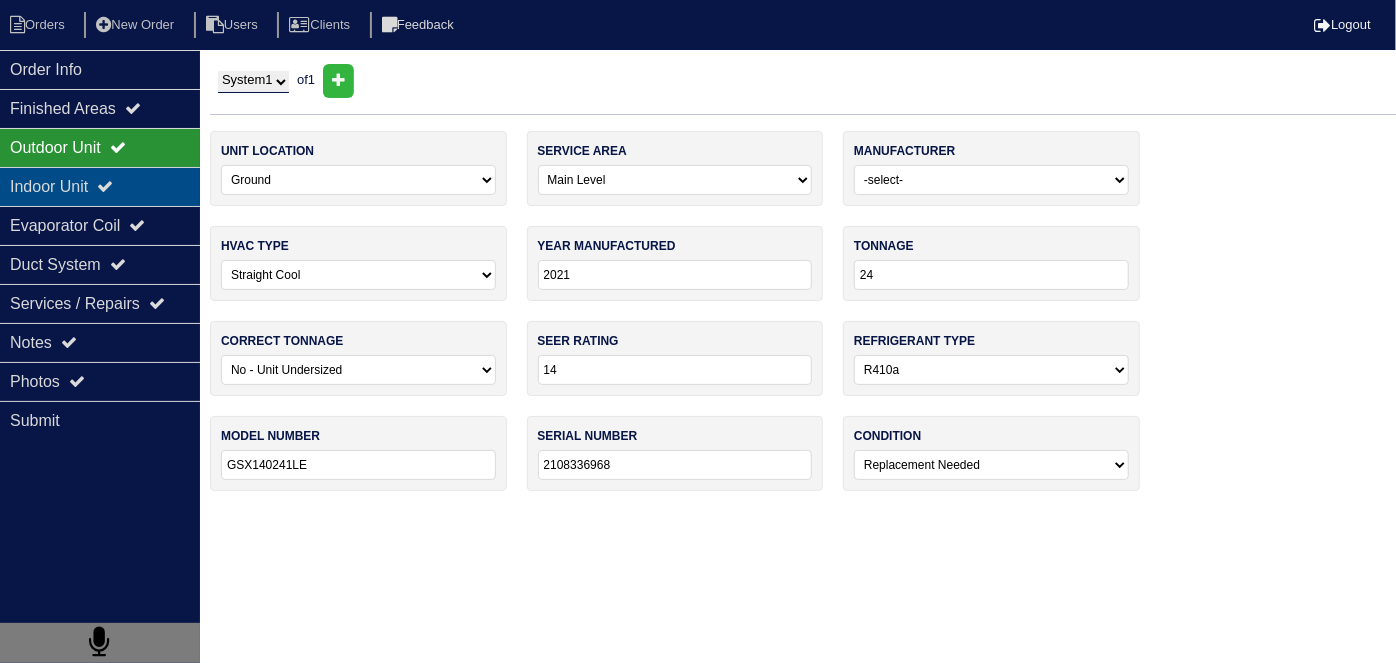 click on "Indoor Unit" at bounding box center [100, 186] 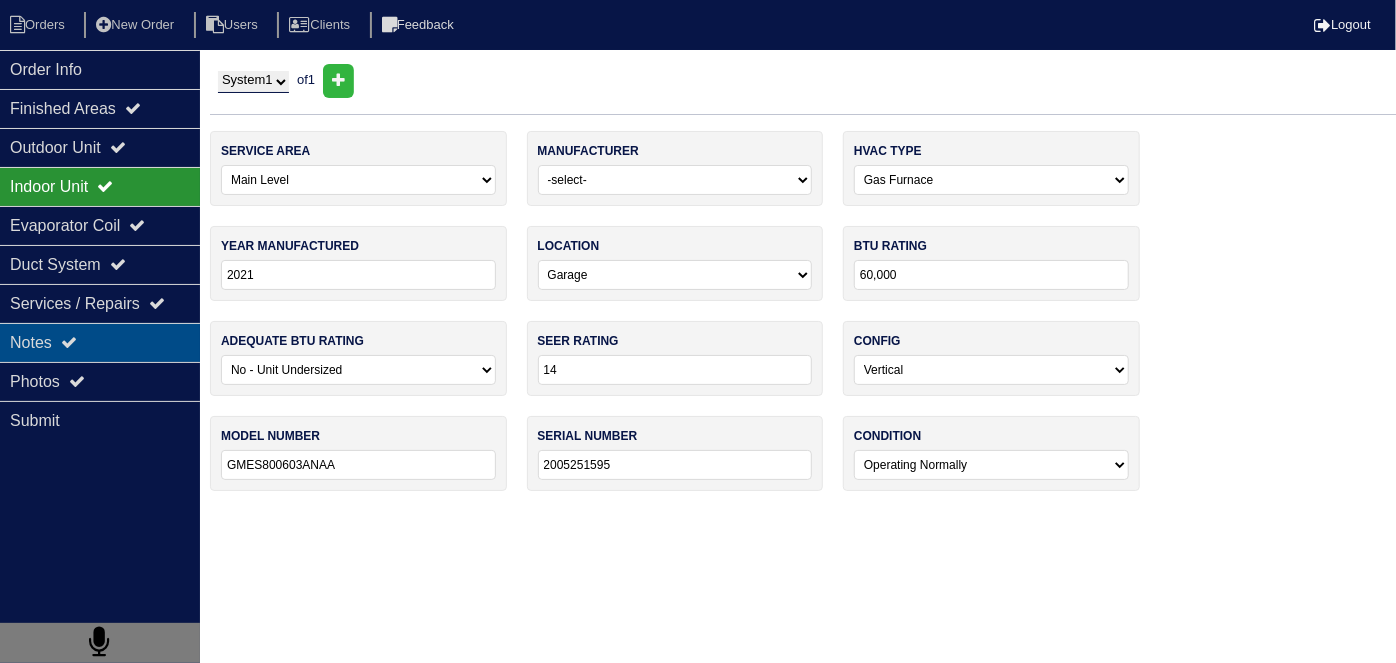 click on "Notes" at bounding box center [100, 342] 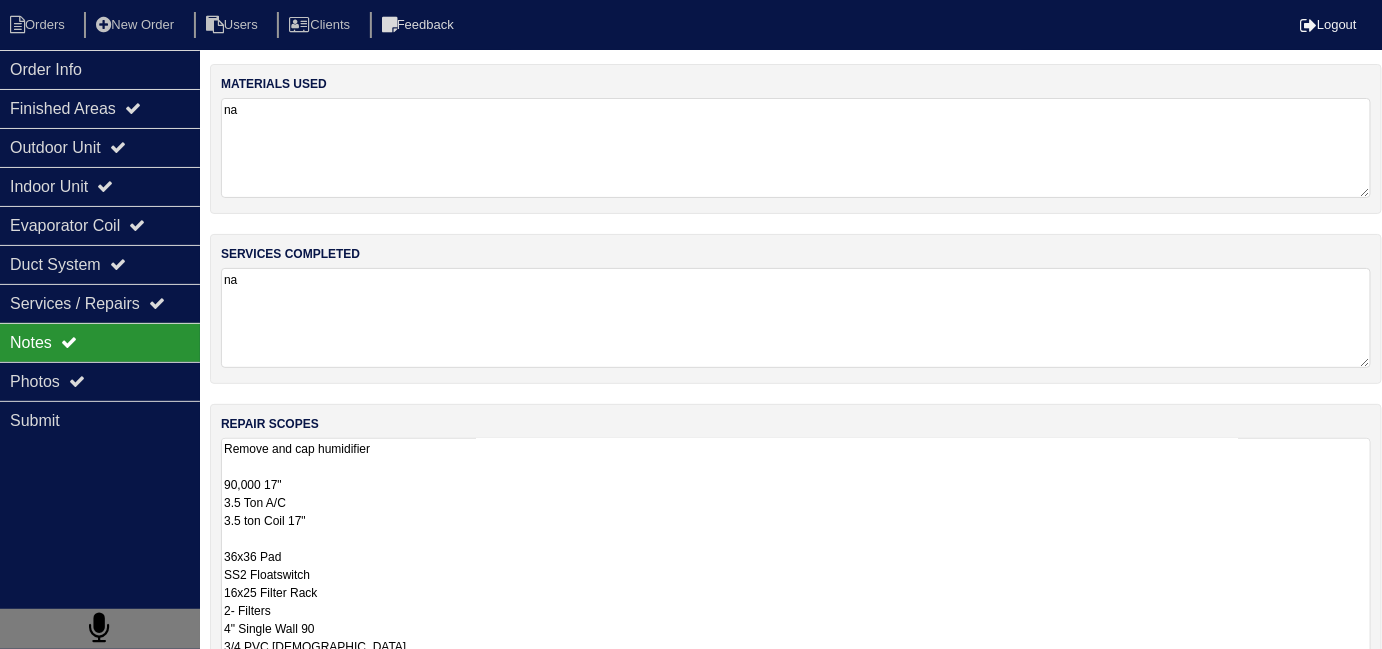 click on "Remove and cap humidifier
90,000 17"
3.5 Ton A/C
3.5 ton Coil 17"
36x36 Pad
SS2 Floatswitch
16x25 Filter Rack
2- Filters
4" Single Wall 90
3/4 PVC Male
3/4 Copper Lineset Insulation
Lineset Cover
condensate pump" at bounding box center (796, 575) 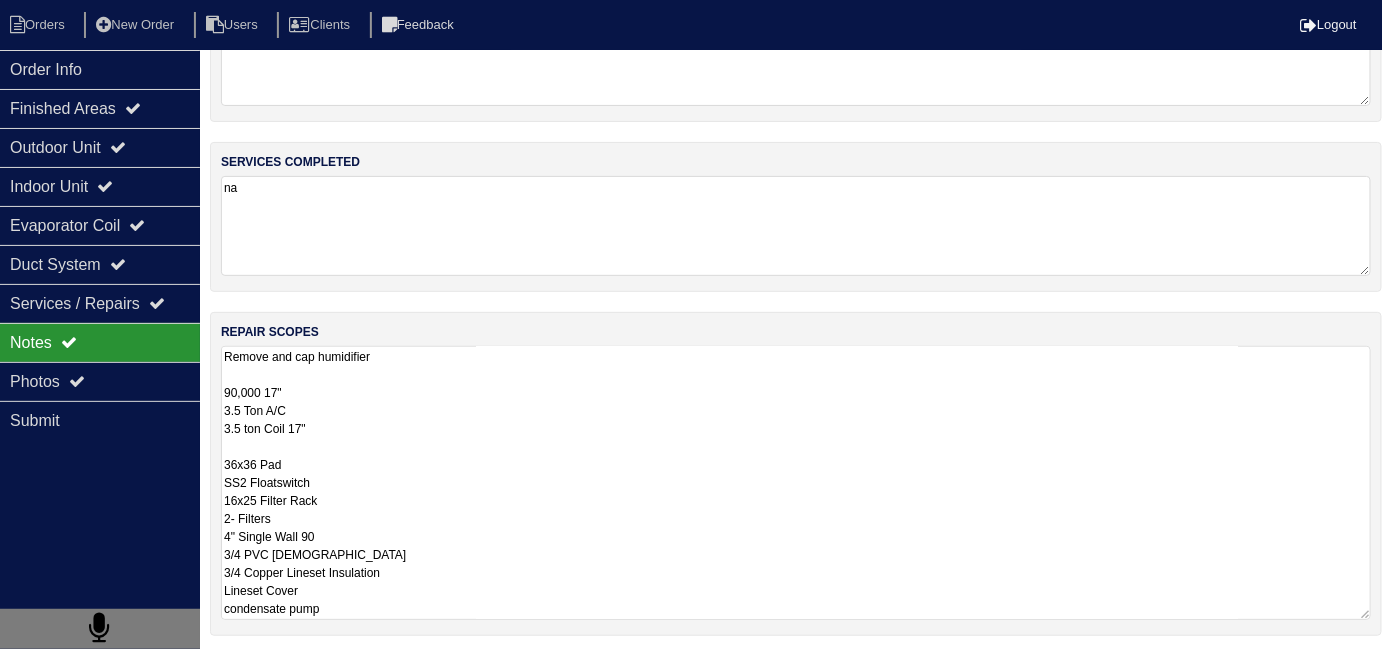 scroll, scrollTop: 263, scrollLeft: 0, axis: vertical 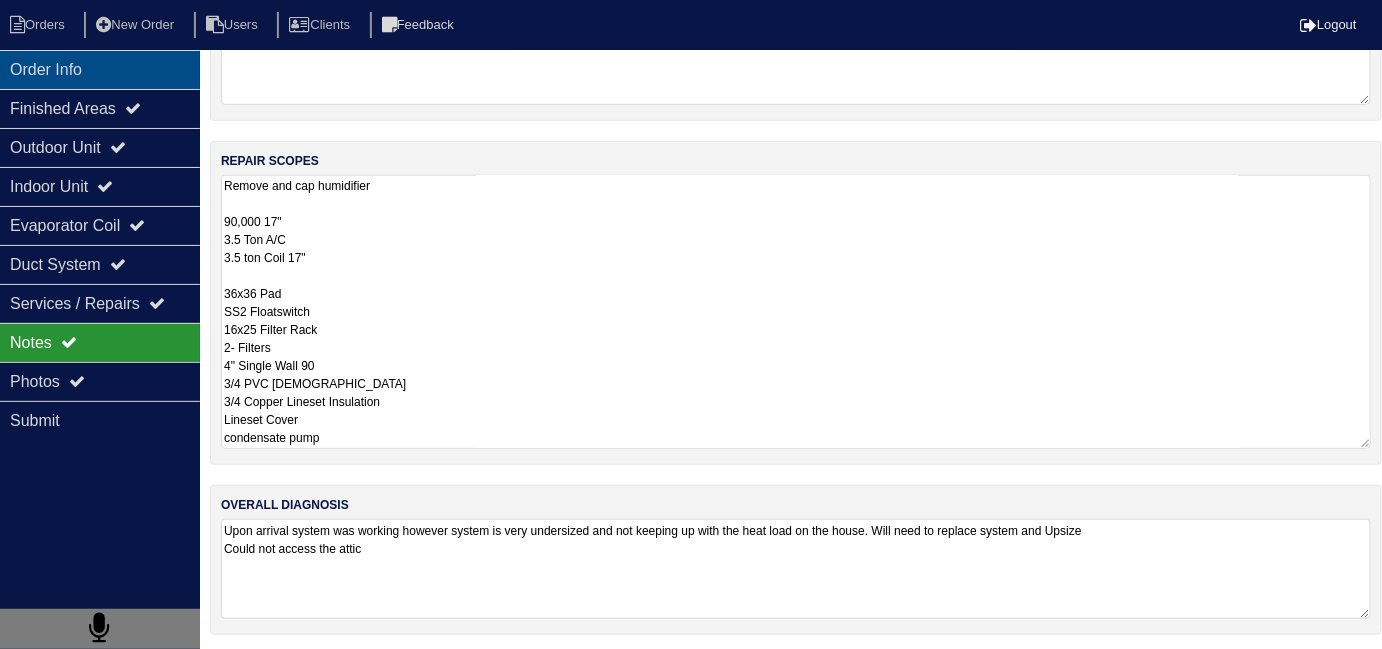 click on "Order Info" at bounding box center [100, 69] 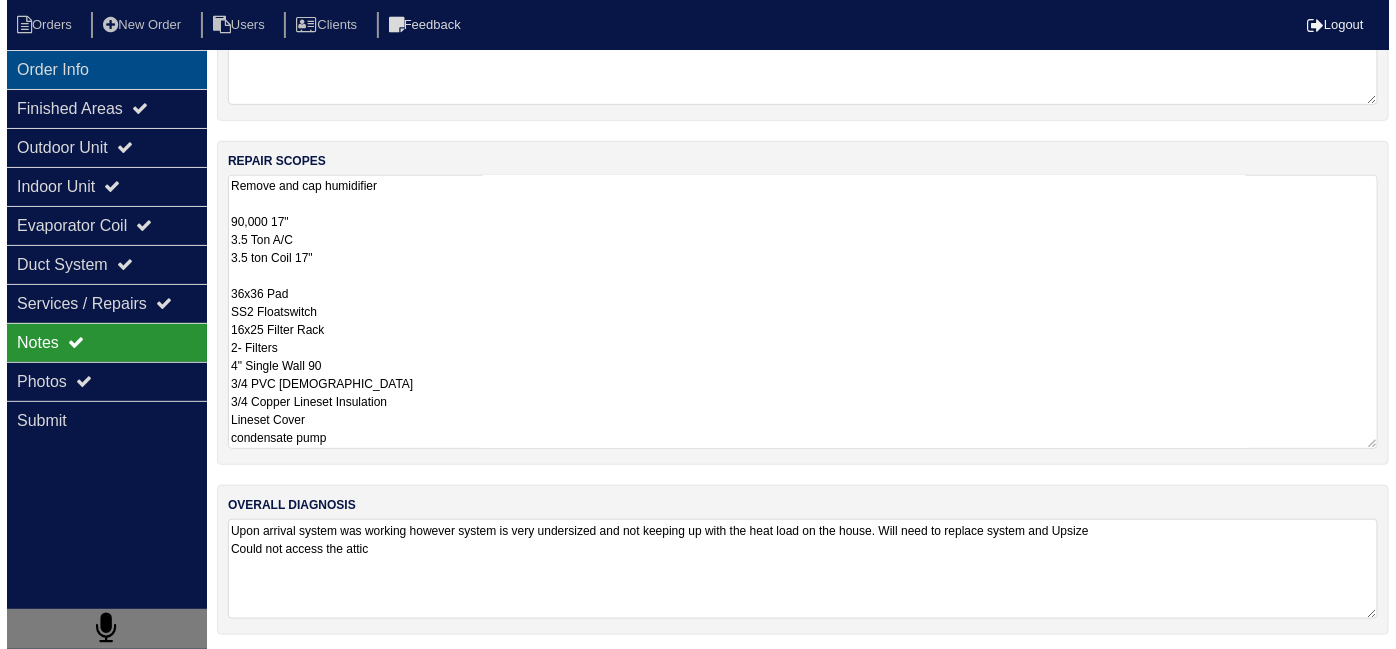 scroll, scrollTop: 0, scrollLeft: 0, axis: both 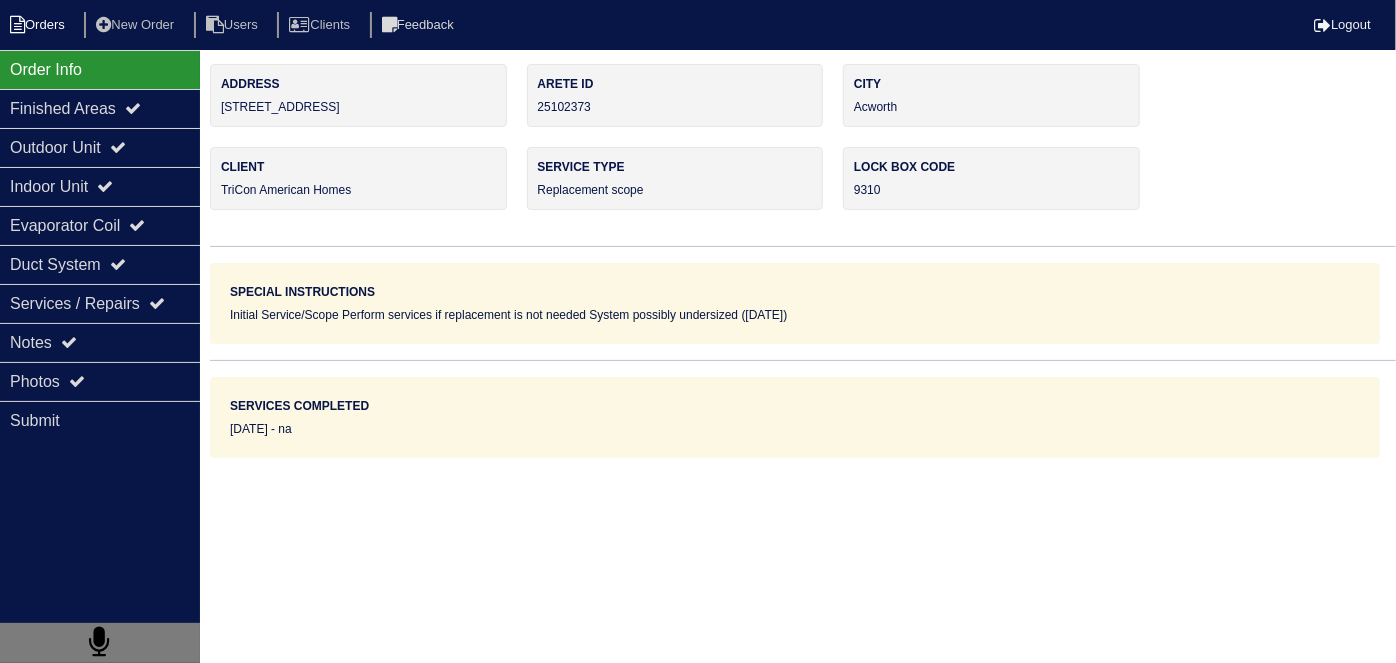 click on "Orders" at bounding box center (40, 25) 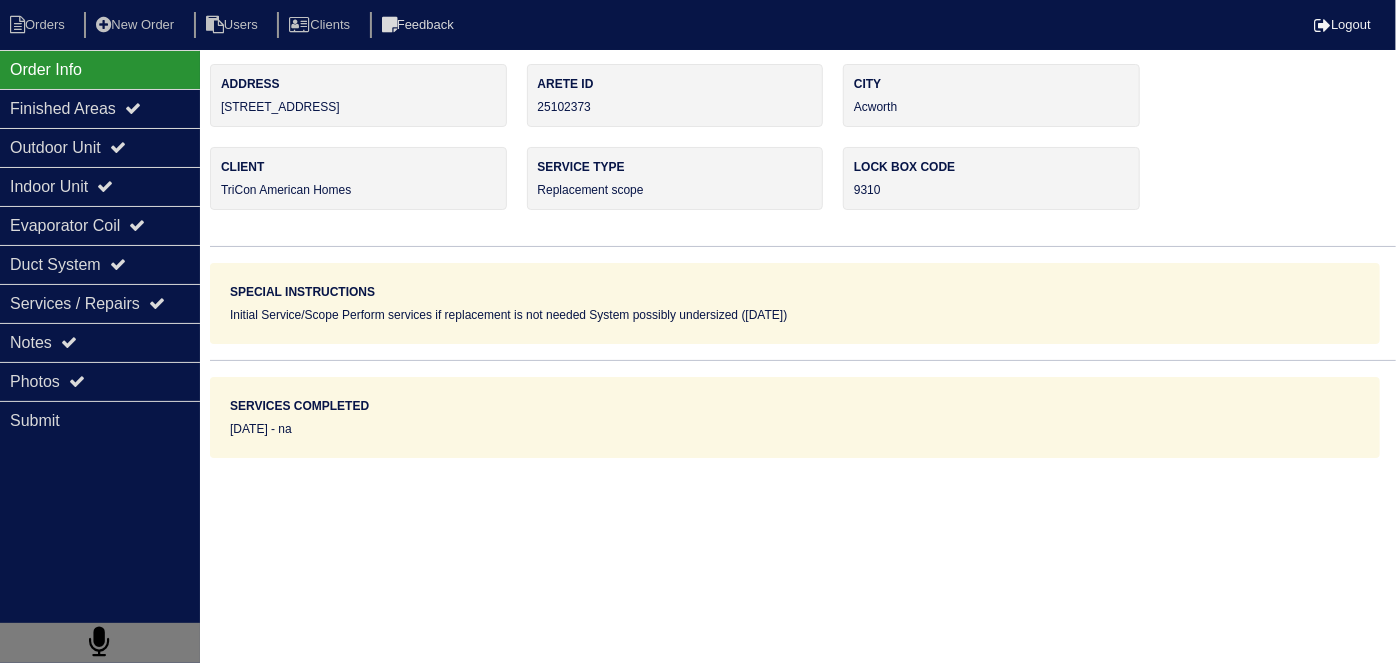 select on "15" 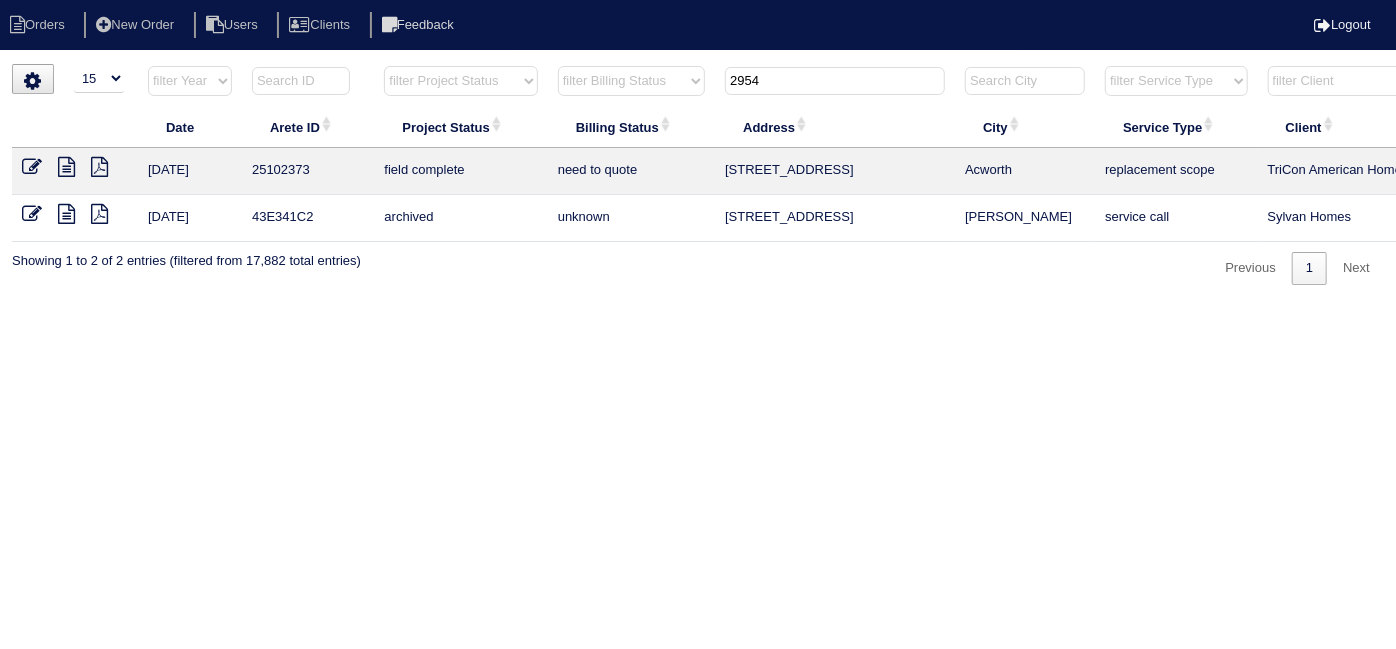 drag, startPoint x: 826, startPoint y: 85, endPoint x: 551, endPoint y: 78, distance: 275.08908 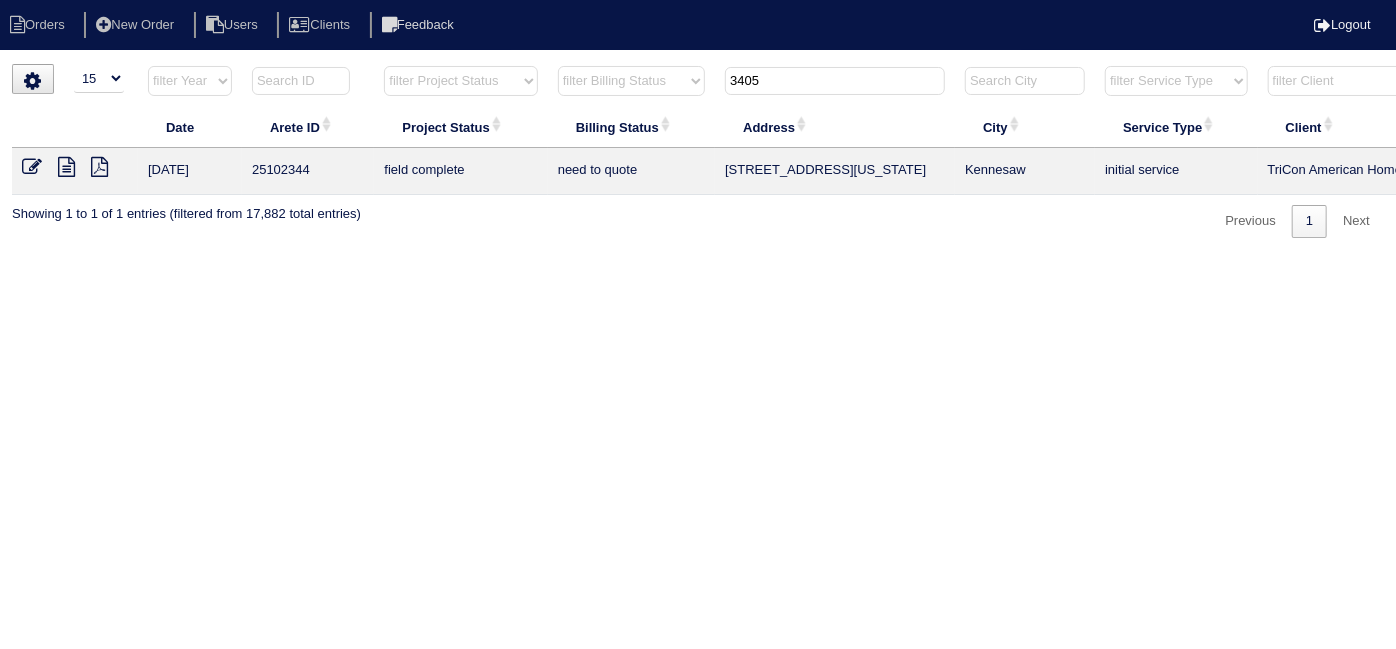 type on "3405" 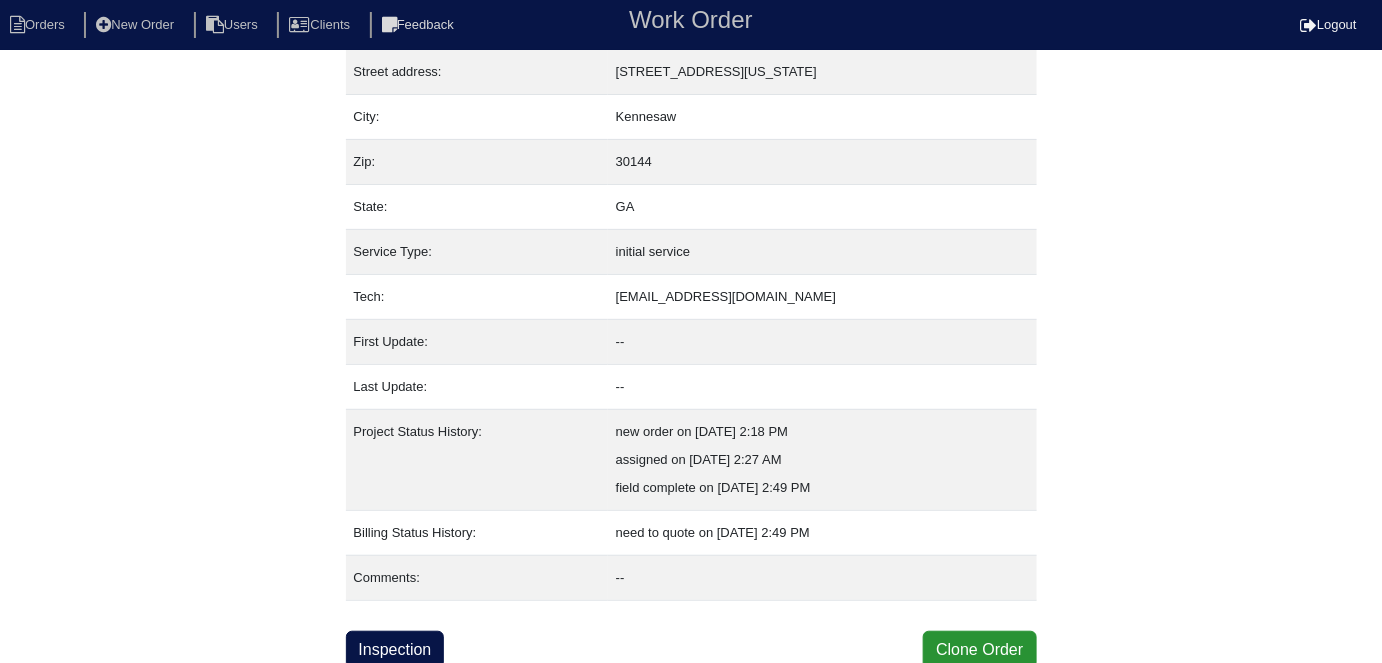 scroll, scrollTop: 105, scrollLeft: 0, axis: vertical 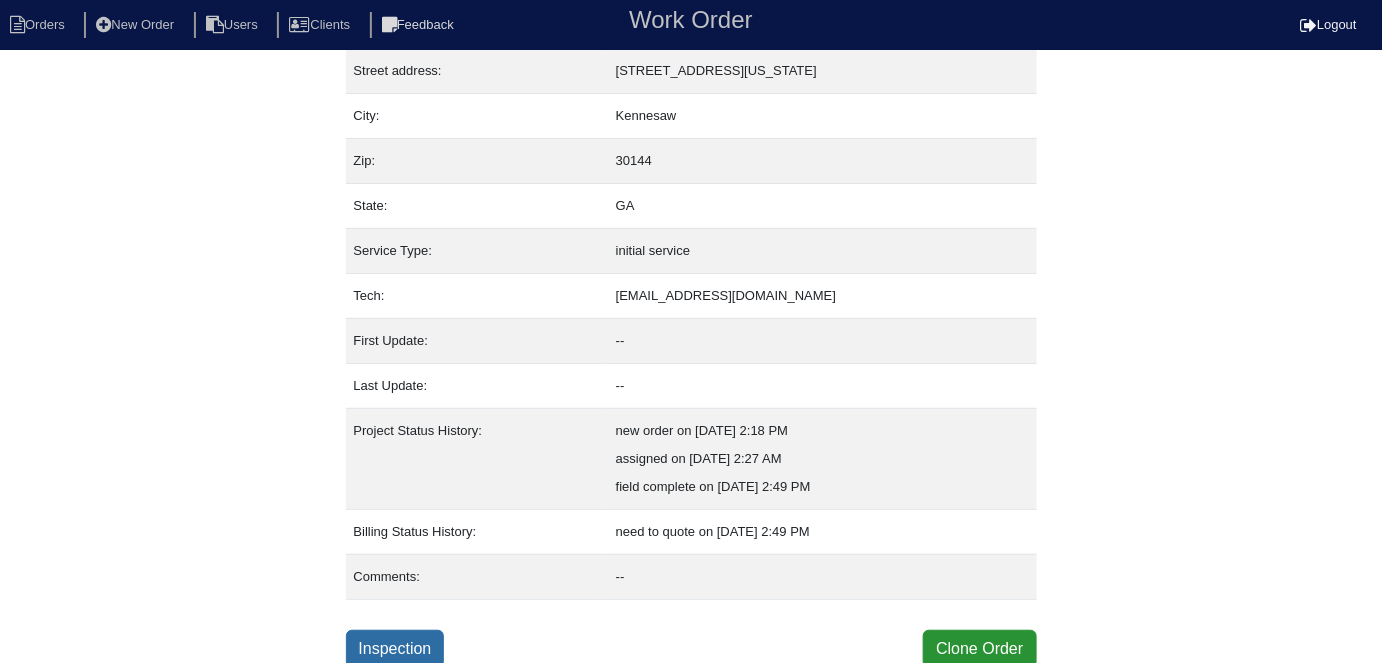 click on "Inspection" at bounding box center [395, 649] 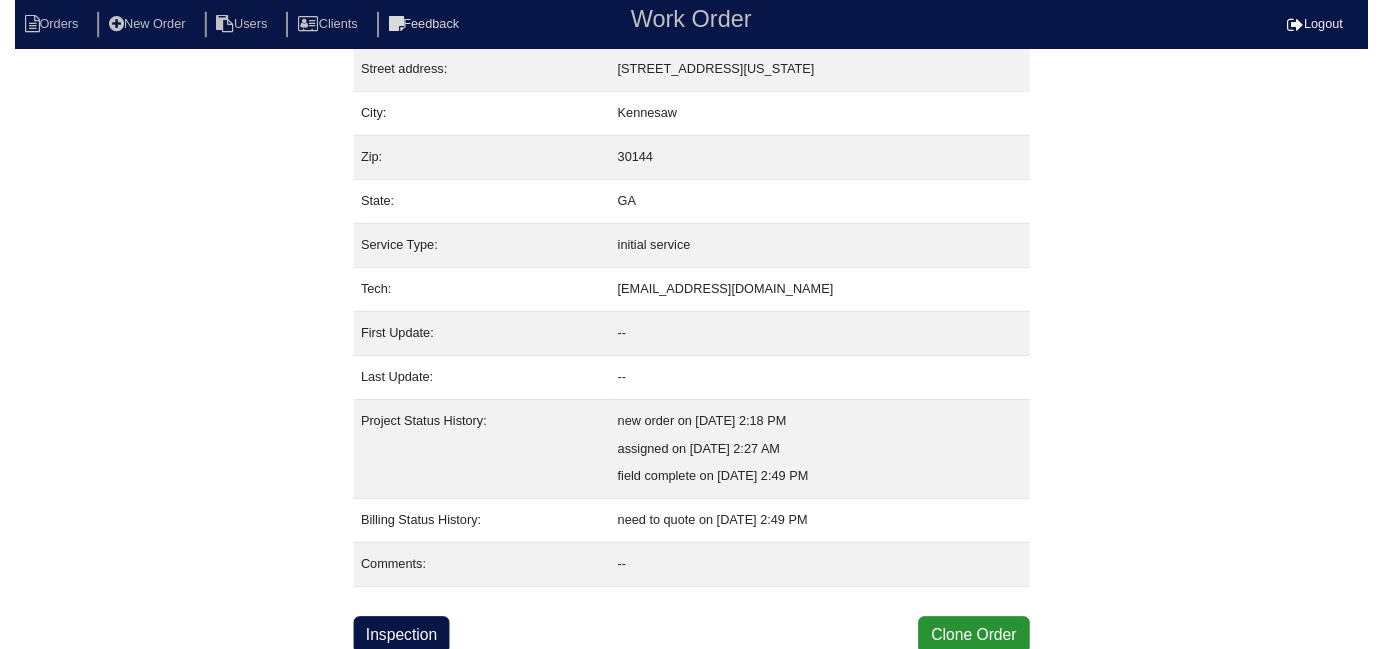 scroll, scrollTop: 0, scrollLeft: 0, axis: both 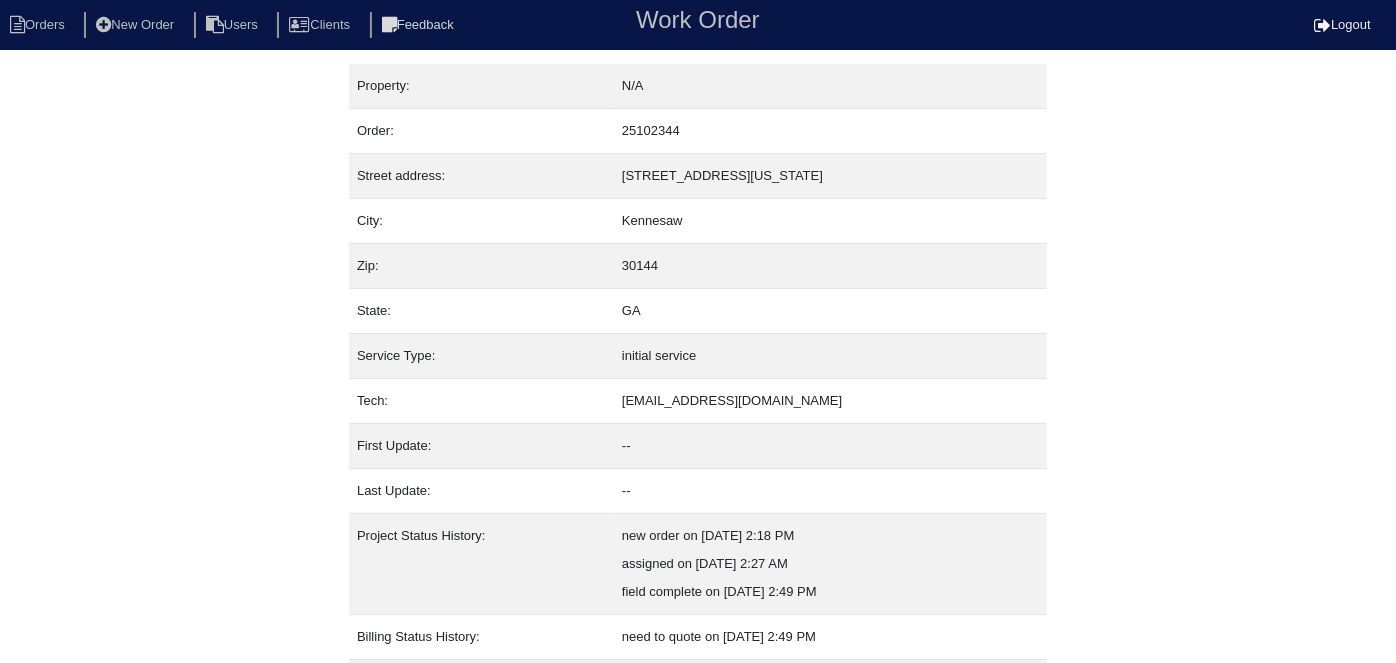 select on "3" 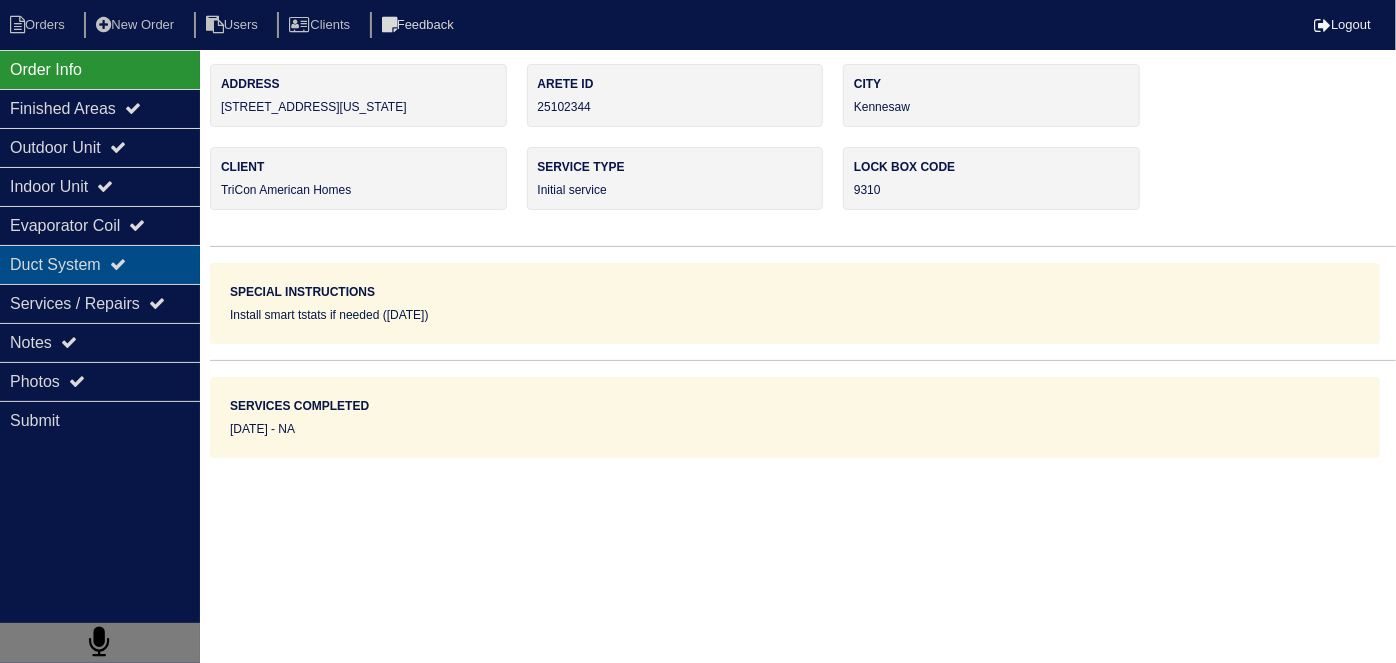click on "Duct System" at bounding box center (100, 264) 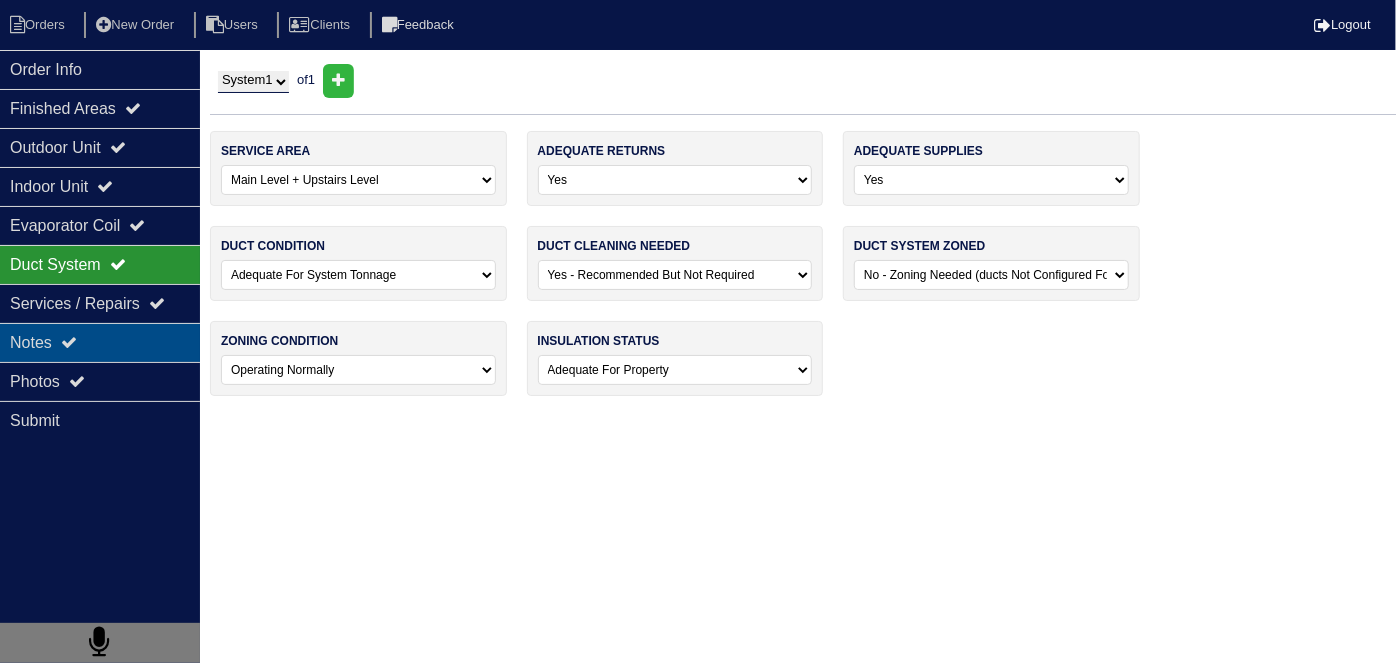 click on "Notes" at bounding box center (100, 342) 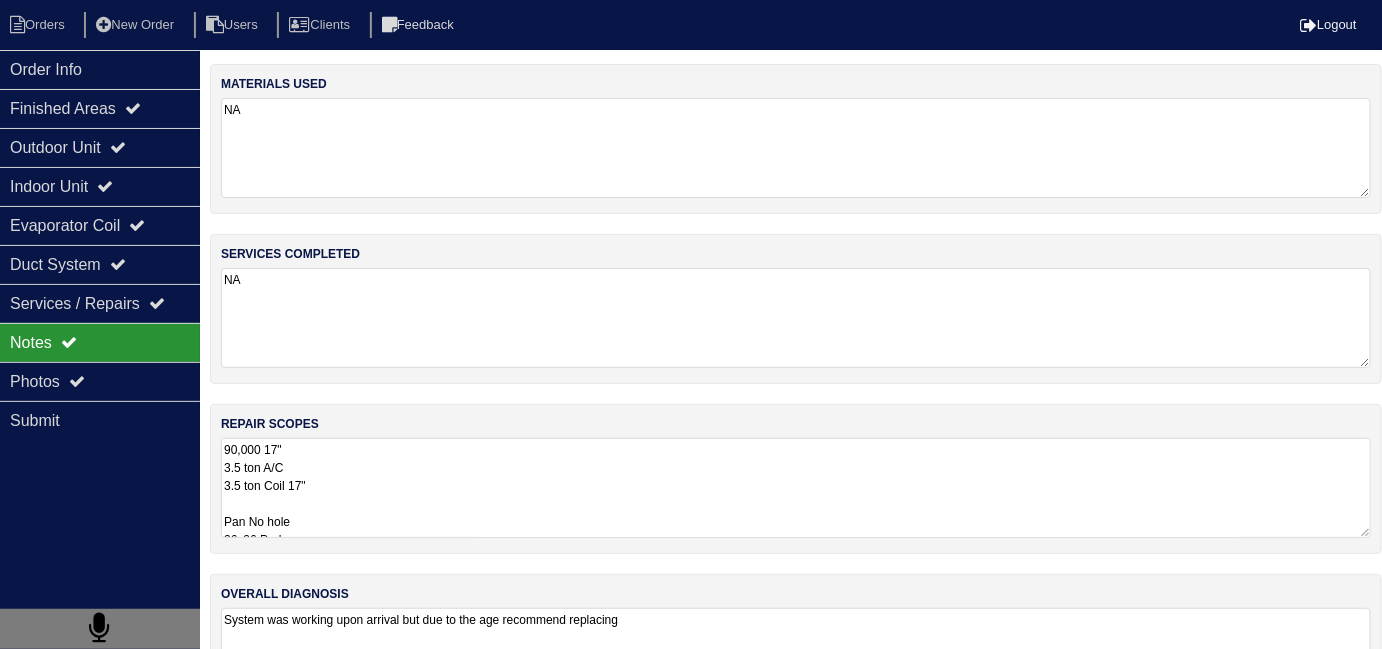 click on "90,000 17"
3.5 ton A/C
3.5 ton Coil 17"
Pan No hole
36x36 Pad
Aquaguard Floatswitch
SS2 Floatswitch
16x25 Filter Rack
2- Filters
4" Single Wall 90
3/4 PVC Male
3/4 Copper Lineset Insulation
Lineset Cover" at bounding box center (796, 488) 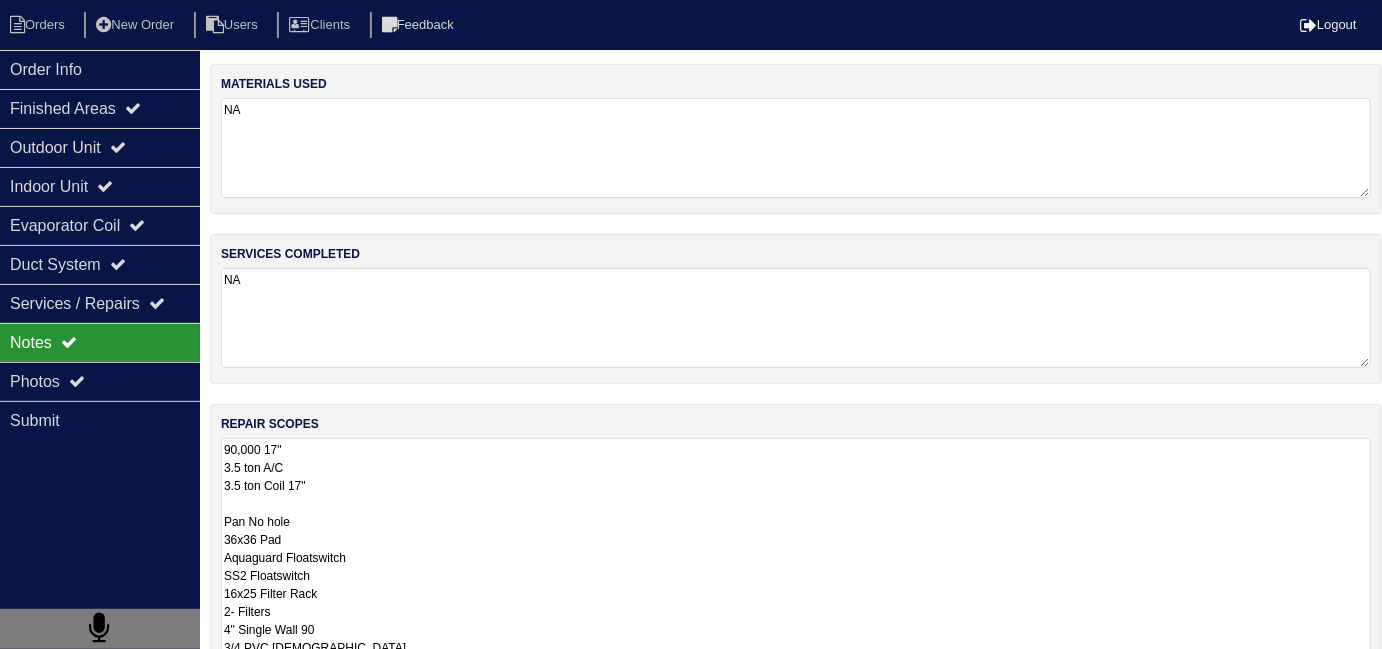 scroll, scrollTop: 1, scrollLeft: 0, axis: vertical 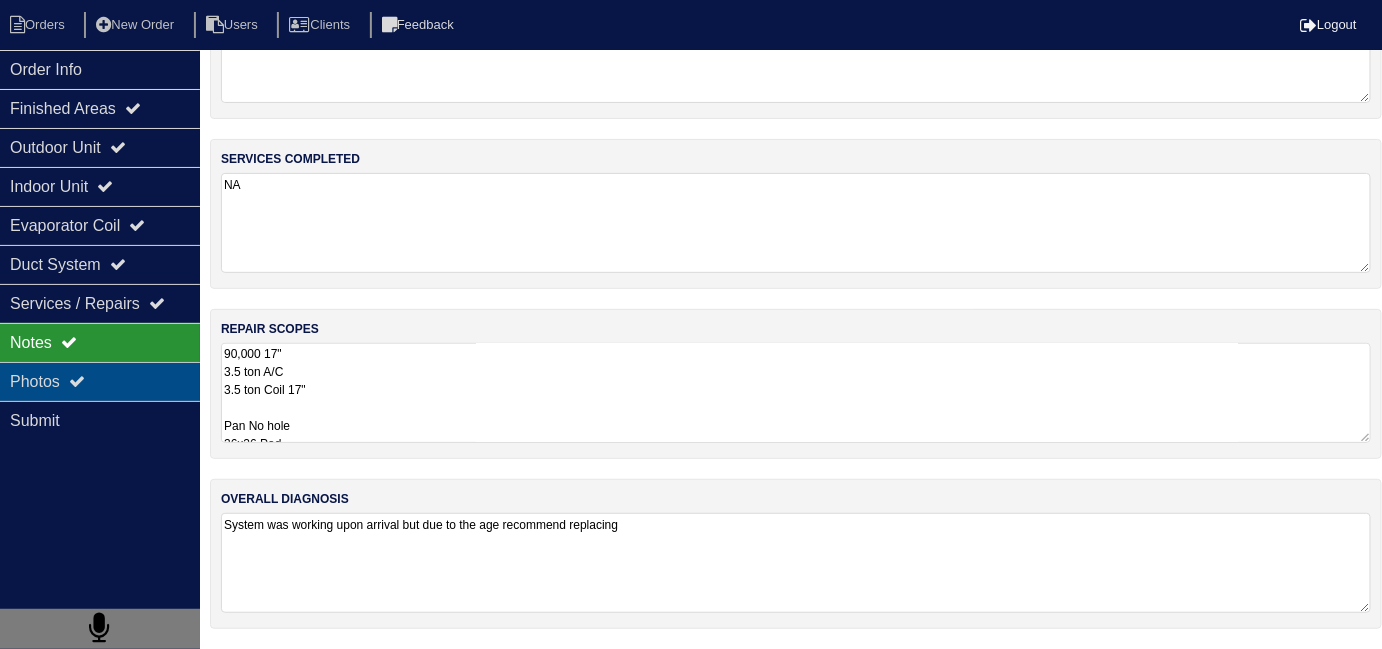 click on "Photos" at bounding box center (100, 381) 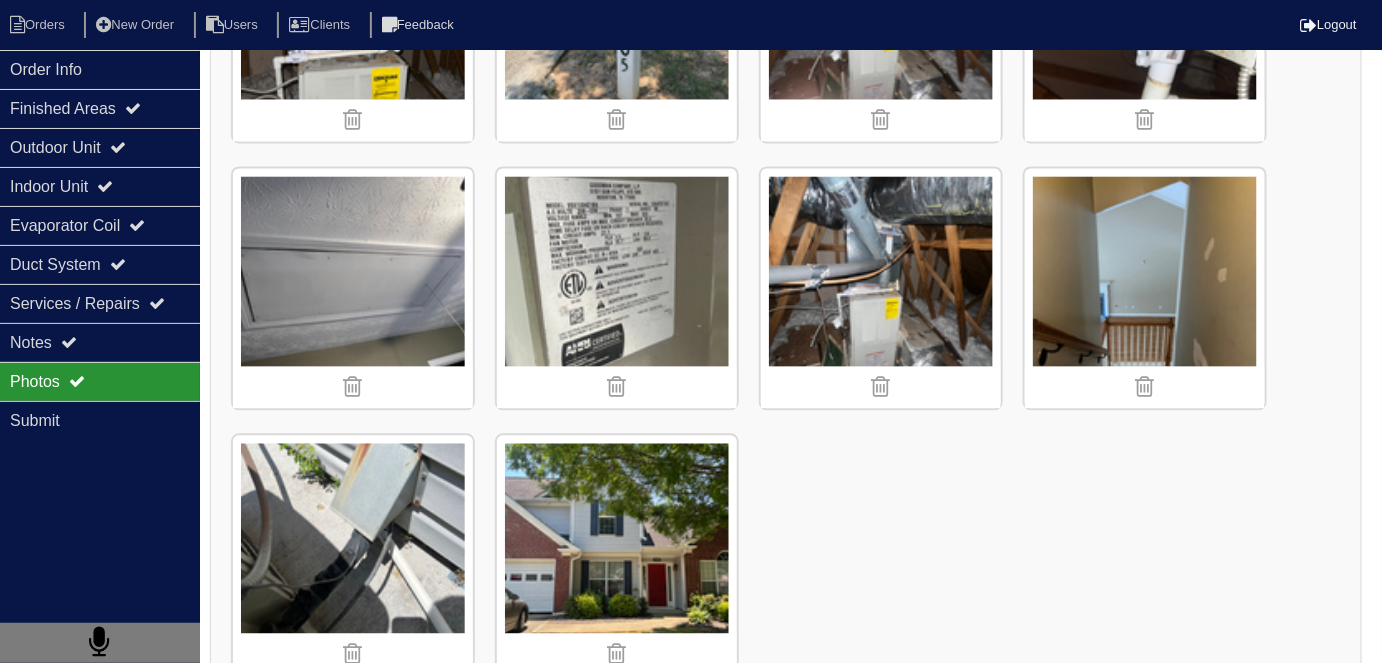 scroll, scrollTop: 1271, scrollLeft: 0, axis: vertical 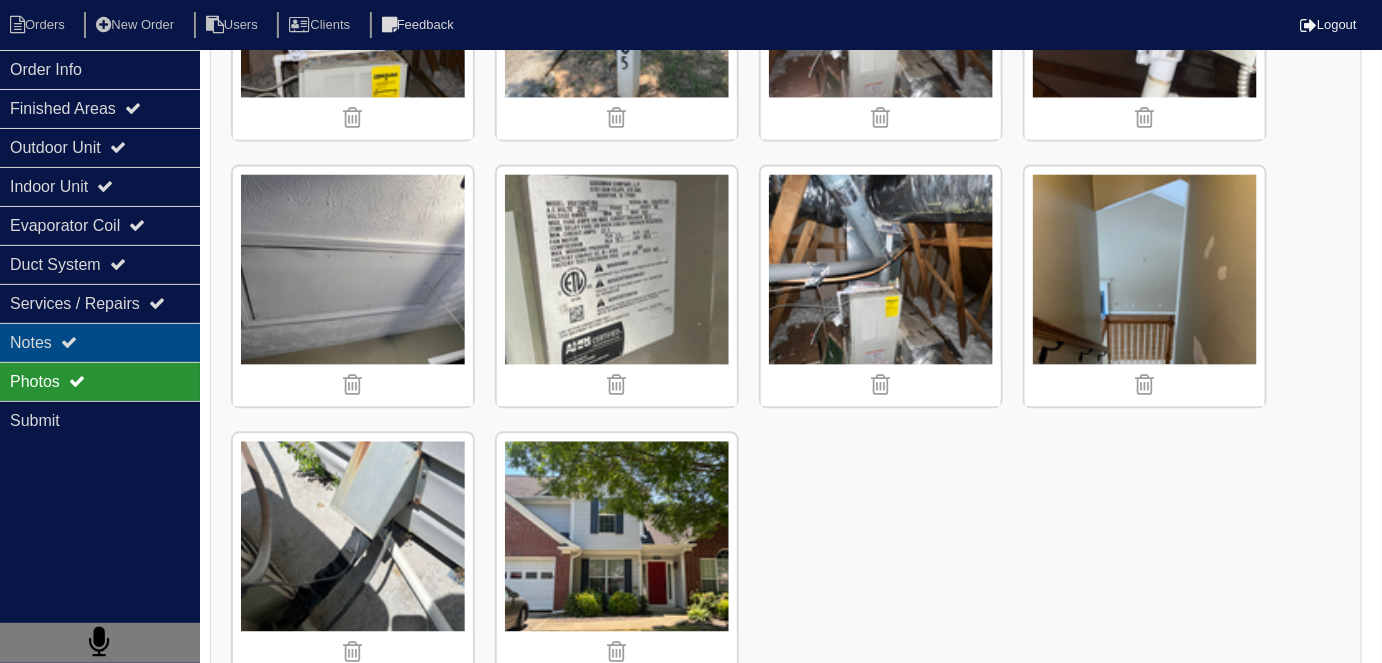 click on "Notes" at bounding box center (100, 342) 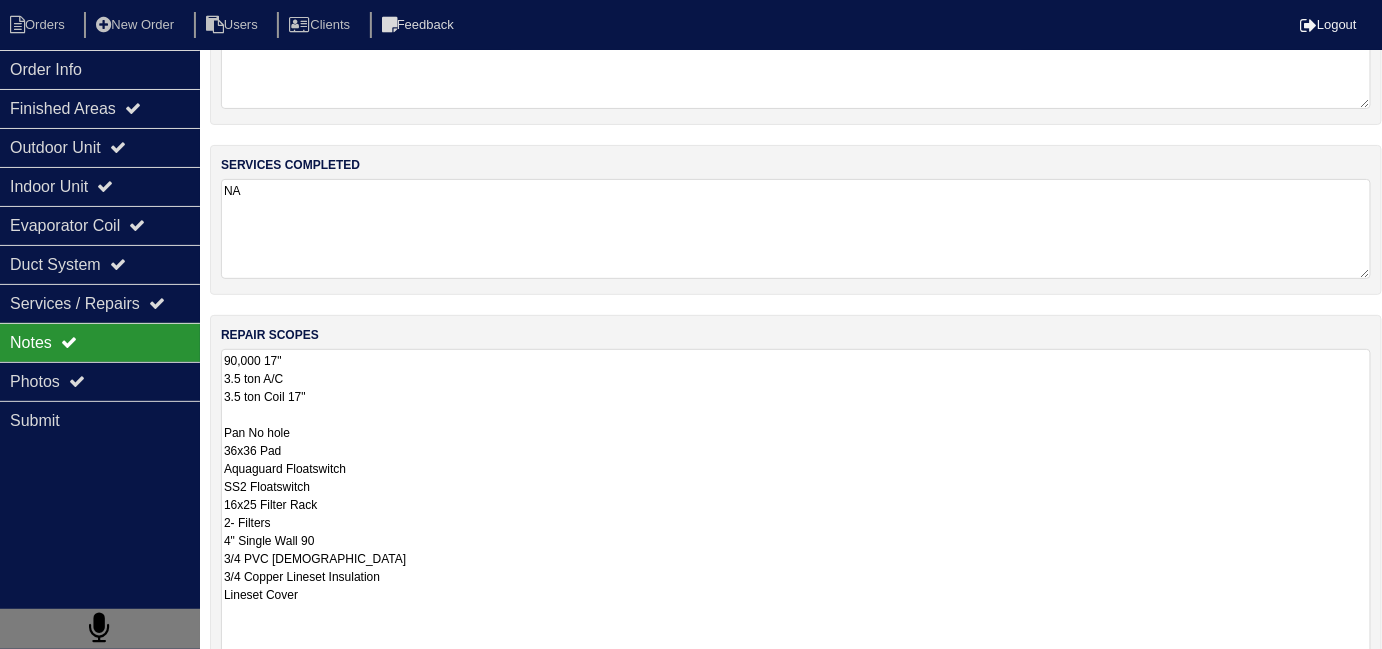 click on "90,000 17"
3.5 ton A/C
3.5 ton Coil 17"
Pan No hole
36x36 Pad
Aquaguard Floatswitch
SS2 Floatswitch
16x25 Filter Rack
2- Filters
4" Single Wall 90
3/4 PVC Male
3/4 Copper Lineset Insulation
Lineset Cover" at bounding box center [796, 513] 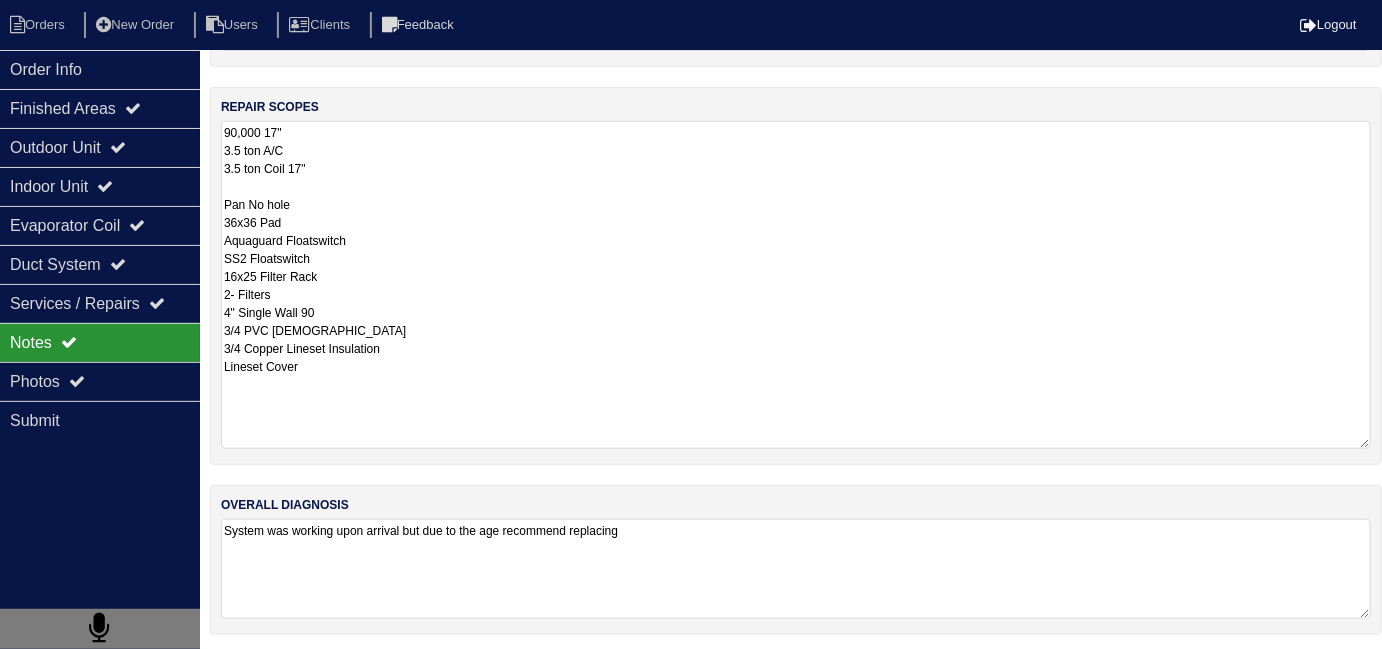 click on "90,000 17"
3.5 ton A/C
3.5 ton Coil 17"
Pan No hole
36x36 Pad
Aquaguard Floatswitch
SS2 Floatswitch
16x25 Filter Rack
2- Filters
4" Single Wall 90
3/4 PVC Male
3/4 Copper Lineset Insulation
Lineset Cover" at bounding box center (796, 285) 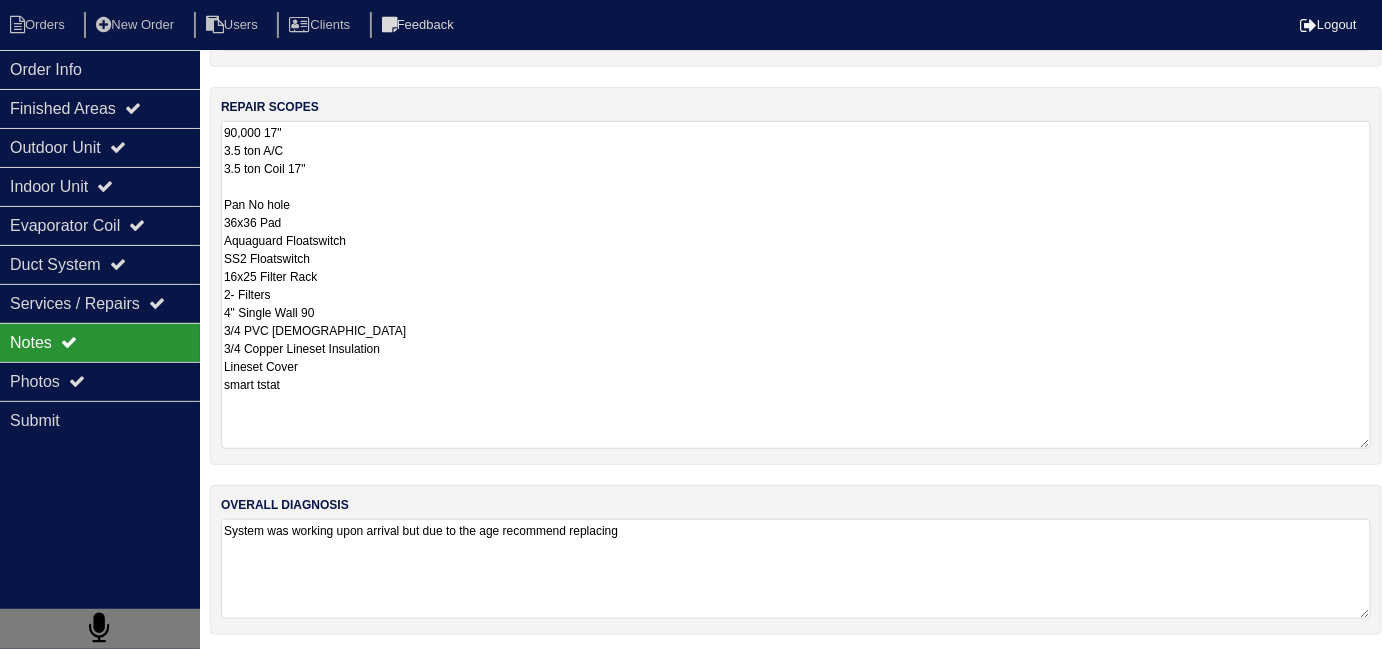 click on "90,000 17"
3.5 ton A/C
3.5 ton Coil 17"
Pan No hole
36x36 Pad
Aquaguard Floatswitch
SS2 Floatswitch
16x25 Filter Rack
2- Filters
4" Single Wall 90
3/4 PVC Male
3/4 Copper Lineset Insulation
Lineset Cover
smart tstat" at bounding box center [796, 285] 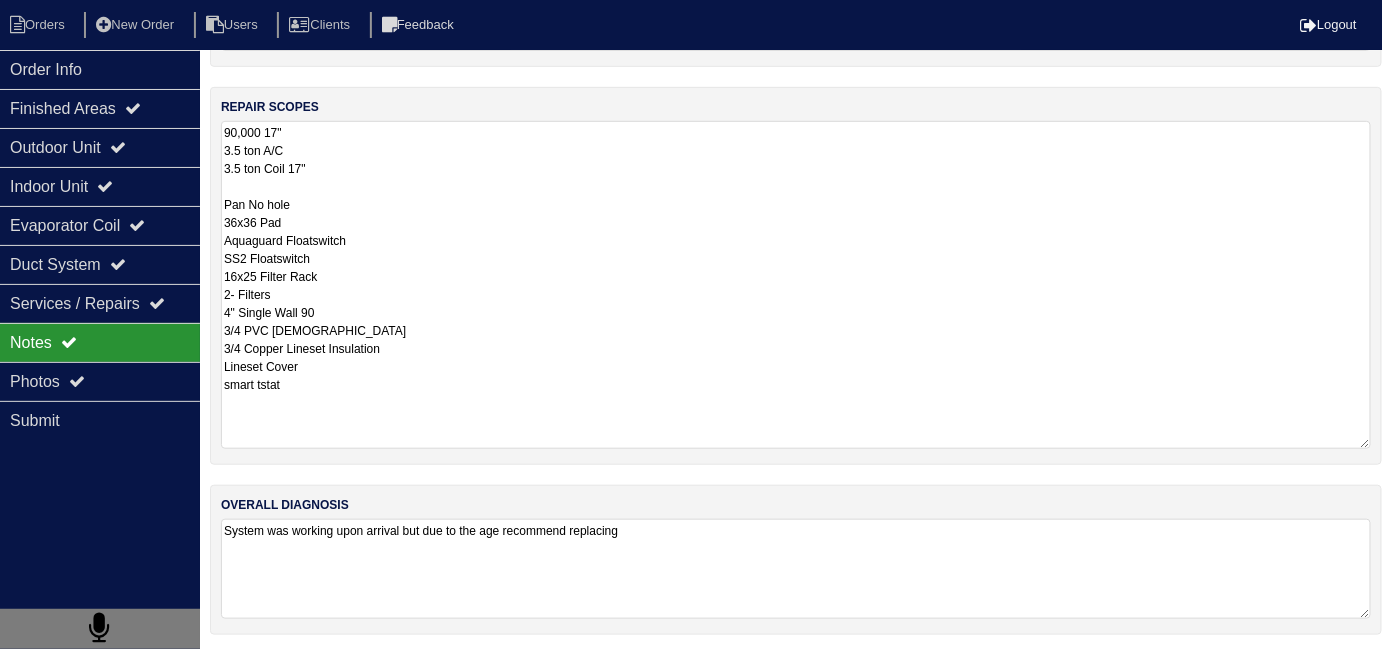 type on "90,000 17"
3.5 ton A/C
3.5 ton Coil 17"
Pan No hole
36x36 Pad
Aquaguard Floatswitch
SS2 Floatswitch
16x25 Filter Rack
2- Filters
4" Single Wall 90
3/4 PVC Male
3/4 Copper Lineset Insulation
Lineset Cover
smart tstat" 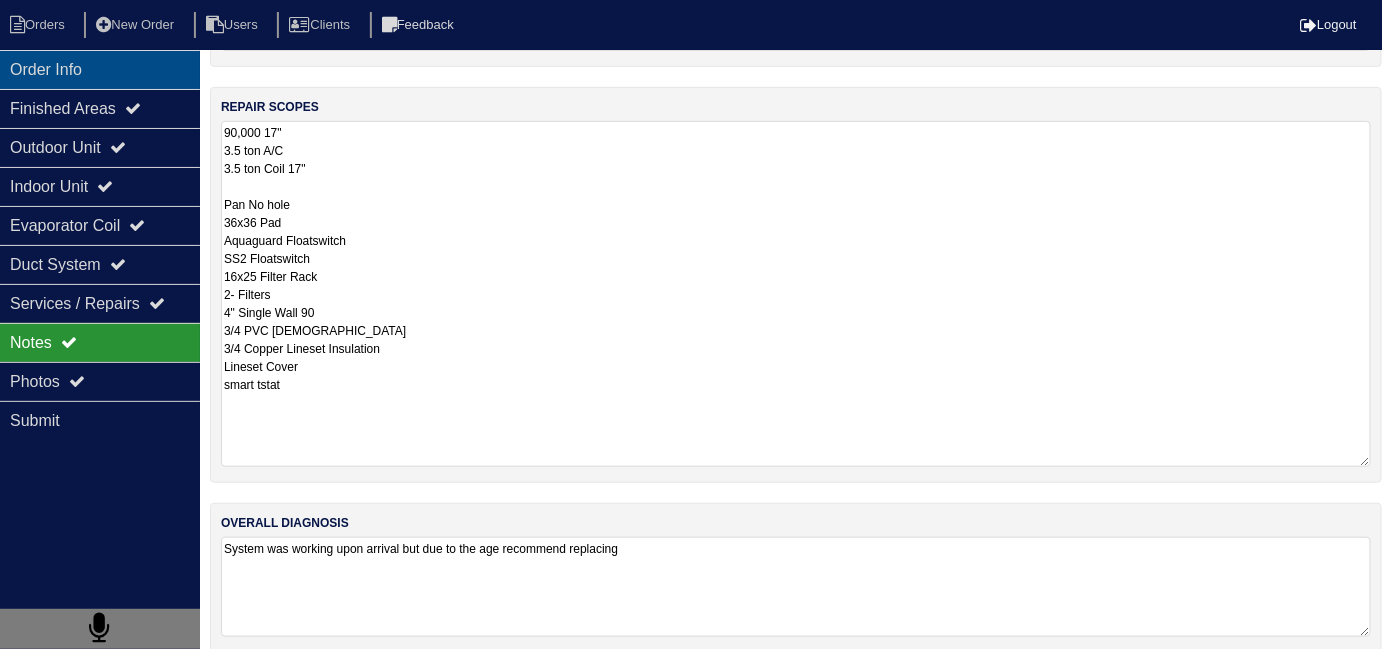 click on "Order Info" at bounding box center (100, 69) 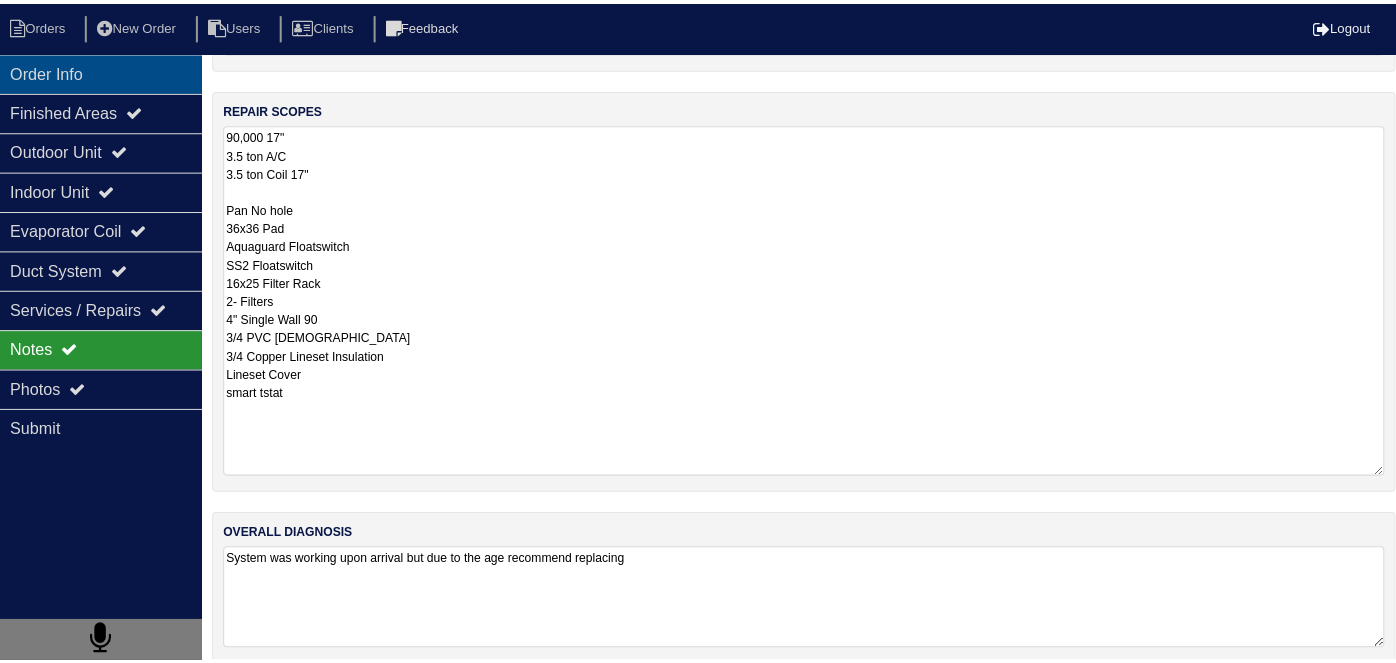 scroll, scrollTop: 0, scrollLeft: 0, axis: both 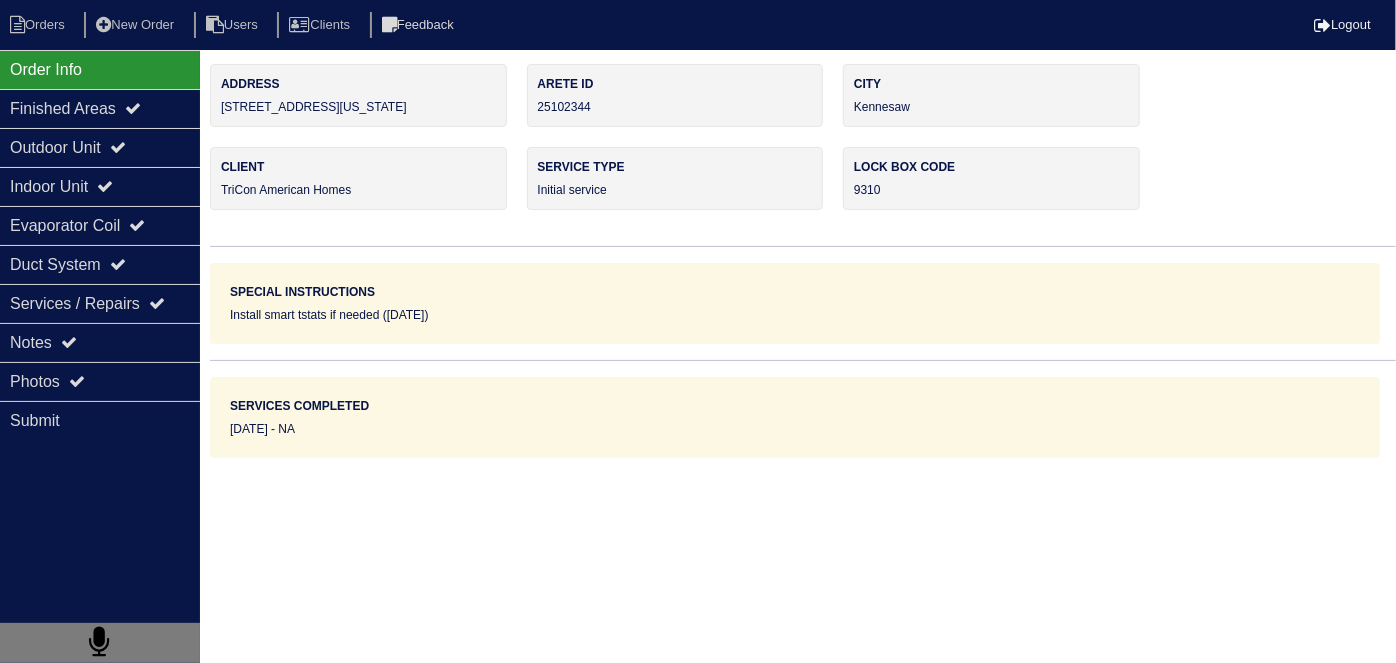 drag, startPoint x: 480, startPoint y: 108, endPoint x: 218, endPoint y: 112, distance: 262.03052 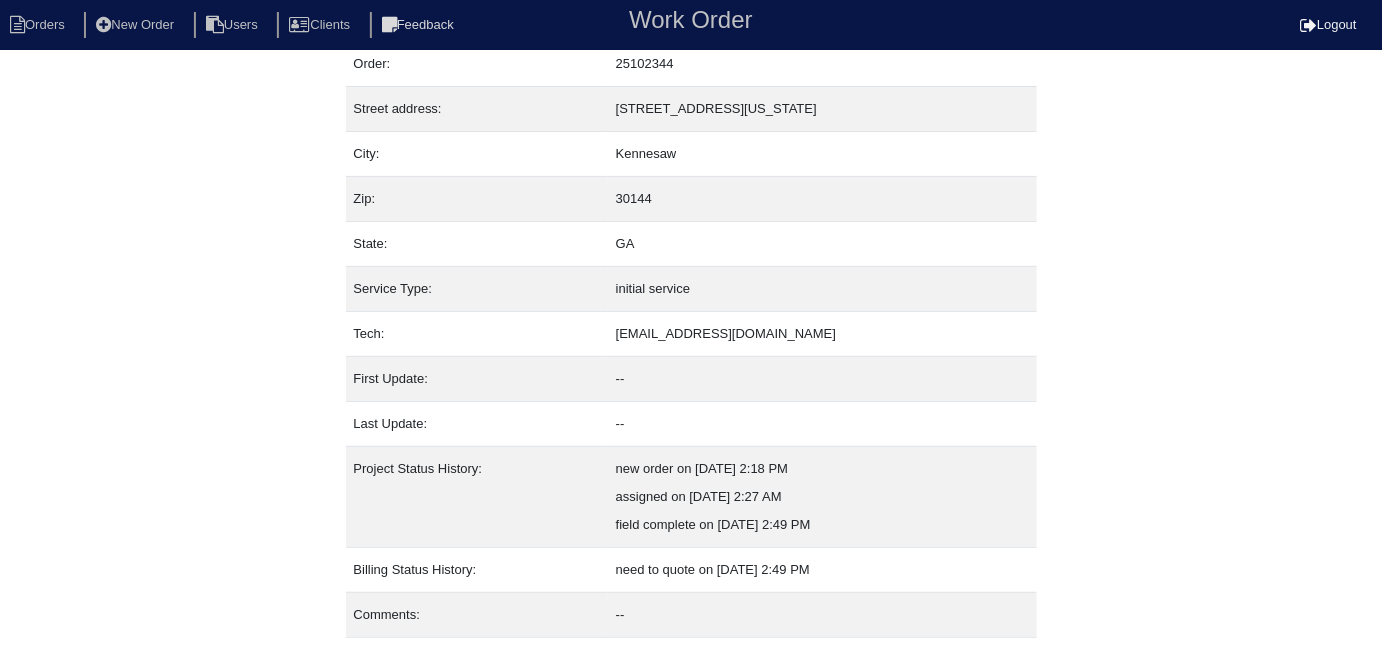 scroll, scrollTop: 105, scrollLeft: 0, axis: vertical 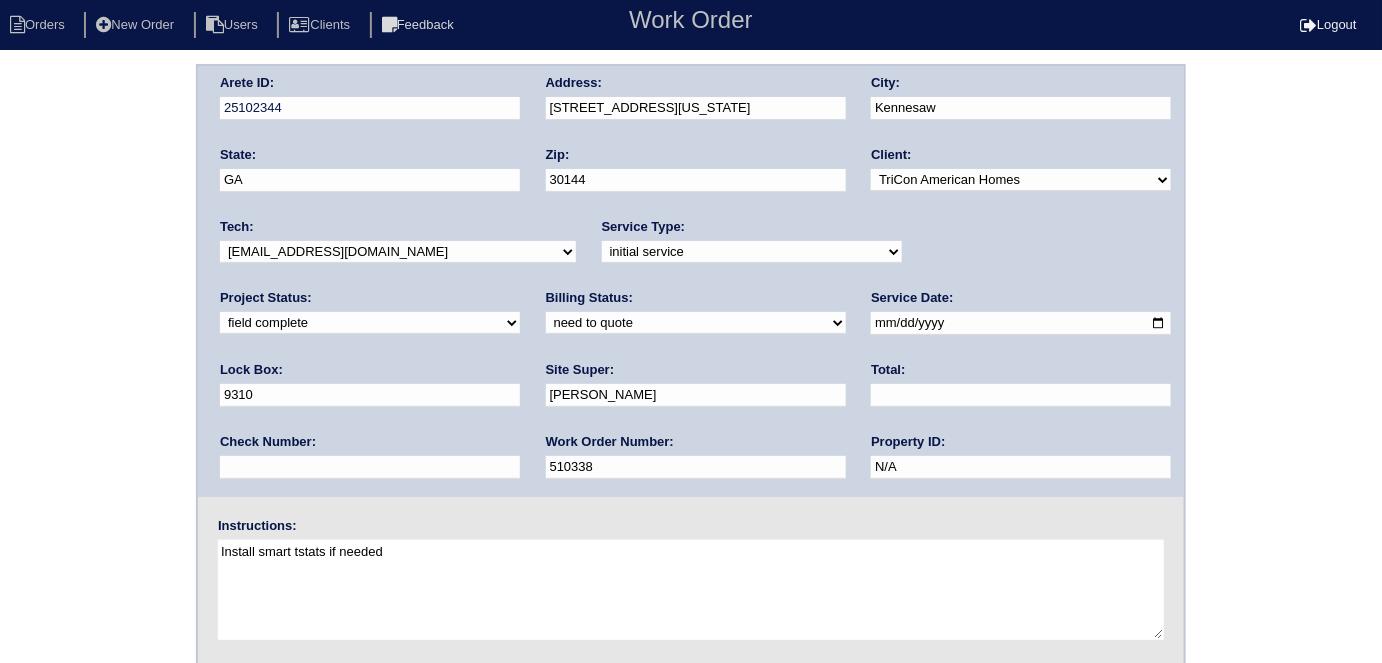 drag, startPoint x: 236, startPoint y: 313, endPoint x: 243, endPoint y: 331, distance: 19.313208 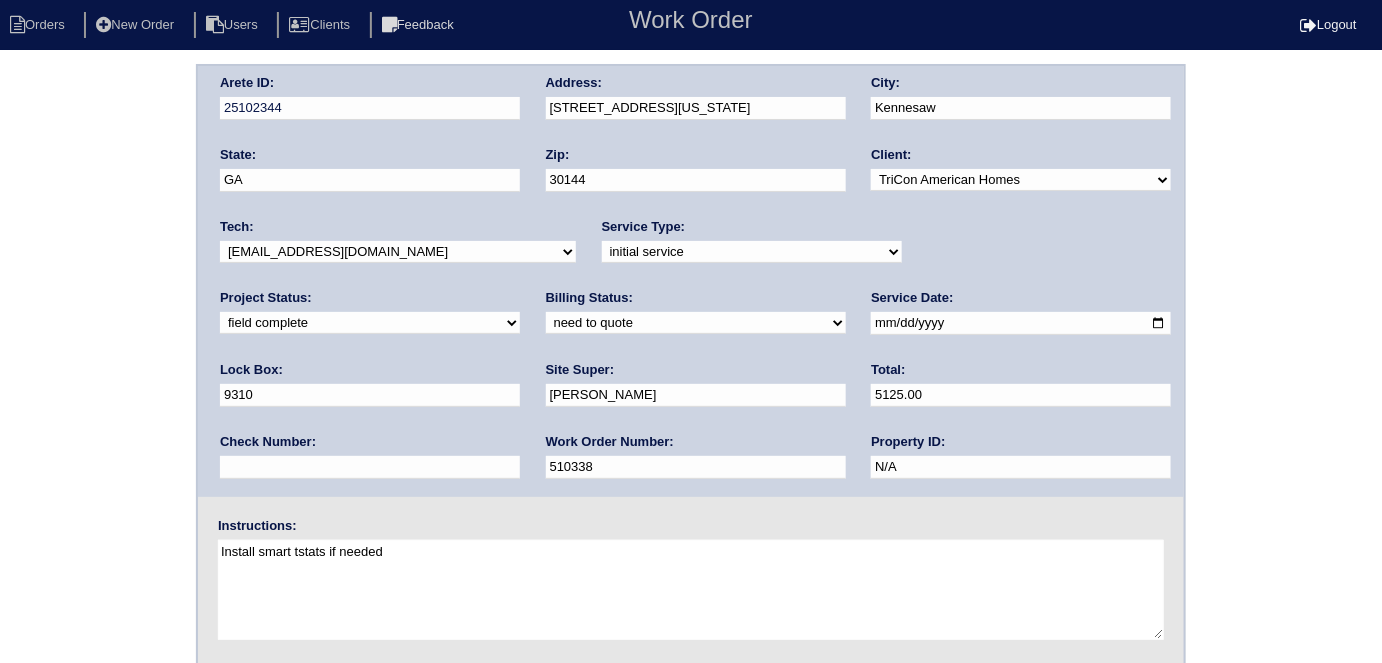type on "5125.00" 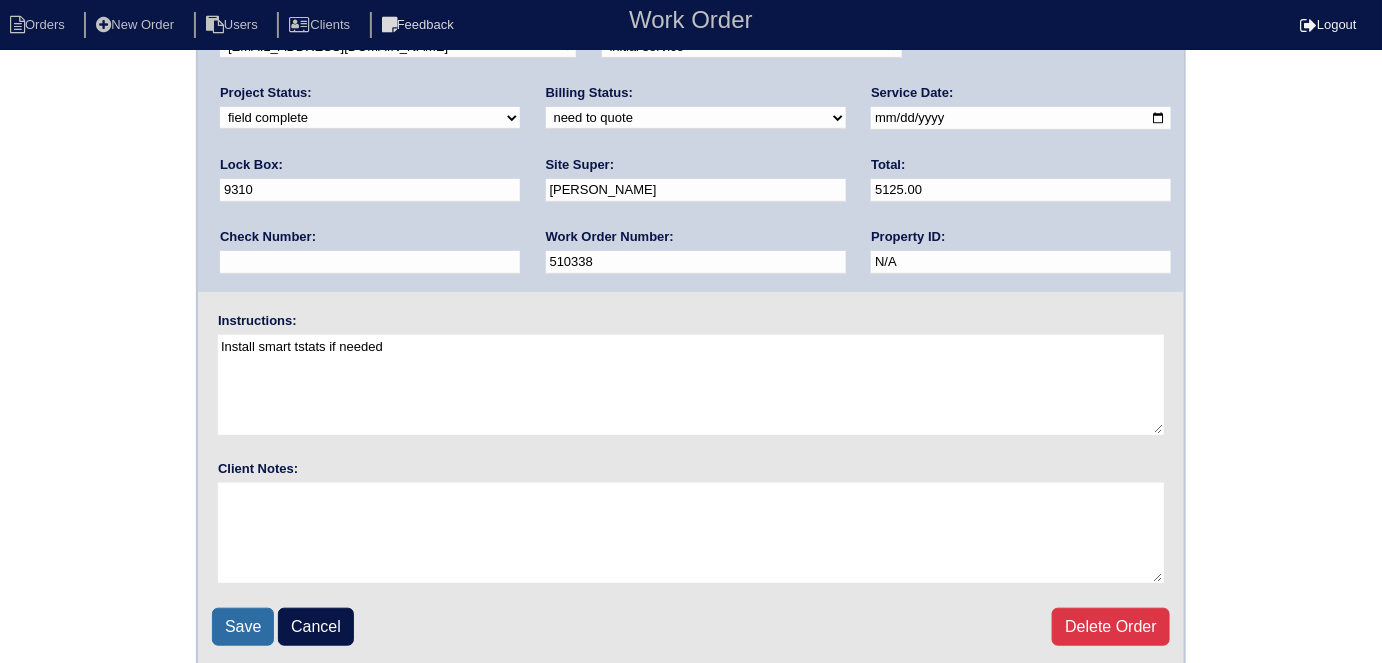 click on "Save" at bounding box center [243, 627] 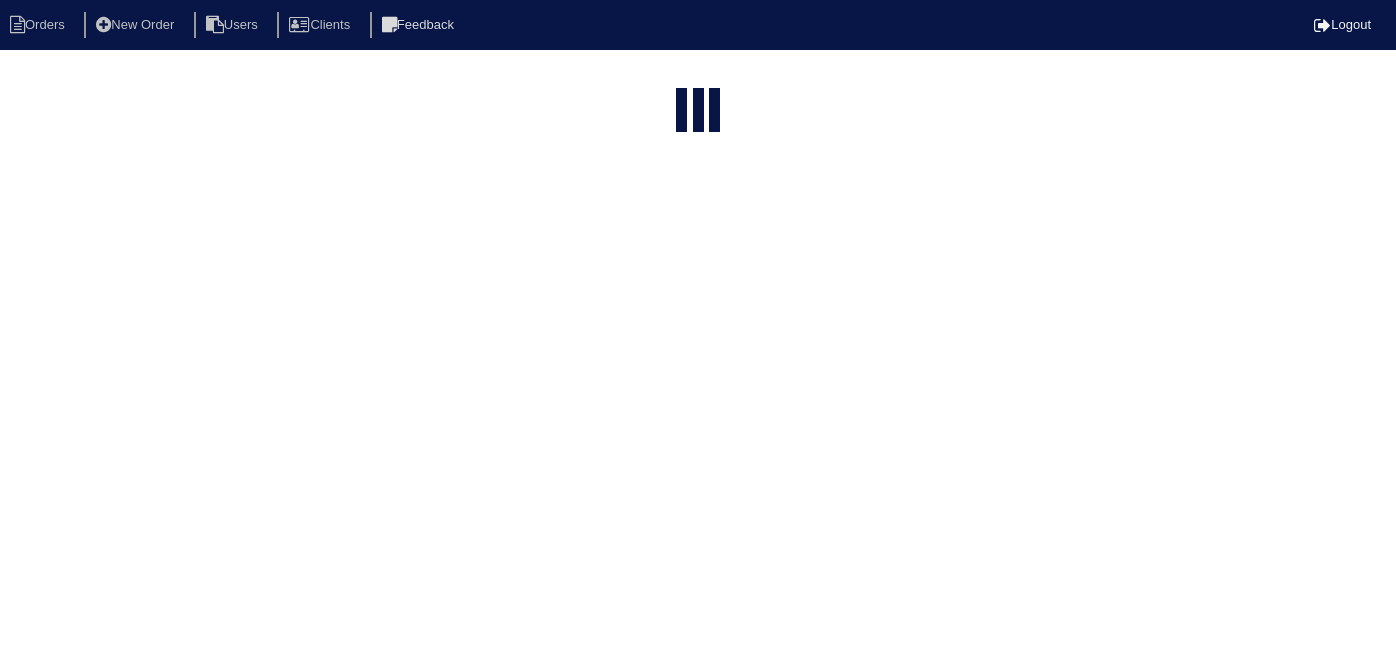 select on "15" 